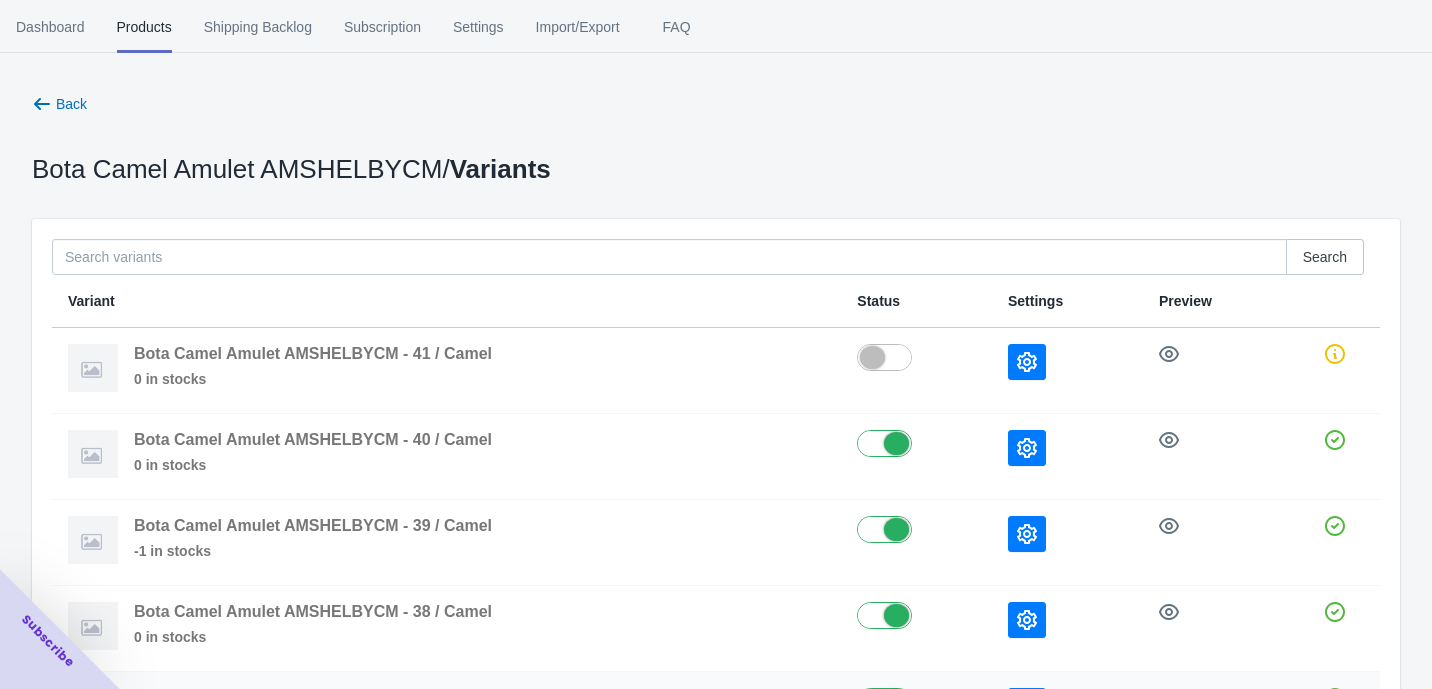 scroll, scrollTop: 222, scrollLeft: 0, axis: vertical 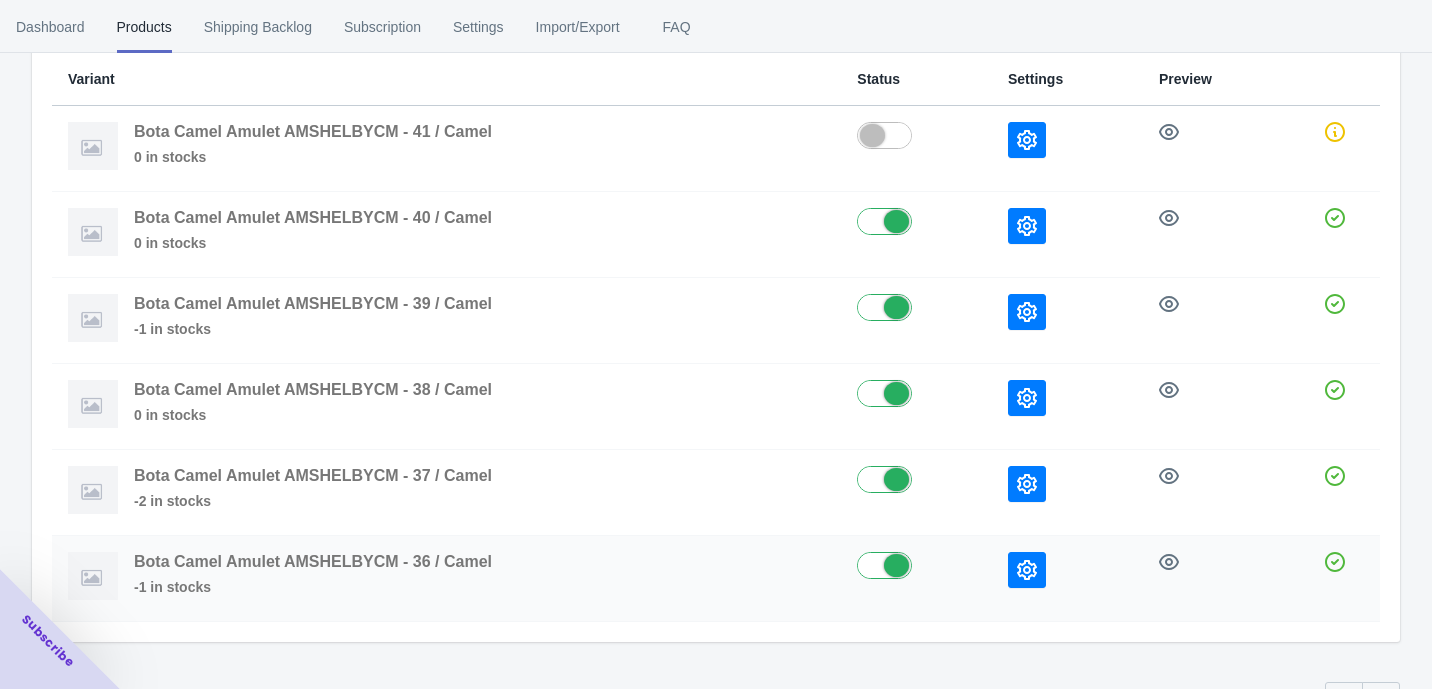click 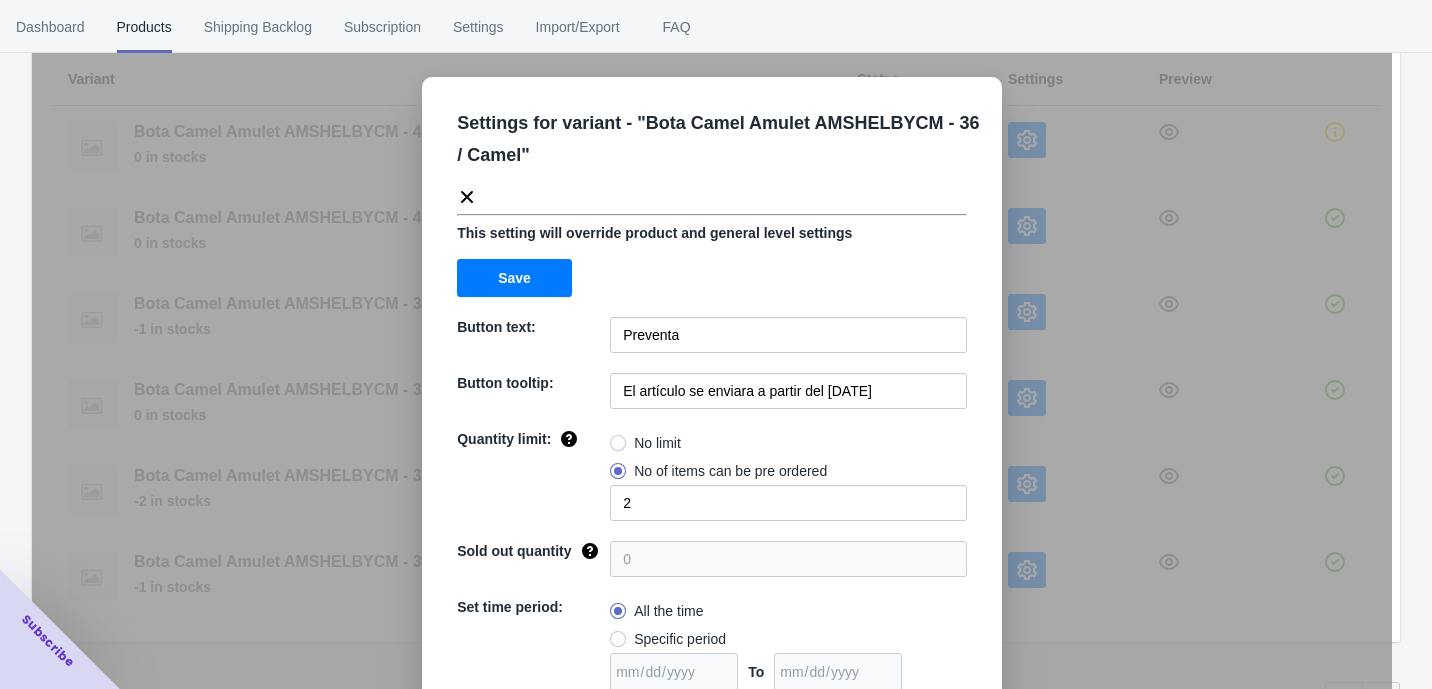 click on "Settings for variant - " Bota Camel Amulet AMSHELBYCM - 36 / Camel " This setting will override product and general level settings Save Button text: Preventa Button tooltip: El artículo se enviara a partir del [DATE] de [MONTH] de [YEAR] Quantity limit: No limit No of items can be pre ordered 2 Sold out quantity 0 Set time period: All the time Specific period To Sold out message: AGOTADO Override settings: Do not override Cancel Save" at bounding box center (712, 394) 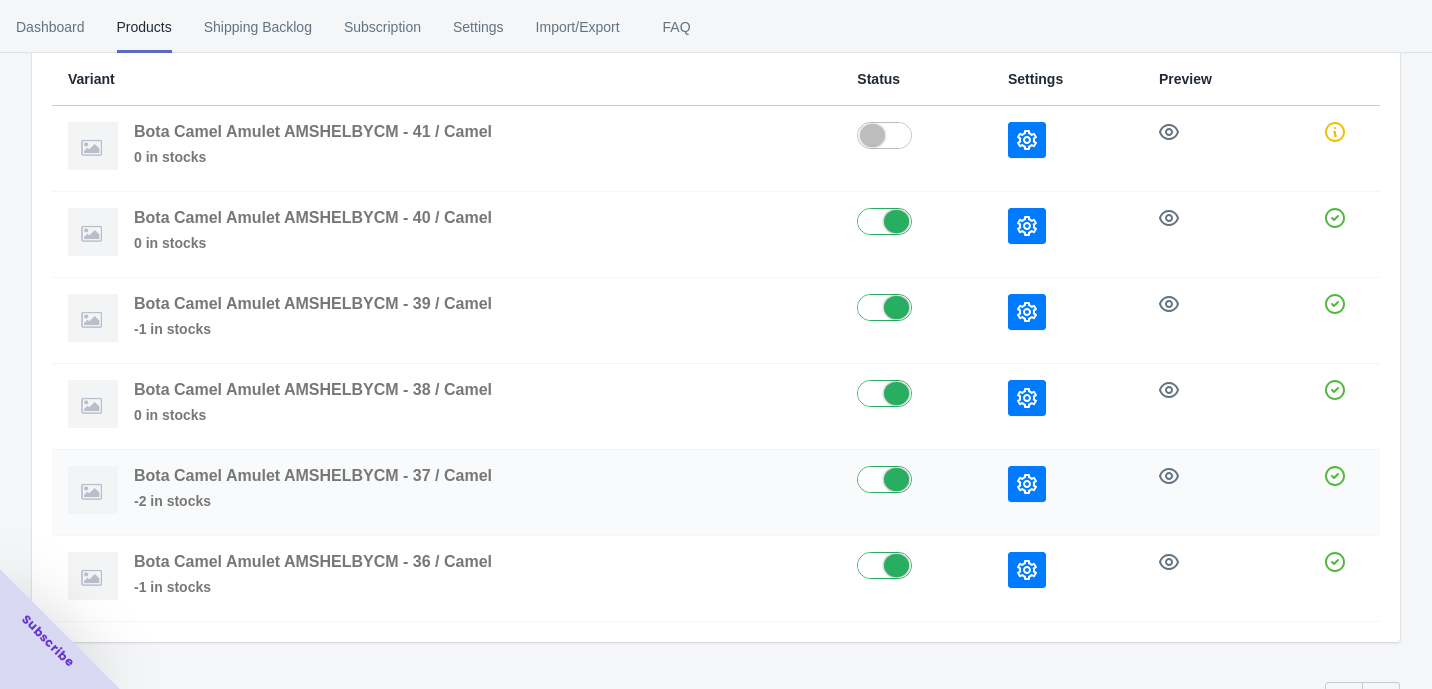 click at bounding box center (1027, 484) 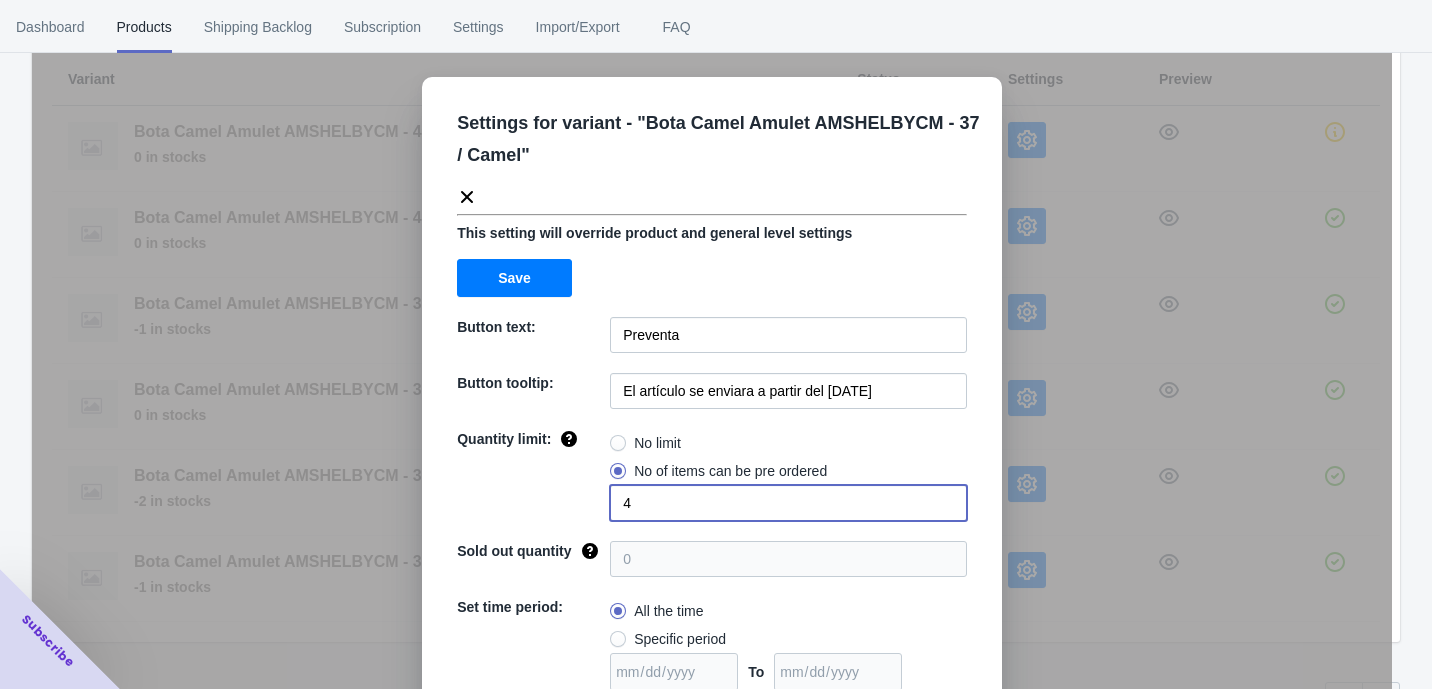 drag, startPoint x: 651, startPoint y: 499, endPoint x: 589, endPoint y: 505, distance: 62.289646 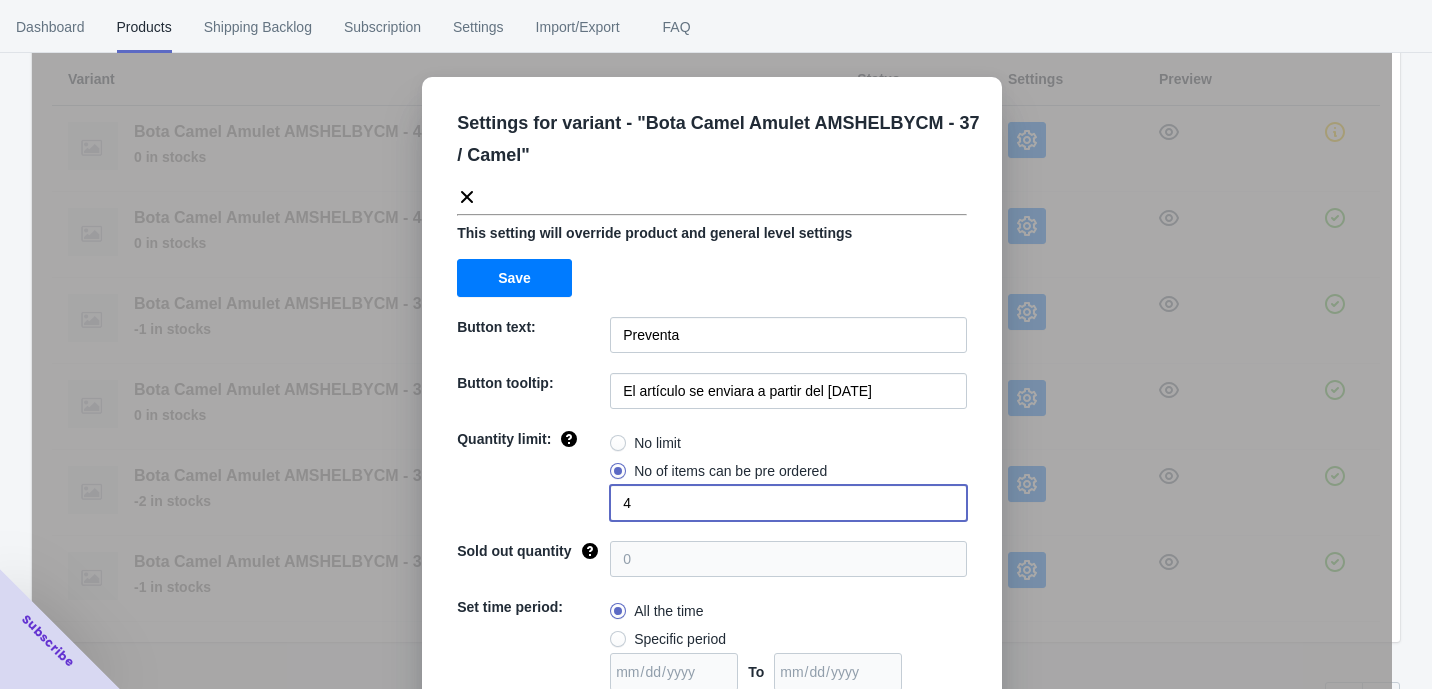 click on "Quantity limit: No limit No of items can be pre ordered 4" 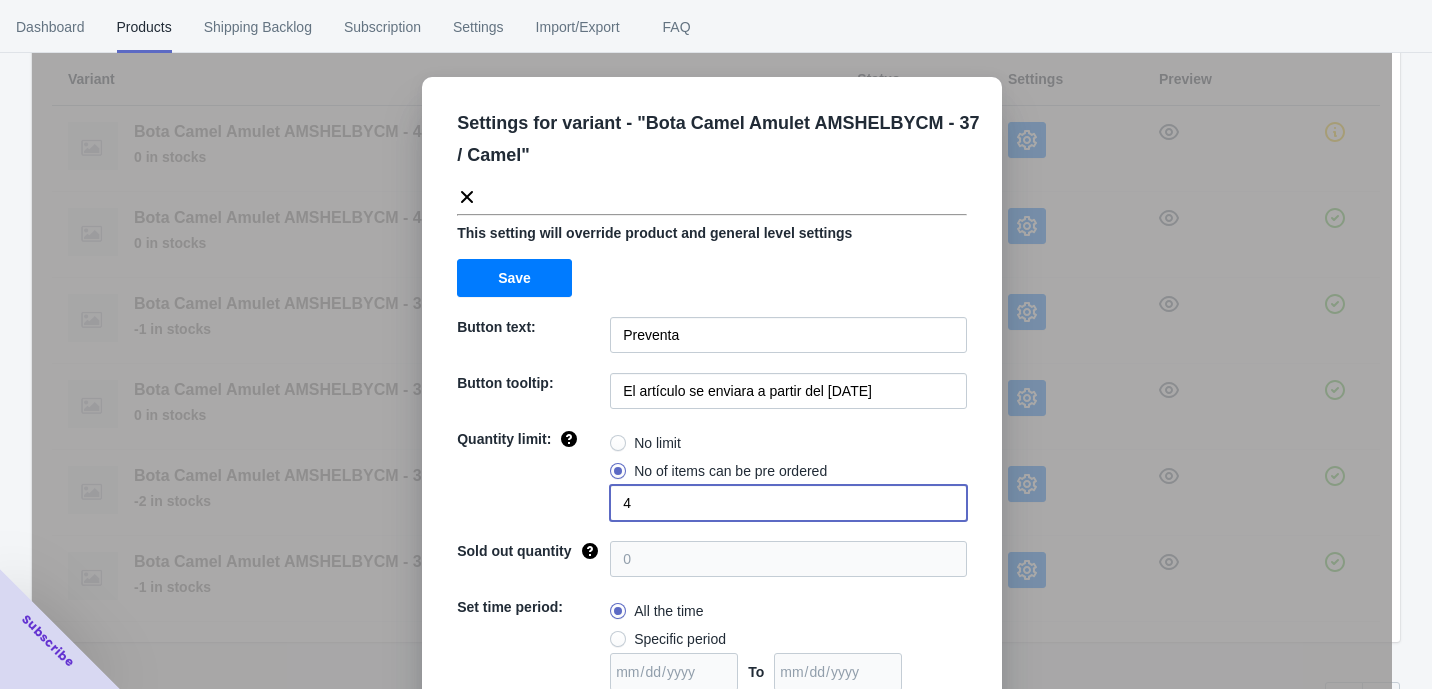 click on "Settings for variant - " Bota Camel Amulet AMSHELBYCM - 37 / Camel " This setting will override product and general level settings Save Button text: Preventa Button tooltip: El artículo se enviara a partir del [DATE] Quantity limit: No limit No of items can be pre ordered 4 Sold out quantity 0 Set time period: All the time Specific period To Sold out message: AGOTADO Override settings: Do not override Cancel Save" at bounding box center (712, 394) 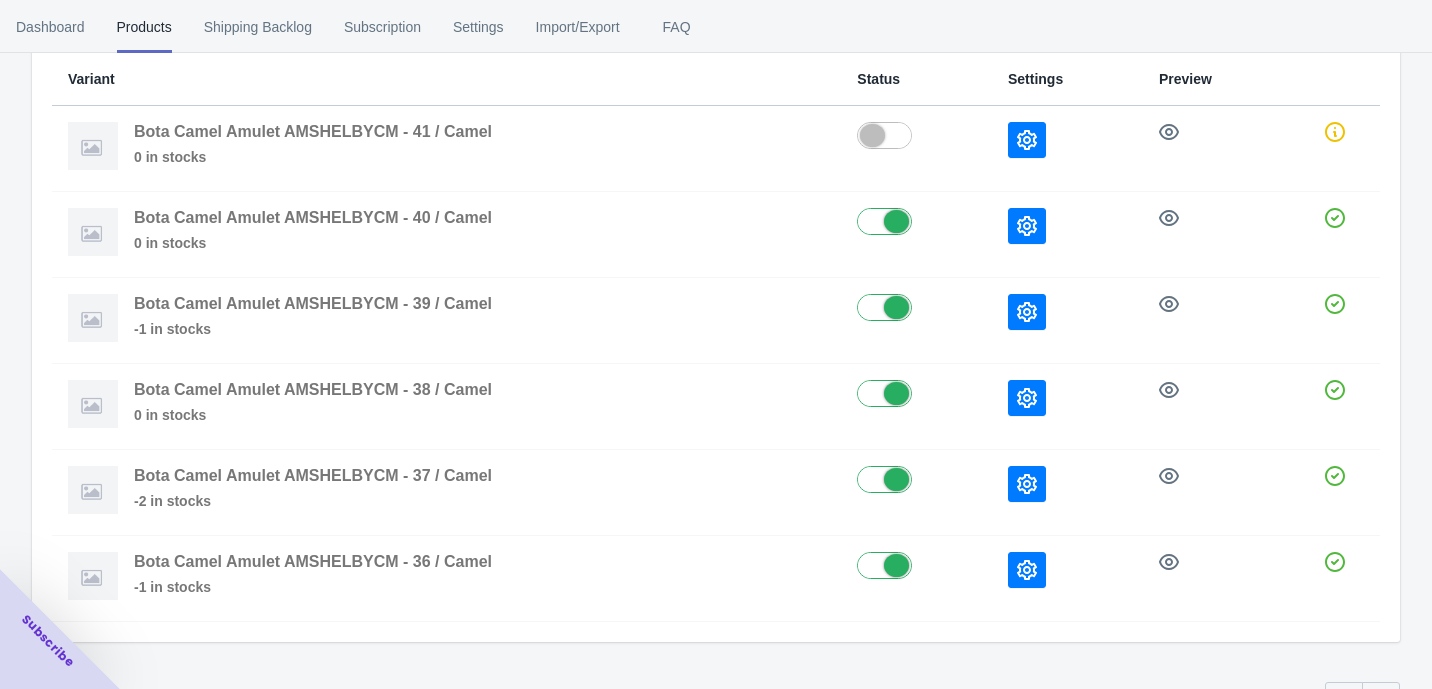 click 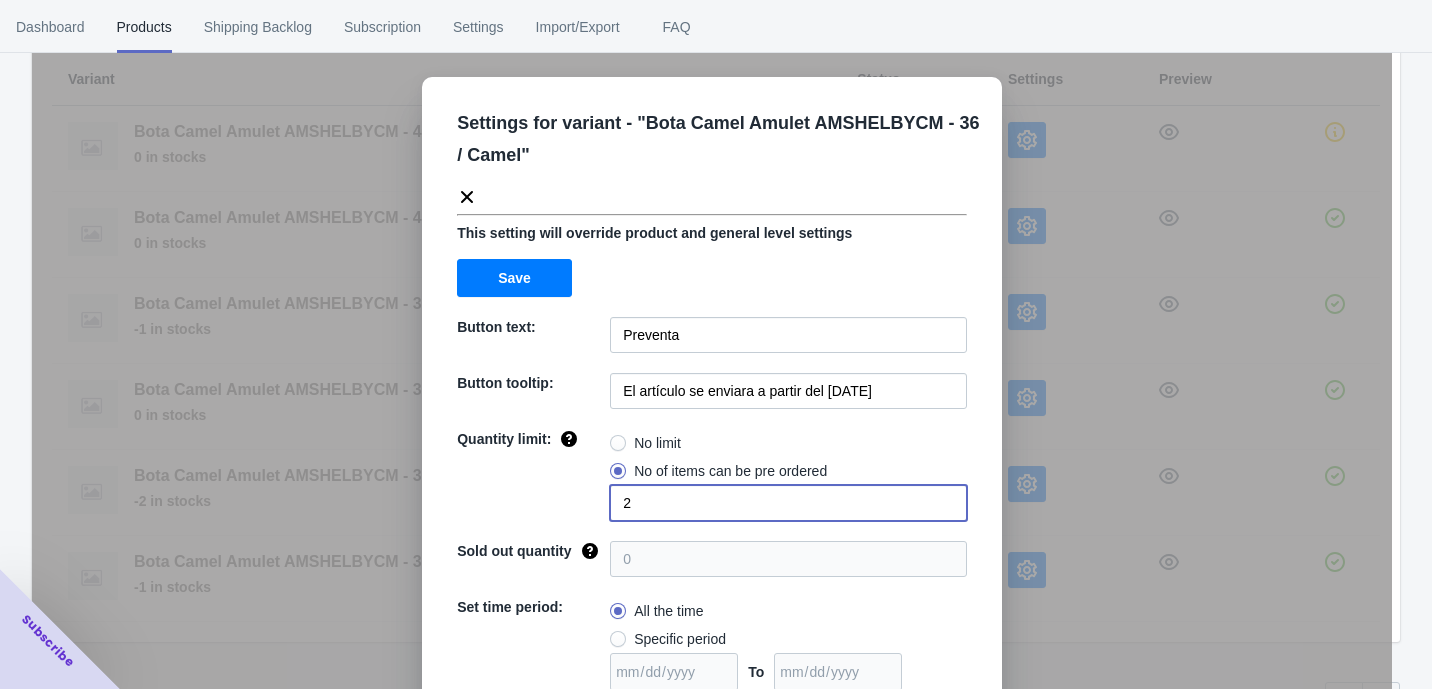 click on "2" at bounding box center (788, 503) 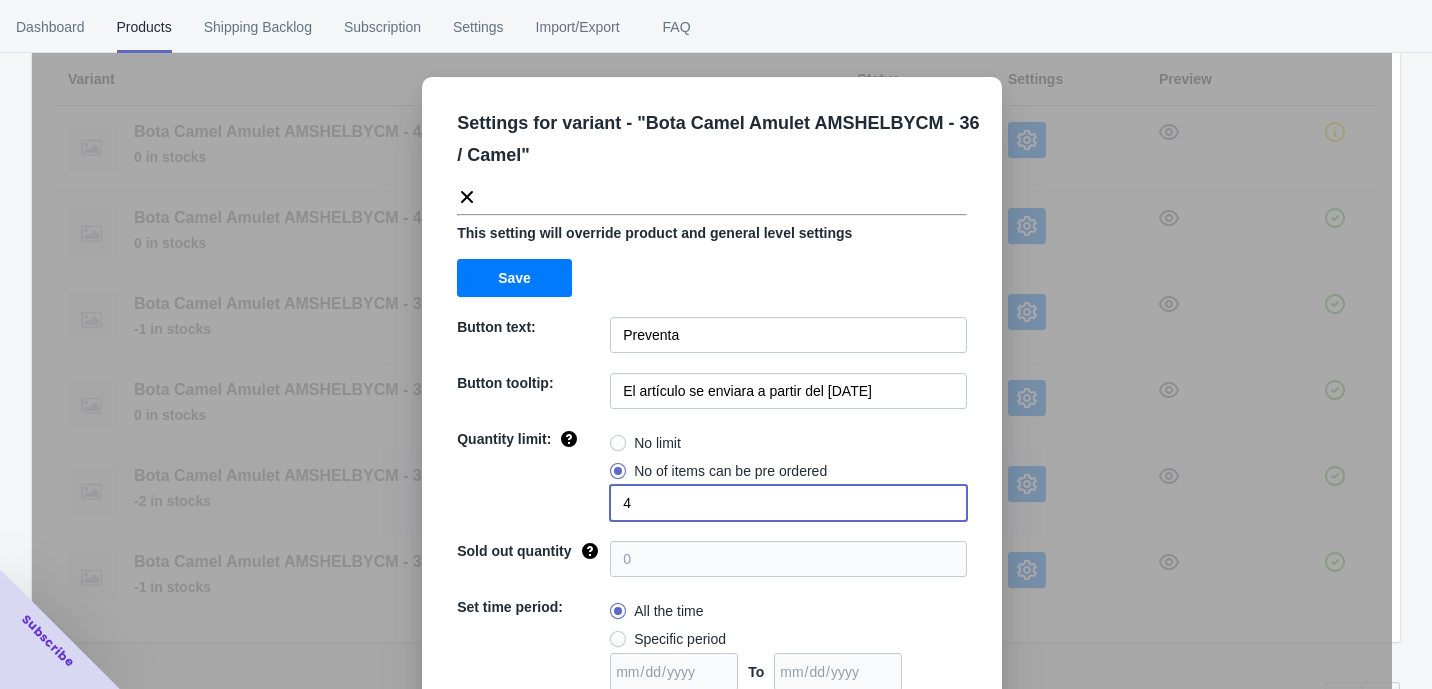 type on "4" 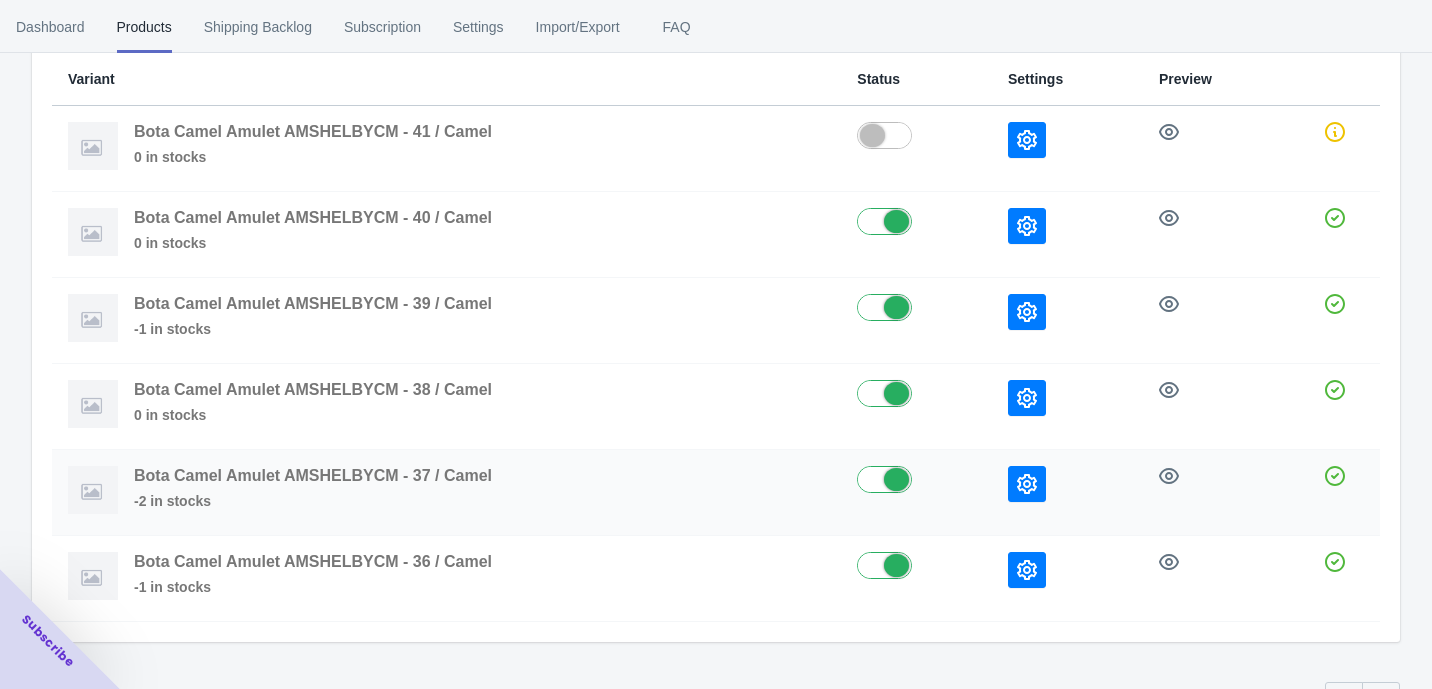 click at bounding box center [1027, 484] 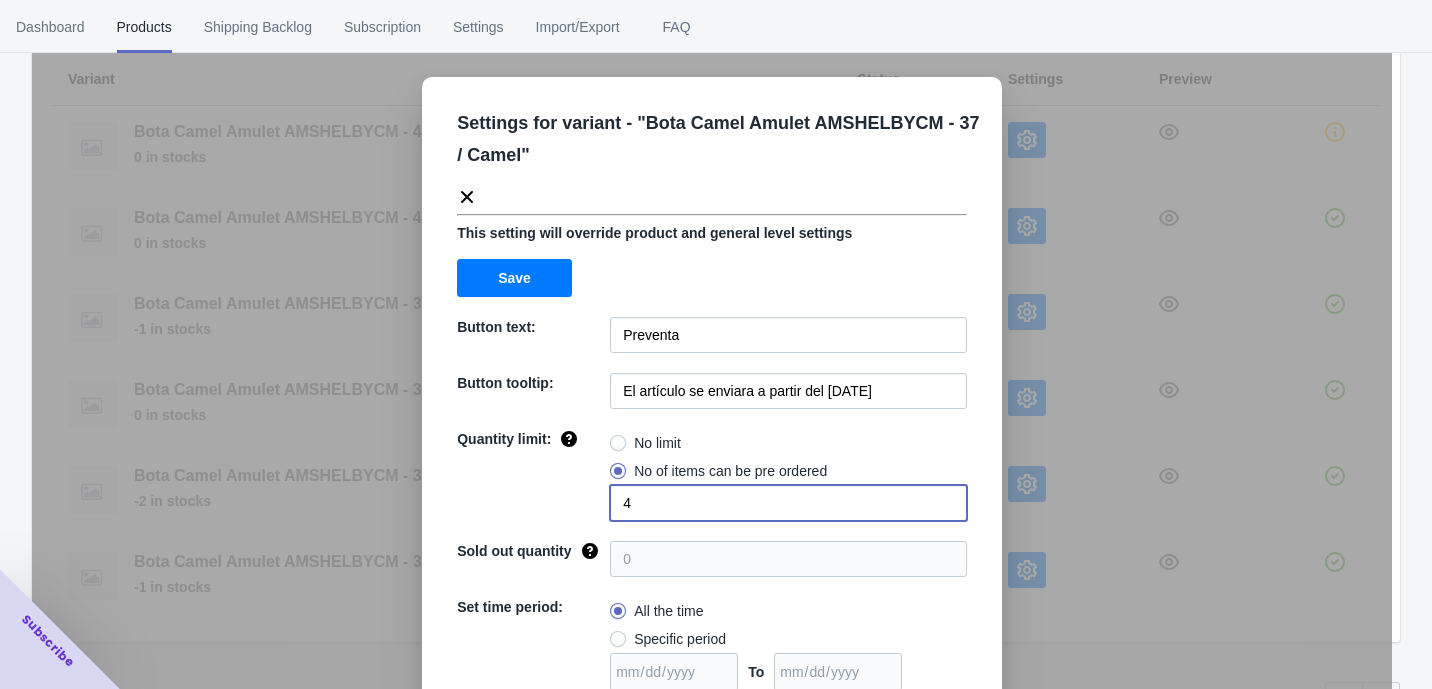 click on "4" at bounding box center (788, 503) 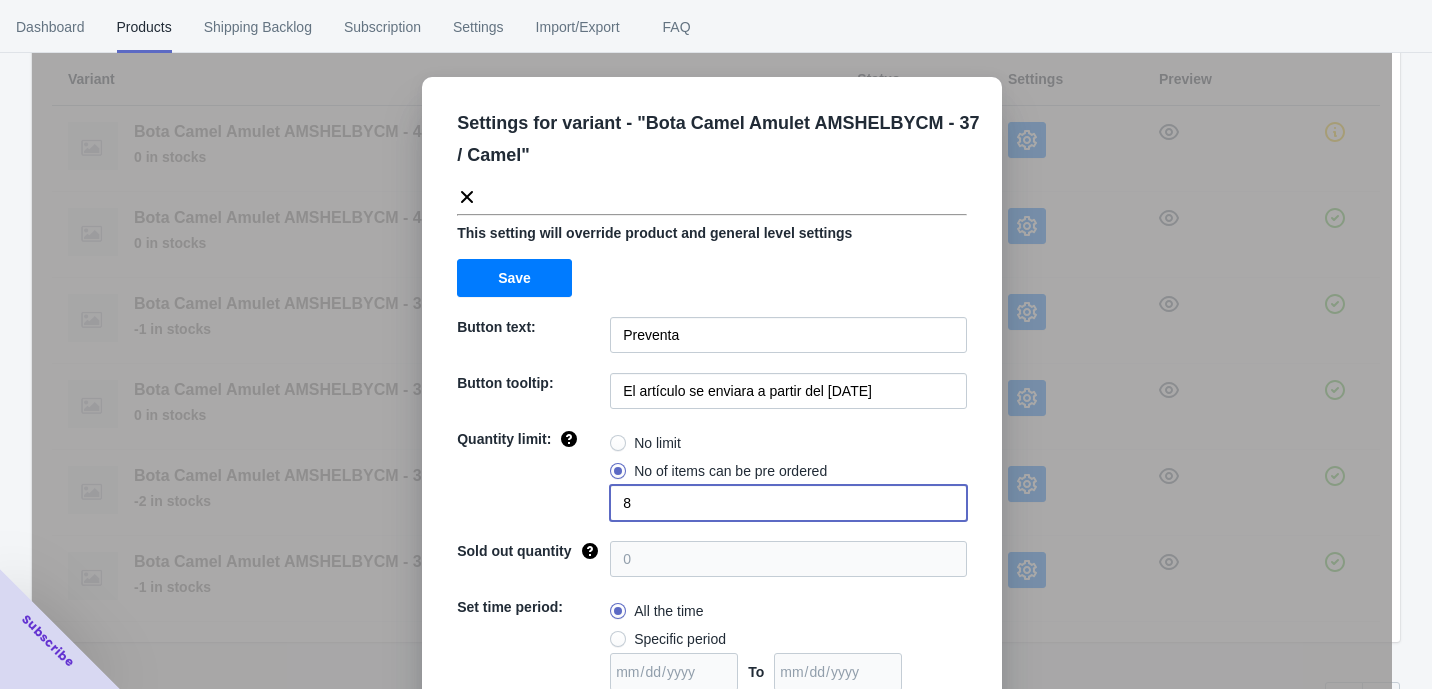type 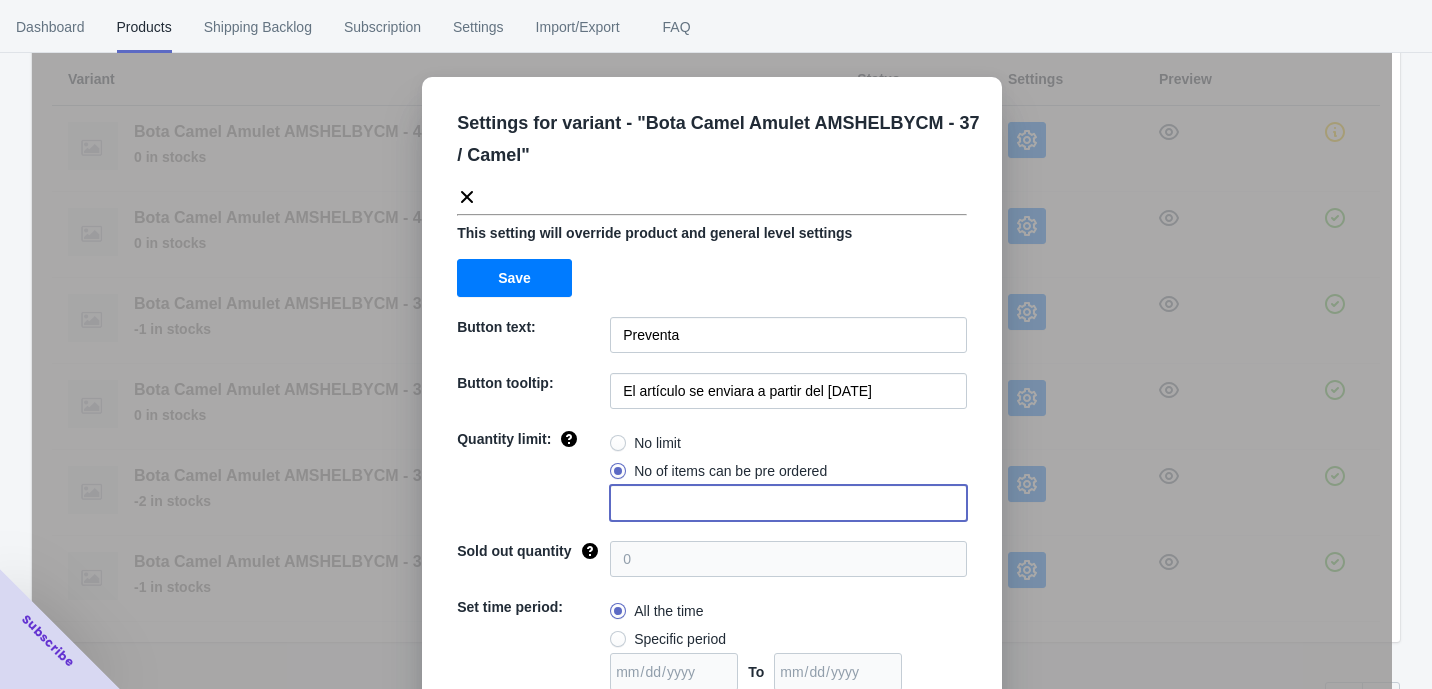 radio on "true" 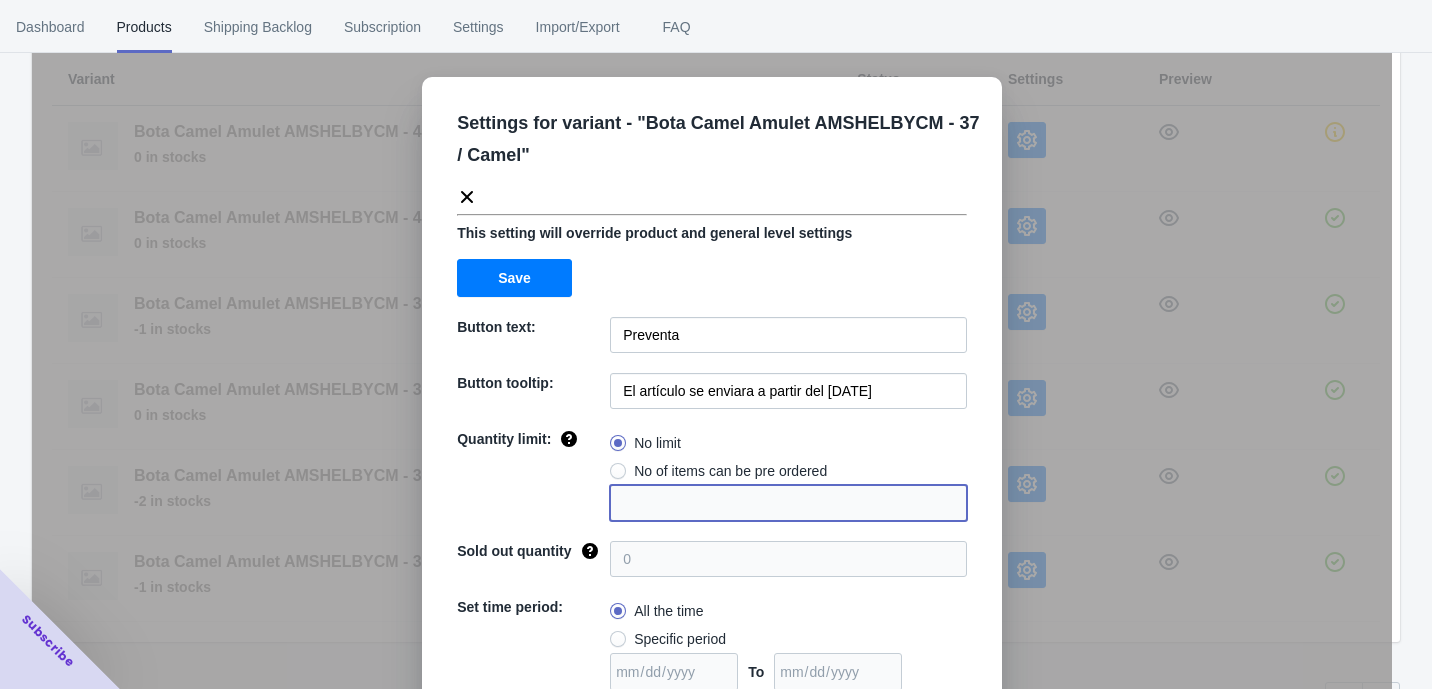 click at bounding box center (618, 471) 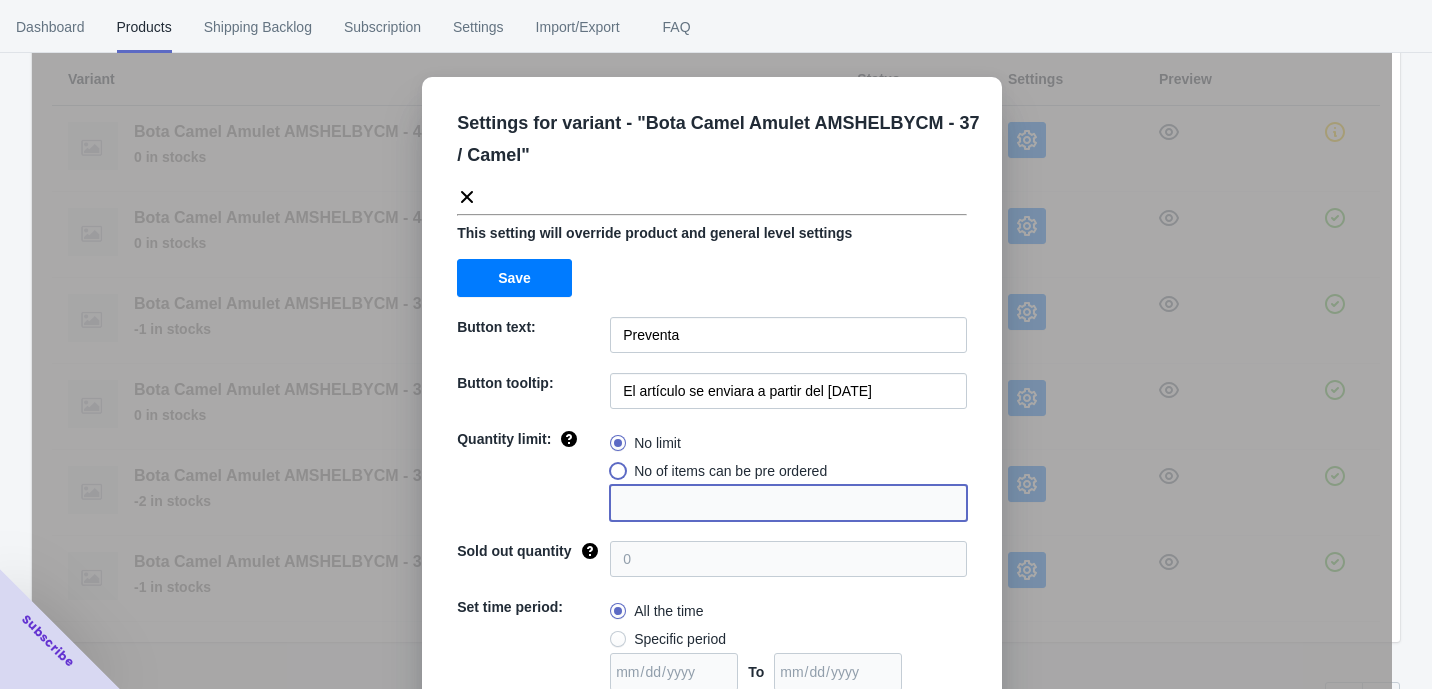 click on "No of items can be pre ordered" at bounding box center [615, 466] 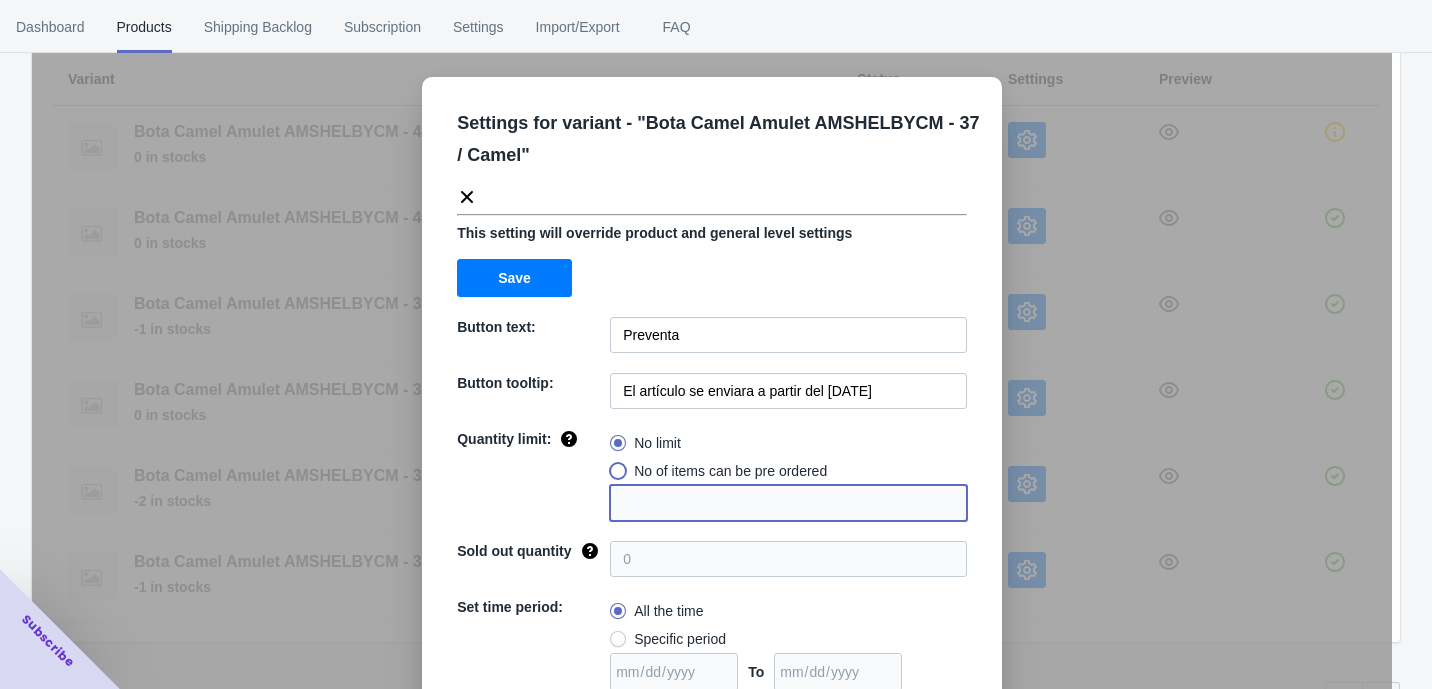 radio on "true" 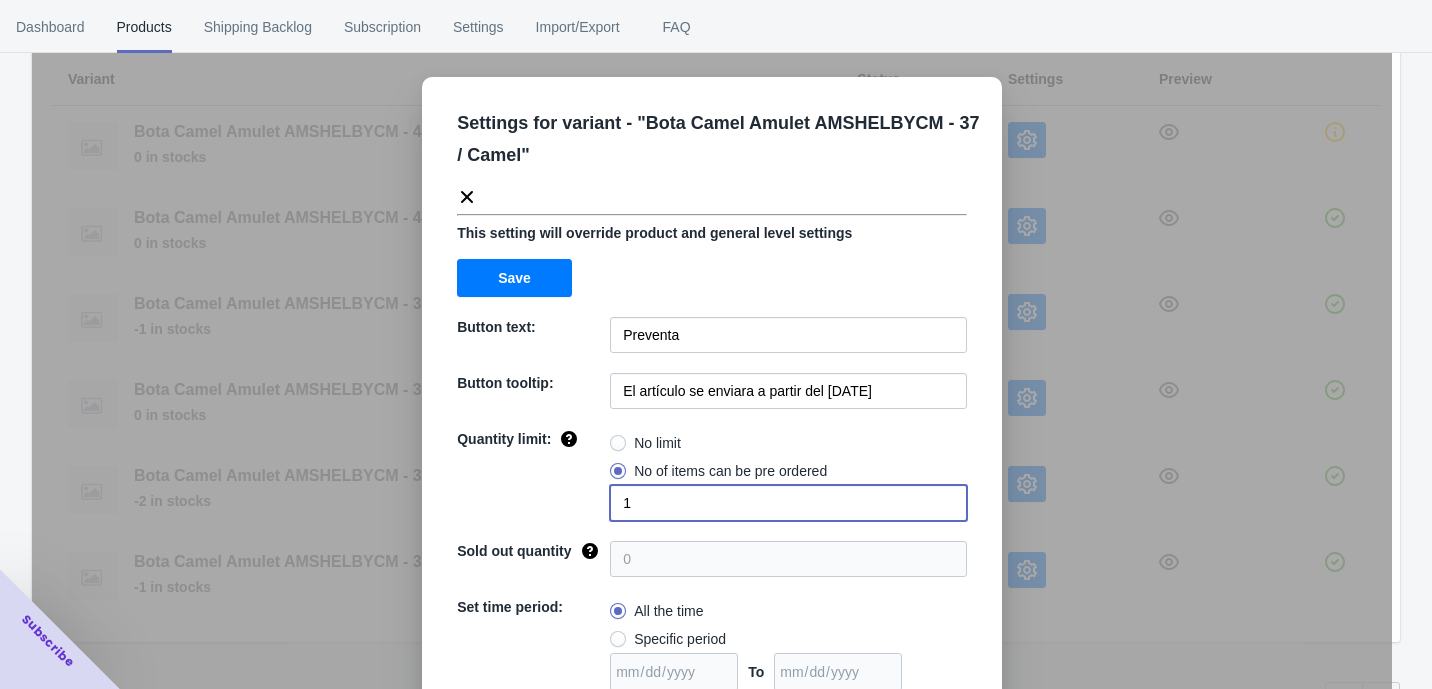 drag, startPoint x: 632, startPoint y: 512, endPoint x: 613, endPoint y: 512, distance: 19 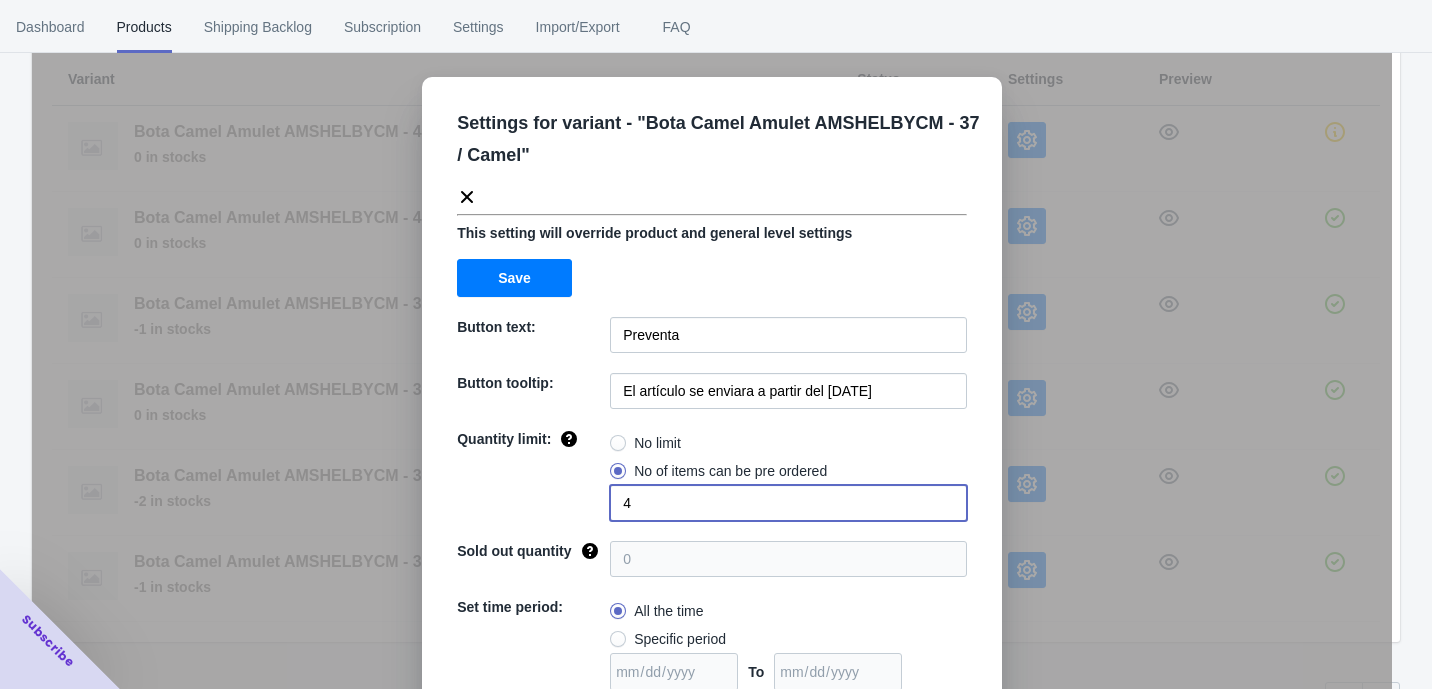 type on "4" 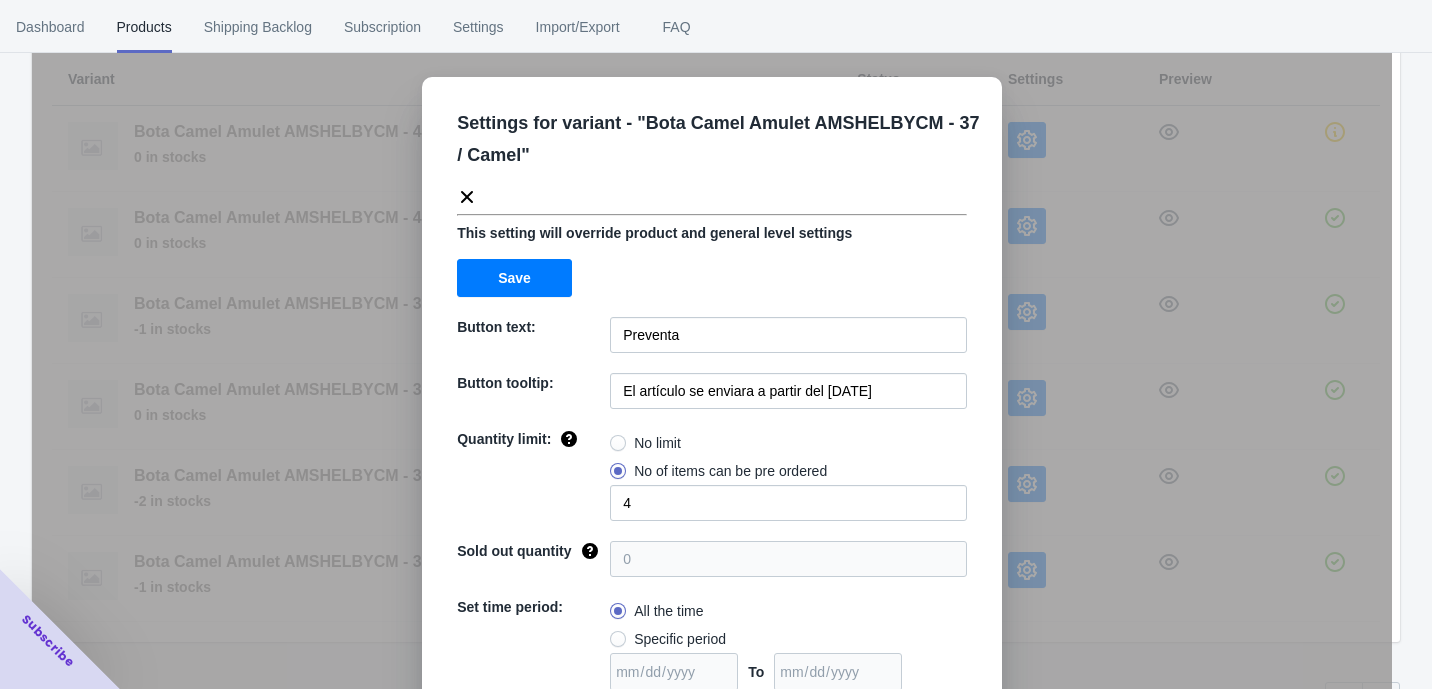 click on "Settings for variant - " Bota Camel Amulet AMSHELBYCM - 37 / Camel " This setting will override product and general level settings Save Button text: Preventa Button tooltip: El artículo se enviara a partir del [DATE] Quantity limit: No limit No of items can be pre ordered 4 Sold out quantity 0 Set time period: All the time Specific period To Sold out message: AGOTADO Override settings: Do not override Cancel Save" at bounding box center (712, 394) 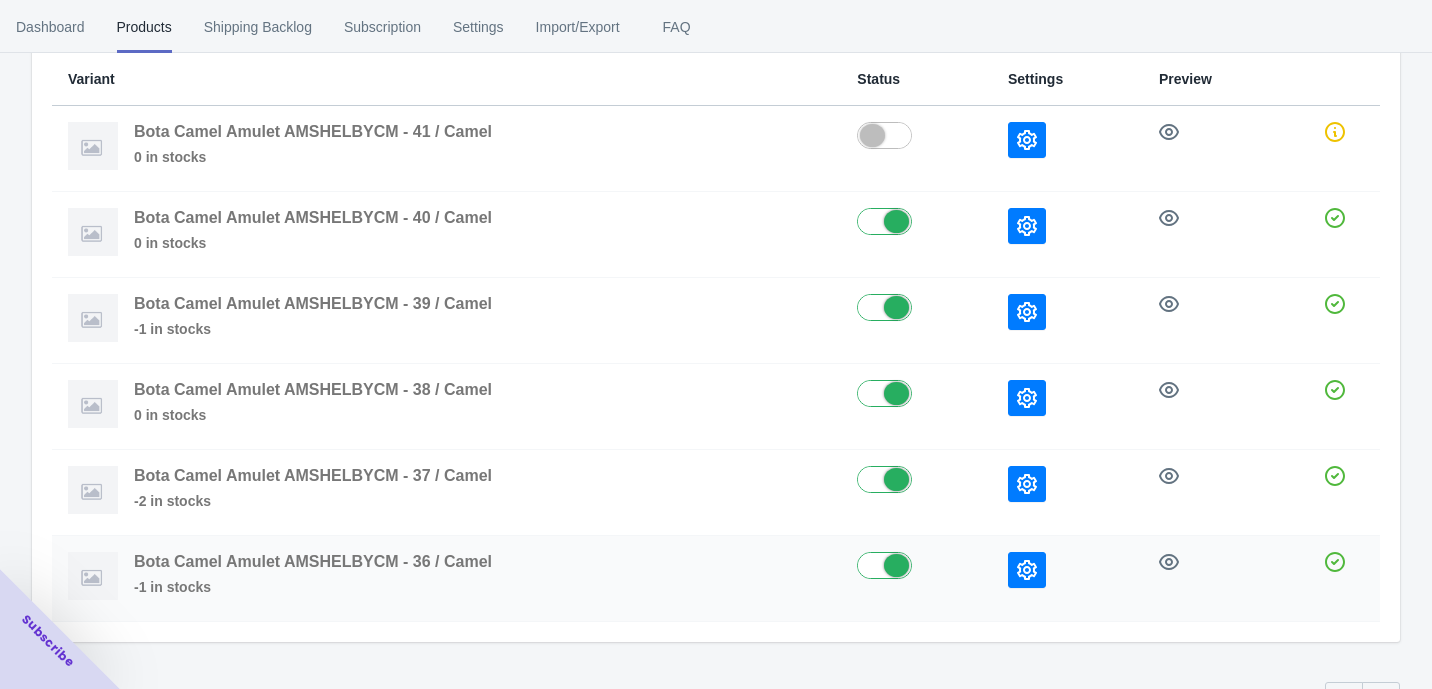 click at bounding box center (1027, 570) 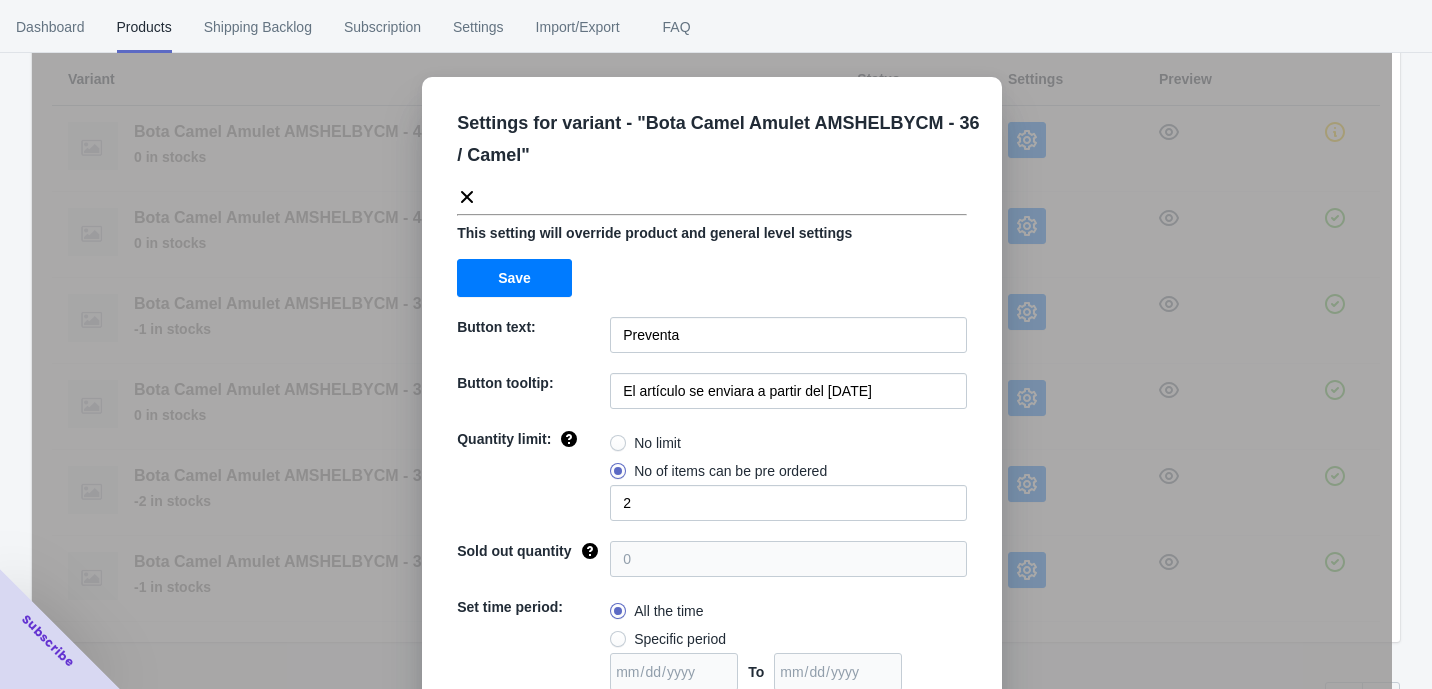 click on "Settings for variant - " Bota Camel Amulet AMSHELBYCM - 36 / Camel " This setting will override product and general level settings Save Button text: Preventa Button tooltip: El artículo se enviara a partir del [DATE] de [MONTH] de [YEAR] Quantity limit: No limit No of items can be pre ordered 2 Sold out quantity 0 Set time period: All the time Specific period To Sold out message: AGOTADO Override settings: Do not override Cancel Save" at bounding box center [712, 394] 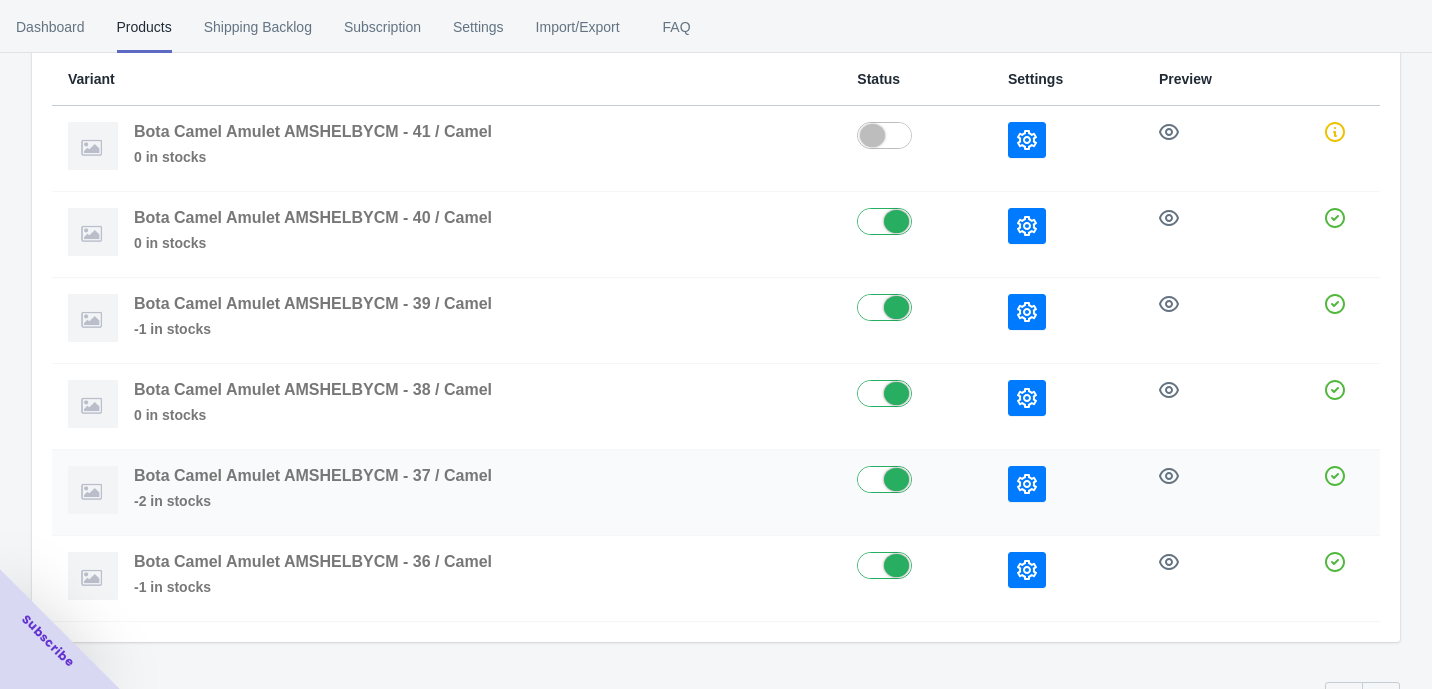 click 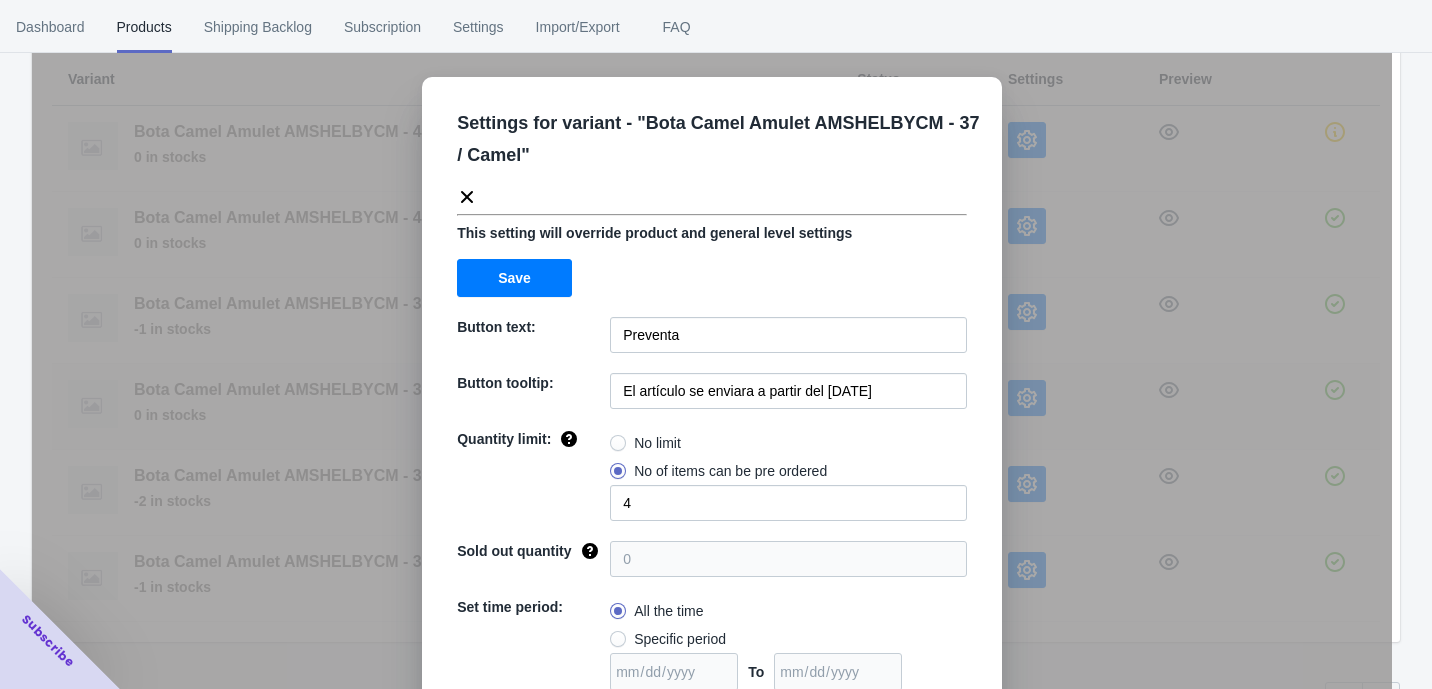 click on "Settings for variant - " Bota Camel Amulet AMSHELBYCM - 37 / Camel " This setting will override product and general level settings Save Button text: Preventa Button tooltip: El artículo se enviara a partir del [DATE] Quantity limit: No limit No of items can be pre ordered 4 Sold out quantity 0 Set time period: All the time Specific period To Sold out message: AGOTADO Override settings: Do not override Cancel Save" at bounding box center [712, 394] 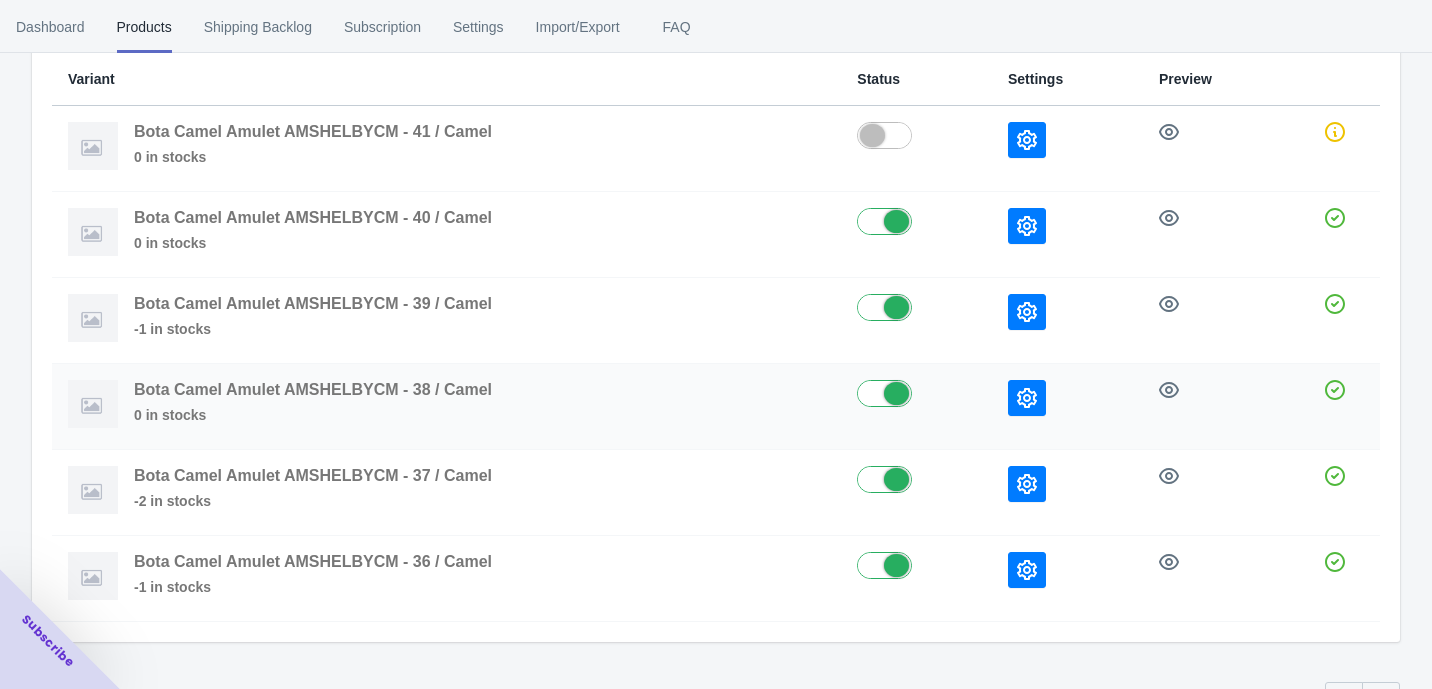 click 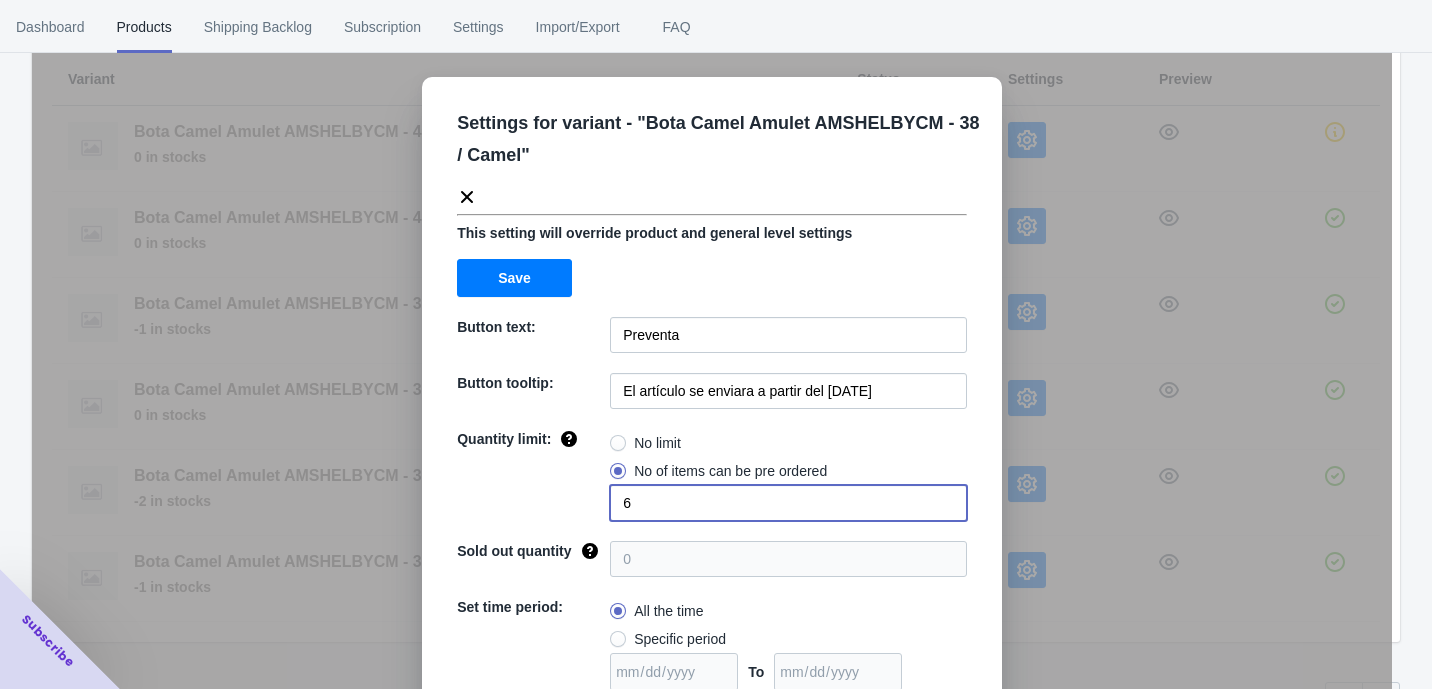 drag, startPoint x: 556, startPoint y: 502, endPoint x: 536, endPoint y: 502, distance: 20 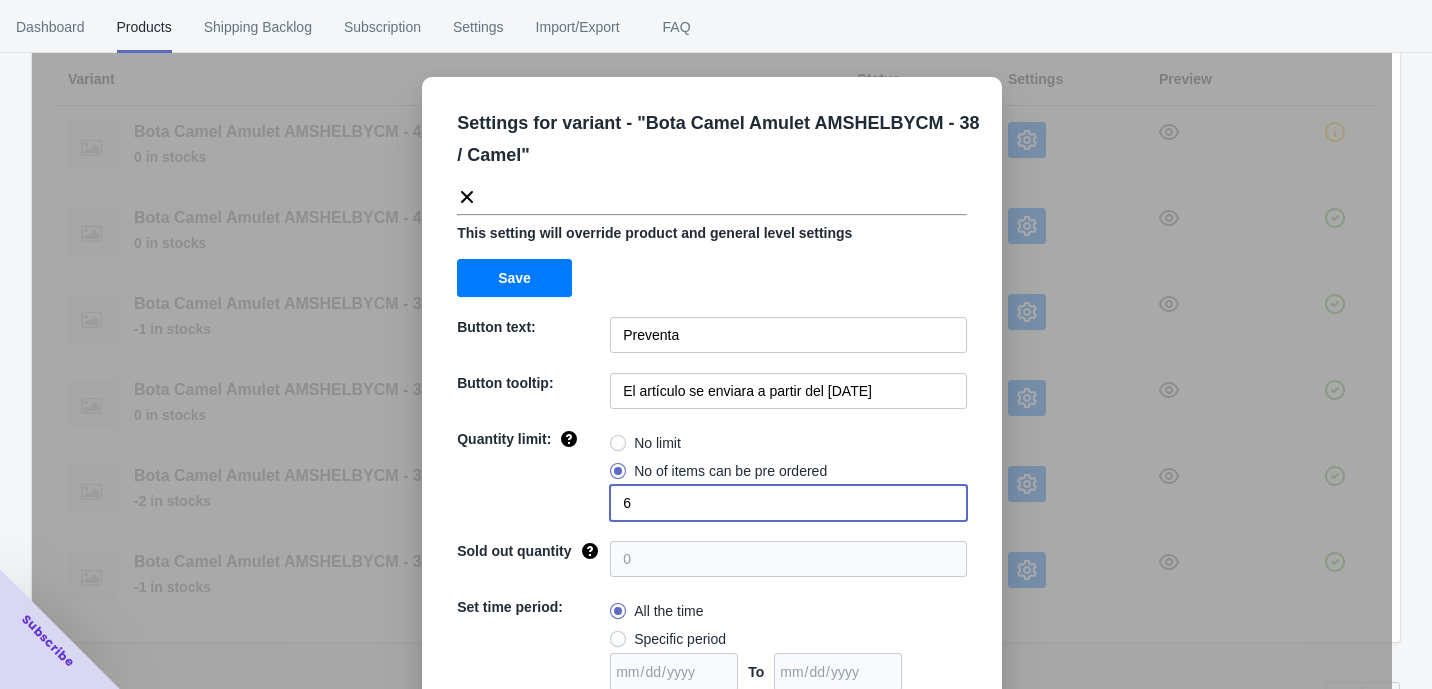 click on "Quantity limit: No limit No of items can be pre ordered 6" 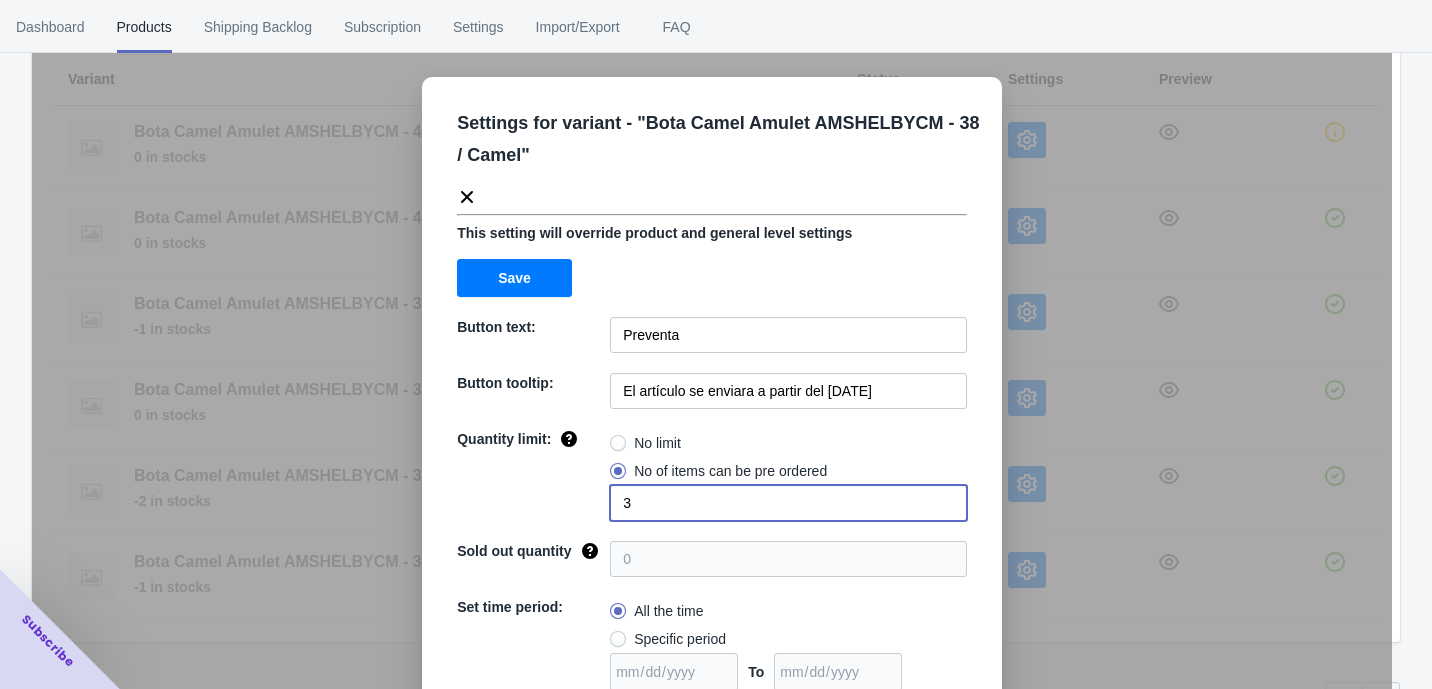 type on "3" 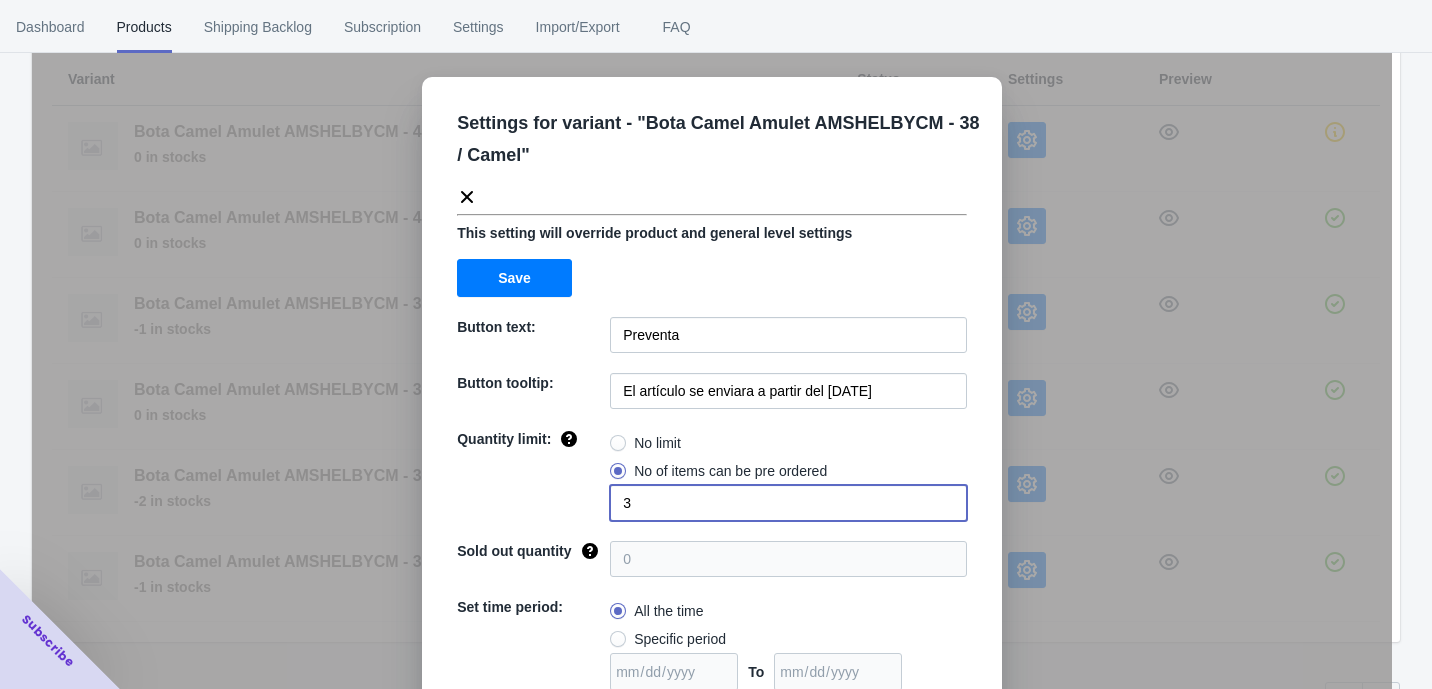 click on "Settings for variant - " Bota Camel Amulet AMSHELBYCM - 38 / Camel " This setting will override product and general level settings Save Button text: Preventa Button tooltip: El artículo se enviara a partir del [DATE] Quantity limit: No limit No of items can be pre ordered 3 Sold out quantity 0 Set time period: All the time Specific period To Sold out message: AGOTADO Override settings: Do not override Cancel Save" at bounding box center (712, 394) 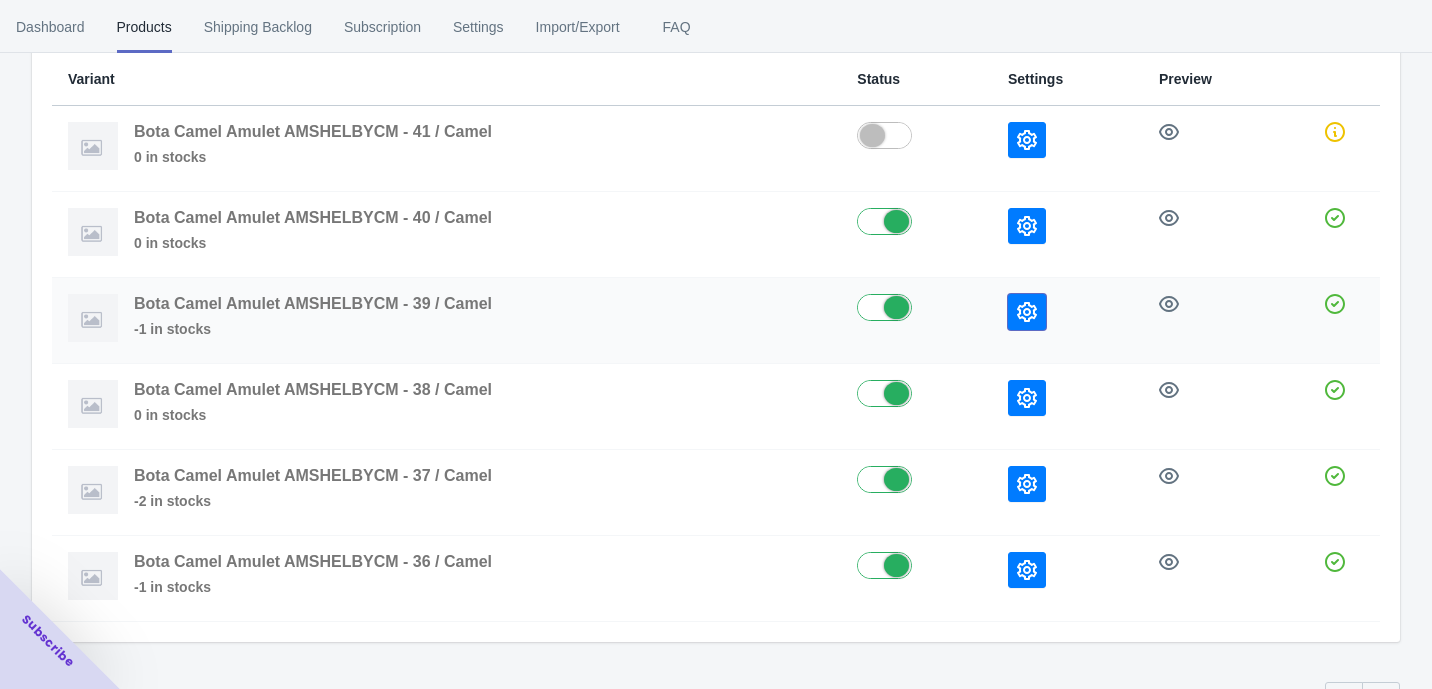 click 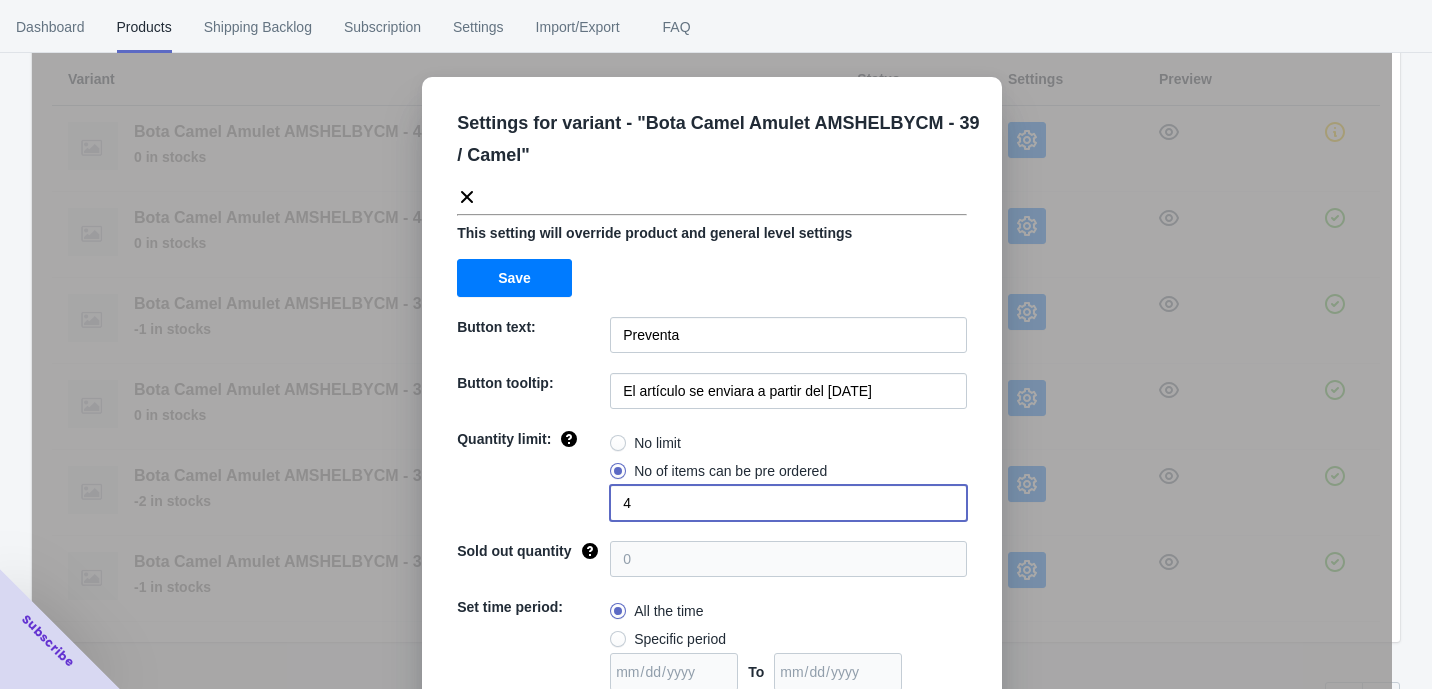 drag, startPoint x: 619, startPoint y: 494, endPoint x: 598, endPoint y: 494, distance: 21 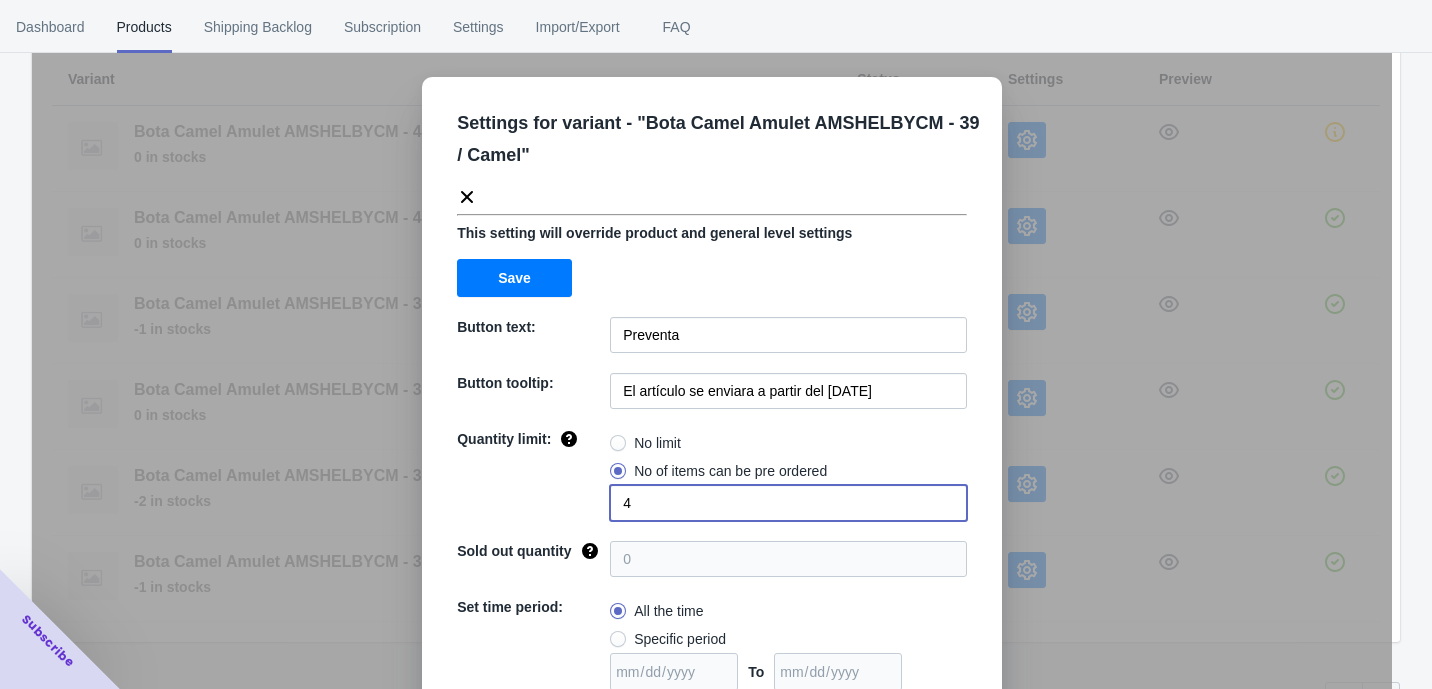 click on "Quantity limit: No limit No of items can be pre ordered 4" 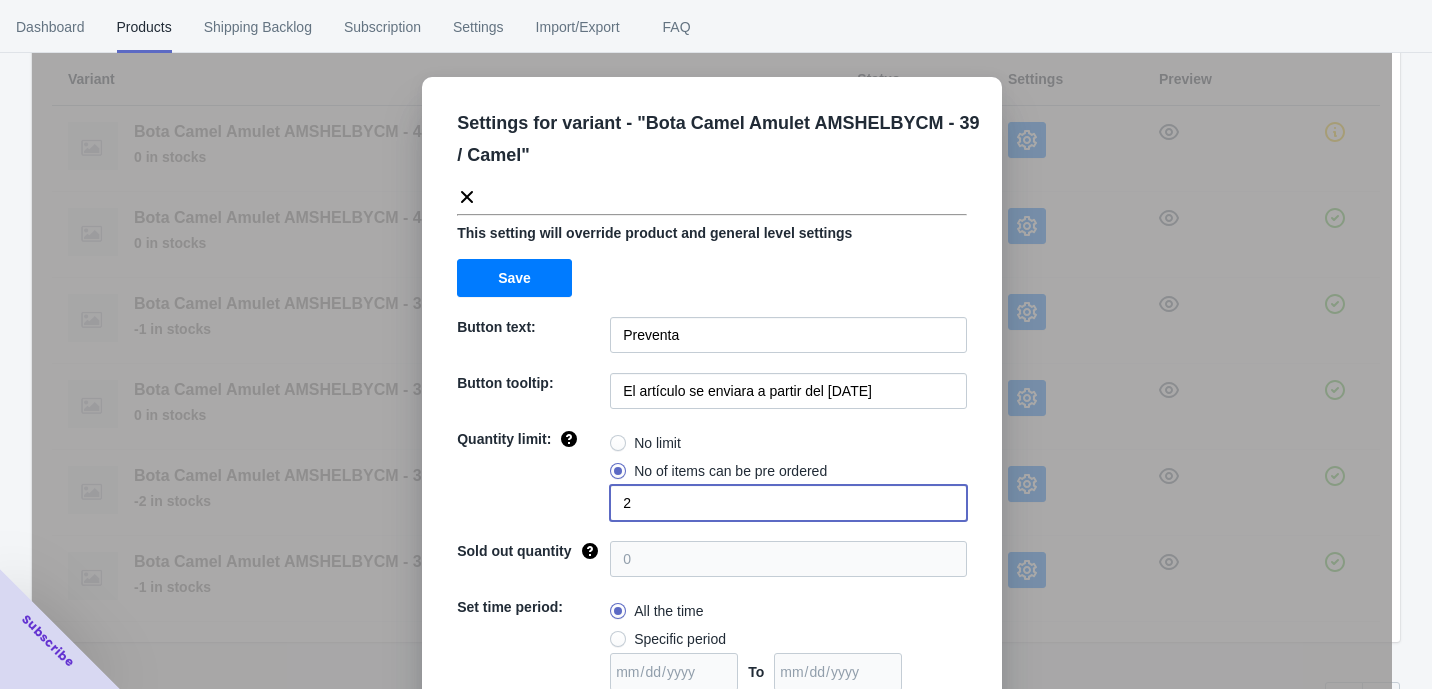 type on "2" 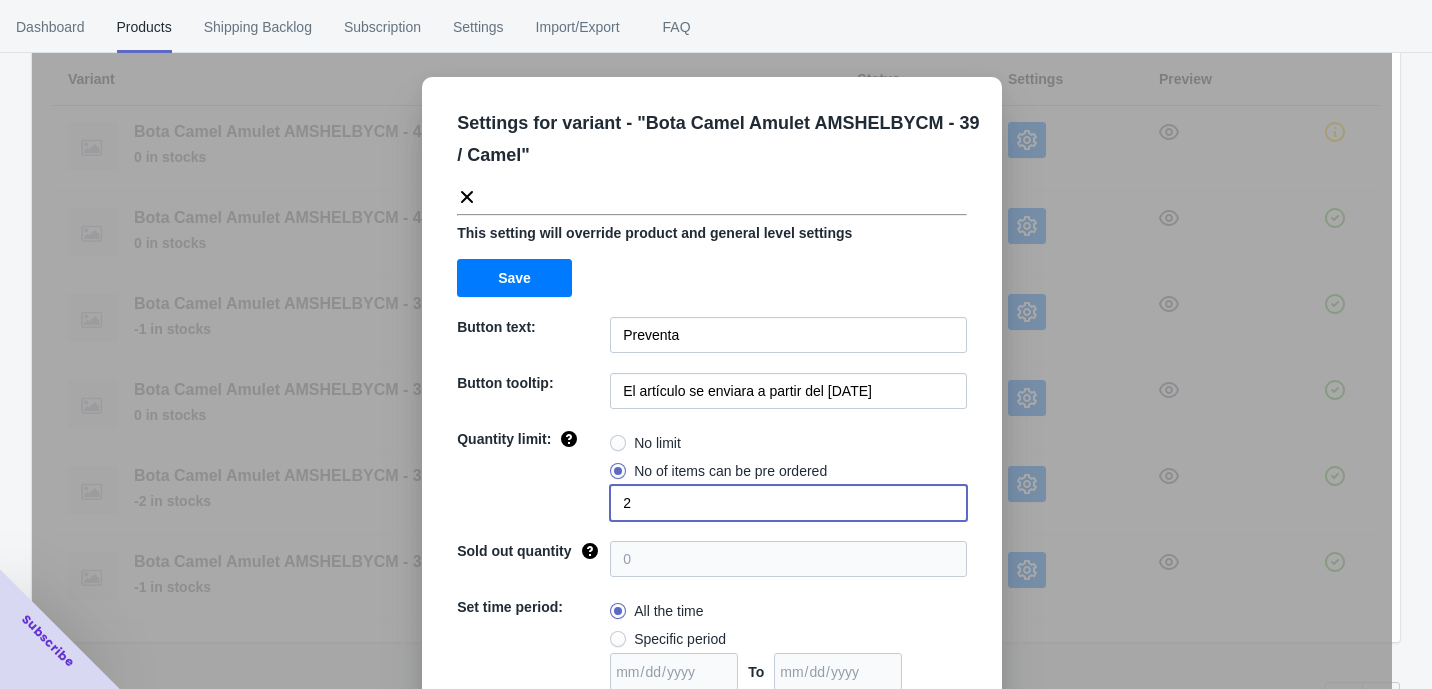 click on "Settings for variant - " Bota Camel Amulet AMSHELBYCM - 39 / Camel " This setting will override product and general level settings Save Button text: Preventa Button tooltip: El artículo se enviara a partir del [DATE] de [MONTH] de [YEAR] Quantity limit: No limit No of items can be pre ordered 2 Sold out quantity 0 Set time period: All the time Specific period To Sold out message: AGOTADO Override settings: Do not override Cancel Save" at bounding box center [712, 394] 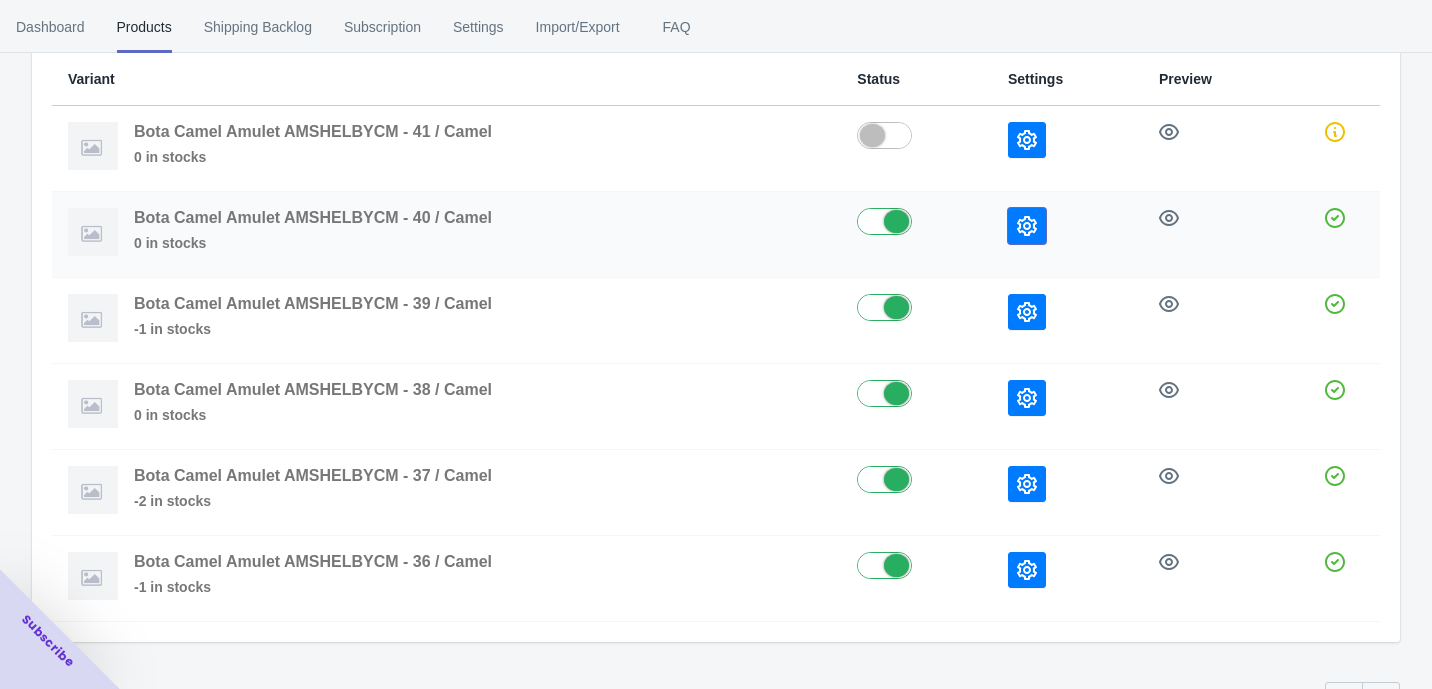 click 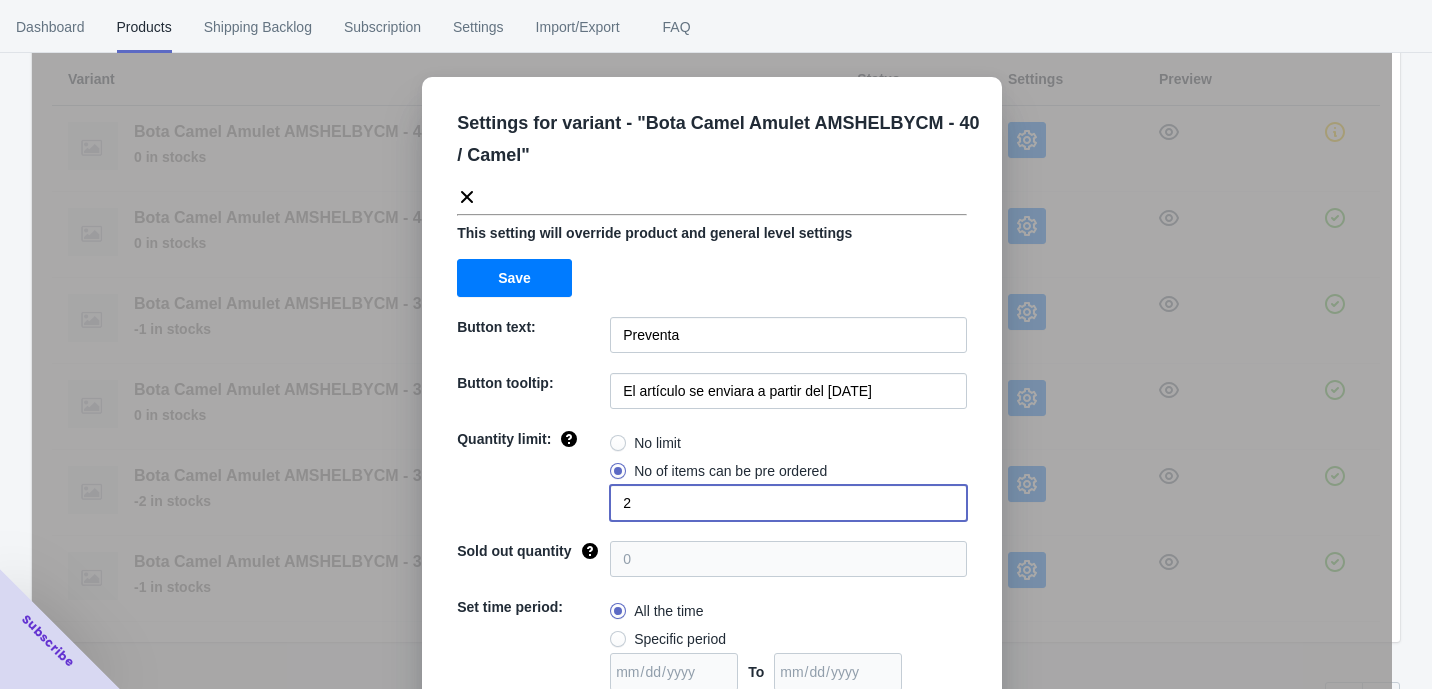 drag, startPoint x: 637, startPoint y: 501, endPoint x: 607, endPoint y: 504, distance: 30.149628 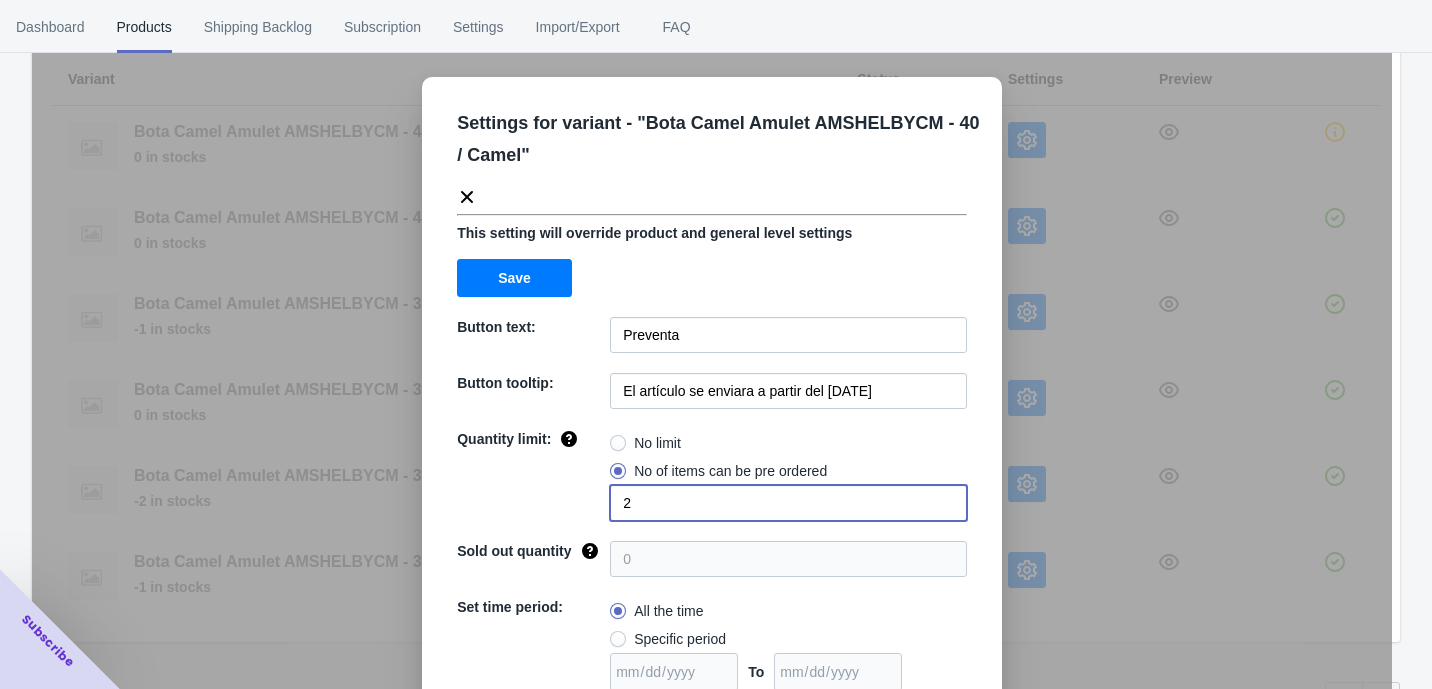 click on "2" at bounding box center [788, 503] 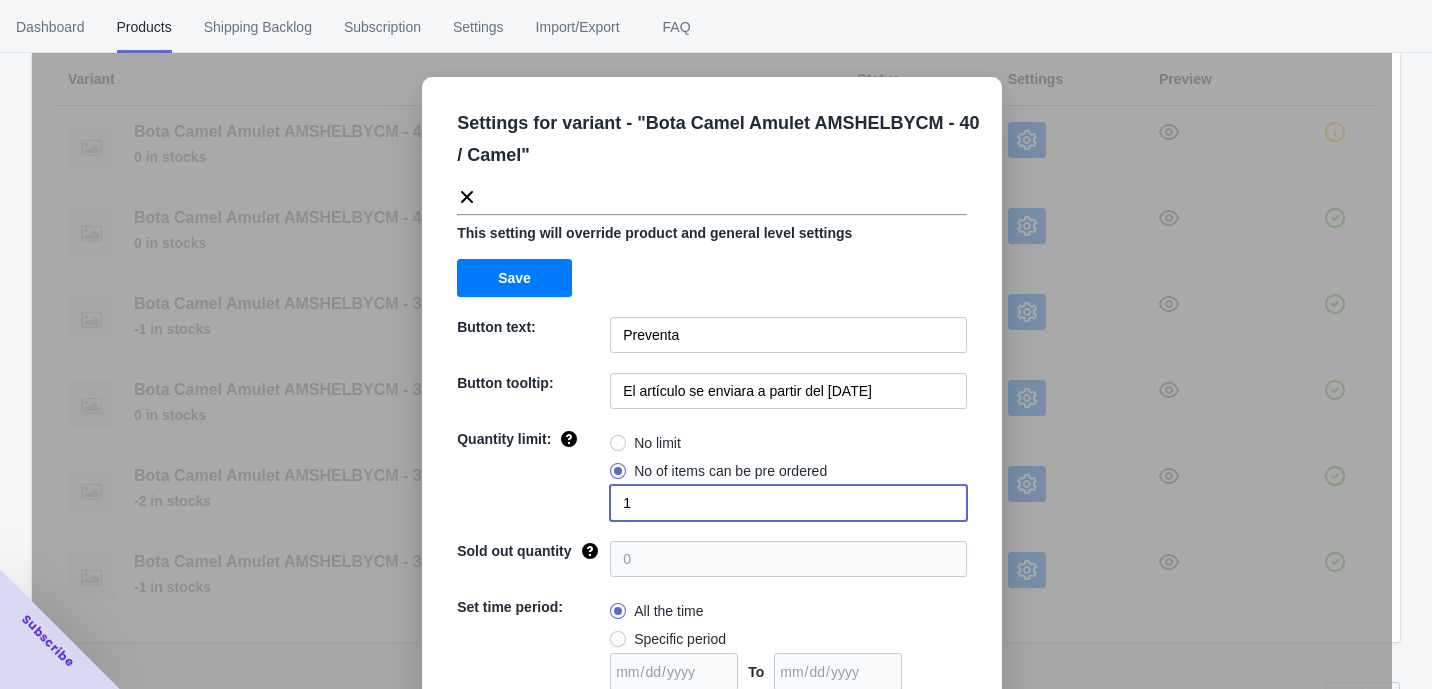 type on "1" 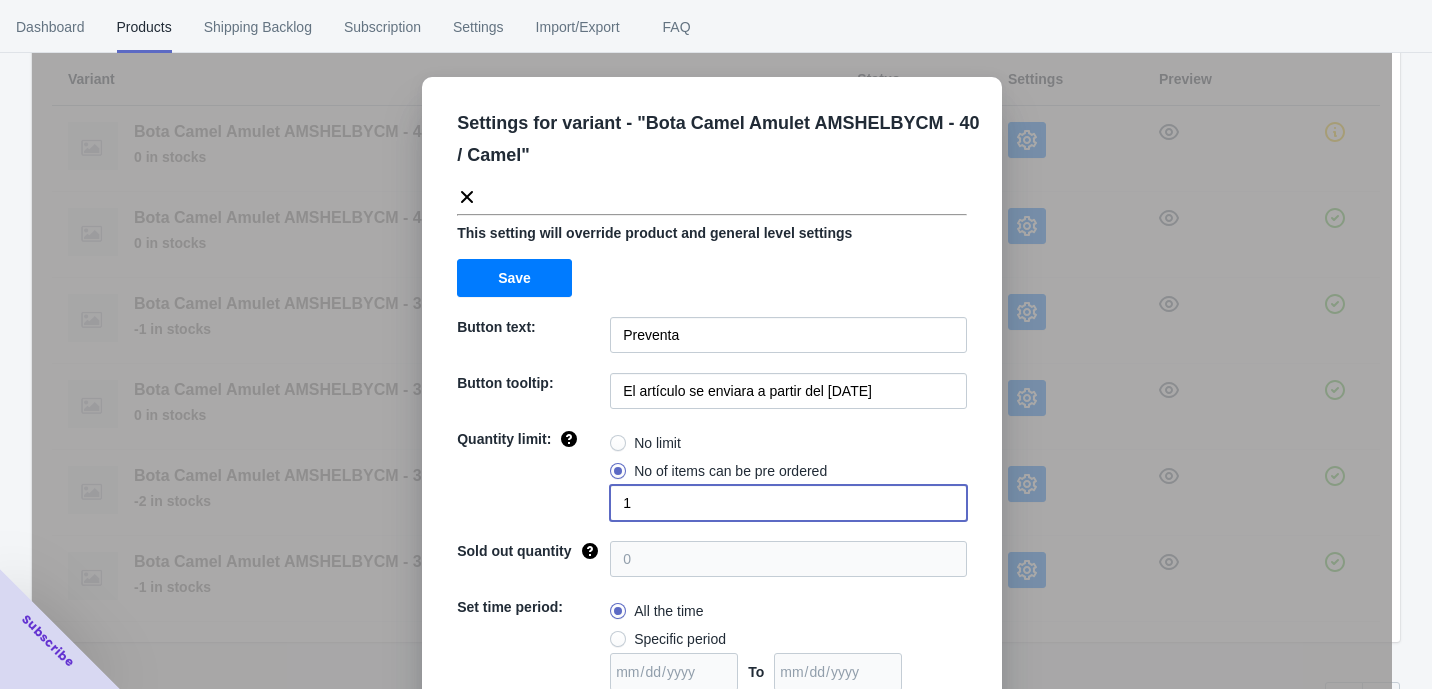 click on "Settings for variant - " Bota Camel Amulet AMSHELBYCM - 40 / Camel " This setting will override product and general level settings Save Button text: Preventa Button tooltip: El artículo se enviara a partir del [DATE] de [MONTH] de [YEAR] Quantity limit: No limit No of items can be pre ordered 1 Sold out quantity 0 Set time period: All the time Specific period To Sold out message: AGOTADO Override settings: Do not override Cancel Save" at bounding box center (712, 394) 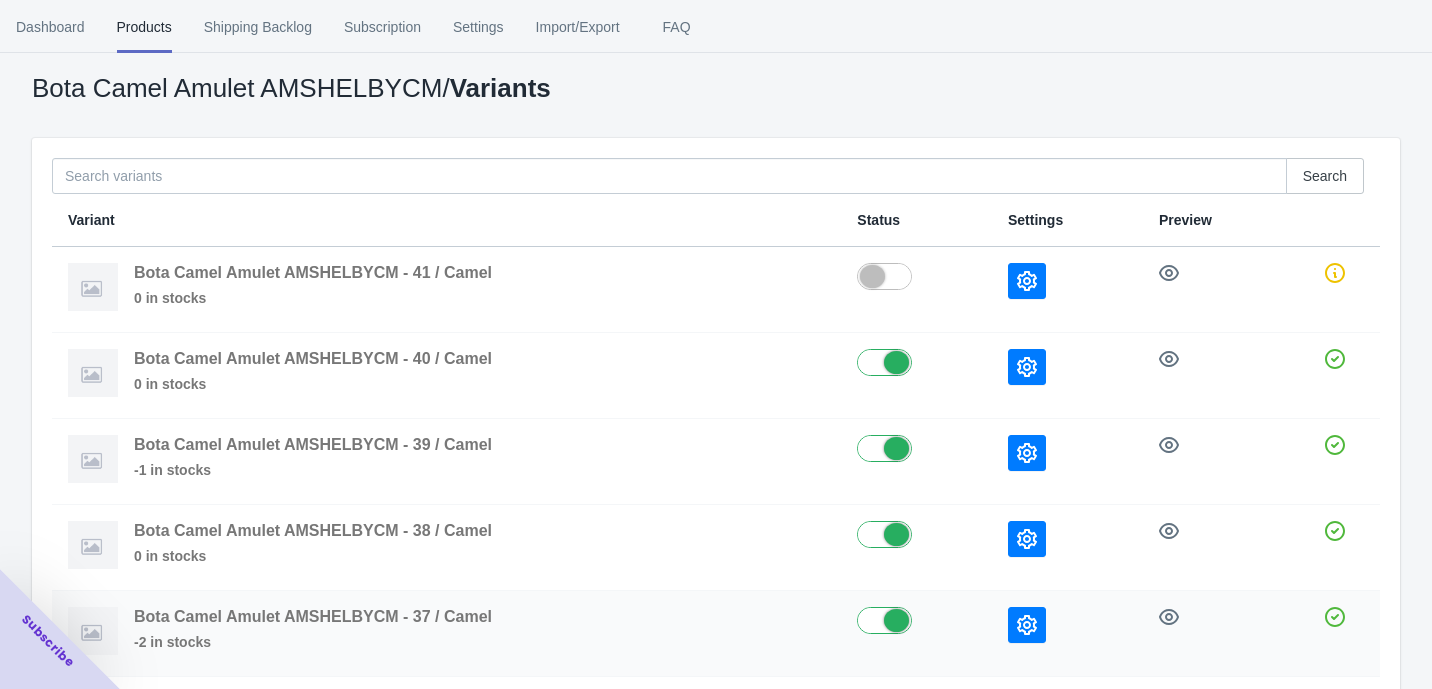 scroll, scrollTop: 0, scrollLeft: 0, axis: both 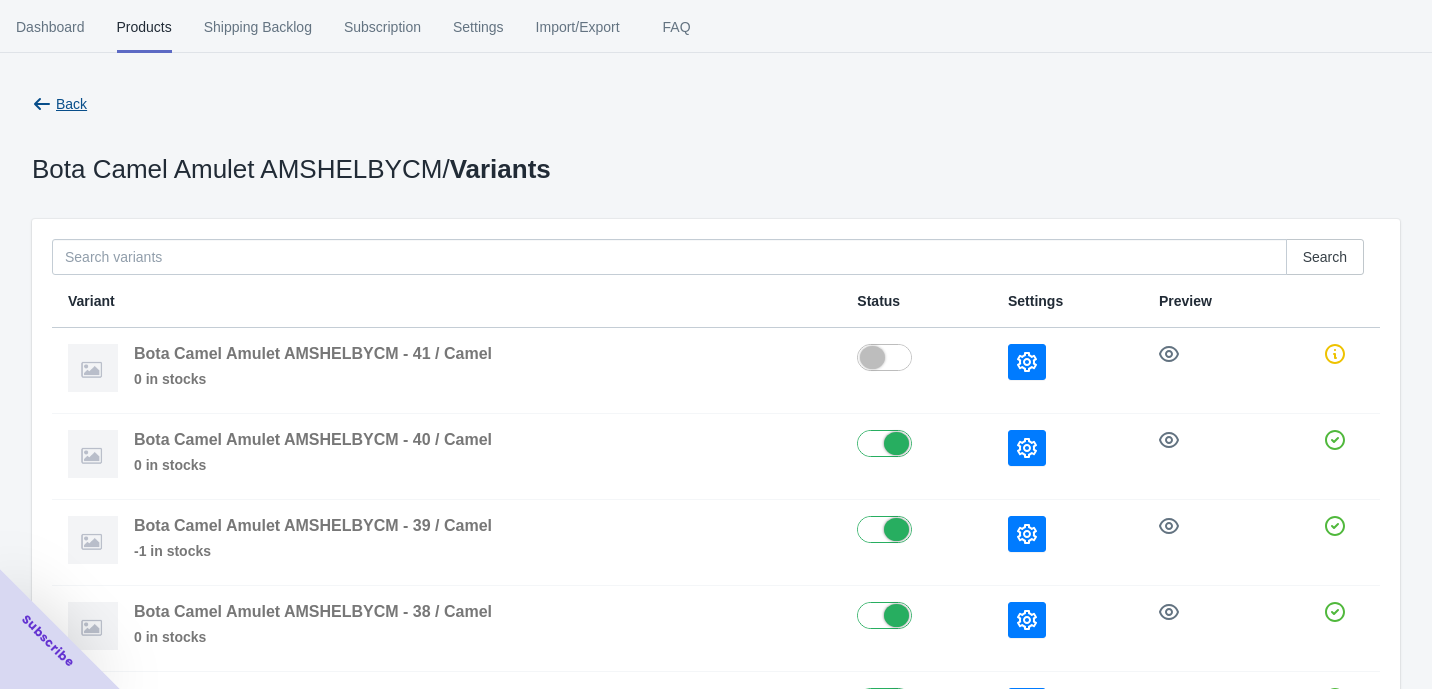 click 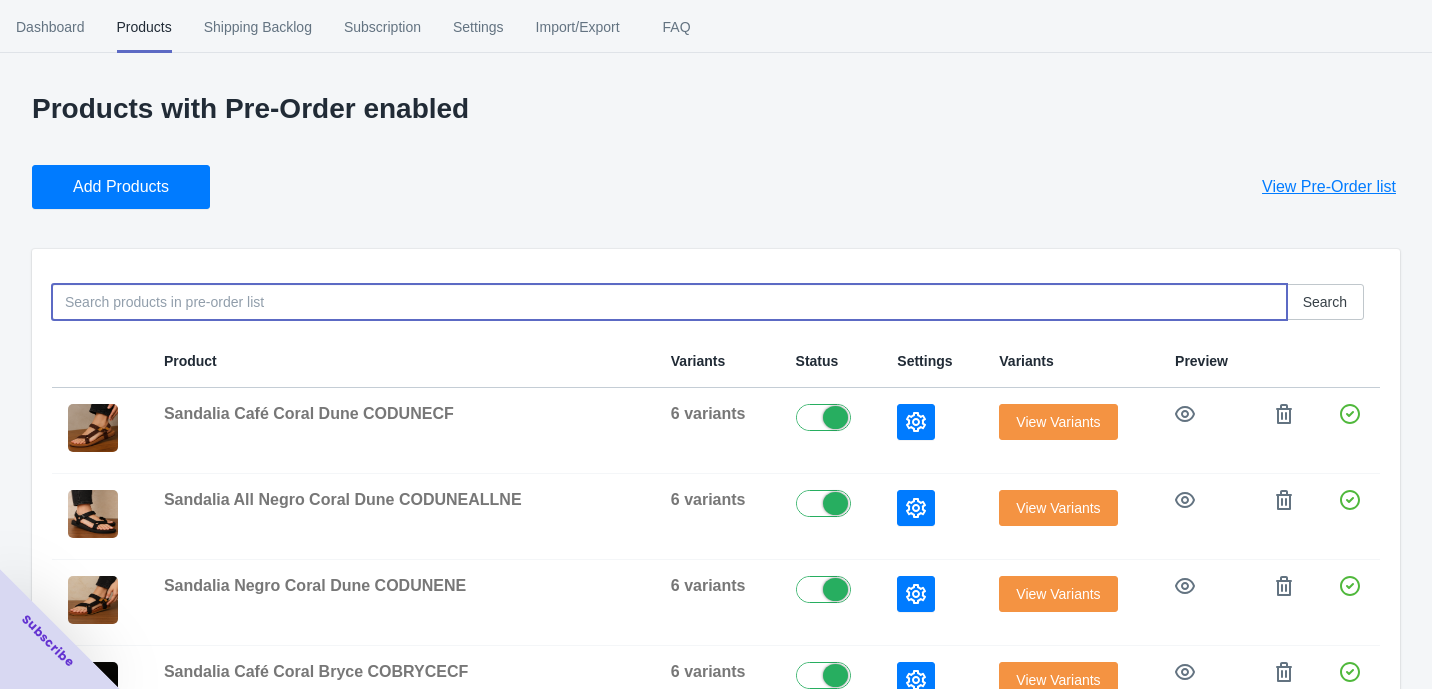 click at bounding box center [669, 302] 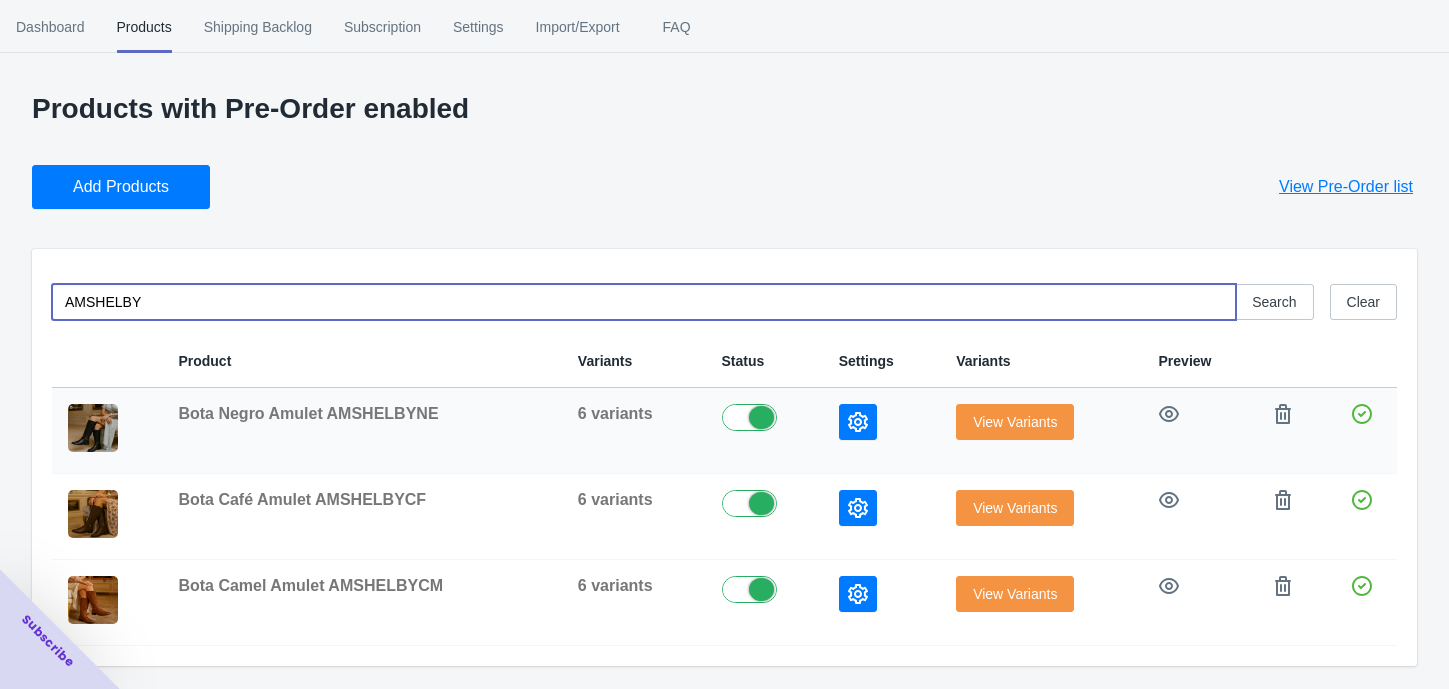 type on "AMSHELBY" 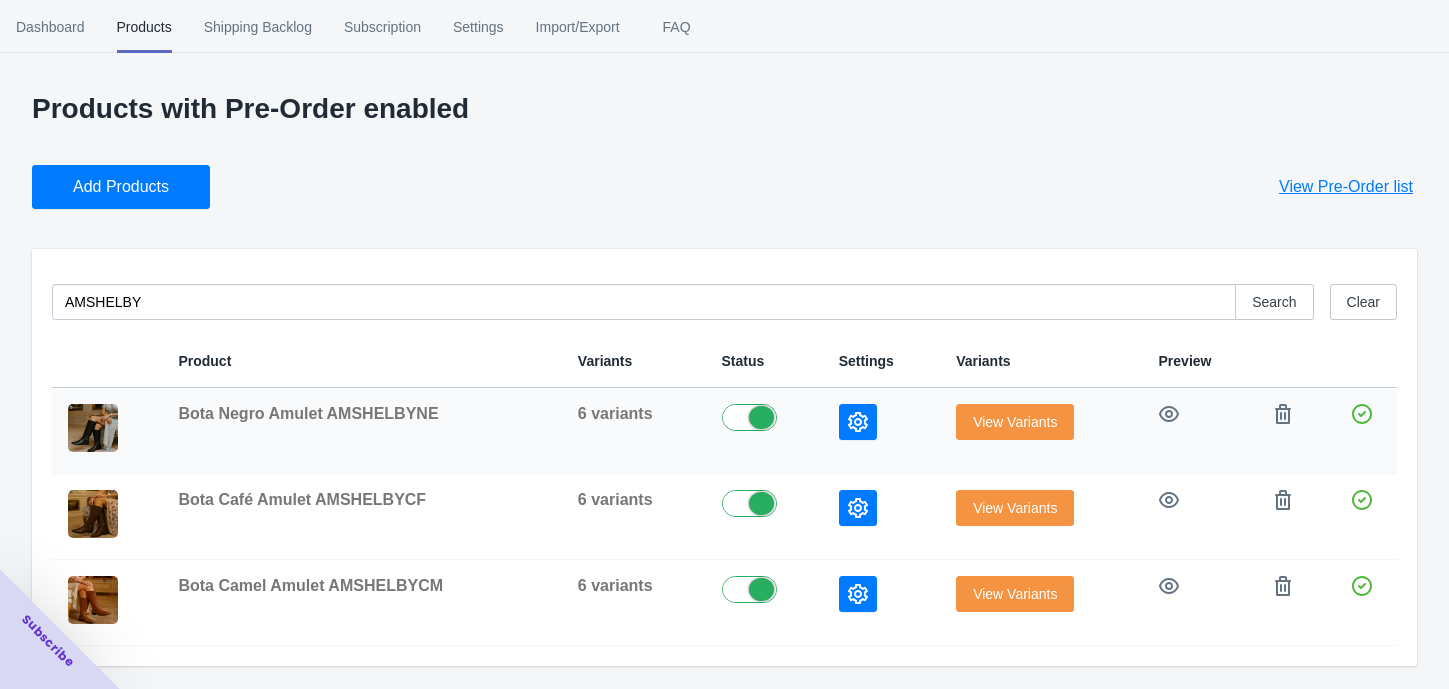 click 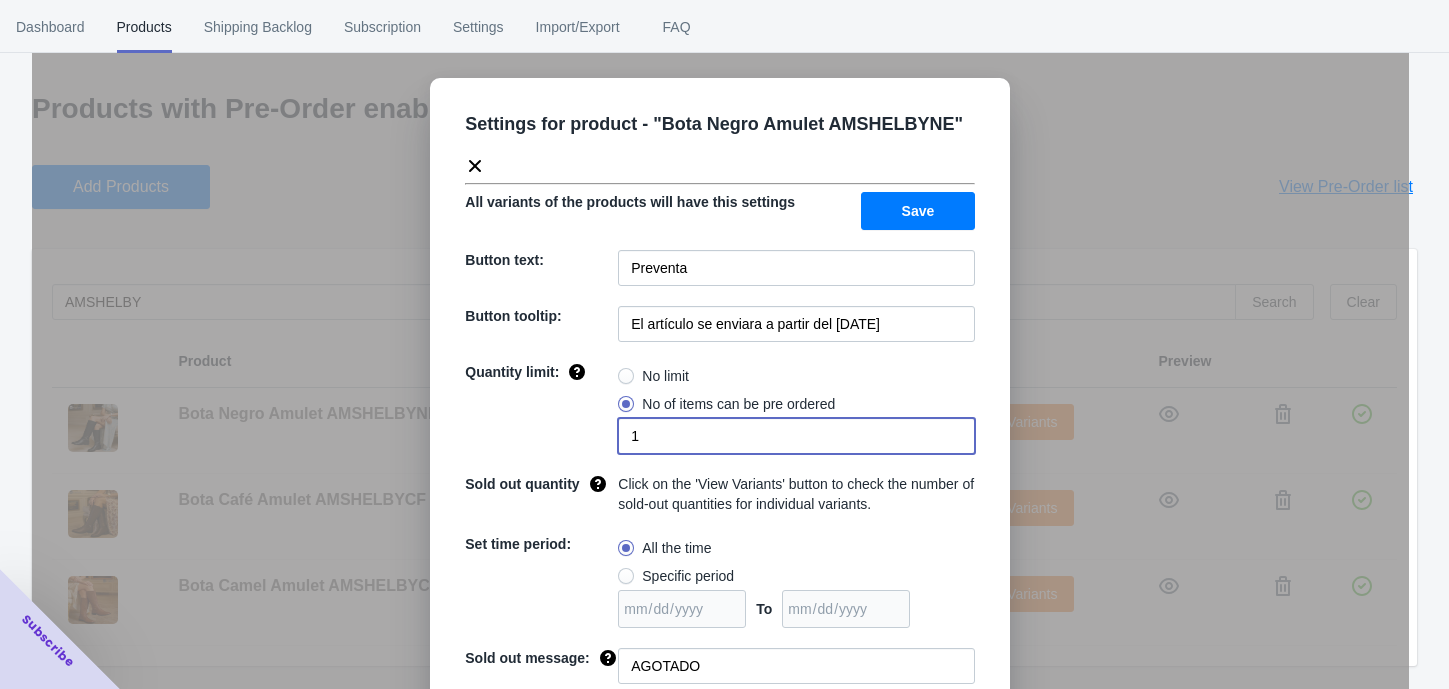 drag, startPoint x: 666, startPoint y: 429, endPoint x: 587, endPoint y: 435, distance: 79.22752 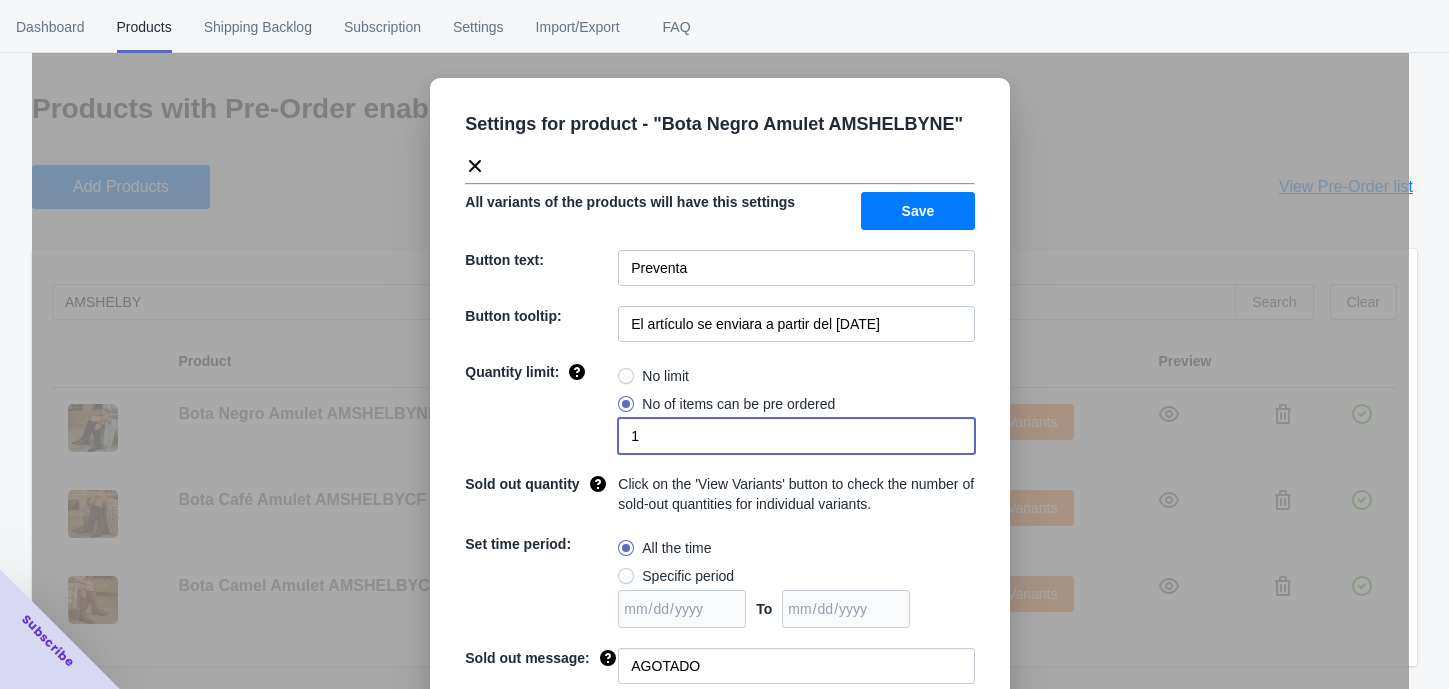 click on "Quantity limit: No limit No of items can be pre ordered 1" 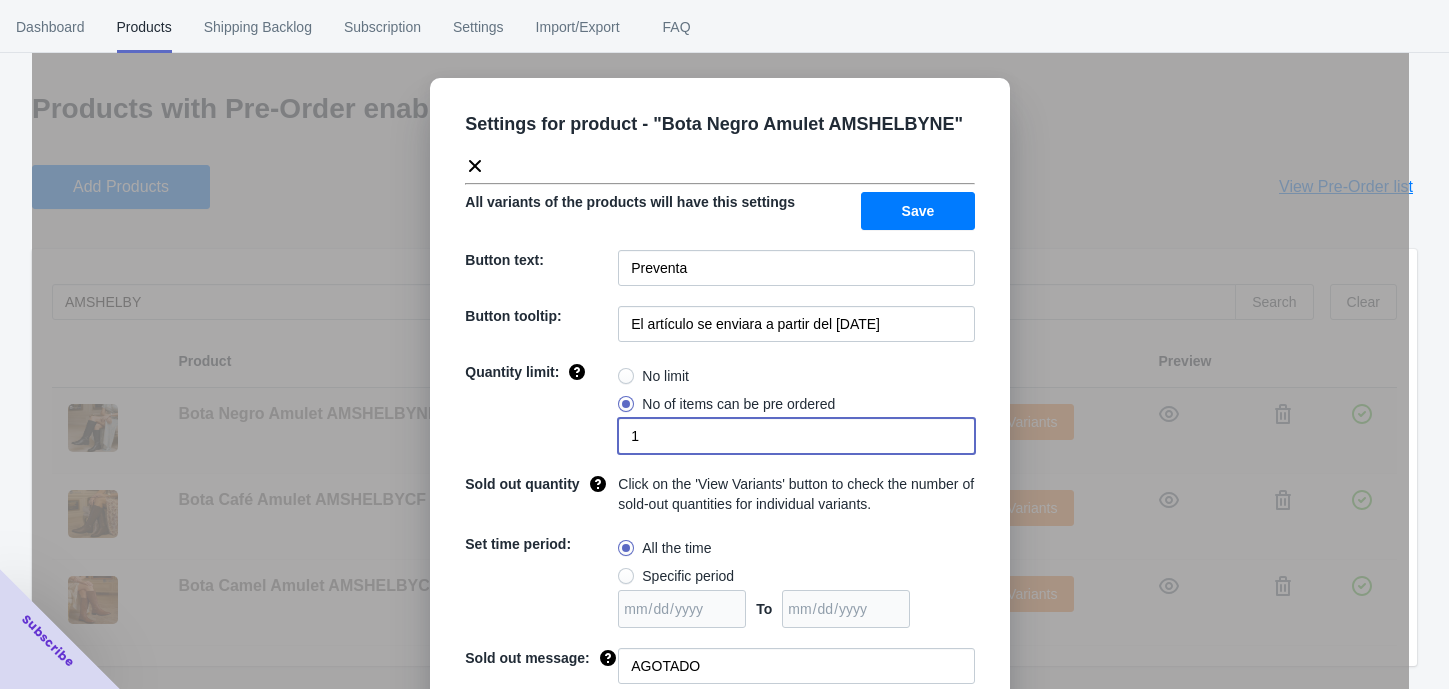 drag, startPoint x: 1119, startPoint y: 488, endPoint x: 1086, endPoint y: 466, distance: 39.661064 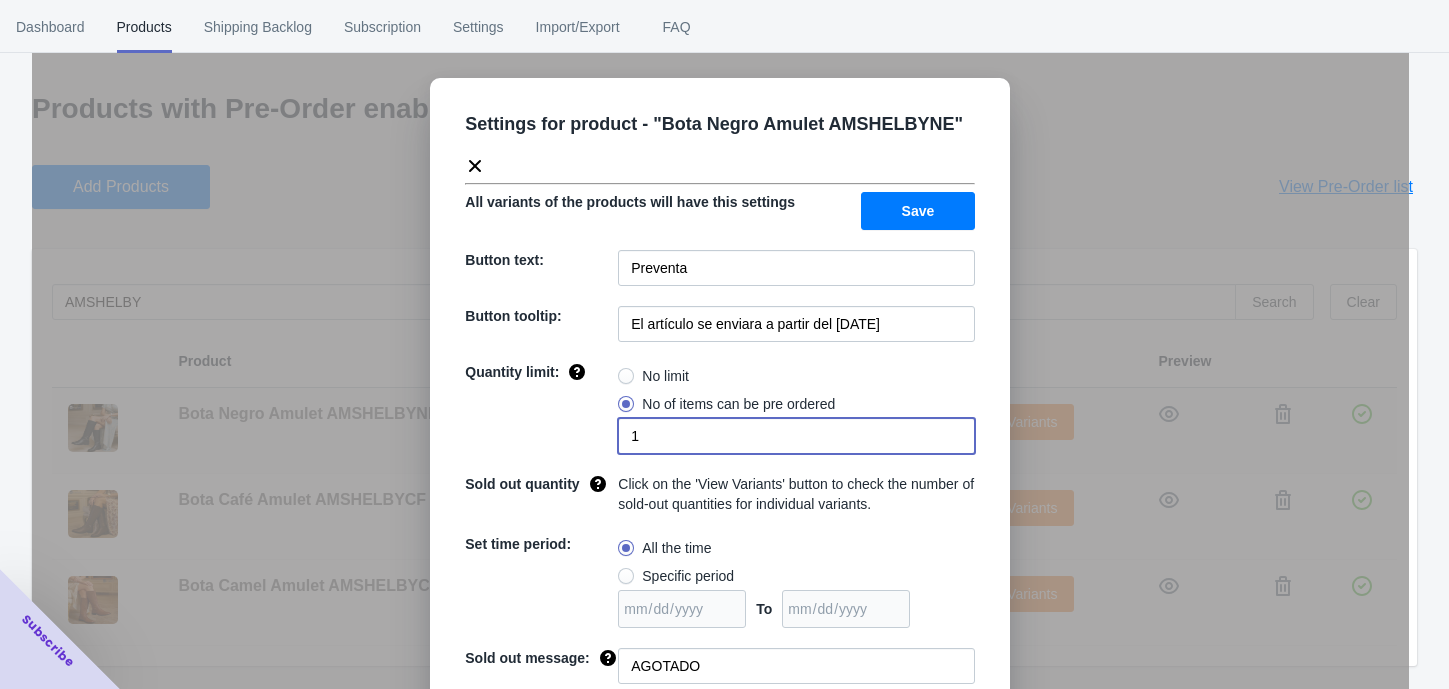 click on "Settings for product - " Bota Negro Amulet AMSHELBYNE " All variants of the products will have this settings Save Button text: Preventa Button tooltip: El artículo se enviara a partir del [DATE] de [MONTH] de [YEAR] Quantity limit: No limit No of items can be pre ordered 1 Sold out quantity Click on the 'View Variants' button to check the number of sold-out quantities for individual variants. Set time period: All the time Specific period To Sold out message: AGOTADO Override settings: Do not override Cancel Save" 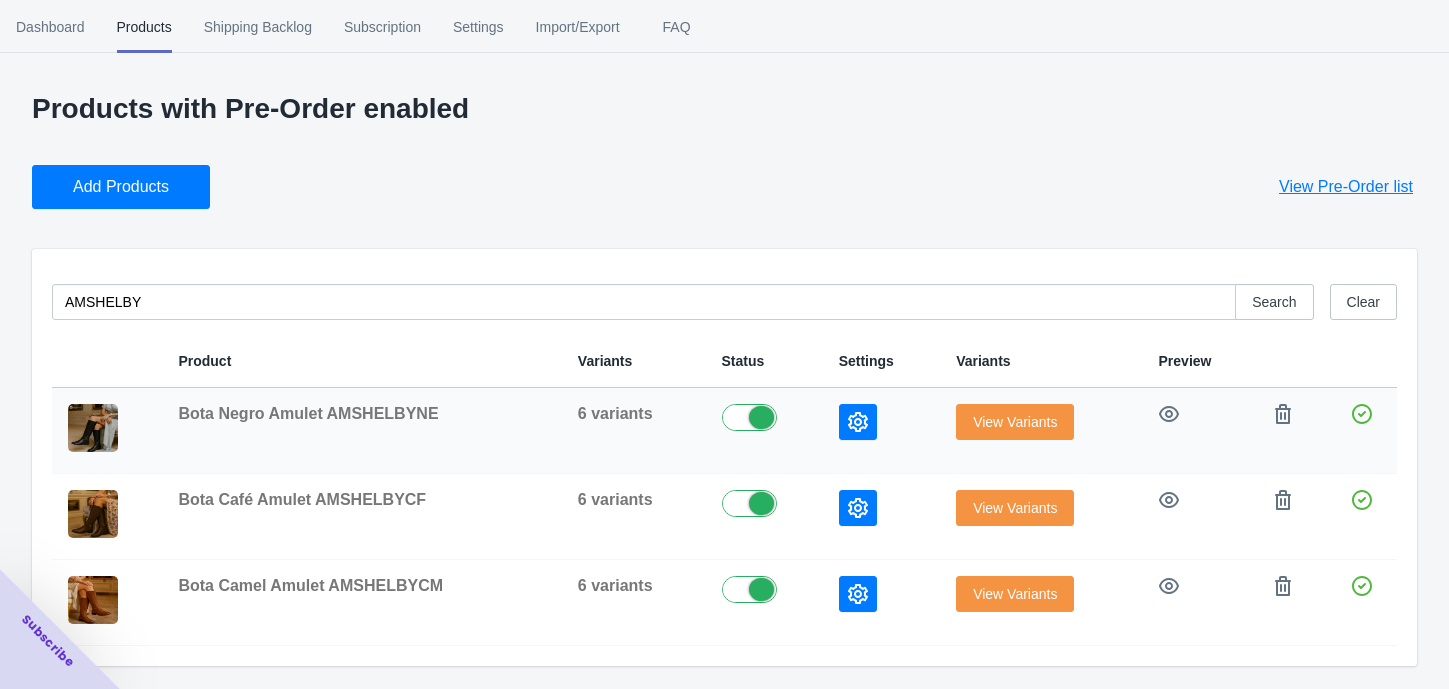 click on "View Variants" at bounding box center (1015, 422) 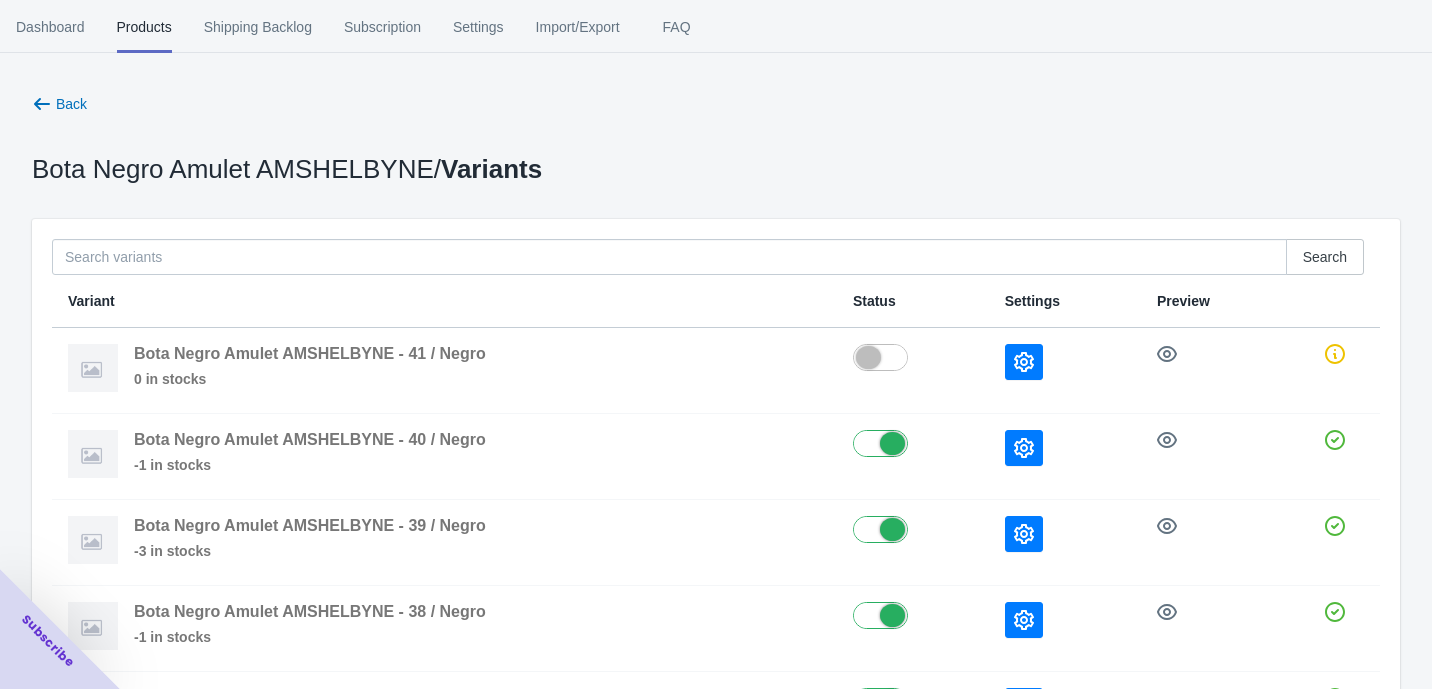 scroll, scrollTop: 274, scrollLeft: 0, axis: vertical 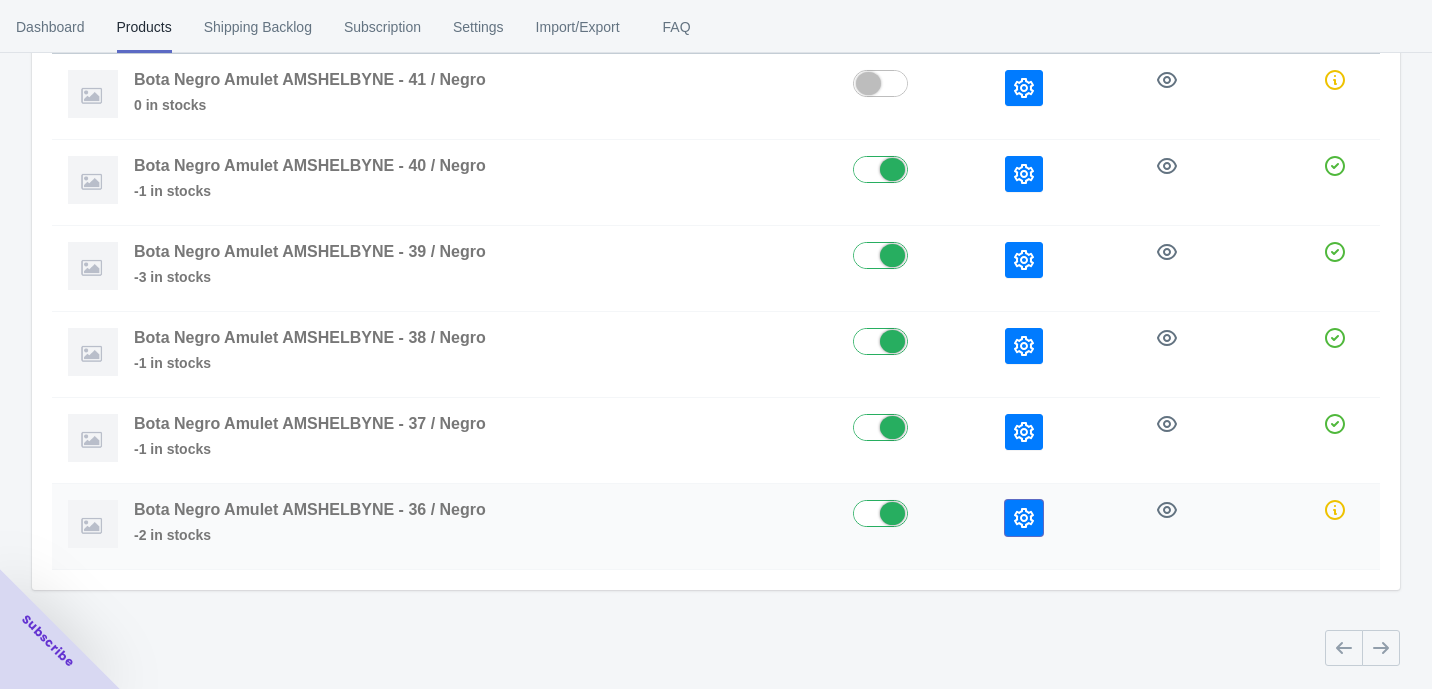 click at bounding box center [1024, 518] 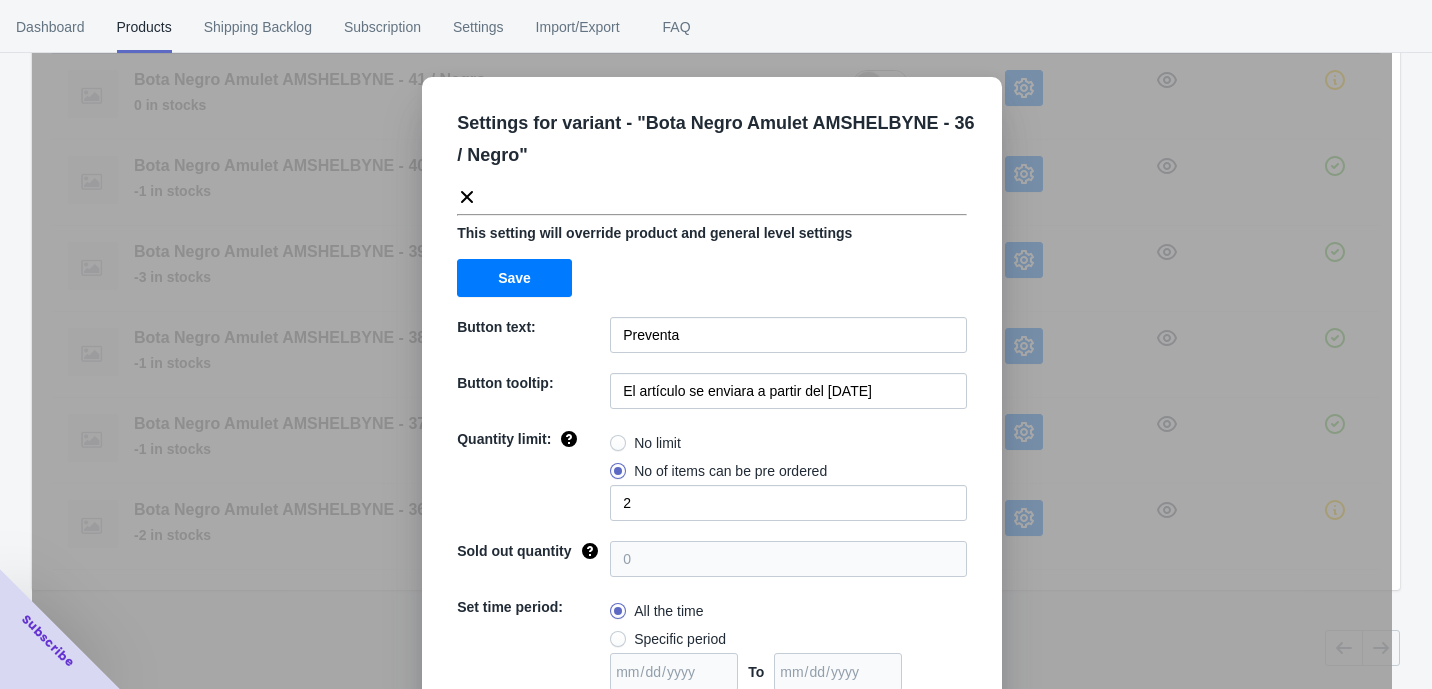 click on "Settings for variant - " Bota Negro Amulet AMSHELBYNE - 36 / Negro " This setting will override product and general level settings Save Button text: Preventa Button tooltip: El artículo se enviara a partir del [DATE] Quantity limit: No limit No of items can be pre ordered 2 Sold out quantity 0 Set time period: All the time Specific period To Sold out message: AGOTADO Override settings: Do not override Cancel Save" at bounding box center (712, 394) 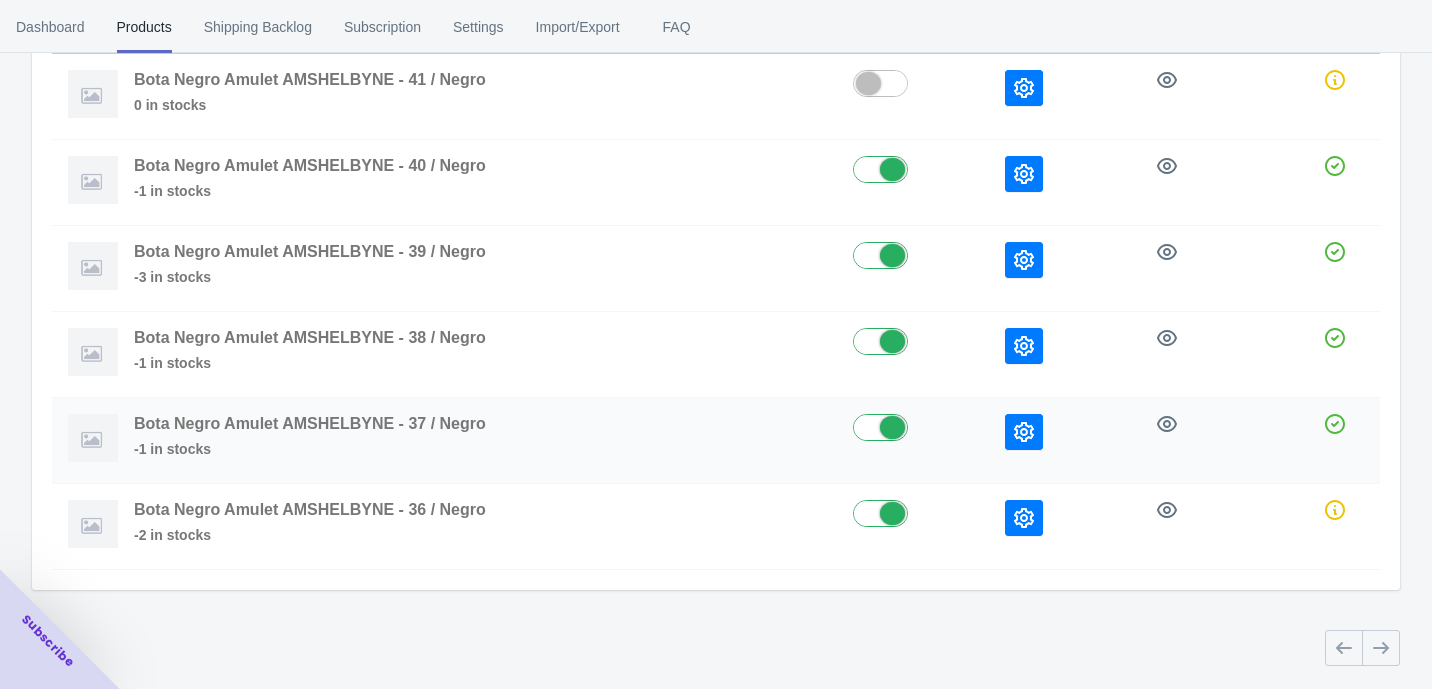 click 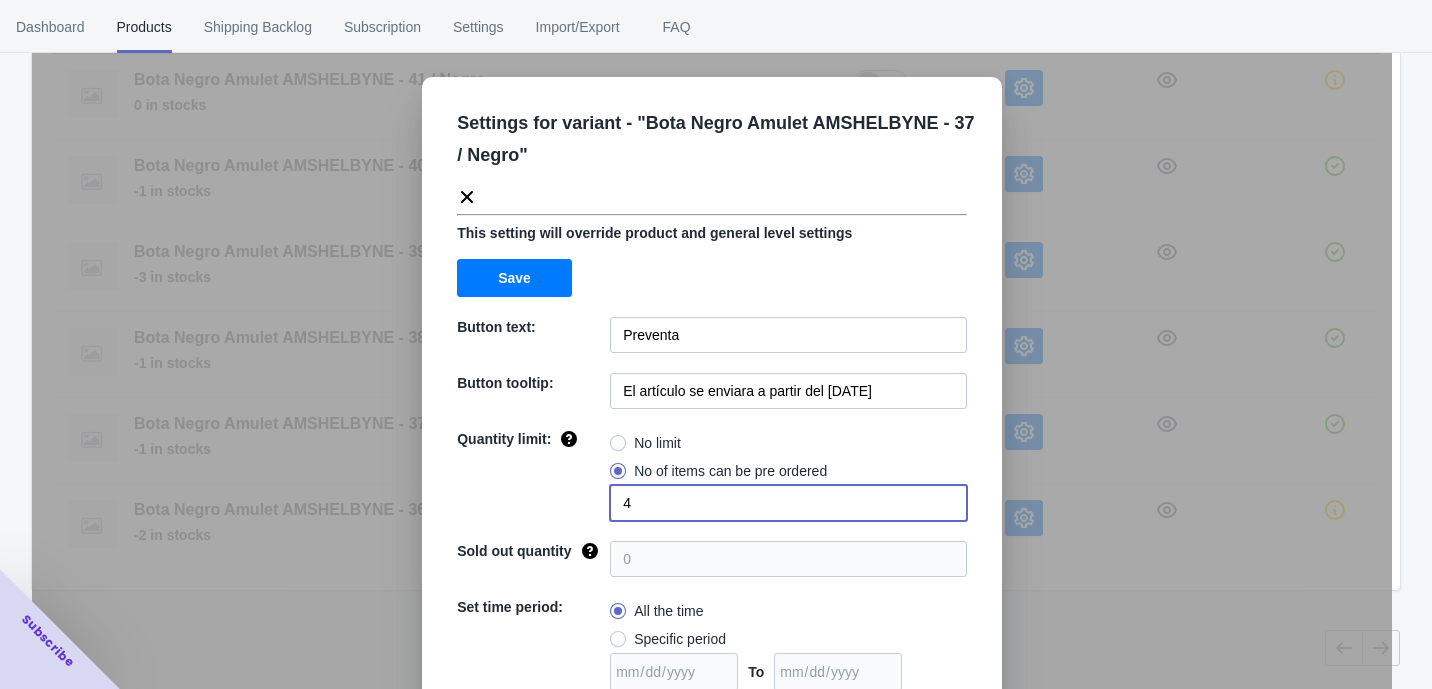 click on "4" at bounding box center (788, 503) 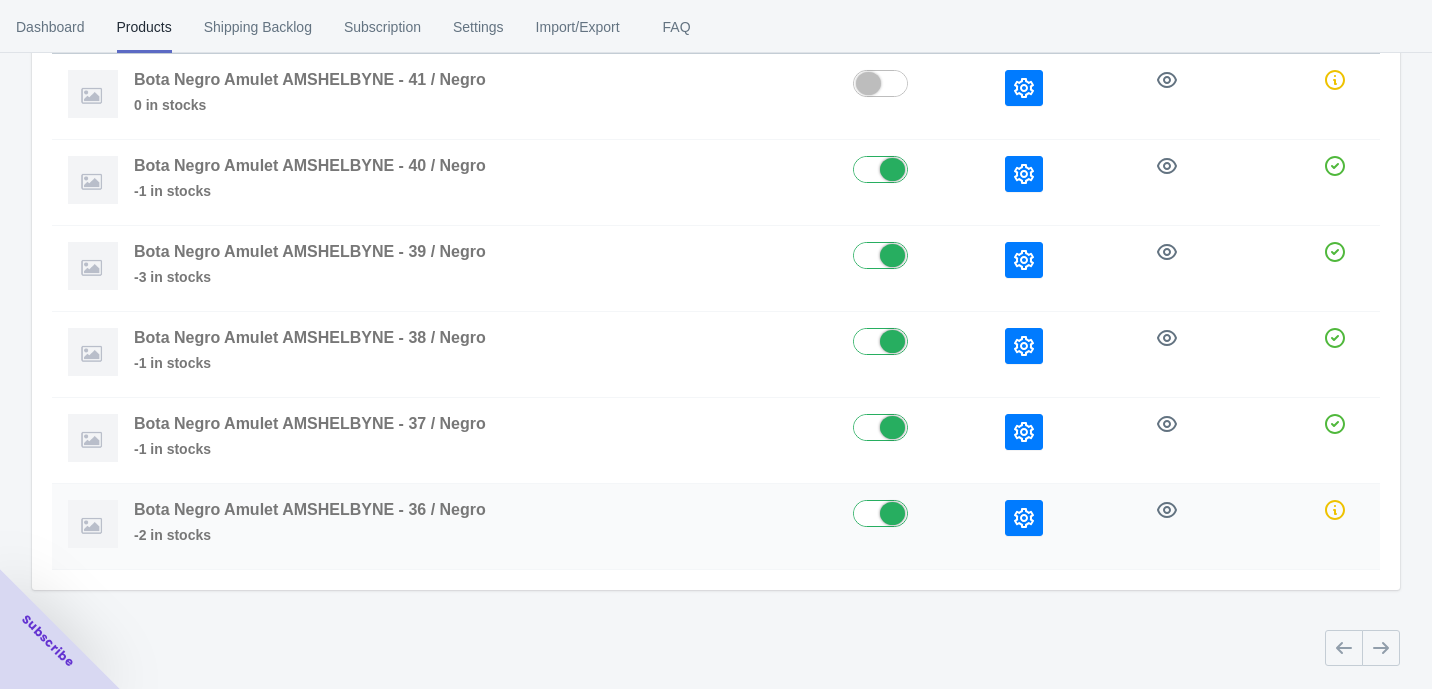 click 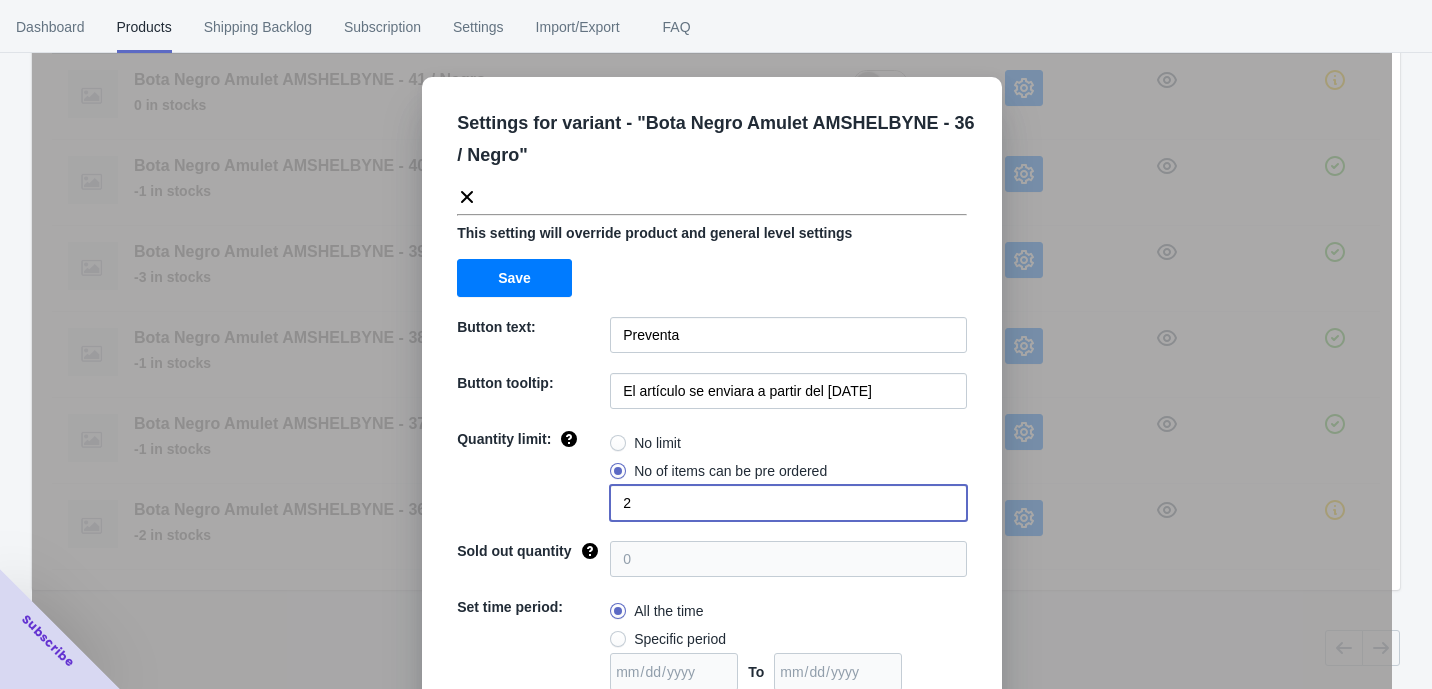 drag, startPoint x: 649, startPoint y: 499, endPoint x: 563, endPoint y: 515, distance: 87.47571 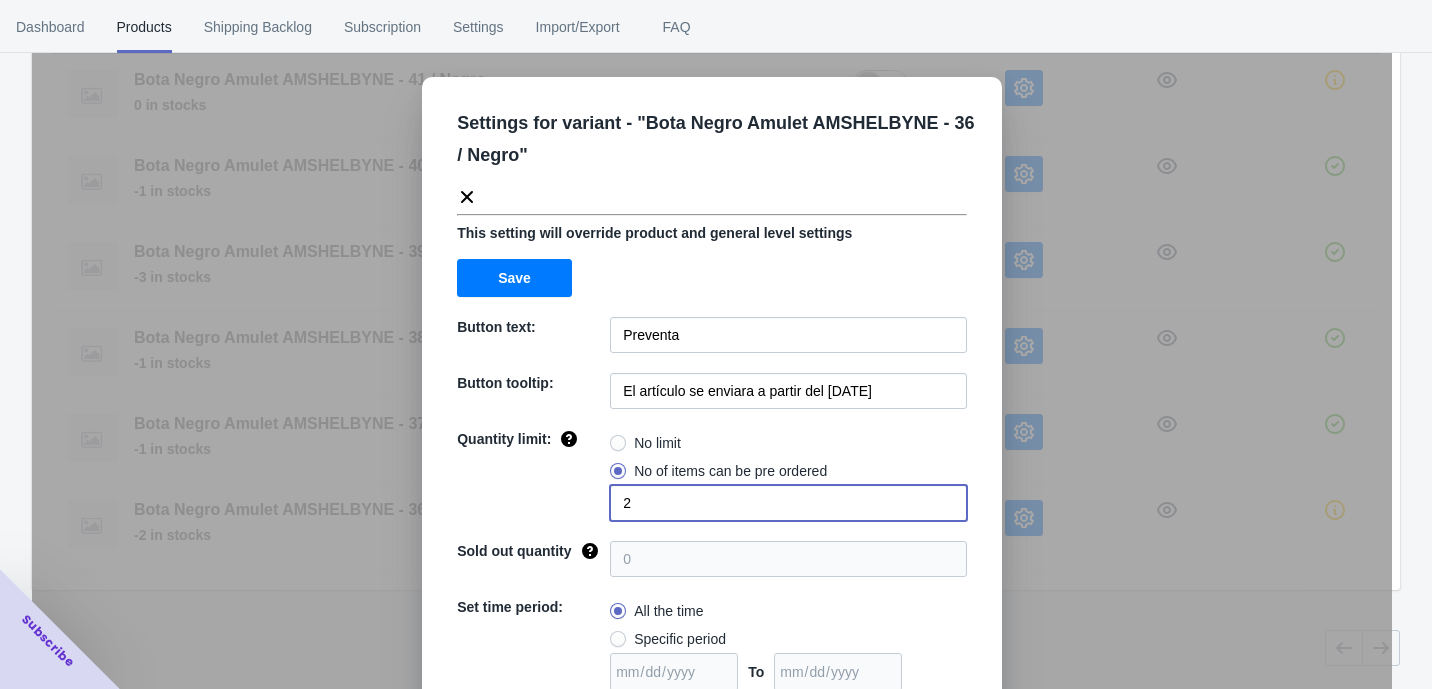 click on "Quantity limit: No limit No of items can be pre ordered 2" 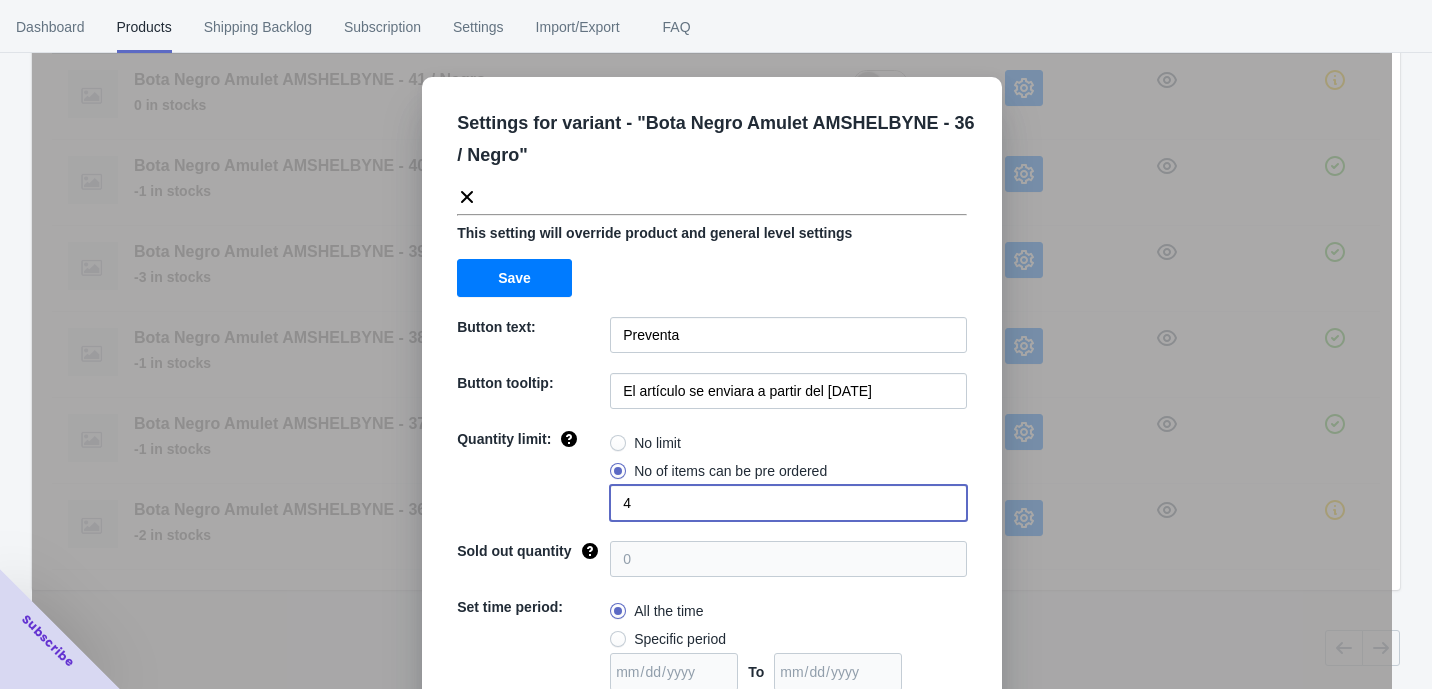 type on "4" 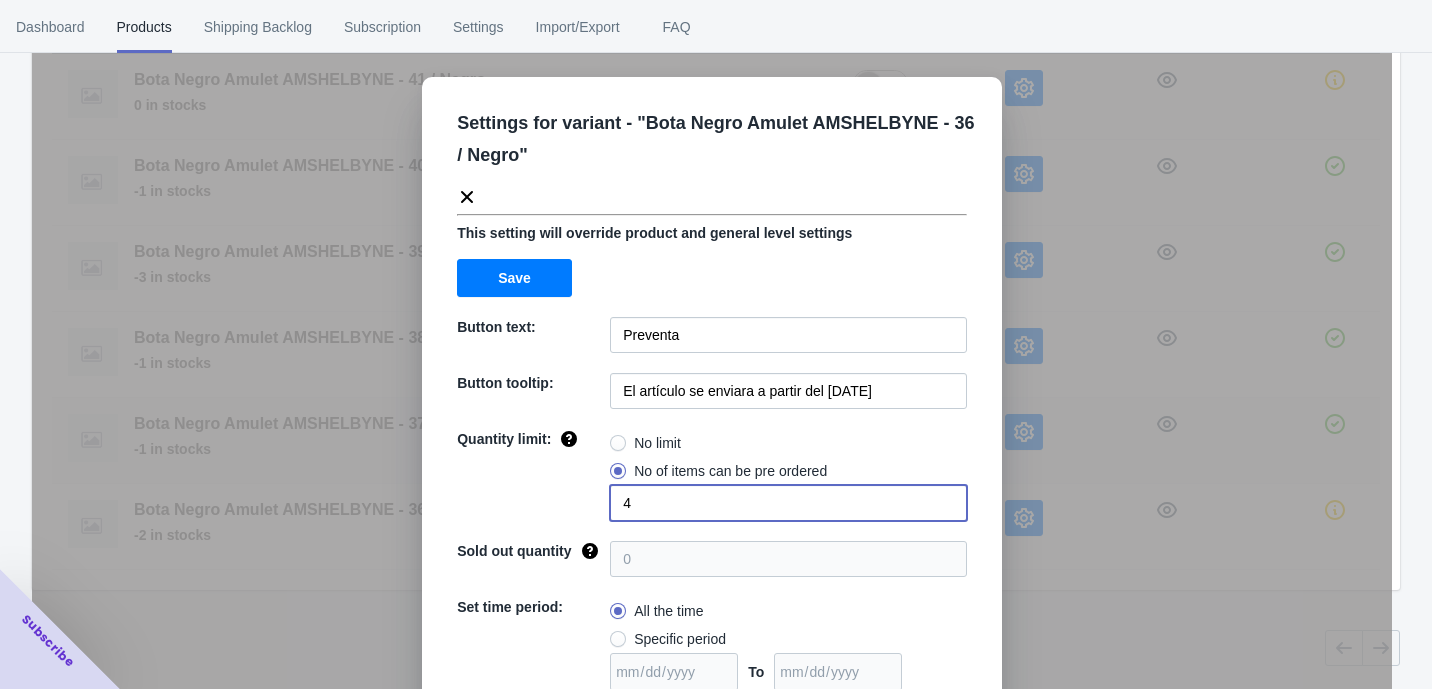 drag, startPoint x: 1066, startPoint y: 454, endPoint x: 1037, endPoint y: 441, distance: 31.780497 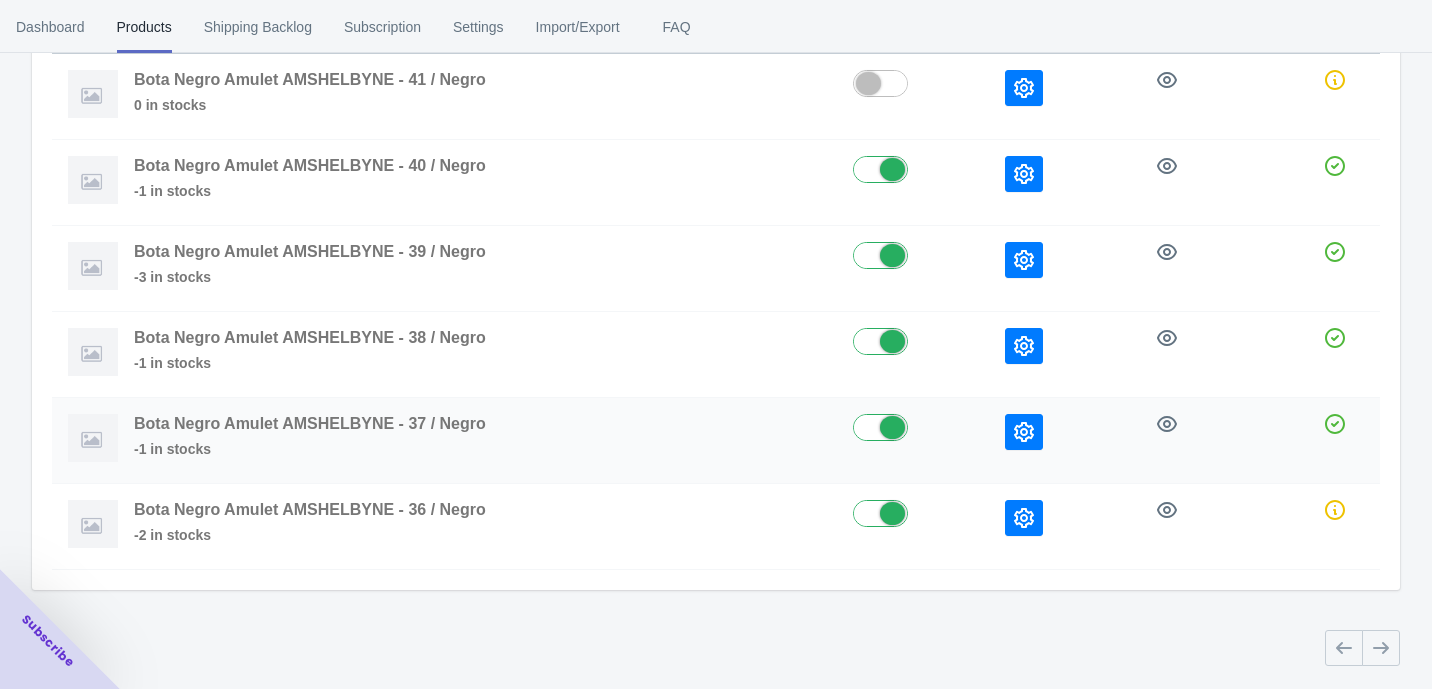 click 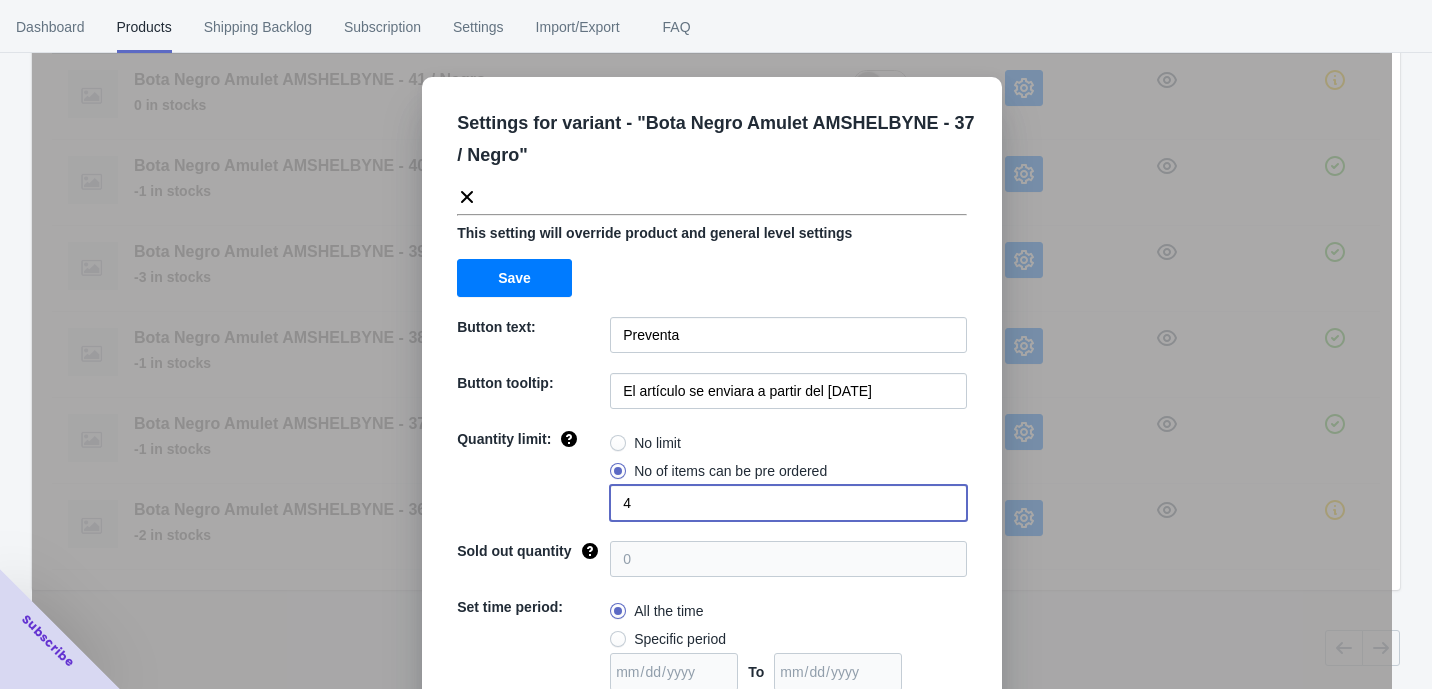 drag, startPoint x: 632, startPoint y: 493, endPoint x: 596, endPoint y: 498, distance: 36.345562 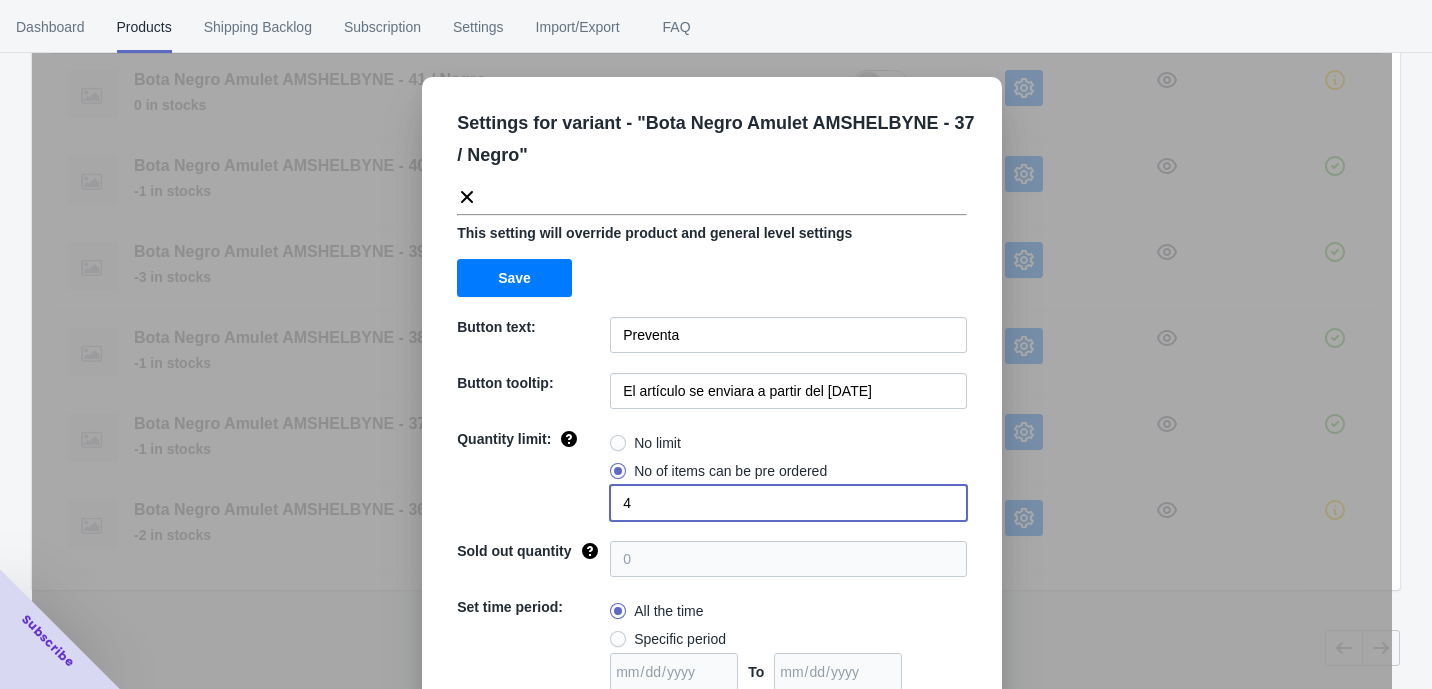 click on "Quantity limit: No limit No of items can be pre ordered 4" 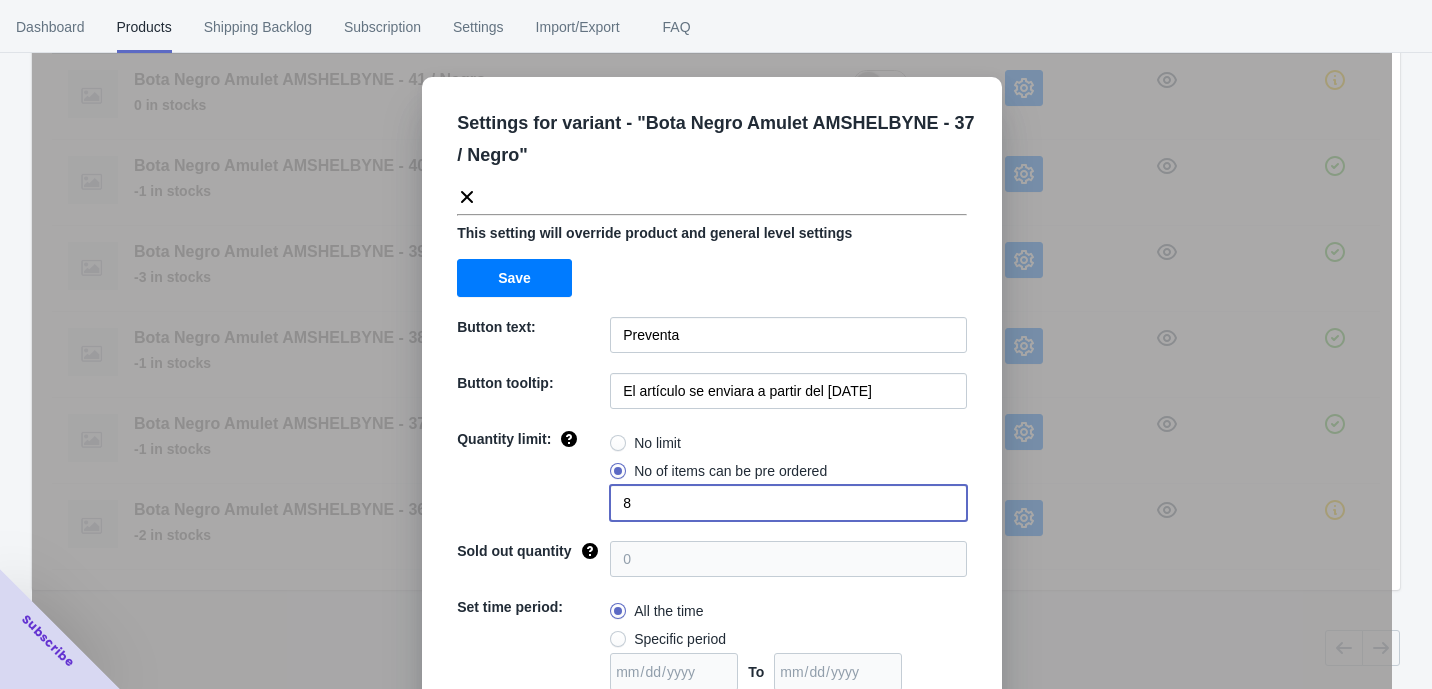 type on "8" 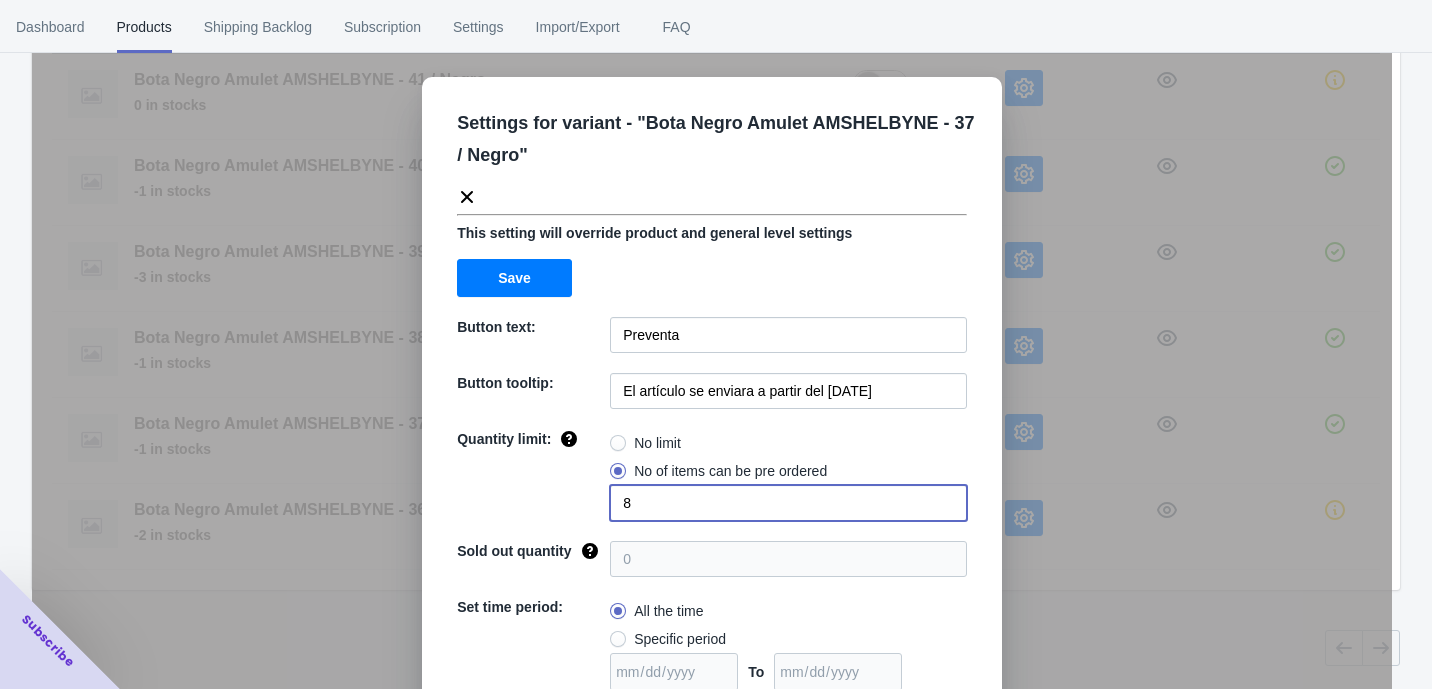 click on "Settings for variant - " Bota Negro Amulet AMSHELBYNE - 37 / Negro " This setting will override product and general level settings Save Button text: Preventa Button tooltip: El artículo se enviara a partir del [DATE] de [MONTH] de [YEAR] Quantity limit: No limit No of items can be pre ordered 8 Sold out quantity 0 Set time period: All the time Specific period To Sold out message: AGOTADO Override settings: Do not override Cancel Save" at bounding box center [712, 394] 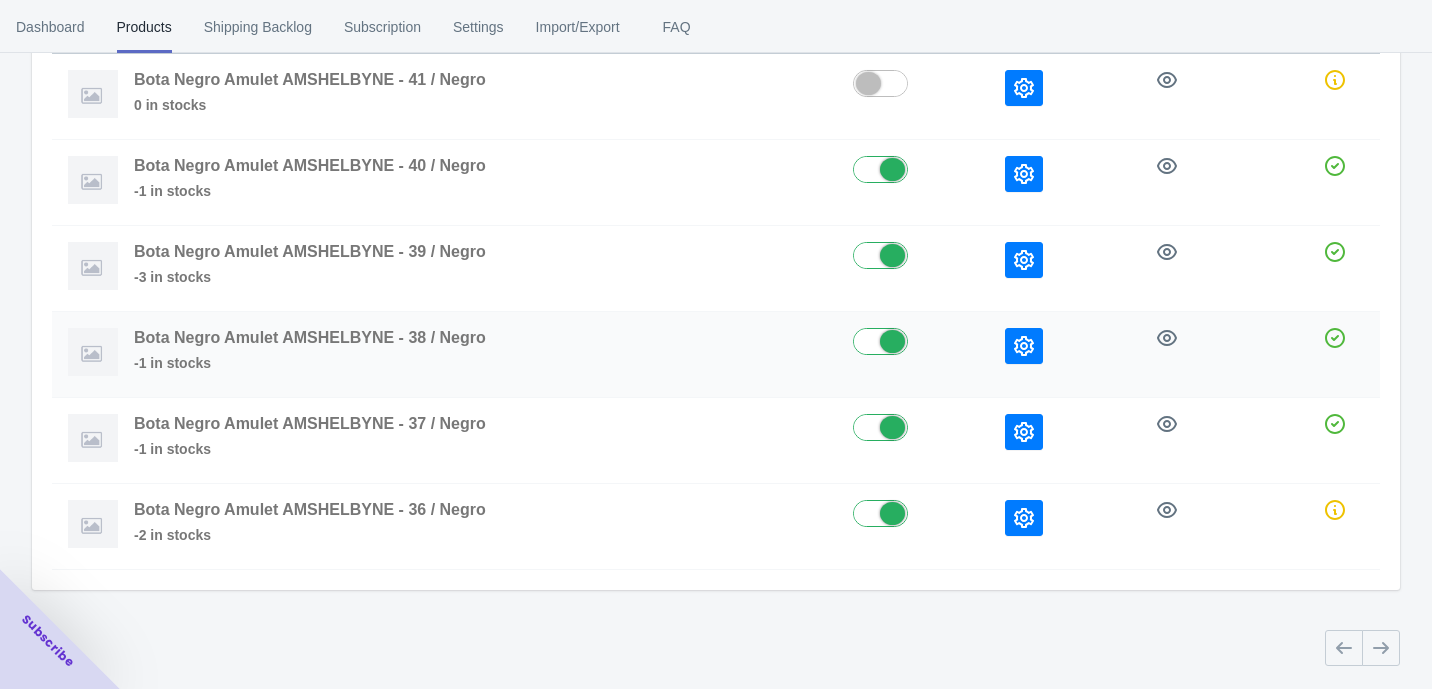 click 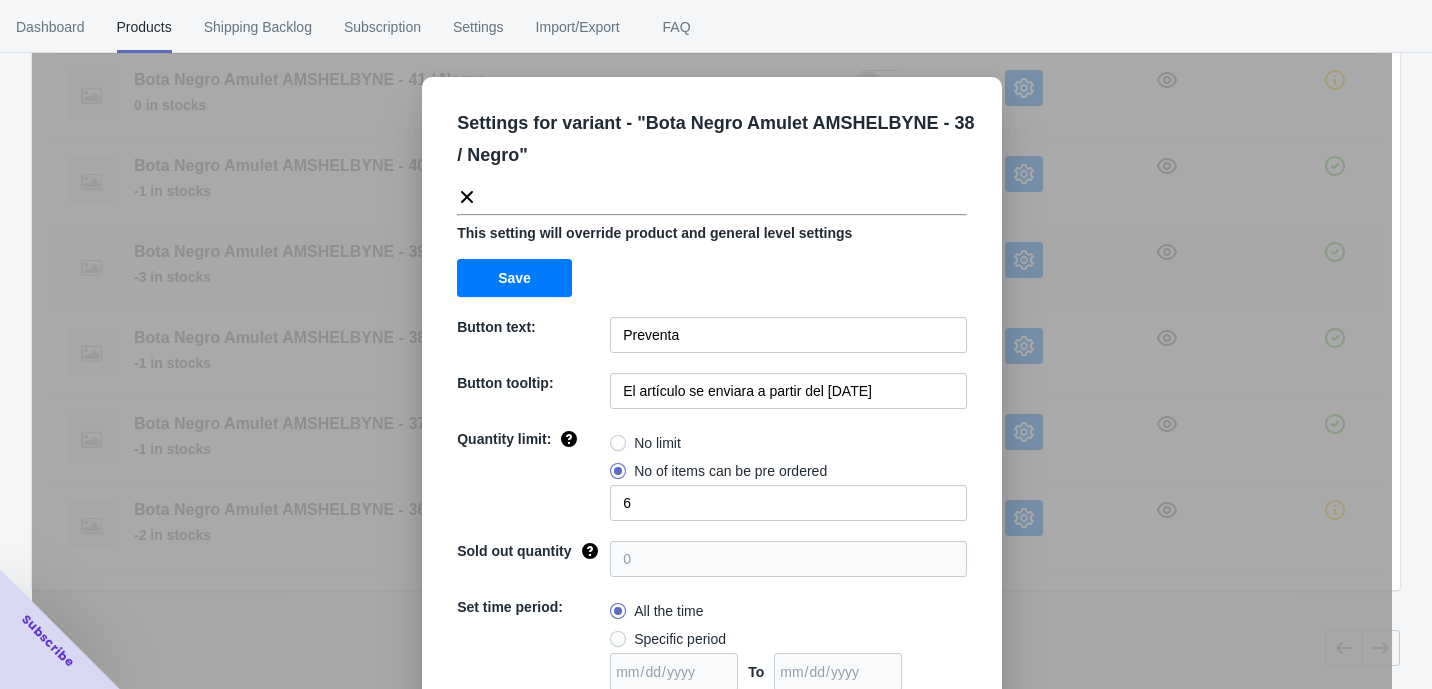 drag, startPoint x: 1100, startPoint y: 314, endPoint x: 1056, endPoint y: 280, distance: 55.605755 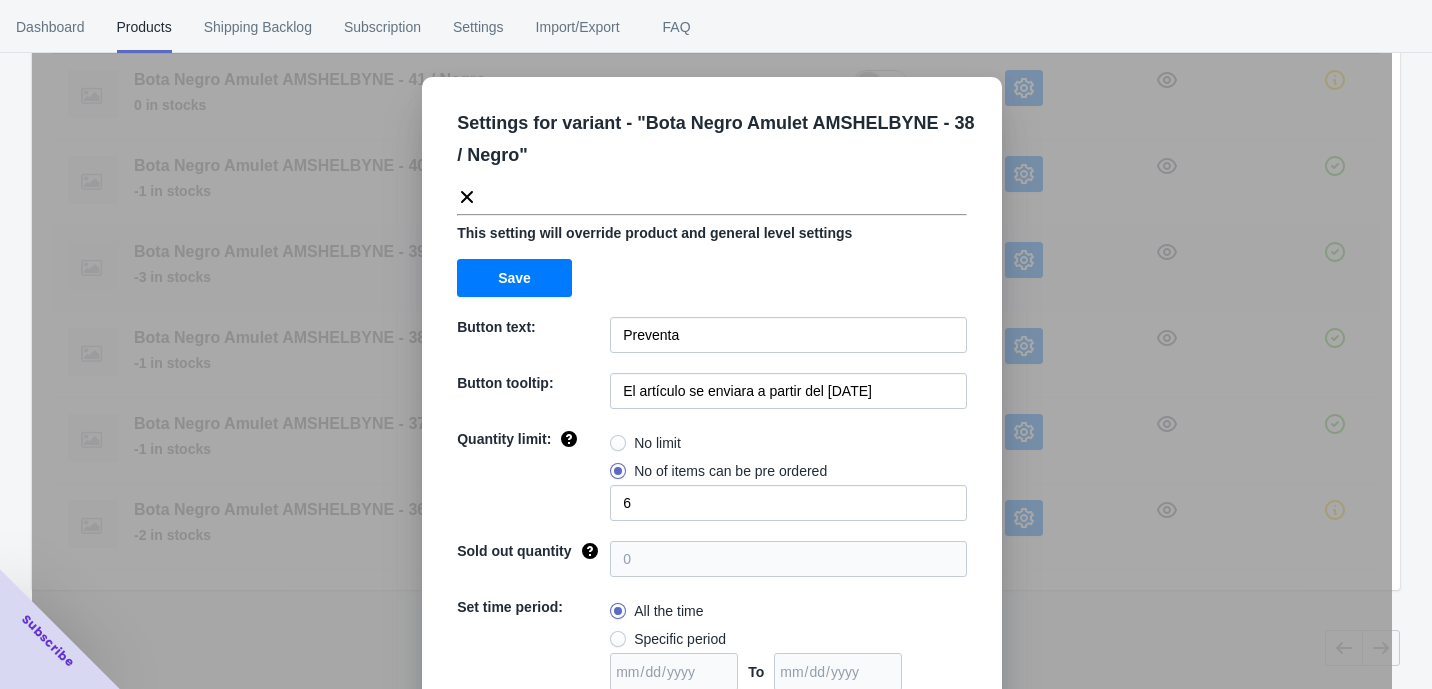 click on "Settings for variant - " Bota Negro Amulet AMSHELBYNE - 38 / Negro " This setting will override product and general level settings Save Button text: Preventa Button tooltip: El artículo se enviara a partir del [DATE] de [MONTH] de [YEAR] Quantity limit: No limit No of items can be pre ordered 6 Sold out quantity 0 Set time period: All the time Specific period To Sold out message: AGOTADO Override settings: Do not override Cancel Save" at bounding box center (712, 394) 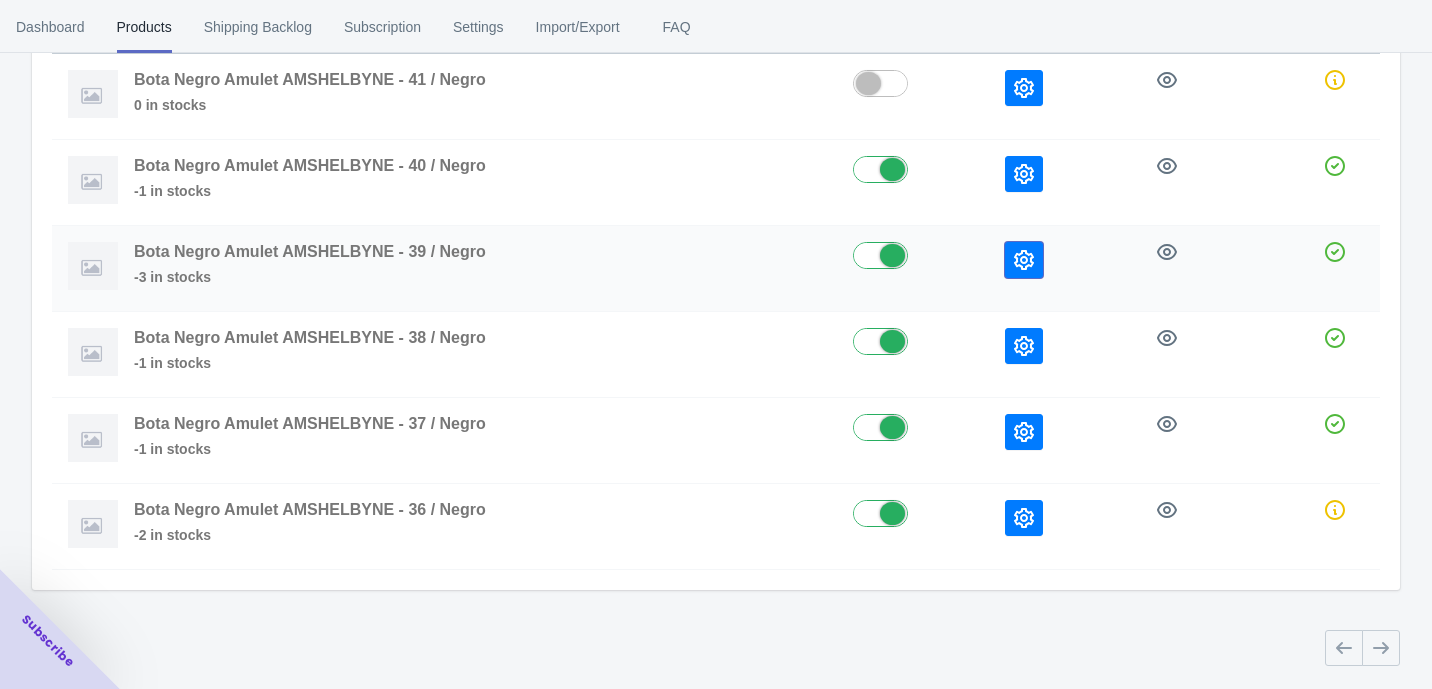 click 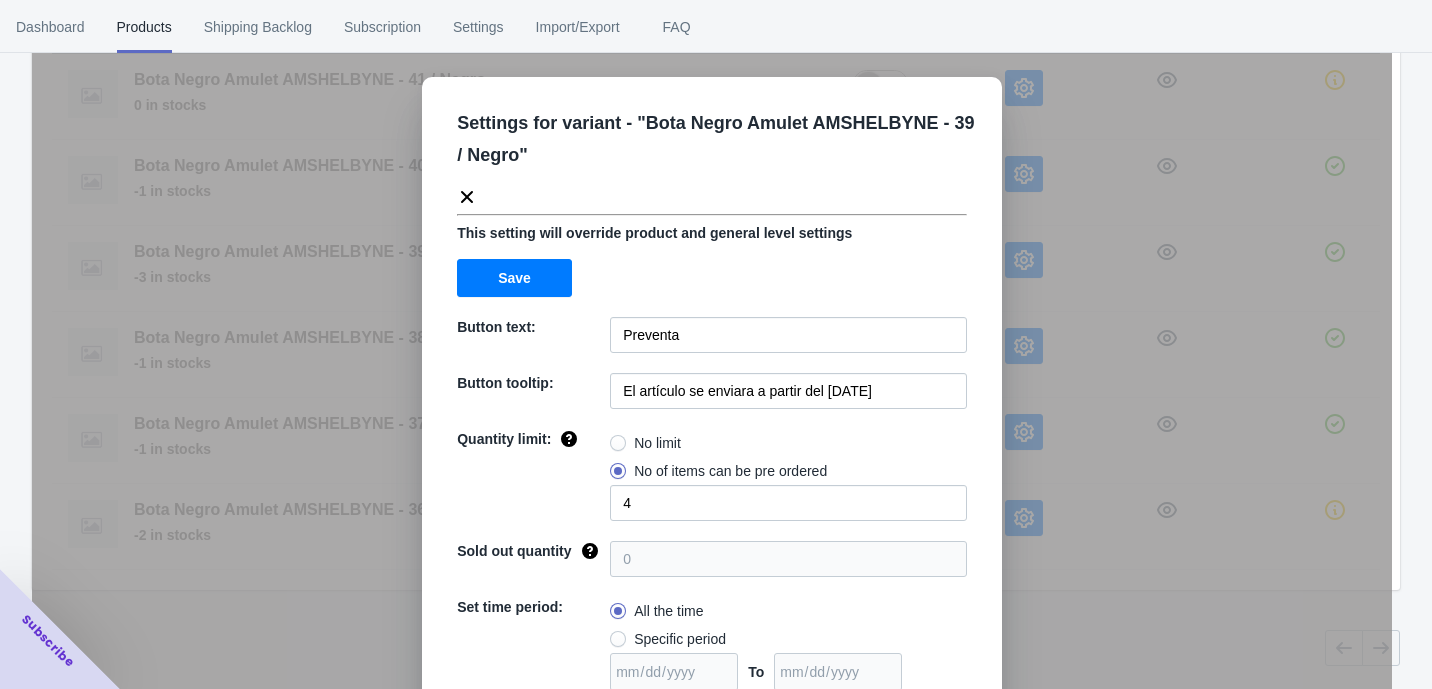 click on "Settings for variant - " Bota Negro Amulet AMSHELBYNE - 39 / Negro " This setting will override product and general level settings Save Button text: Preventa Button tooltip: El artículo se enviara a partir del [DATE] Quantity limit: No limit No of items can be pre ordered 4 Sold out quantity 0 Set time period: All the time Specific period To Sold out message: AGOTADO Override settings: Do not override Cancel Save" at bounding box center [712, 394] 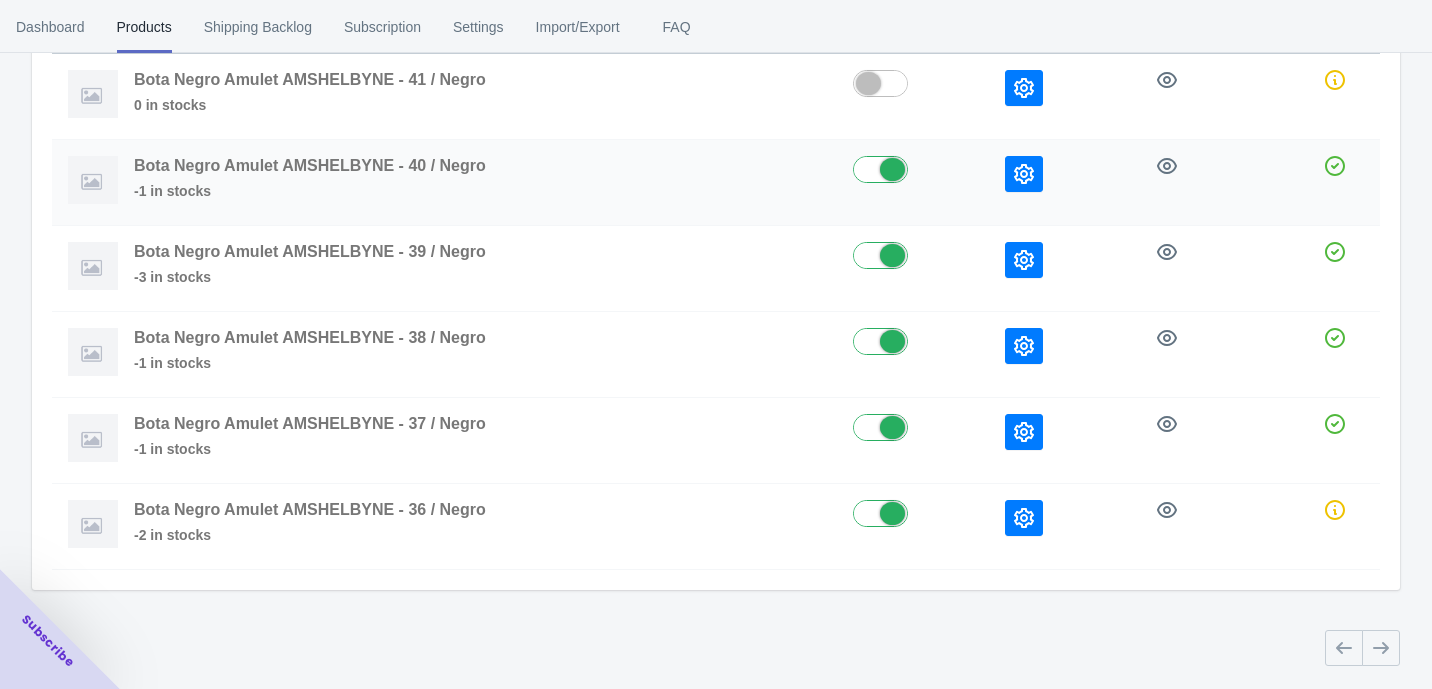 click at bounding box center [1024, 174] 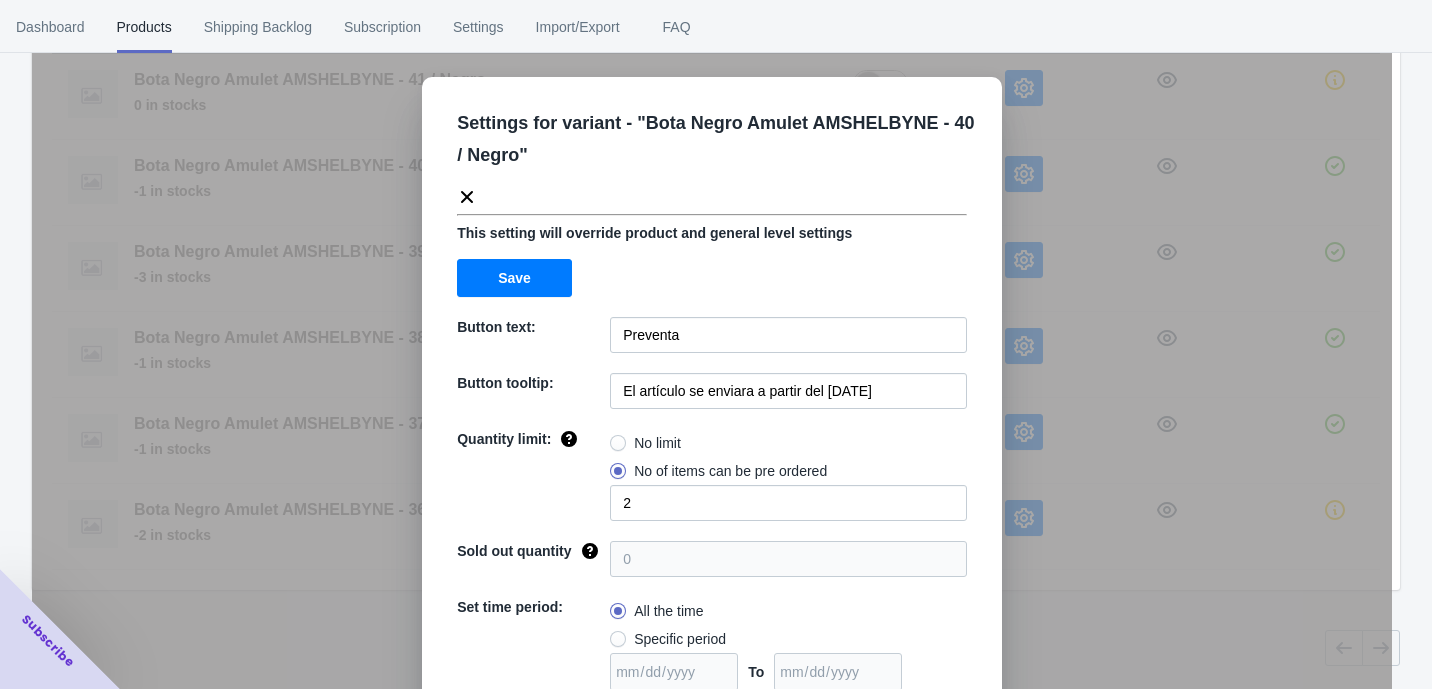 scroll, scrollTop: 166, scrollLeft: 0, axis: vertical 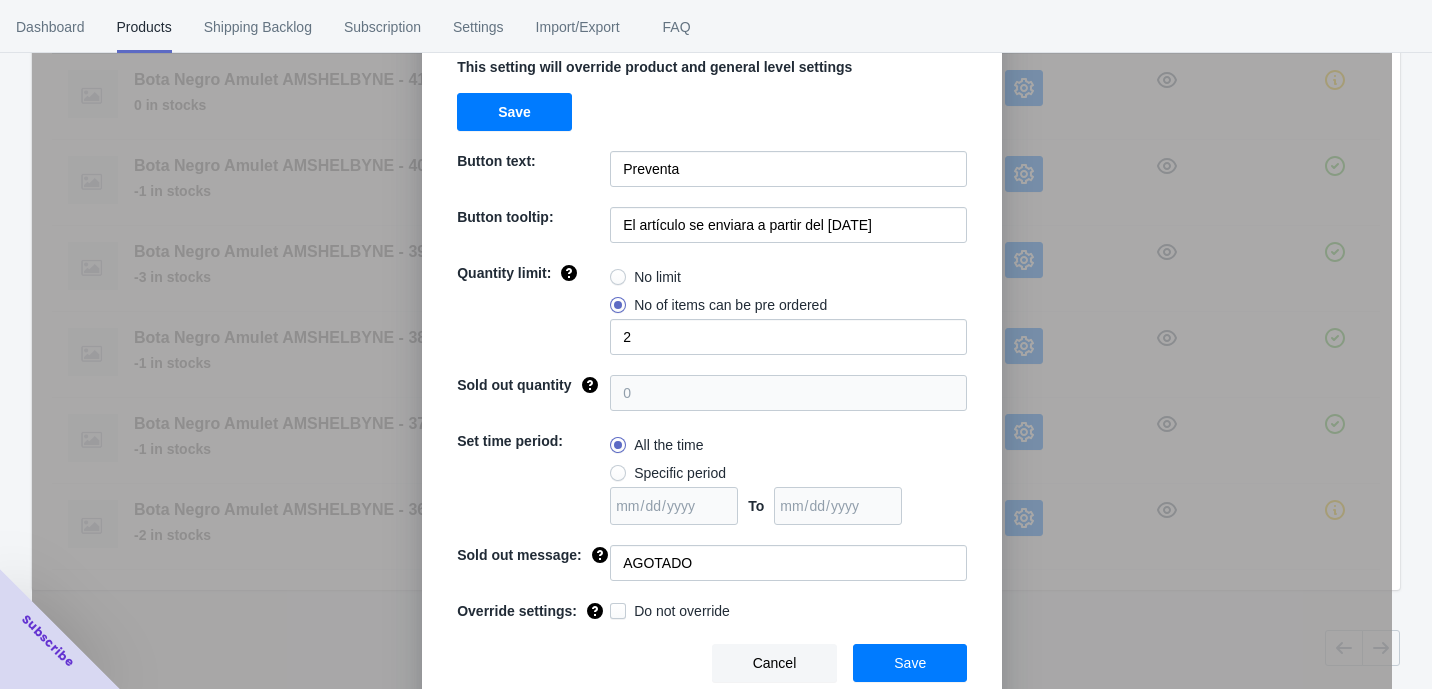 click on "Settings for variant - " Bota Negro Amulet AMSHELBYNE - 40 / Negro " This setting will override product and general level settings Save Button text: Preventa Button tooltip: El artículo se enviara a partir del [DATE] de [MONTH] de [YEAR] Quantity limit: No limit No of items can be pre ordered 2 Sold out quantity 0 Set time period: All the time Specific period To Sold out message: AGOTADO Override settings: Do not override Cancel Save" at bounding box center [712, 394] 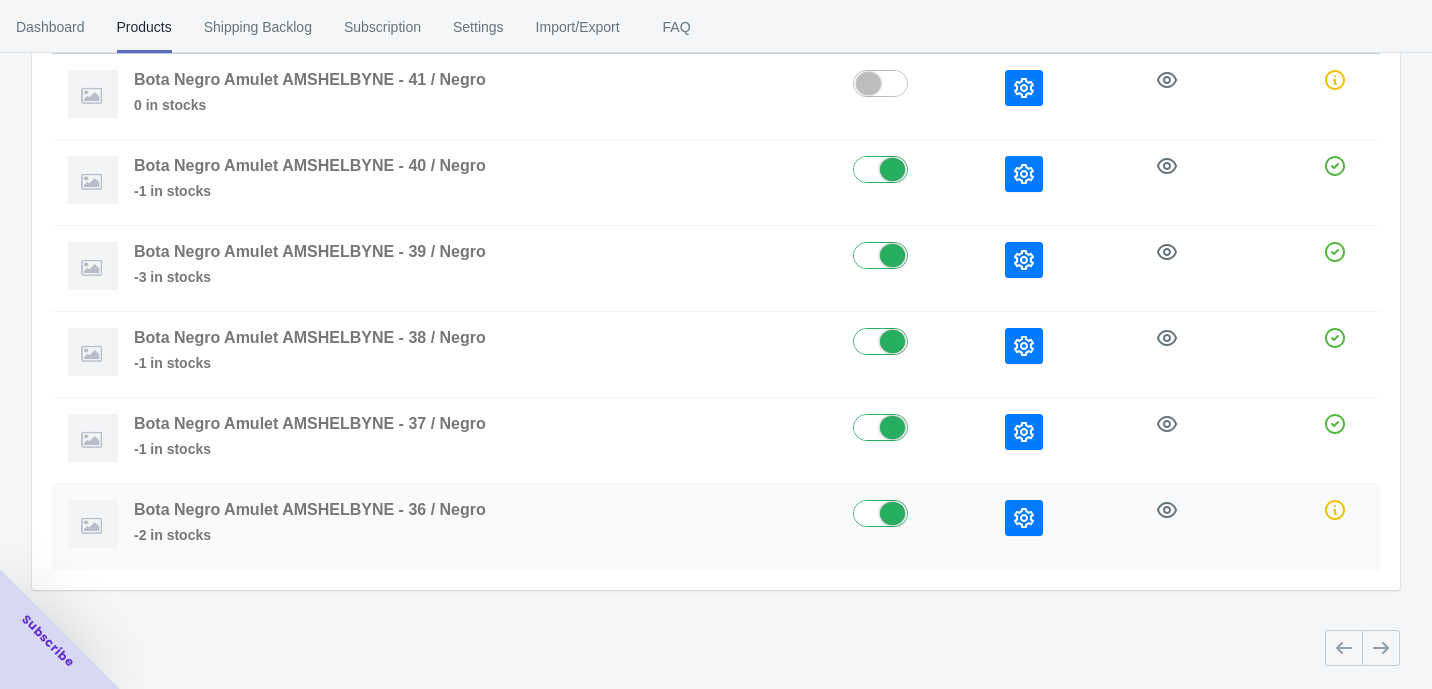 click at bounding box center (1024, 518) 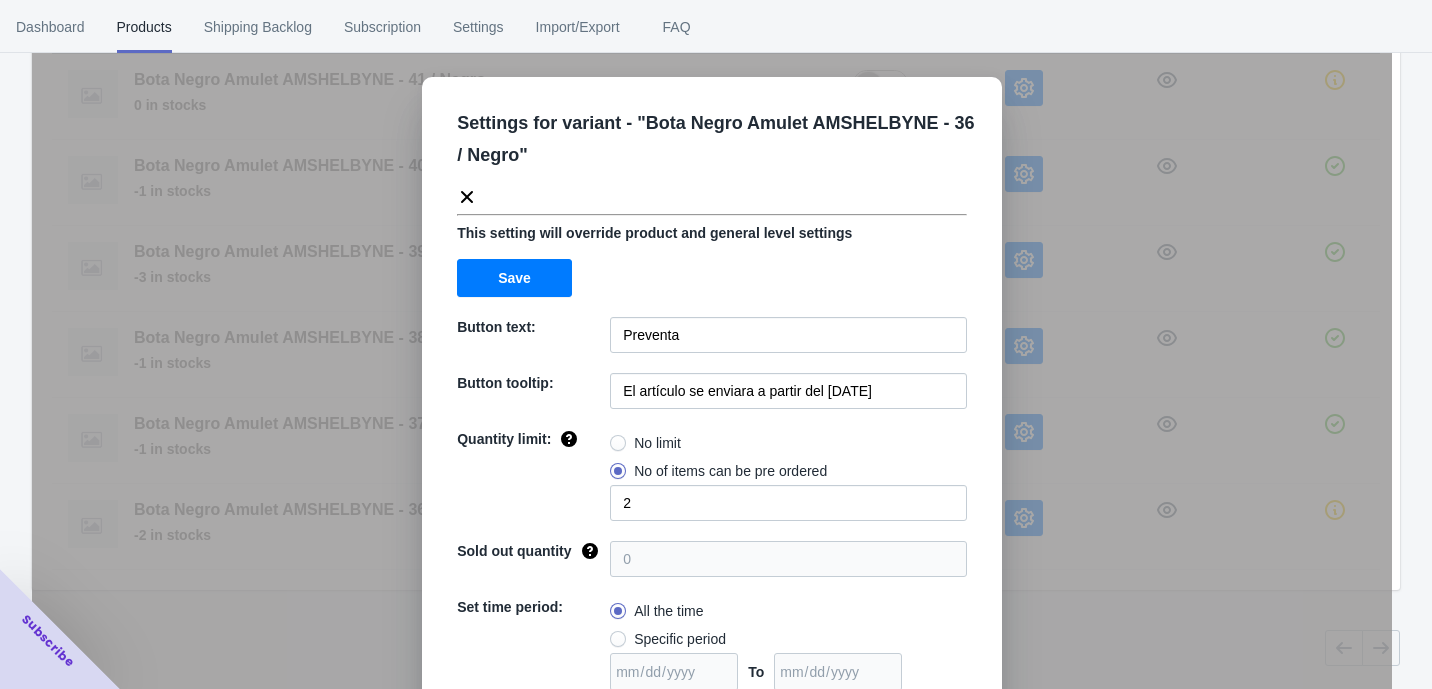 click on "Settings for variant - " Bota Negro Amulet AMSHELBYNE - 36 / Negro " This setting will override product and general level settings Save Button text: Preventa Button tooltip: El artículo se enviara a partir del [DATE] Quantity limit: No limit No of items can be pre ordered 2 Sold out quantity 0 Set time period: All the time Specific period To Sold out message: AGOTADO Override settings: Do not override Cancel Save" at bounding box center (712, 394) 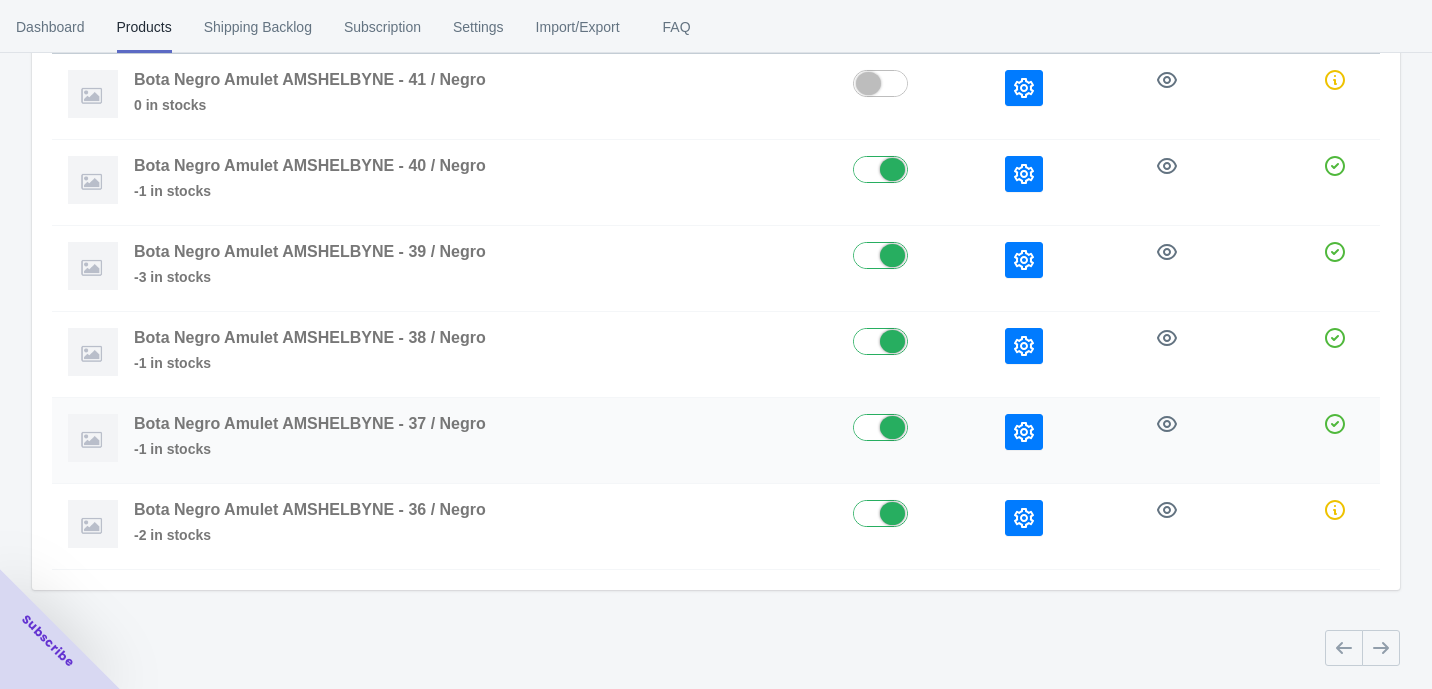 click 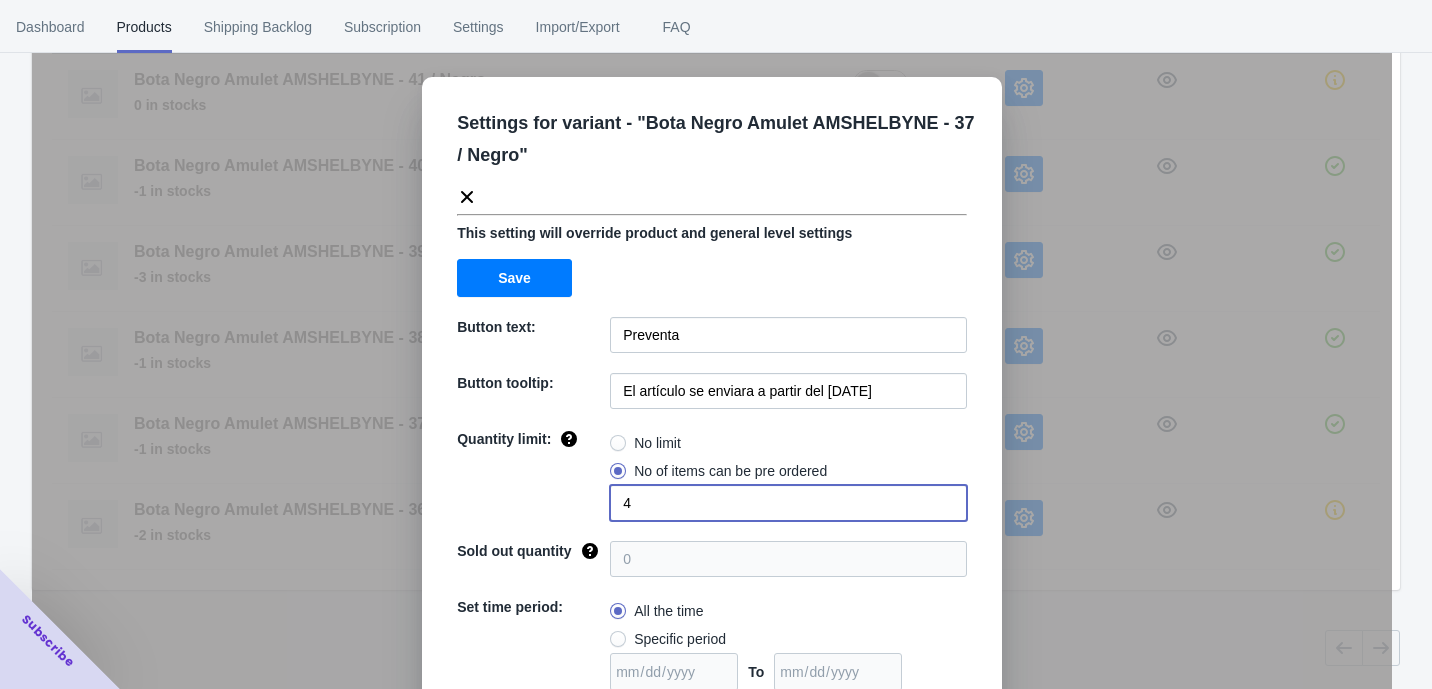drag, startPoint x: 633, startPoint y: 501, endPoint x: 570, endPoint y: 506, distance: 63.1981 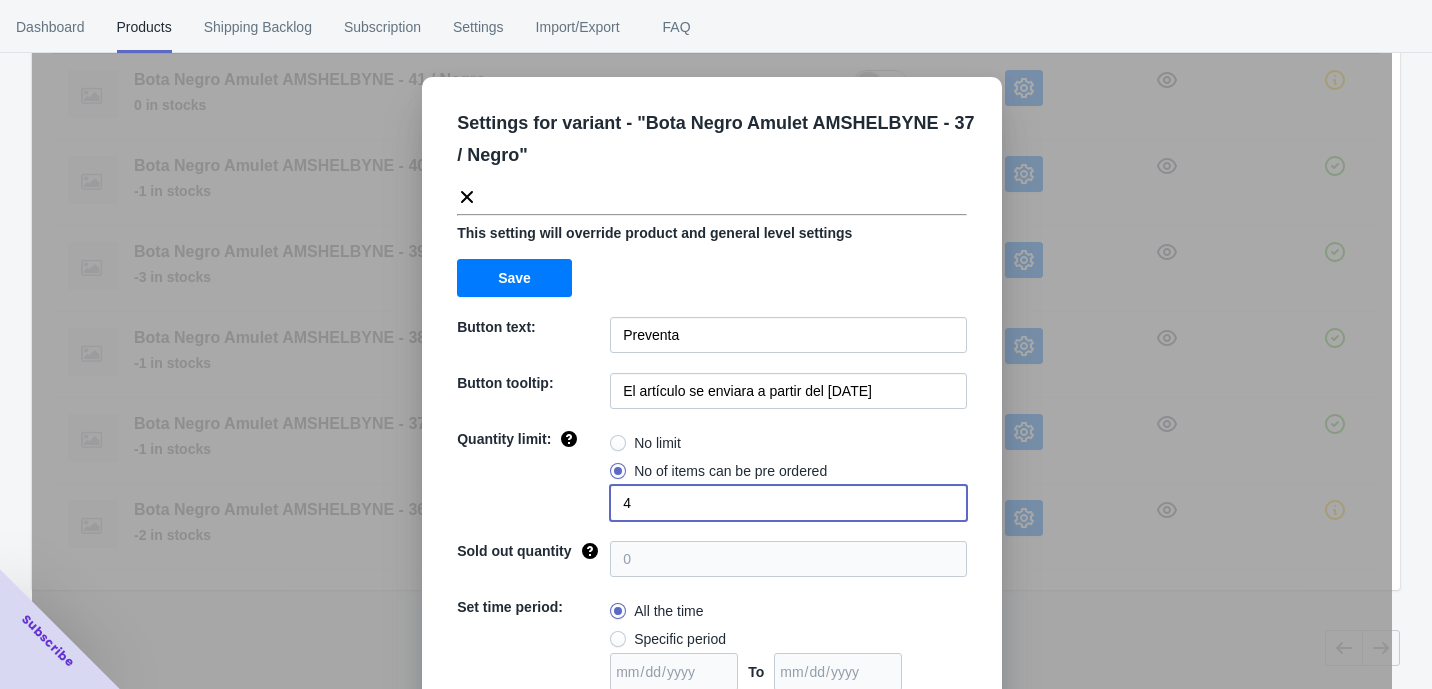 click on "Quantity limit: No limit No of items can be pre ordered 4" 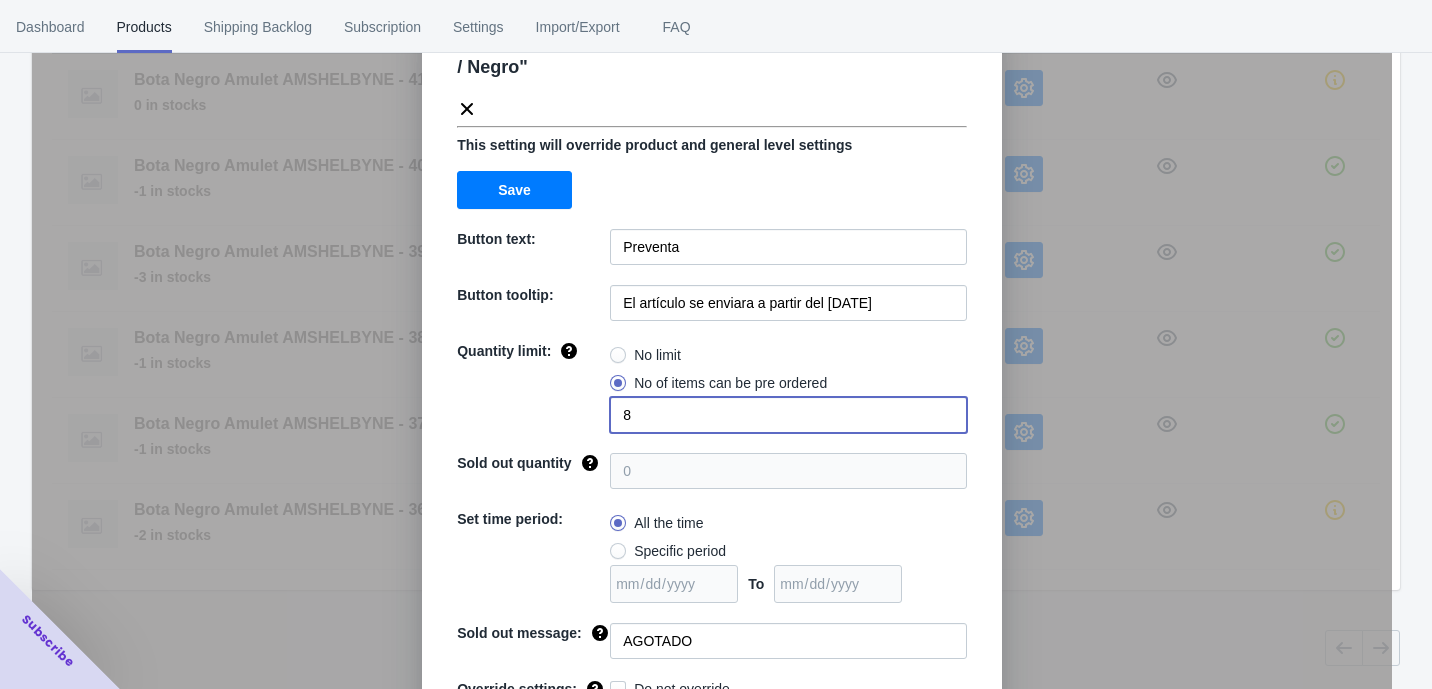 scroll, scrollTop: 166, scrollLeft: 0, axis: vertical 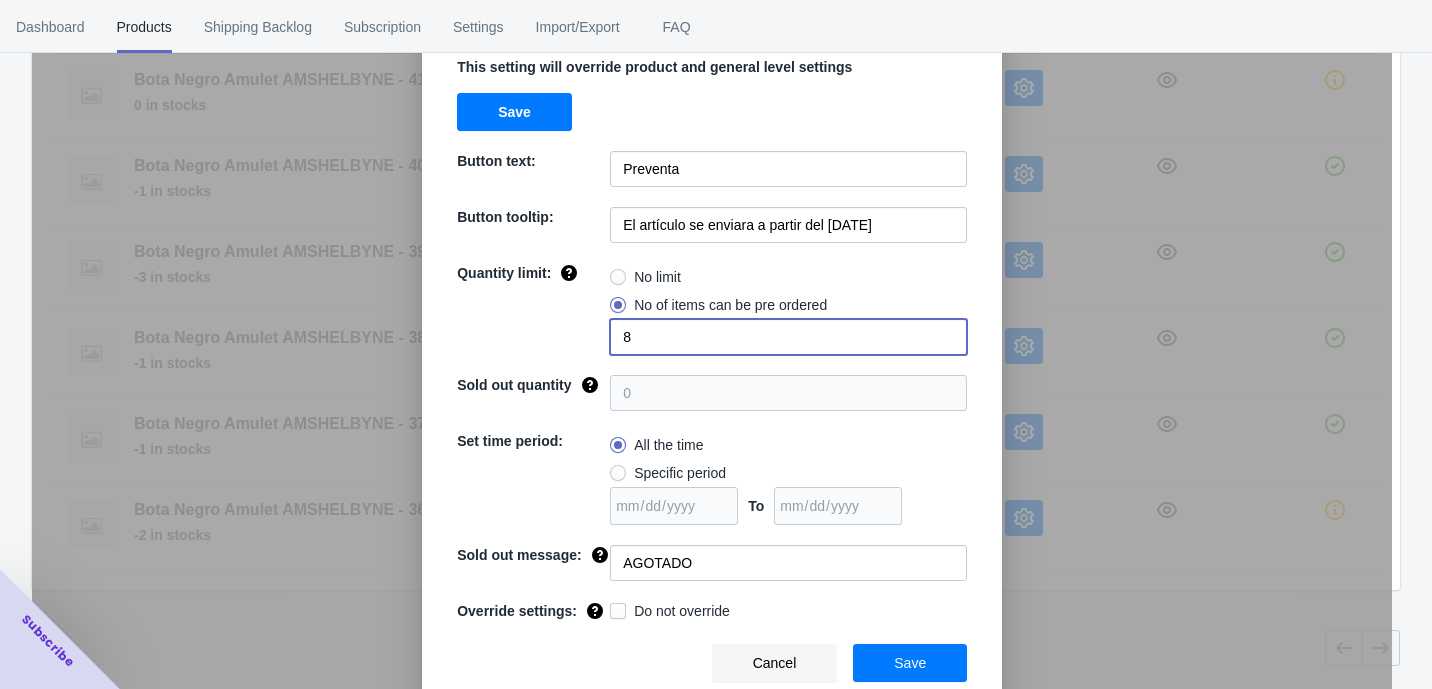 type on "8" 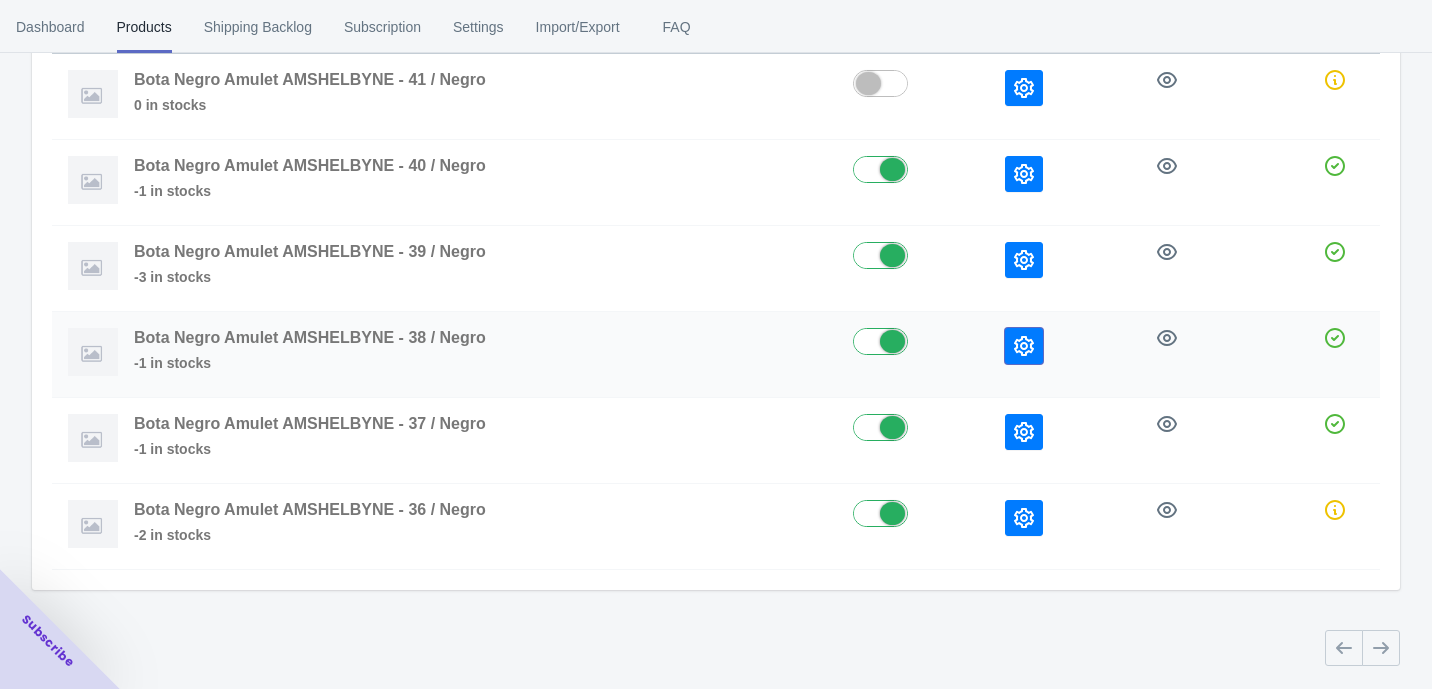 click 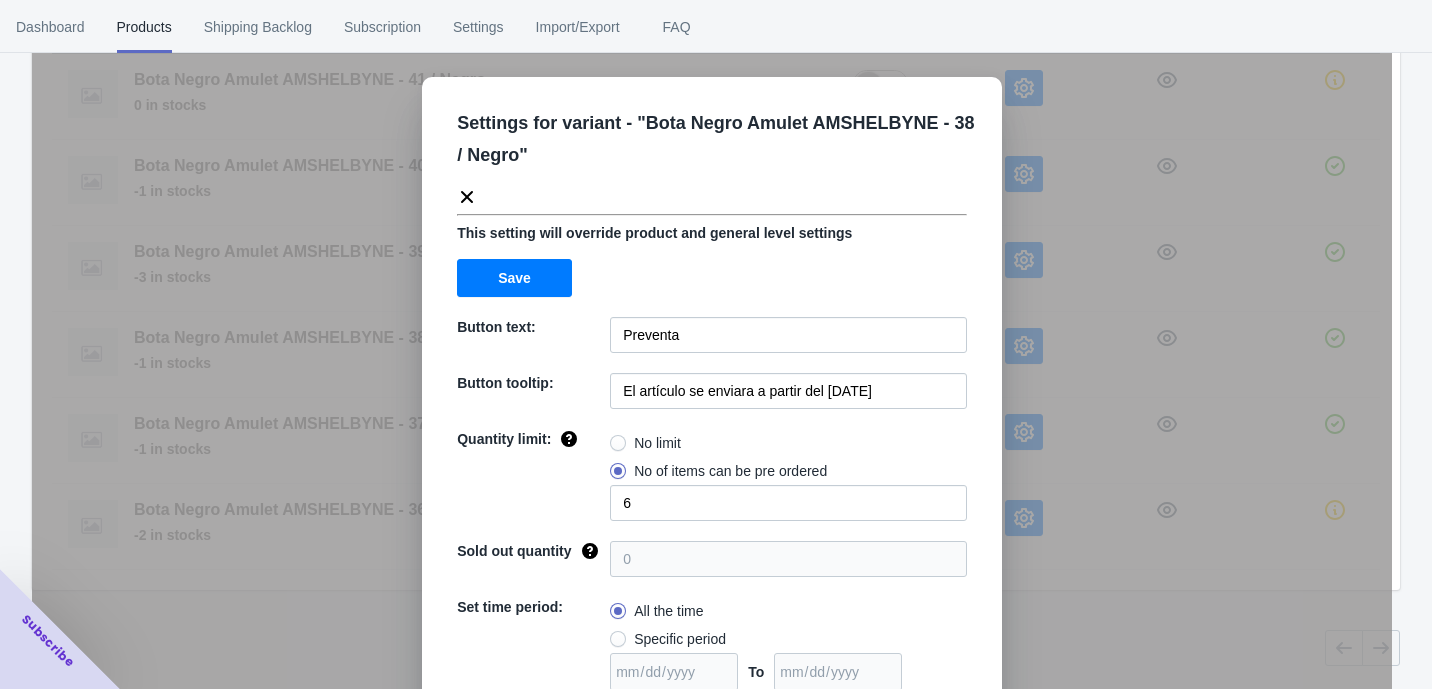 click on "Settings for variant - " Bota Negro Amulet AMSHELBYNE - 38 / Negro " This setting will override product and general level settings Save Button text: Preventa Button tooltip: El artículo se enviara a partir del [DATE] de [MONTH] de [YEAR] Quantity limit: No limit No of items can be pre ordered 6 Sold out quantity 0 Set time period: All the time Specific period To Sold out message: AGOTADO Override settings: Do not override Cancel Save" at bounding box center [712, 394] 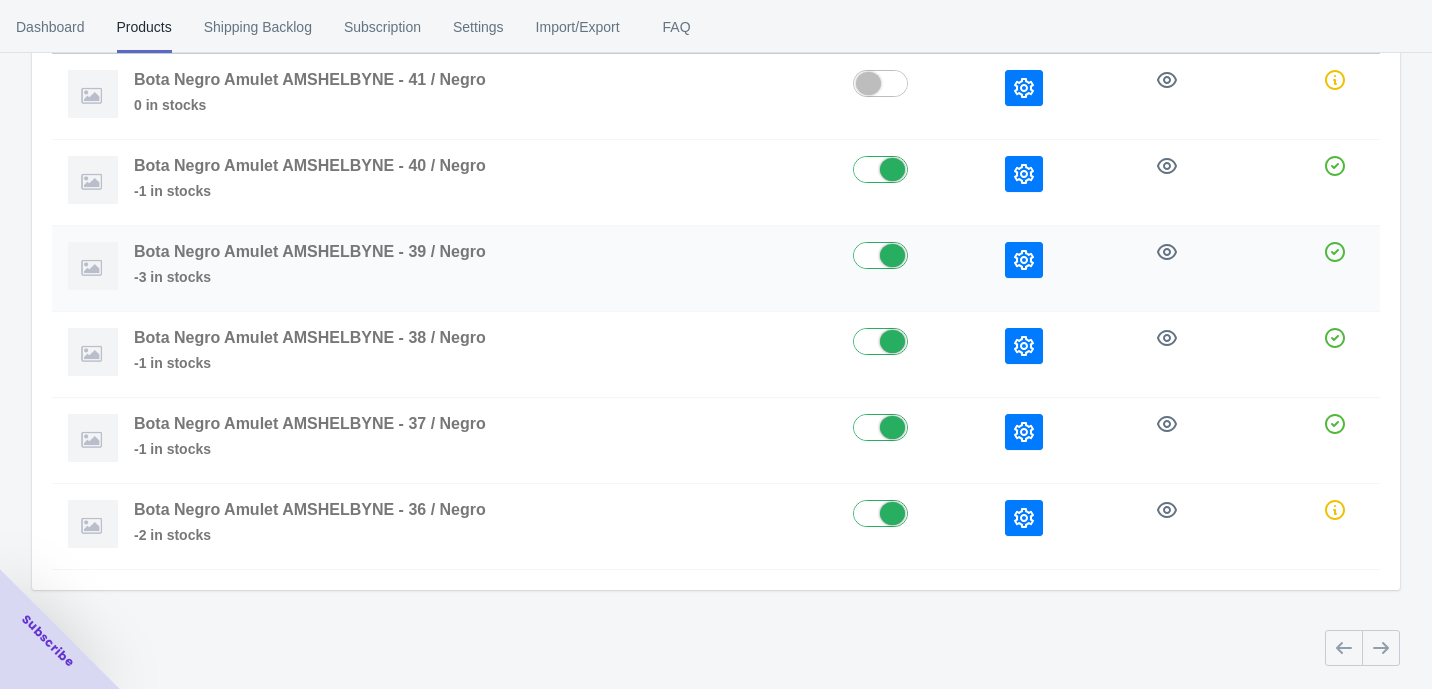 click at bounding box center [1024, 260] 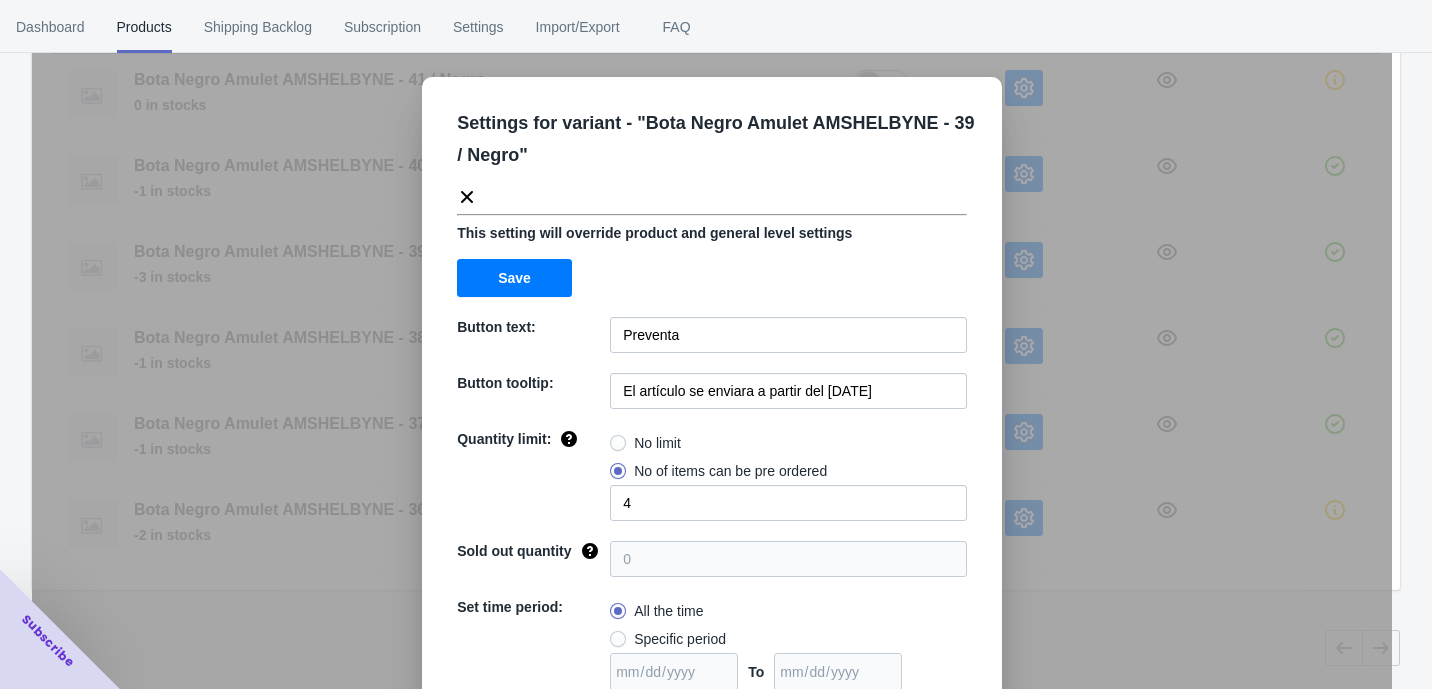 click on "Settings for variant - " Bota Negro Amulet AMSHELBYNE - 39 / Negro " This setting will override product and general level settings Save Button text: Preventa Button tooltip: El artículo se enviara a partir del [DATE] Quantity limit: No limit No of items can be pre ordered 4 Sold out quantity 0 Set time period: All the time Specific period To Sold out message: AGOTADO Override settings: Do not override Cancel Save" at bounding box center (712, 394) 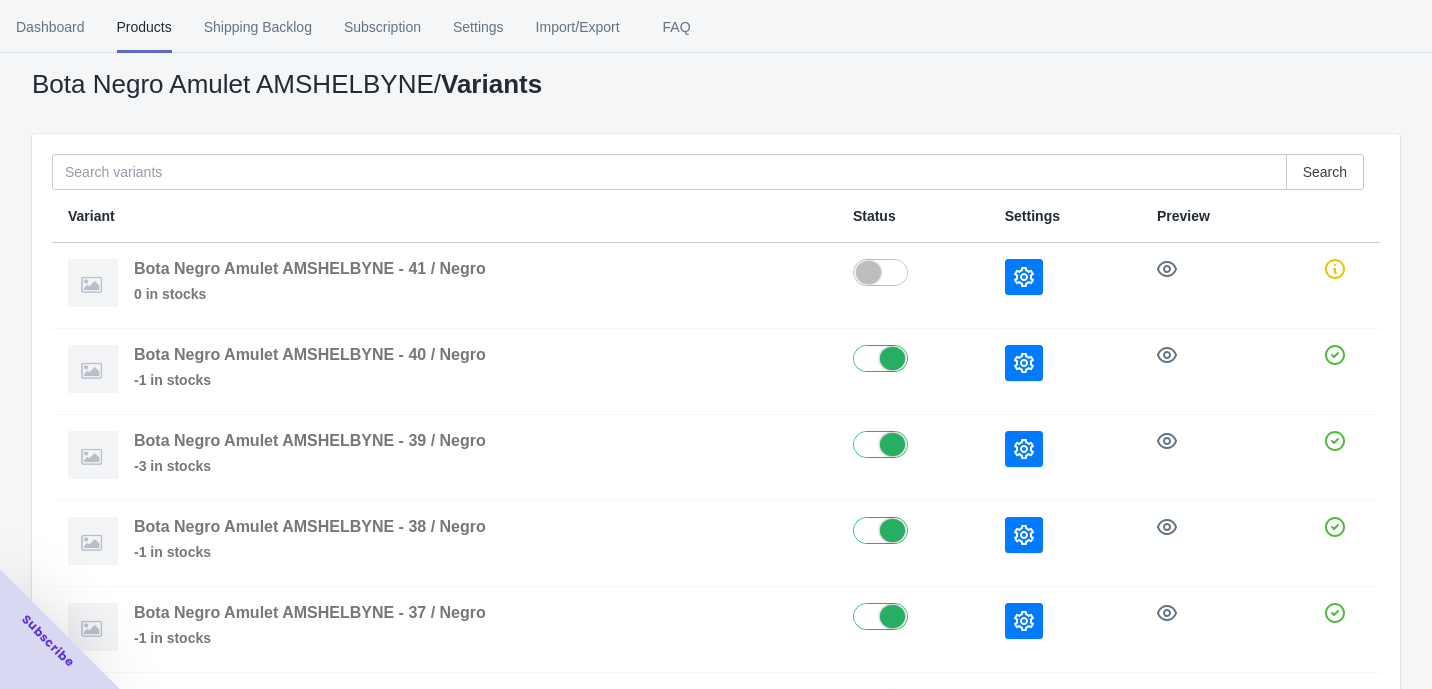 scroll, scrollTop: 0, scrollLeft: 0, axis: both 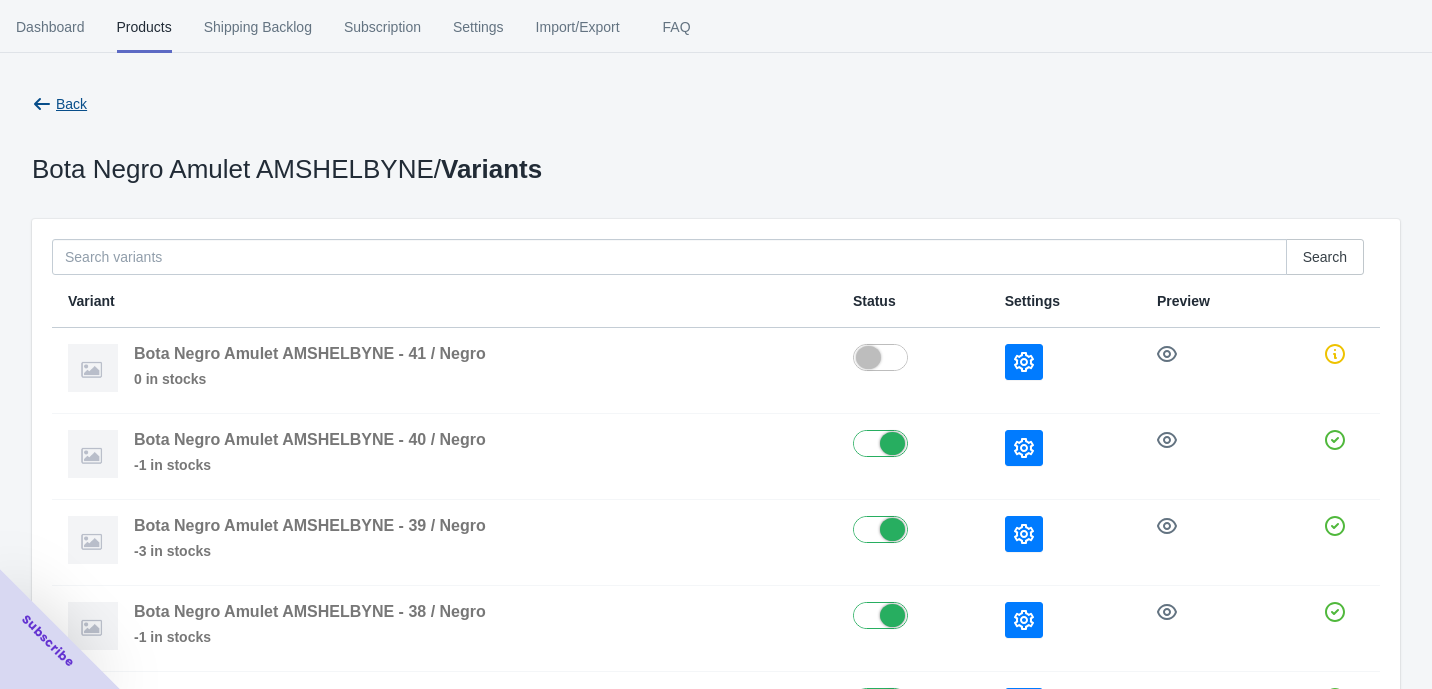 click on "Back" at bounding box center [71, 104] 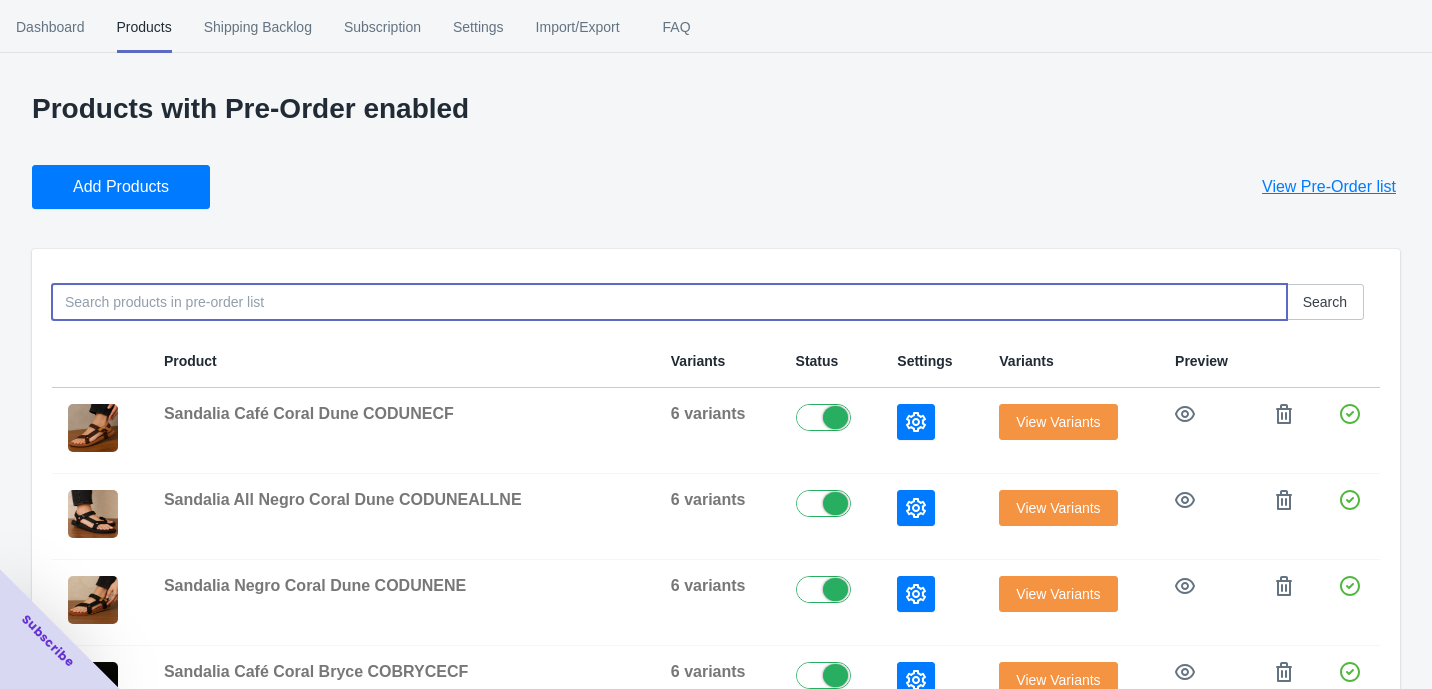 click at bounding box center (669, 302) 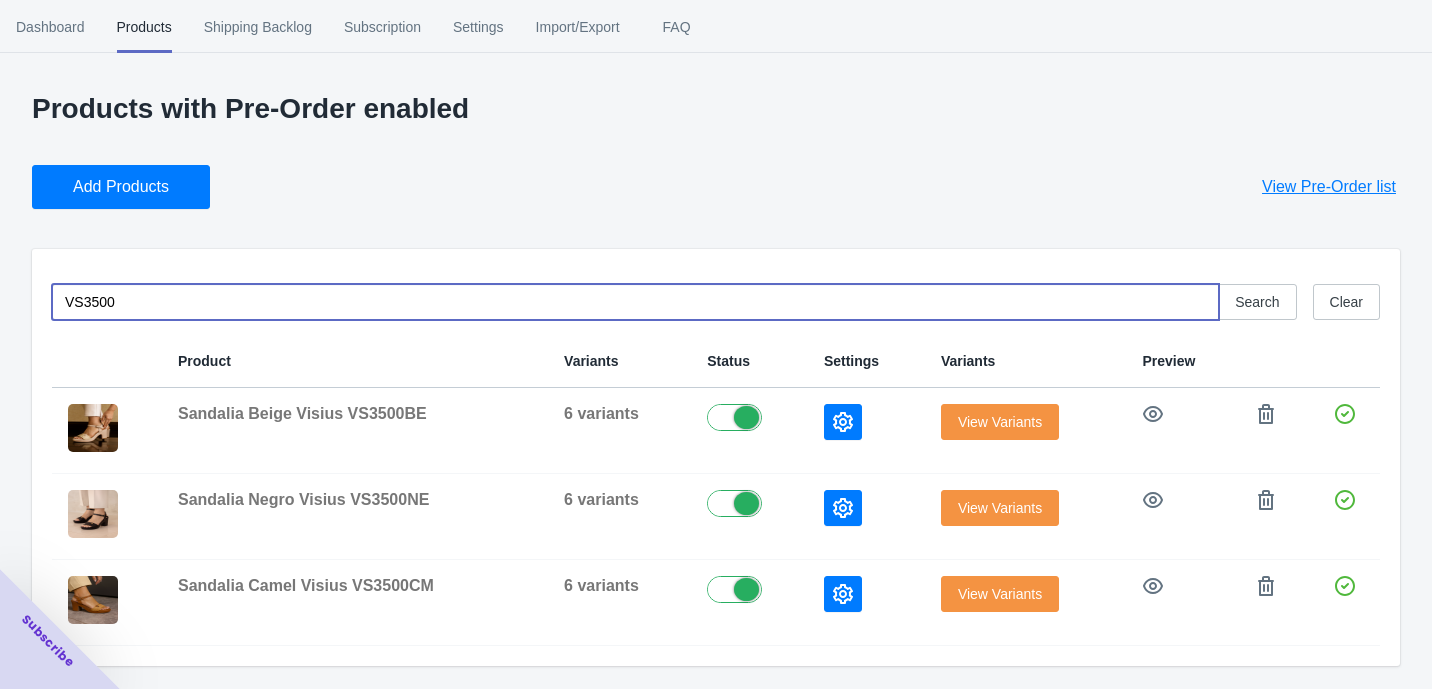 scroll, scrollTop: 0, scrollLeft: 0, axis: both 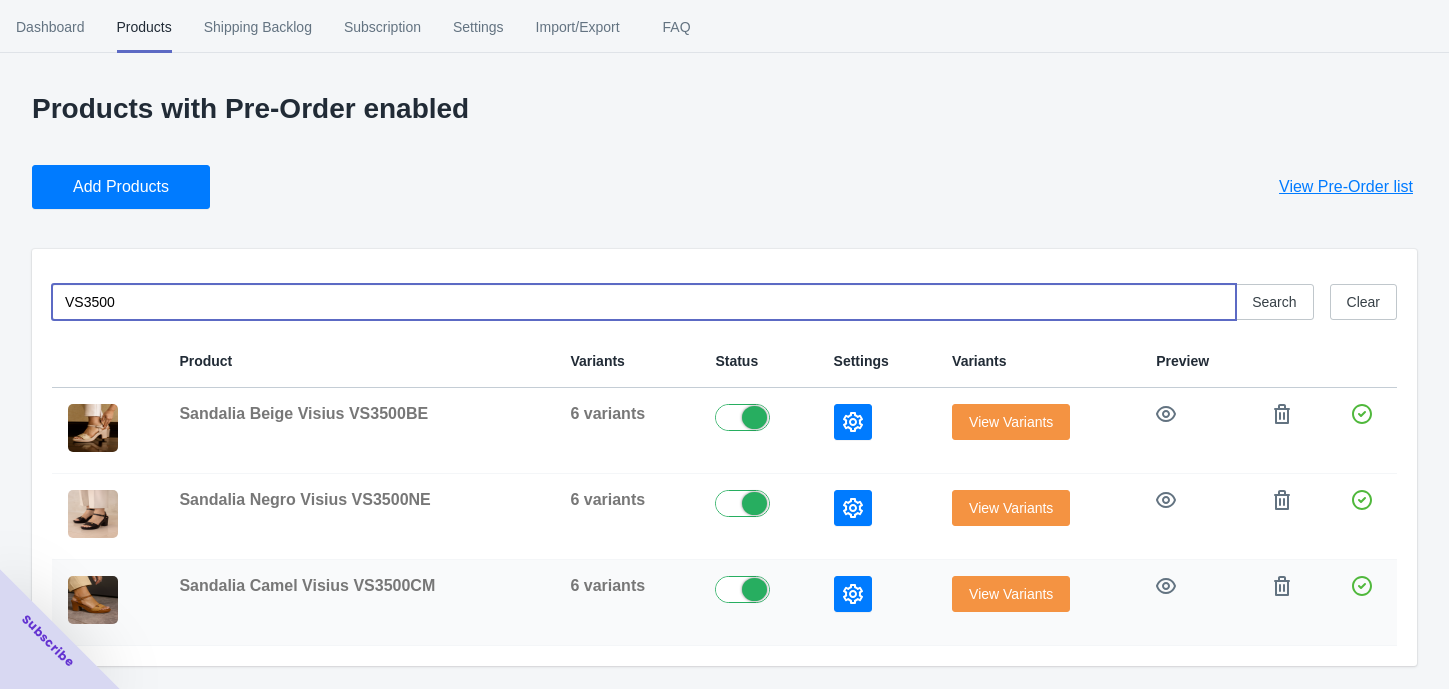 type on "VS3500" 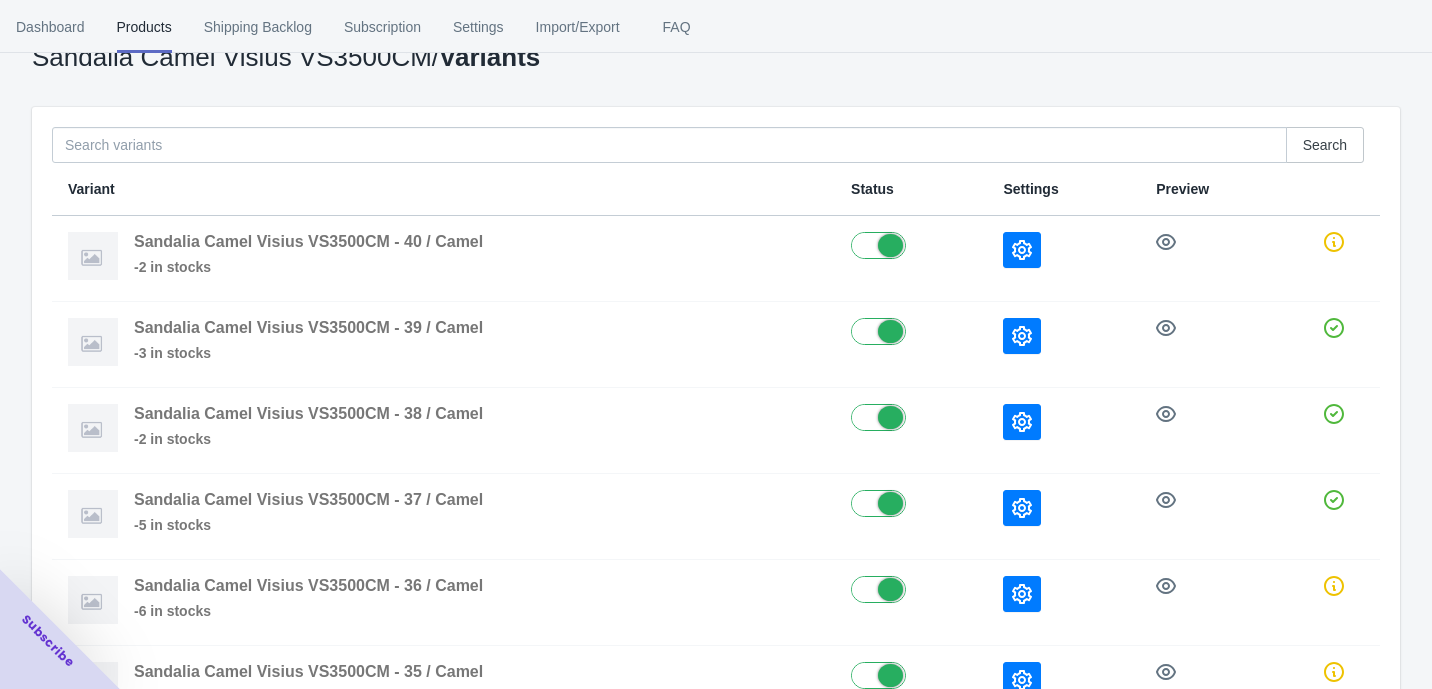 scroll, scrollTop: 274, scrollLeft: 0, axis: vertical 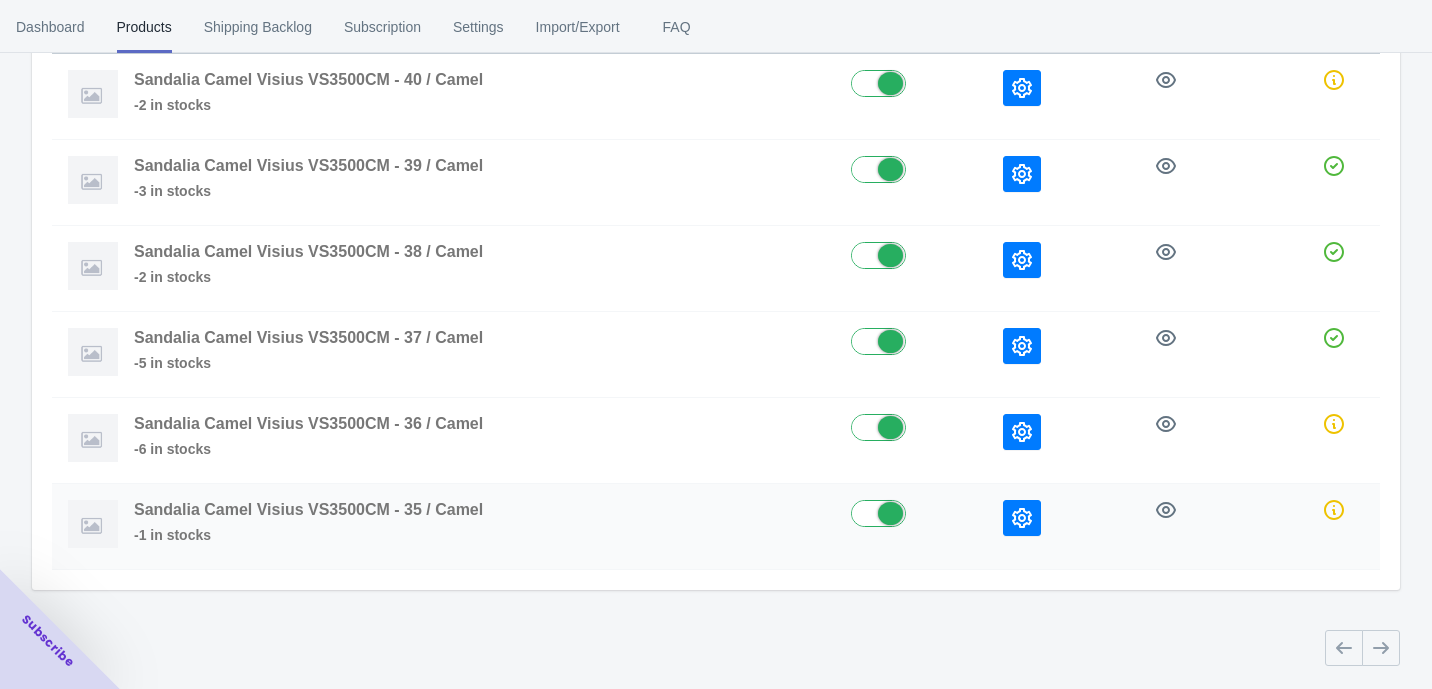 click 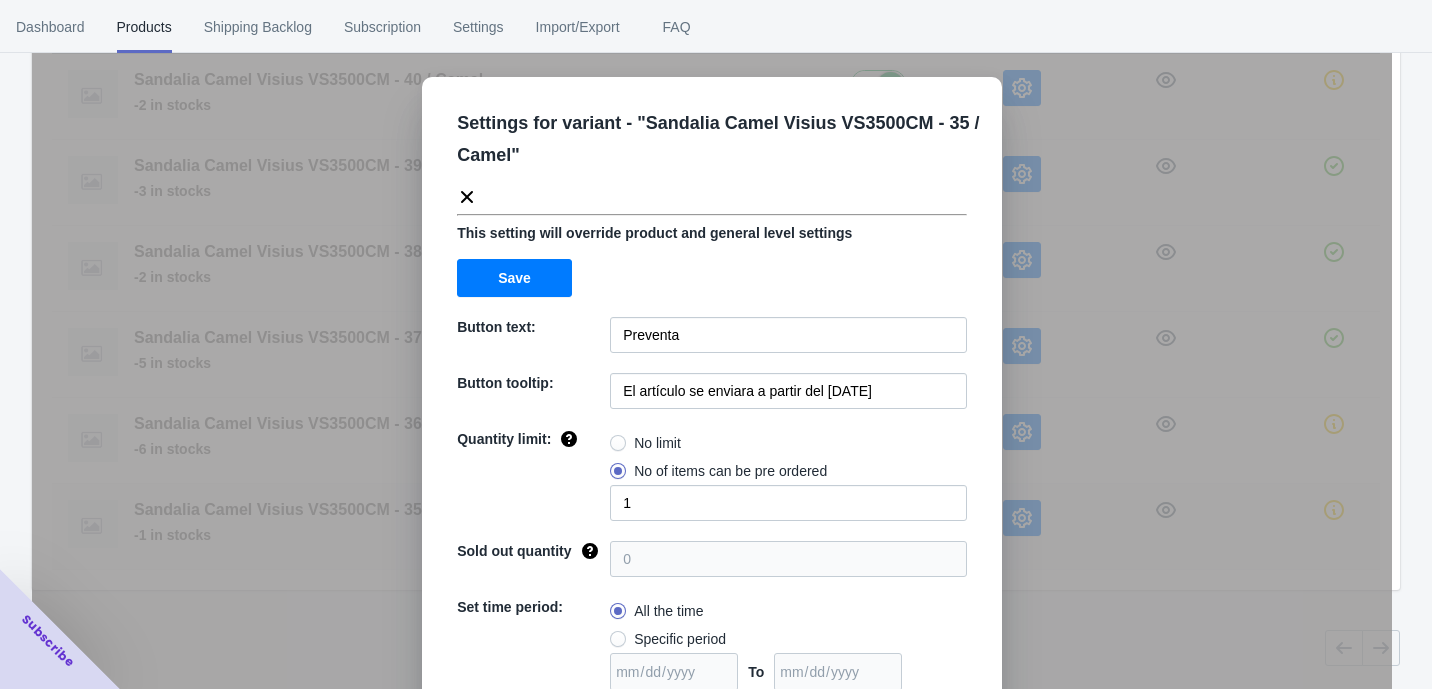 click on "Settings for variant - " Sandalia Camel Visius VS3500CM - 35 / Camel " This setting will override product and general level settings Save Button text: Preventa Button tooltip: El artículo se enviara a partir del [DATE] Quantity limit: No limit No of items can be pre ordered 1 Sold out quantity 0 Set time period: All the time Specific period To Sold out message: AGOTADO Override settings: Do not override Cancel Save" at bounding box center (712, 394) 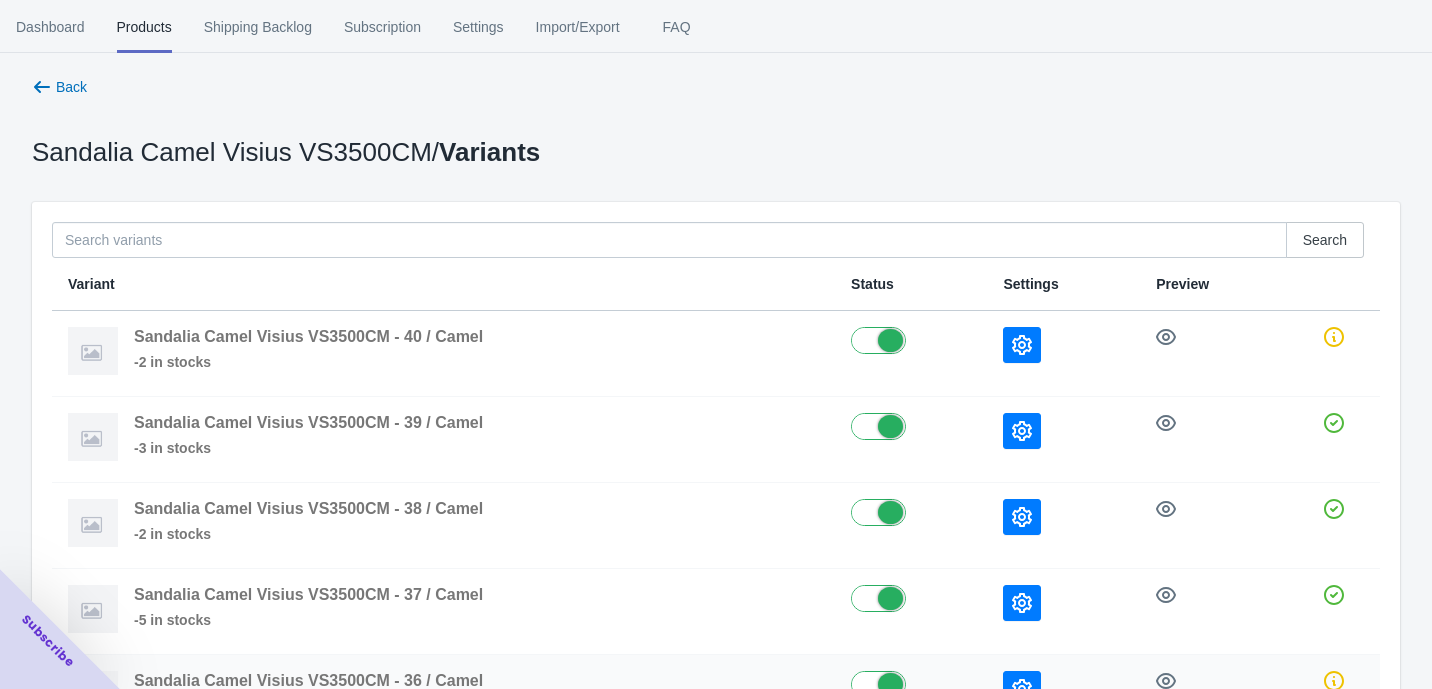 scroll, scrollTop: 274, scrollLeft: 0, axis: vertical 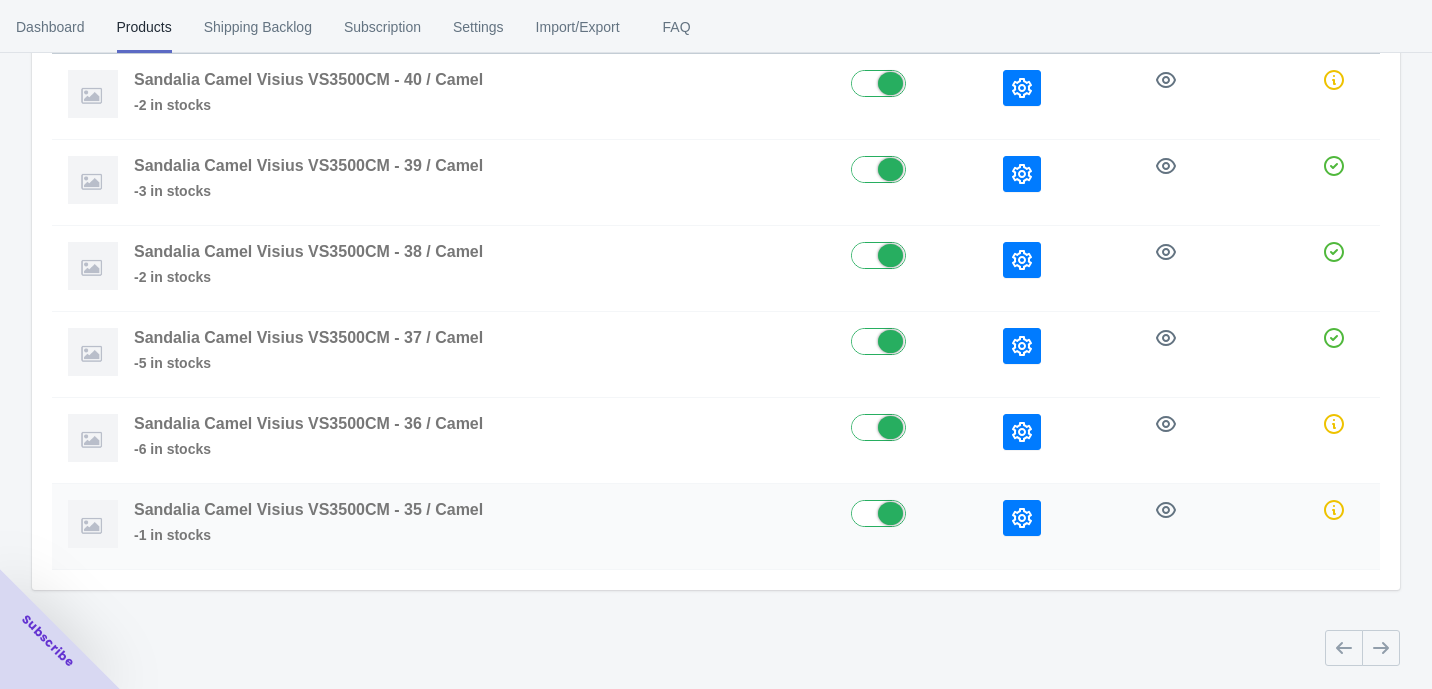 click at bounding box center [1022, 518] 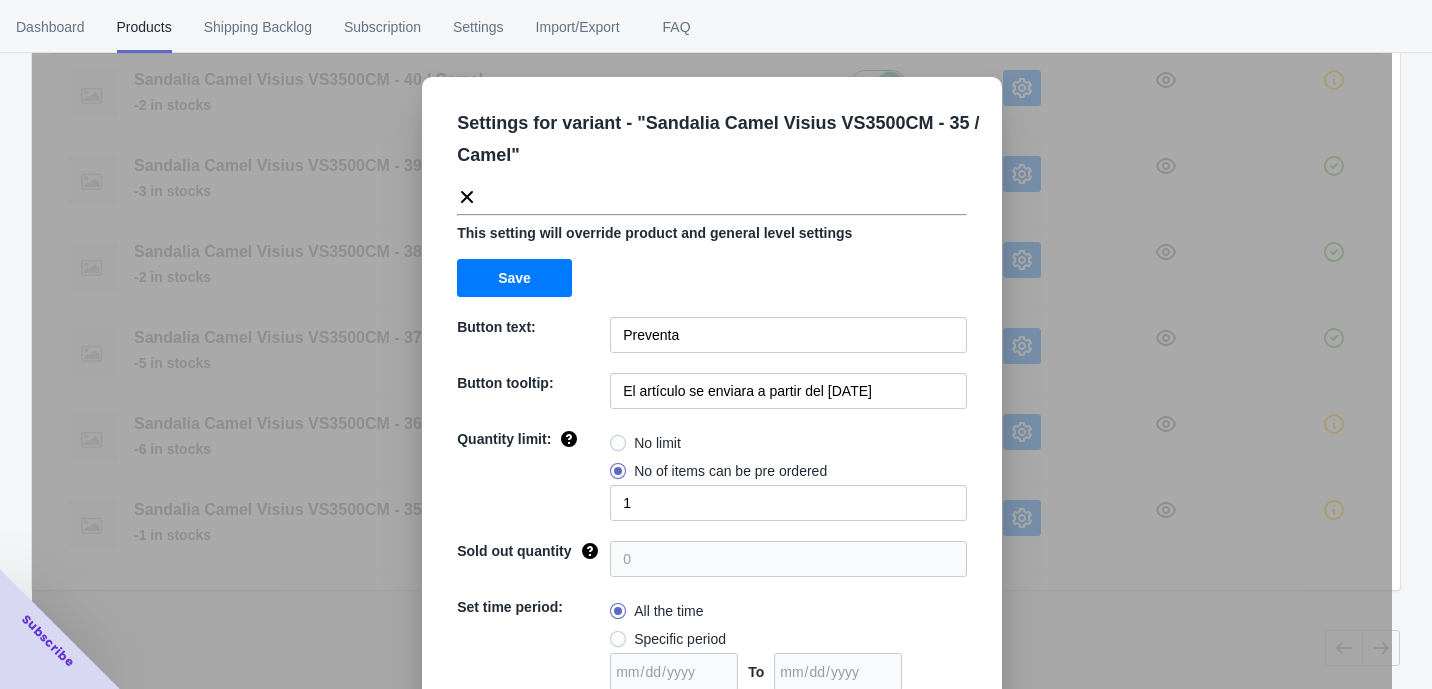 click on "Settings for variant - " Sandalia Camel Visius VS3500CM - 35 / Camel " This setting will override product and general level settings Save Button text: Preventa Button tooltip: El artículo se enviara a partir del [DATE] Quantity limit: No limit No of items can be pre ordered 1 Sold out quantity 0 Set time period: All the time Specific period To Sold out message: AGOTADO Override settings: Do not override Cancel Save" at bounding box center (712, 394) 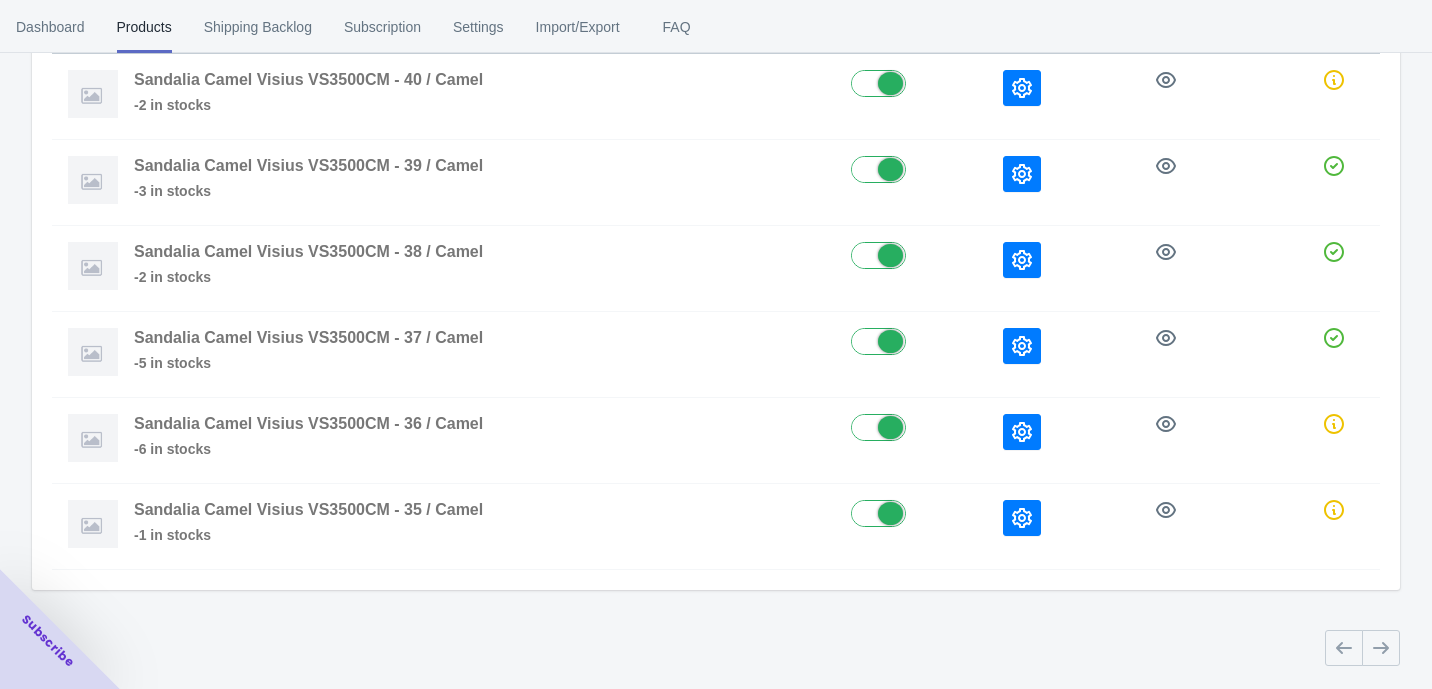 click 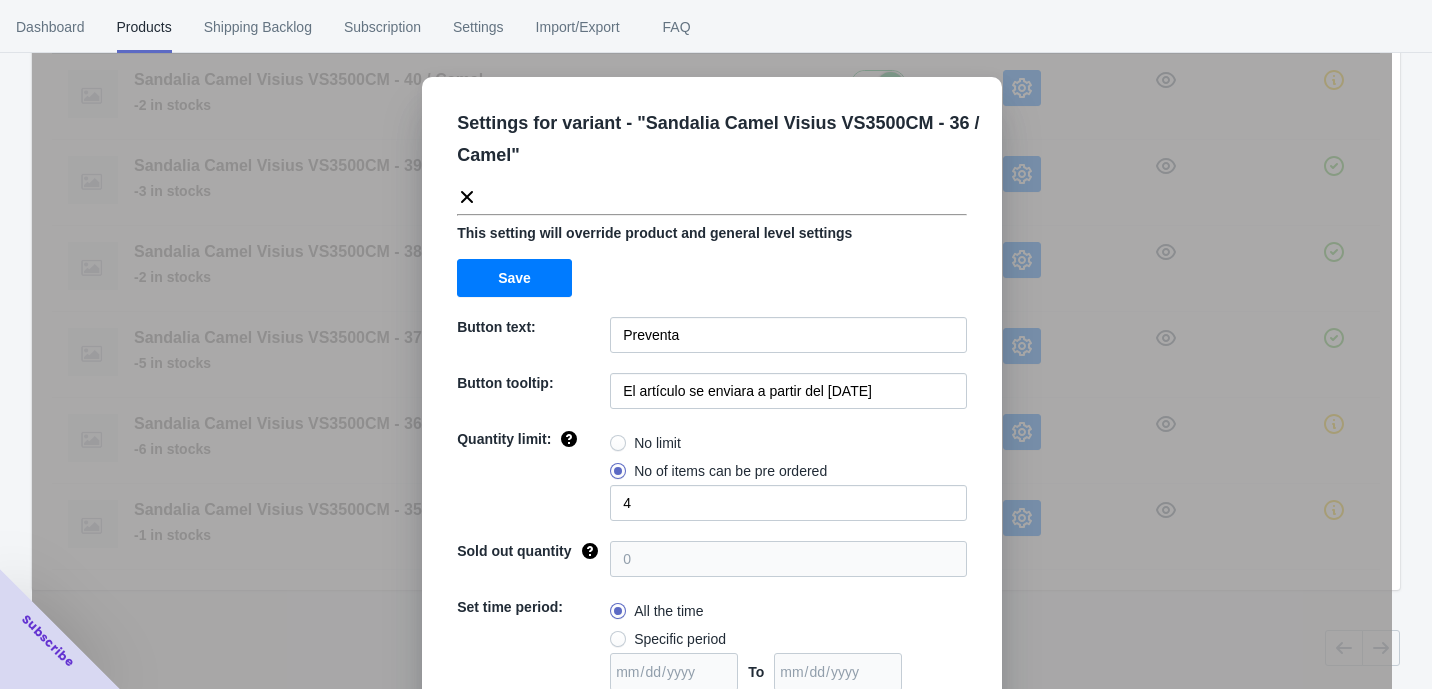 click on "Settings for variant - " Sandalia Camel Visius VS3500CM - 36 / Camel " This setting will override product and general level settings Save Button text: Preventa Button tooltip: El artículo se enviara a partir del [DATE] de [MONTH] de [YEAR] Quantity limit: No limit No of items can be pre ordered 4 Sold out quantity 0 Set time period: All the time Specific period To Sold out message: AGOTADO Override settings: Do not override Cancel Save" at bounding box center (712, 394) 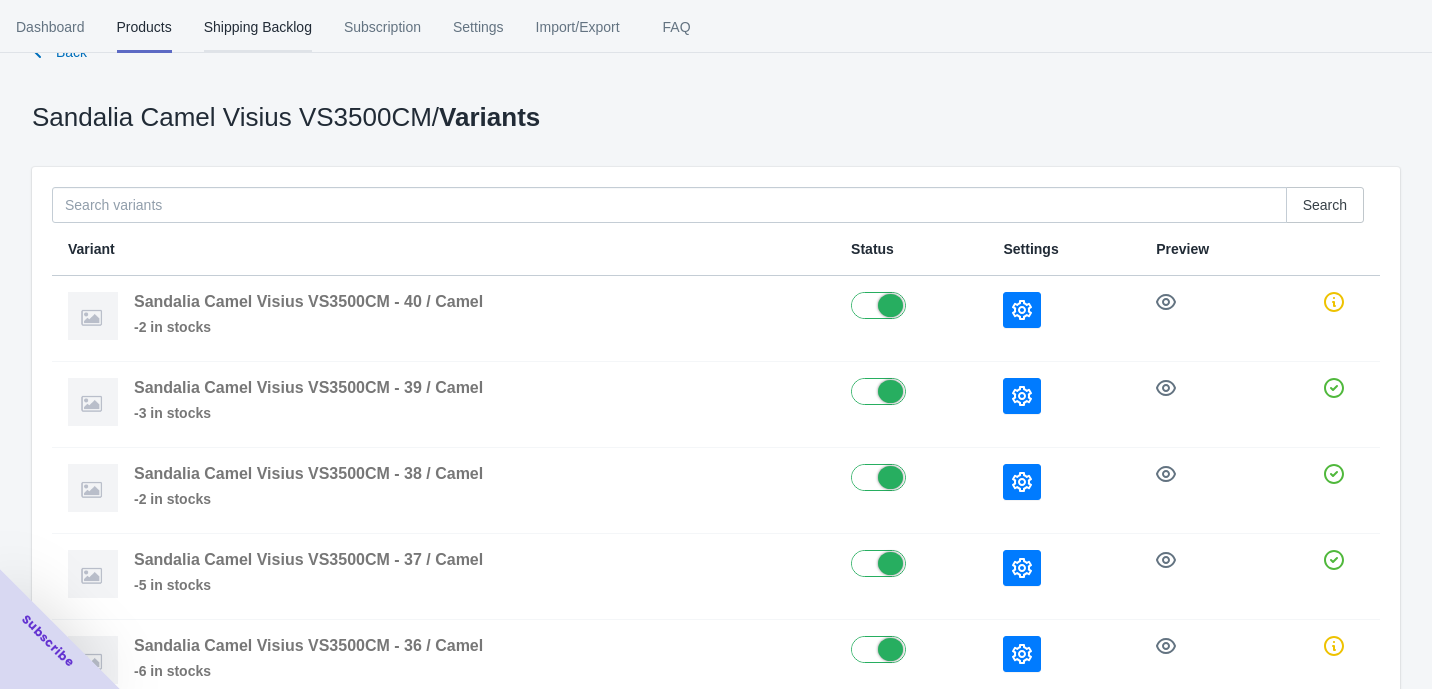scroll, scrollTop: 0, scrollLeft: 0, axis: both 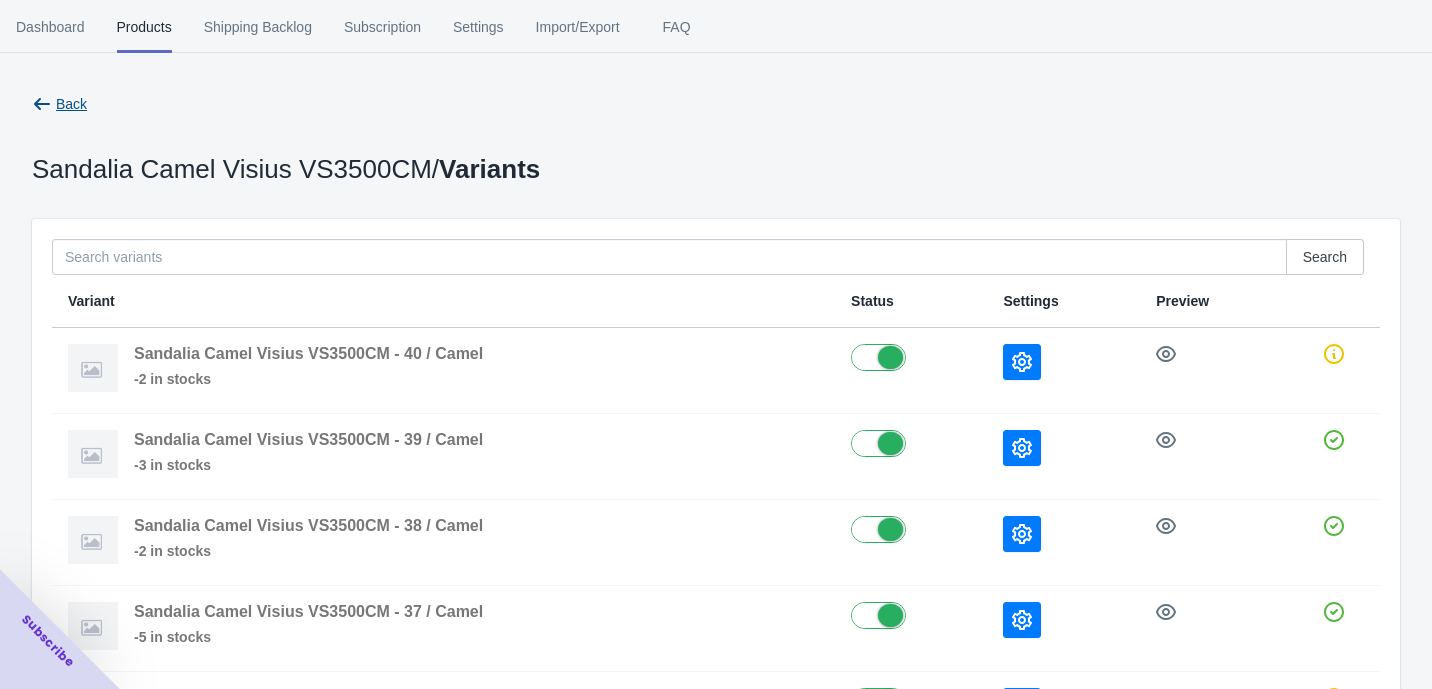 click on "Back" at bounding box center (71, 104) 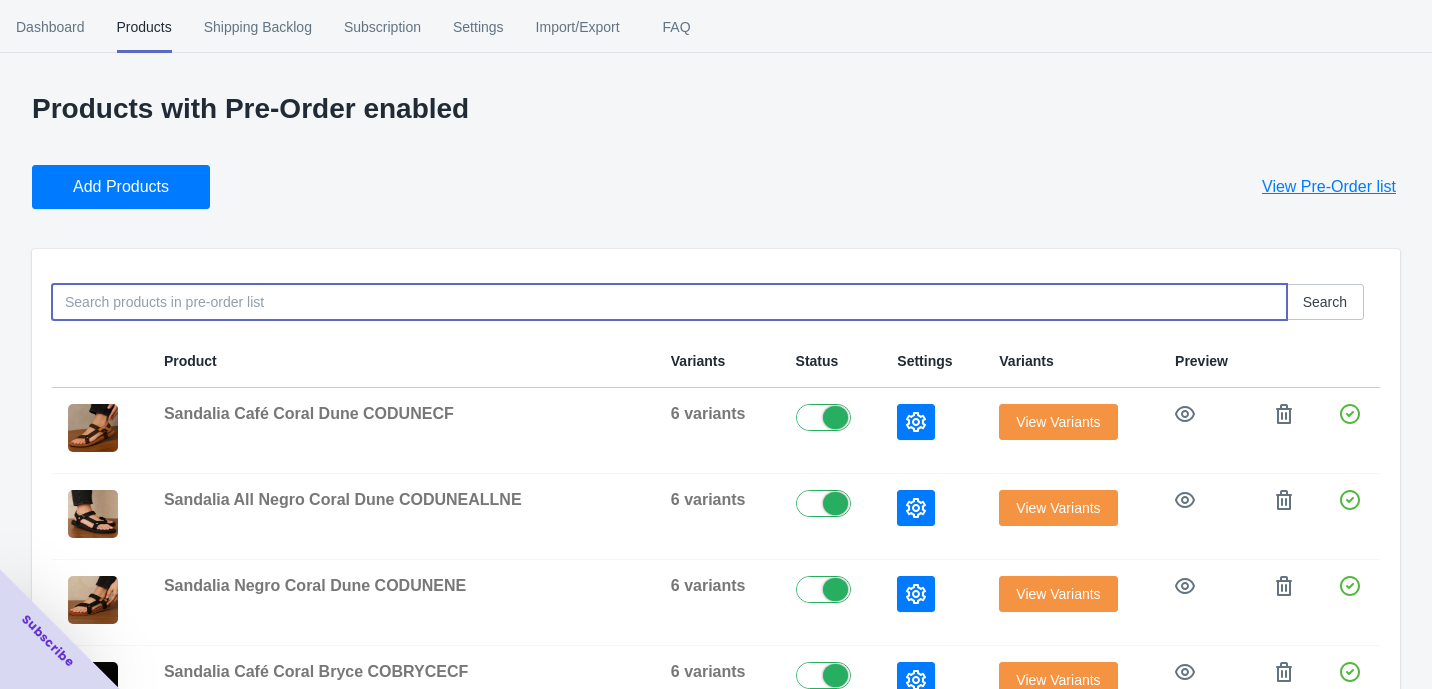 click at bounding box center (669, 302) 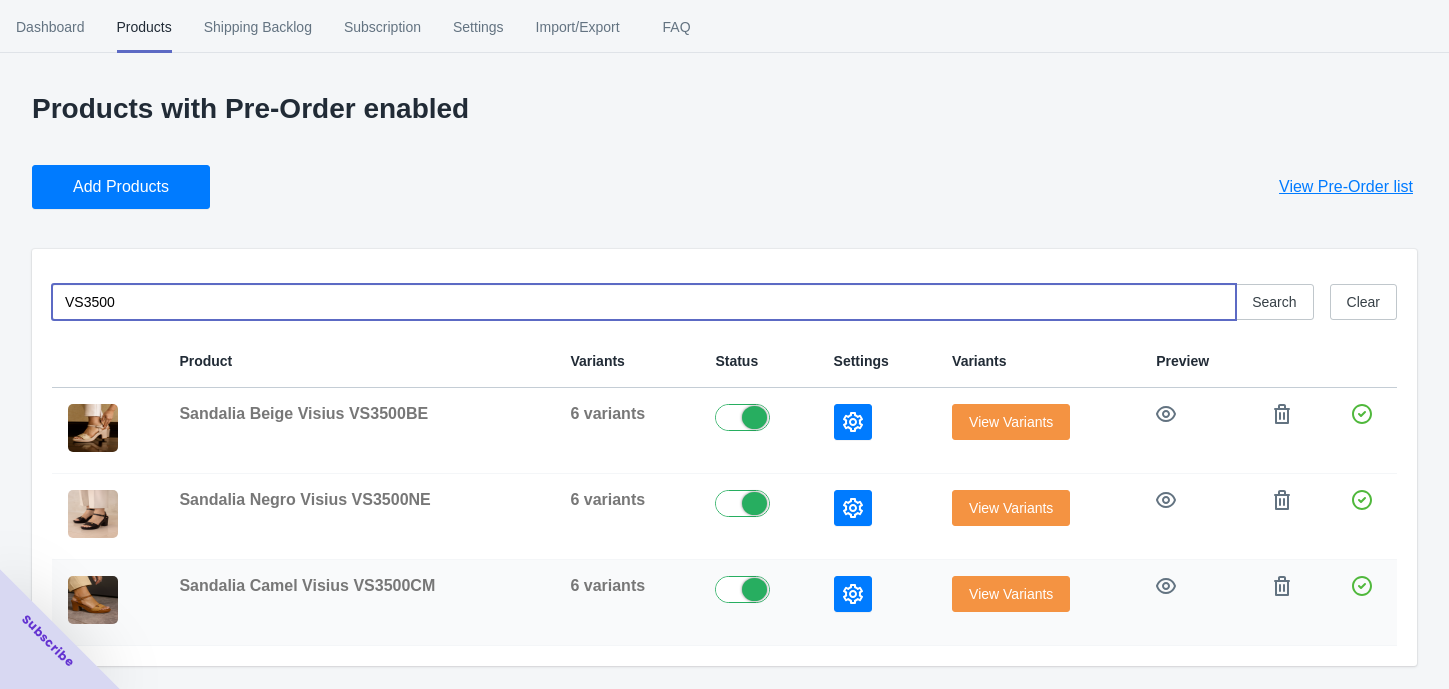 type on "VS3500" 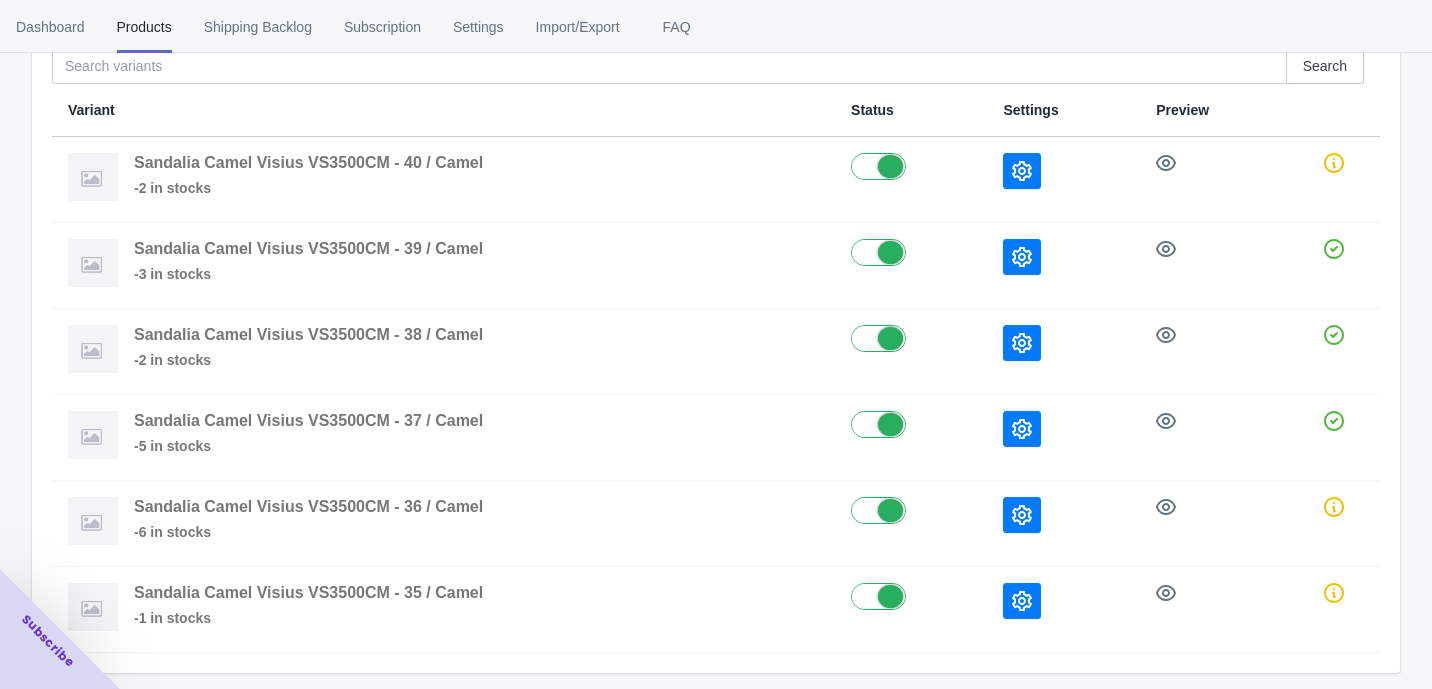 scroll, scrollTop: 274, scrollLeft: 0, axis: vertical 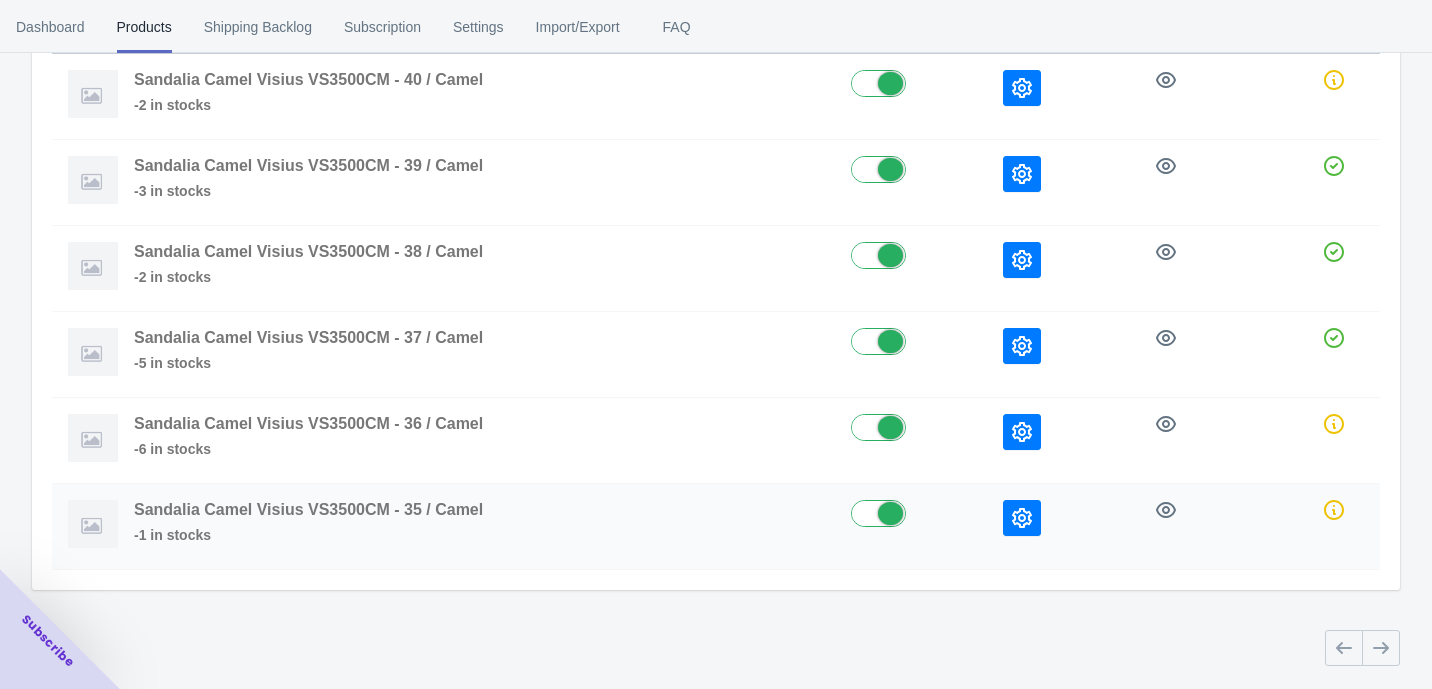 click 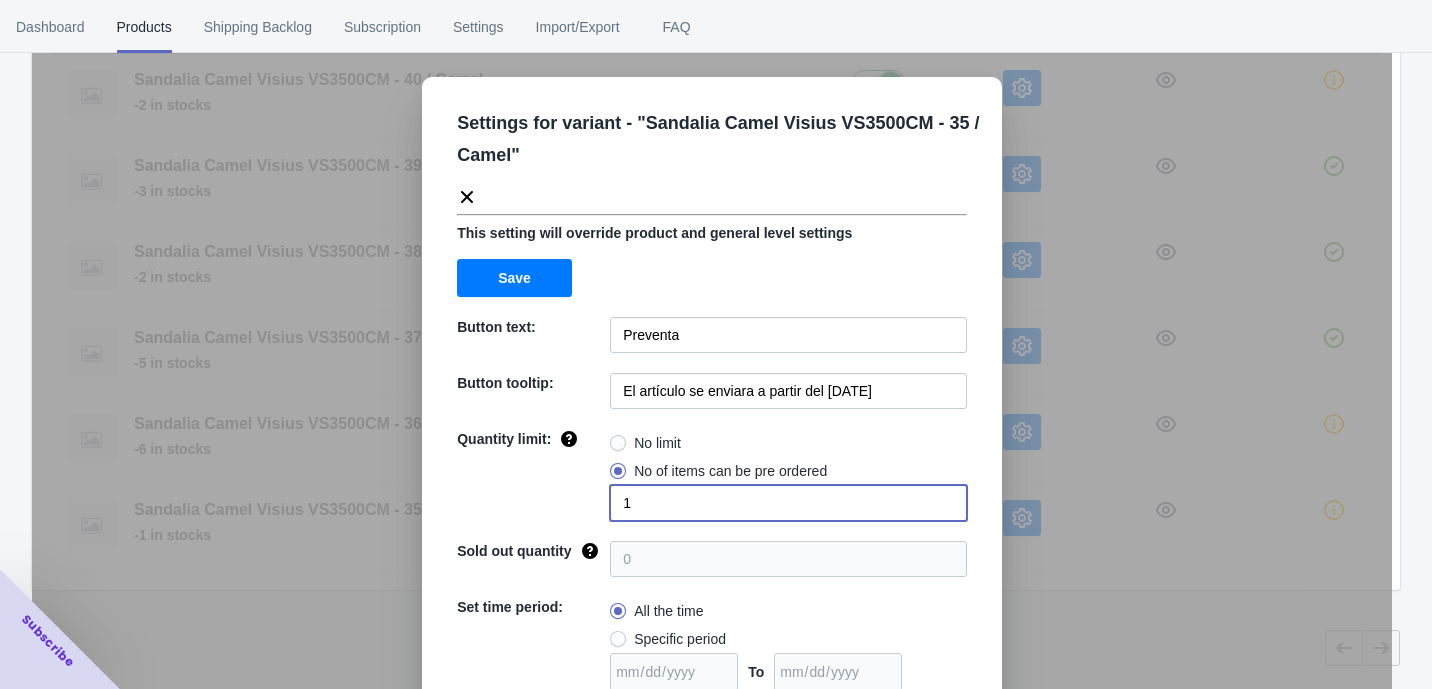 click on "Quantity limit: No limit No of items can be pre ordered 1" 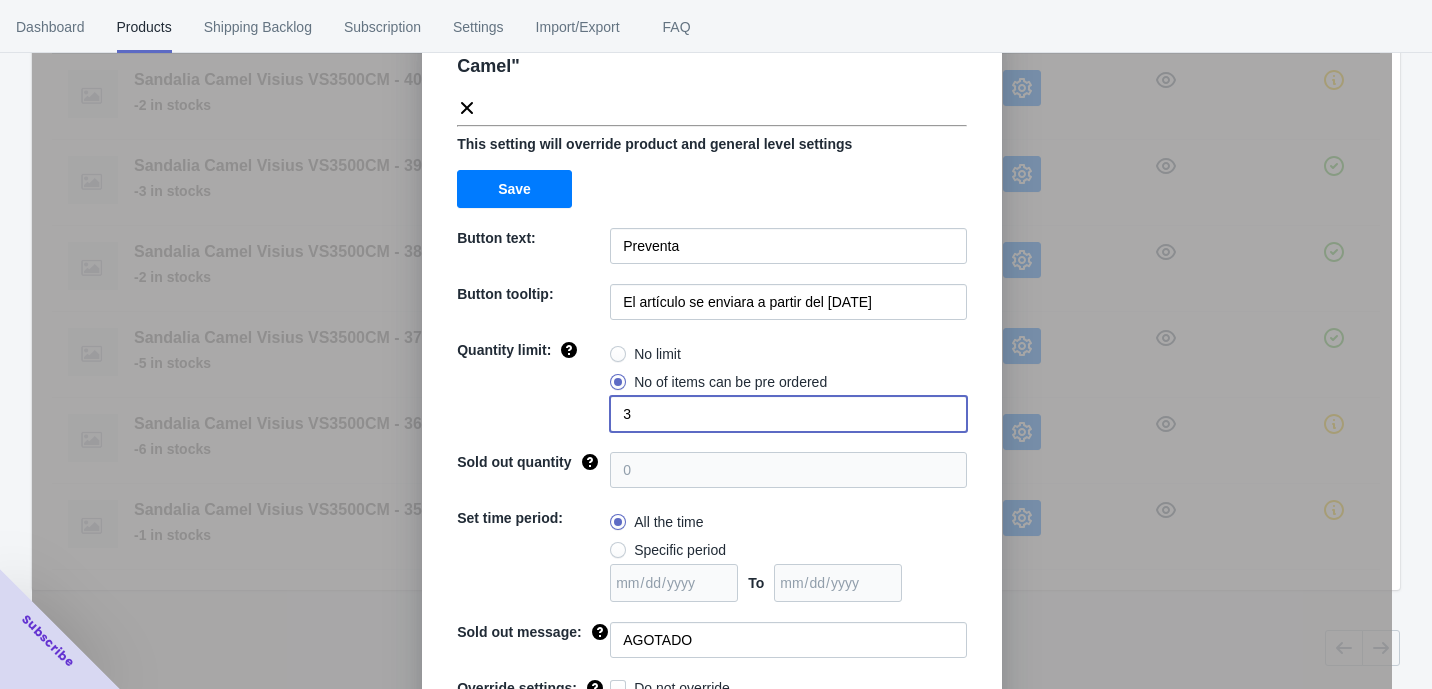 scroll, scrollTop: 166, scrollLeft: 0, axis: vertical 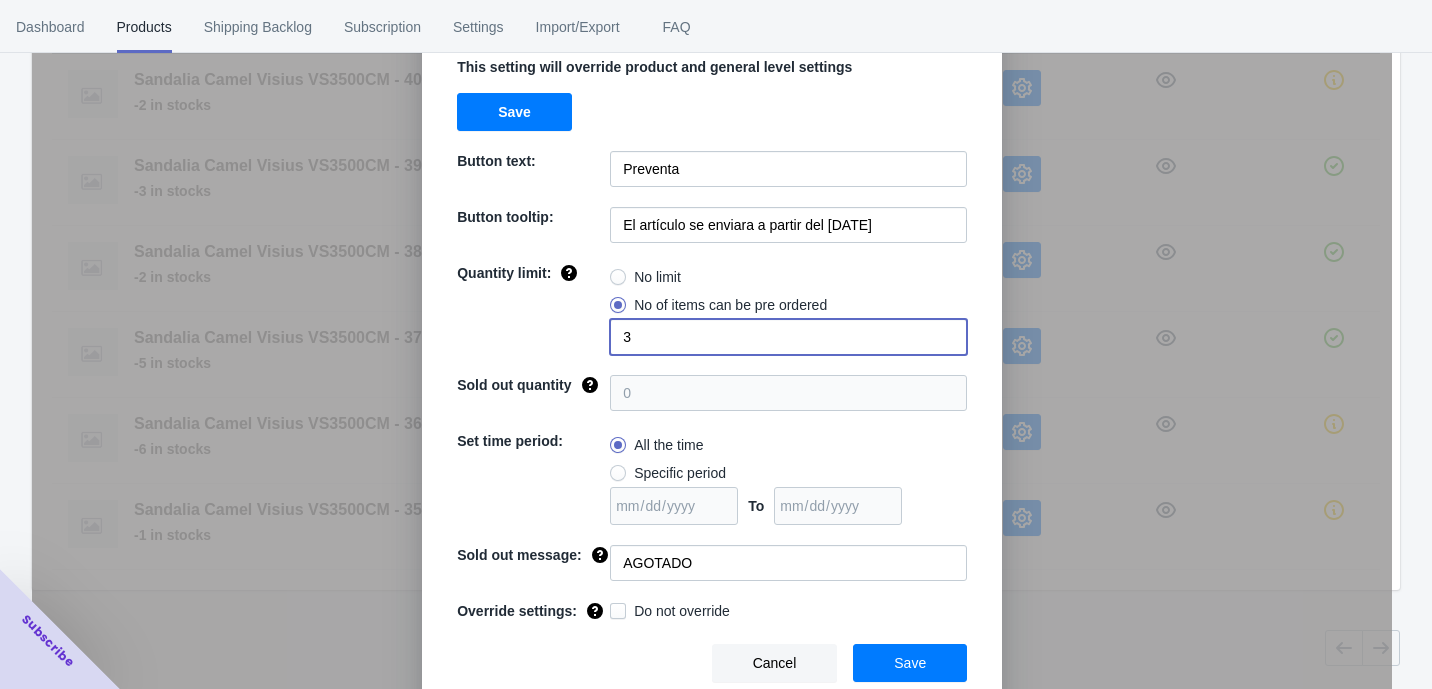 type on "3" 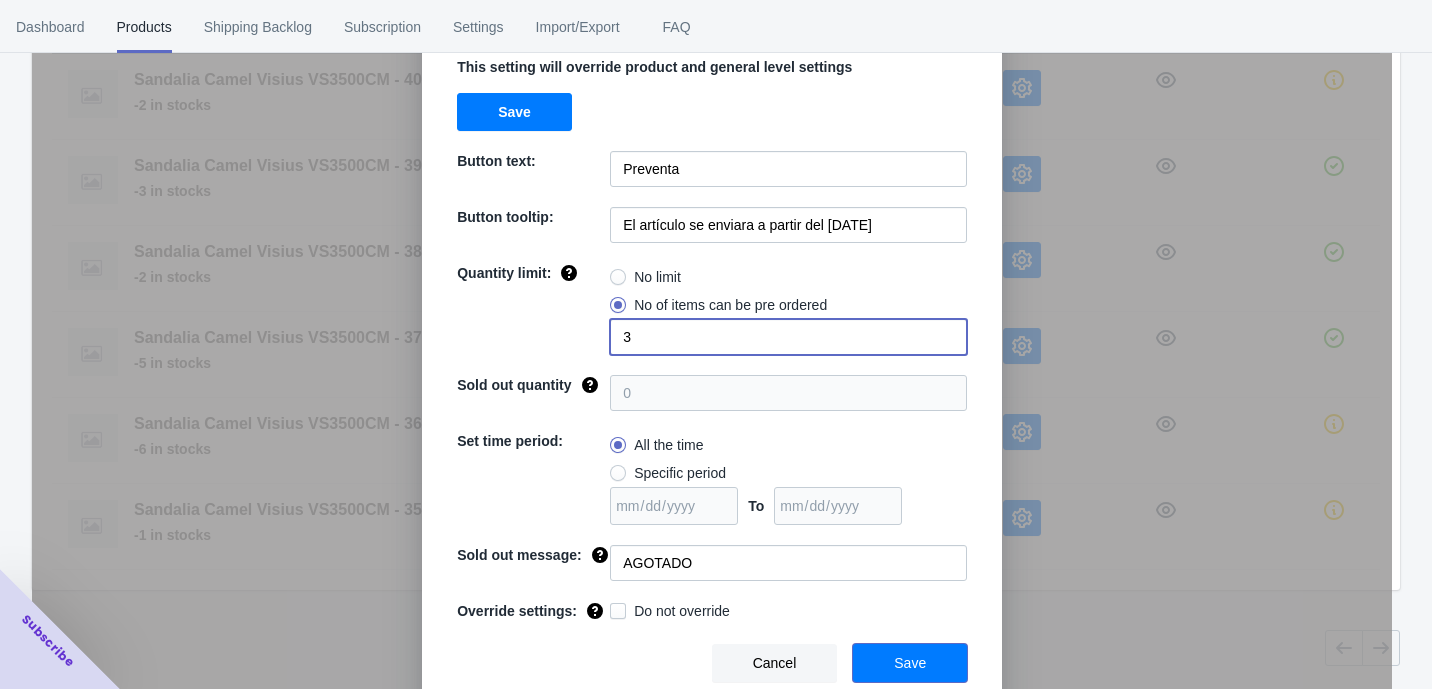 click on "Save" at bounding box center (910, 663) 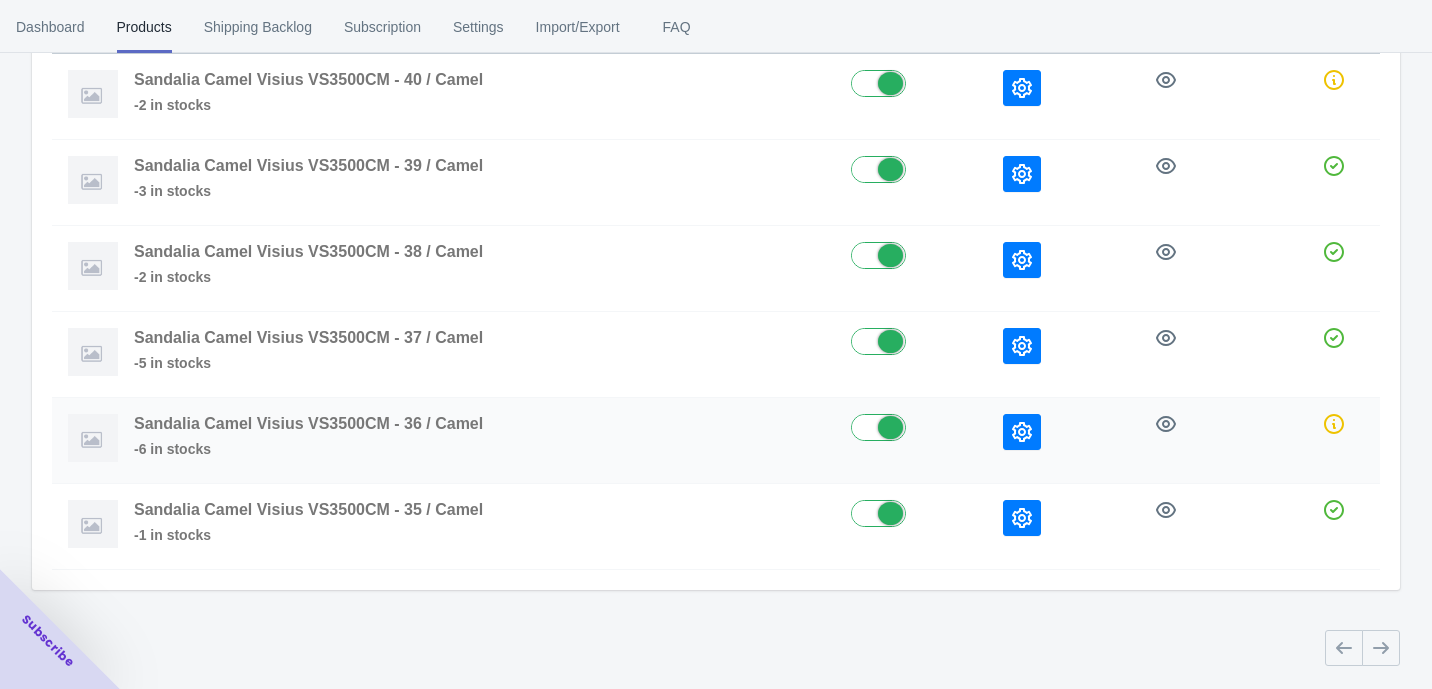 click 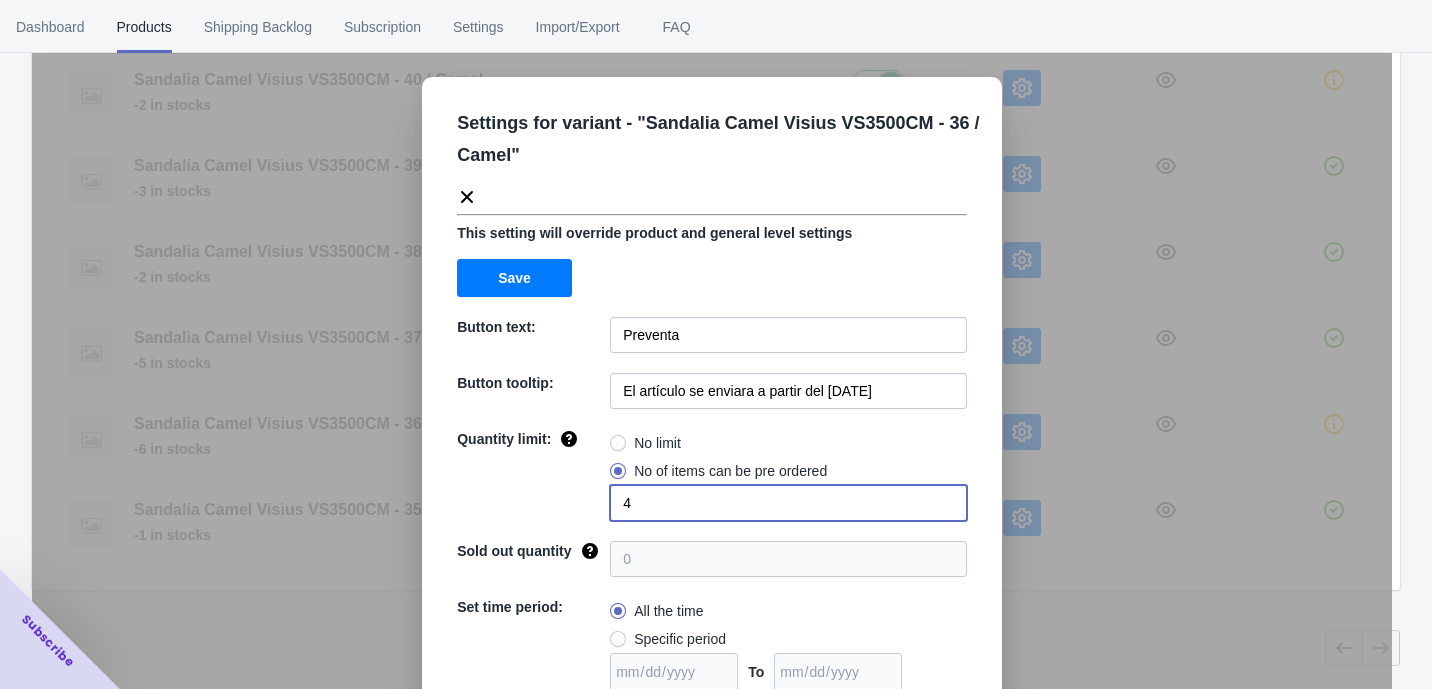 drag, startPoint x: 682, startPoint y: 498, endPoint x: 575, endPoint y: 506, distance: 107.298645 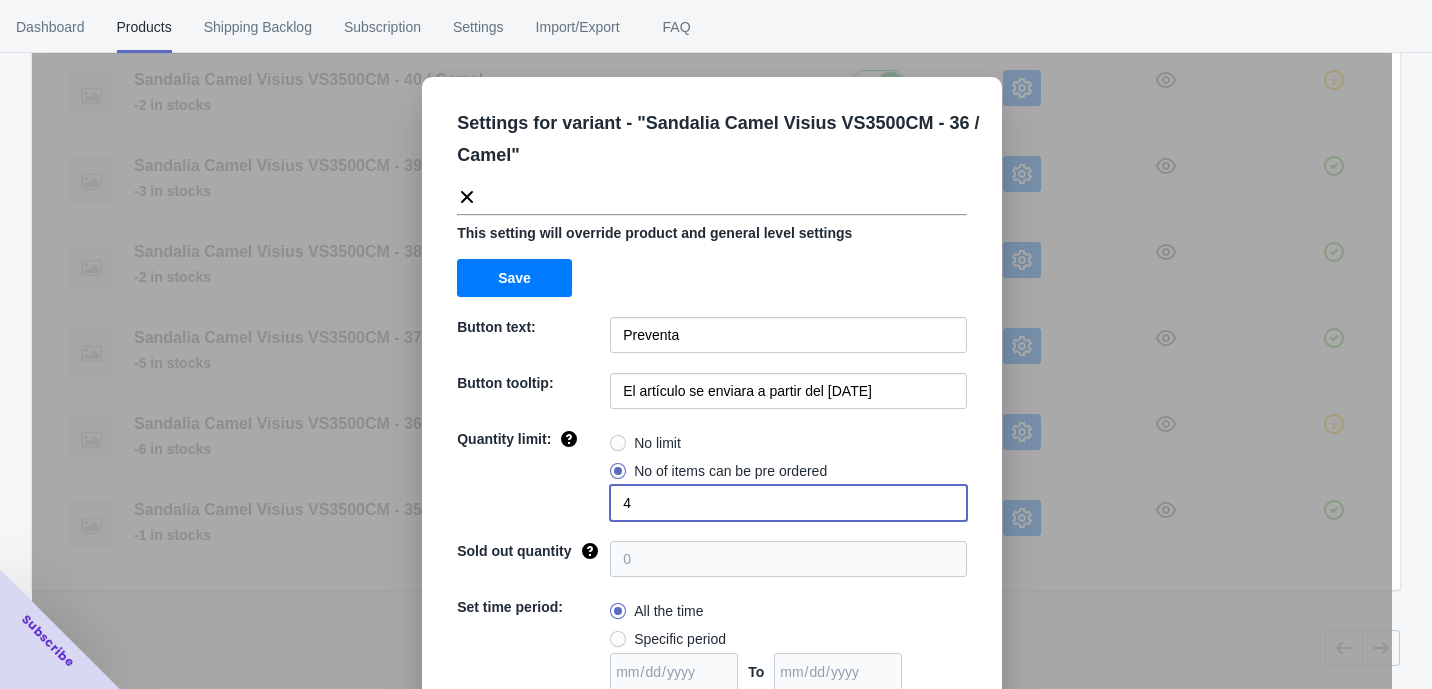 click on "Quantity limit: No limit No of items can be pre ordered 4" 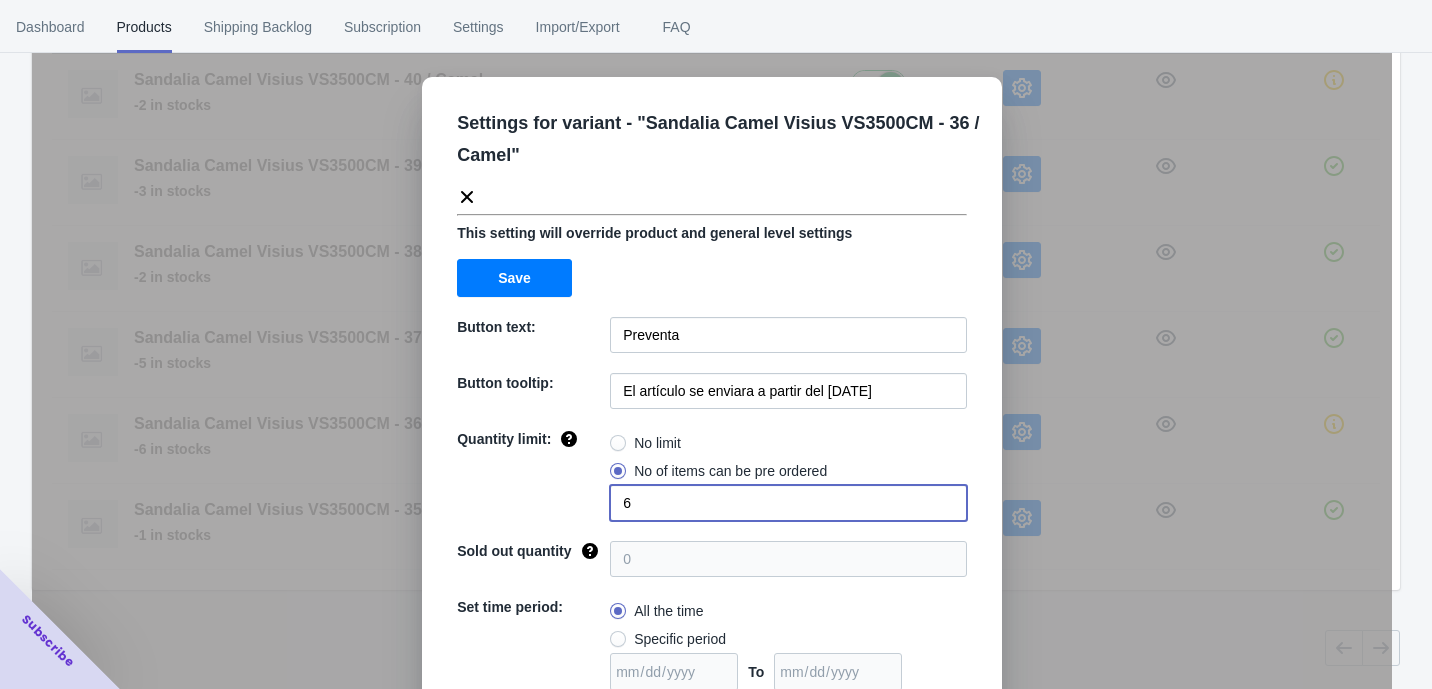 scroll, scrollTop: 166, scrollLeft: 0, axis: vertical 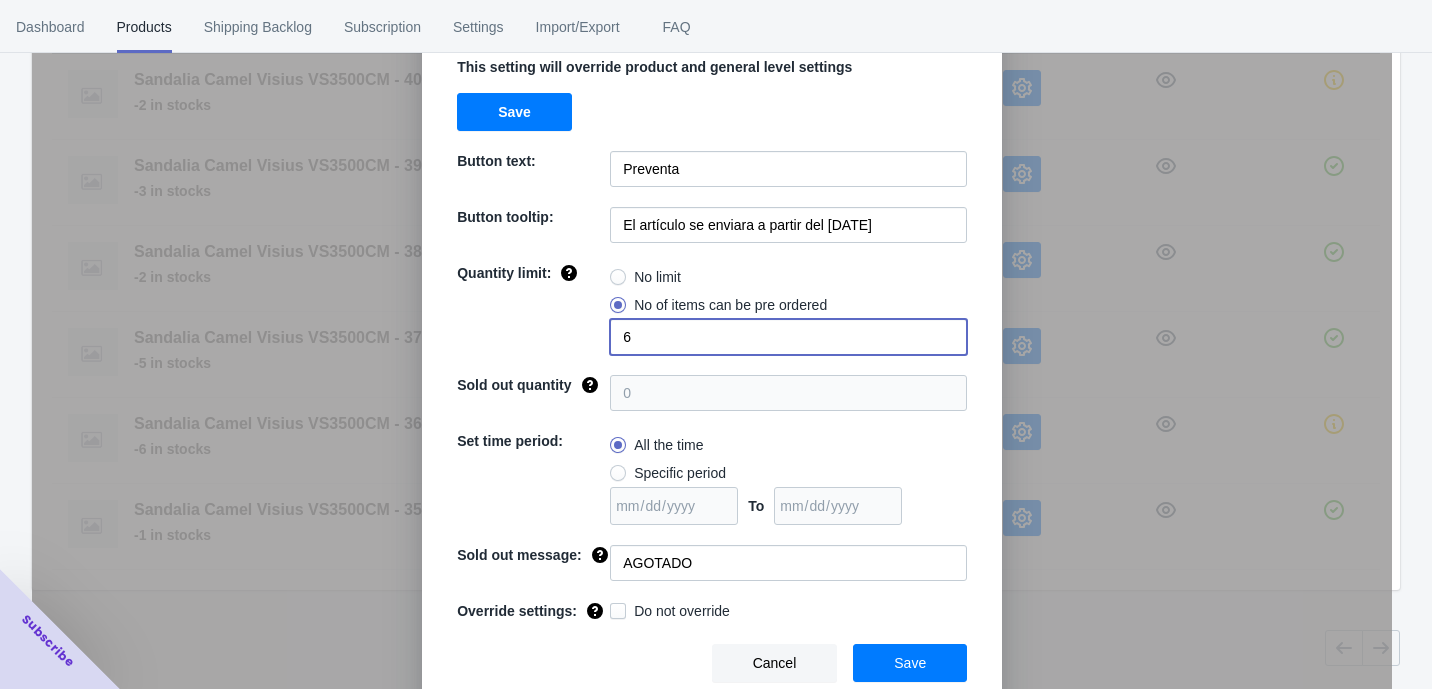 type on "6" 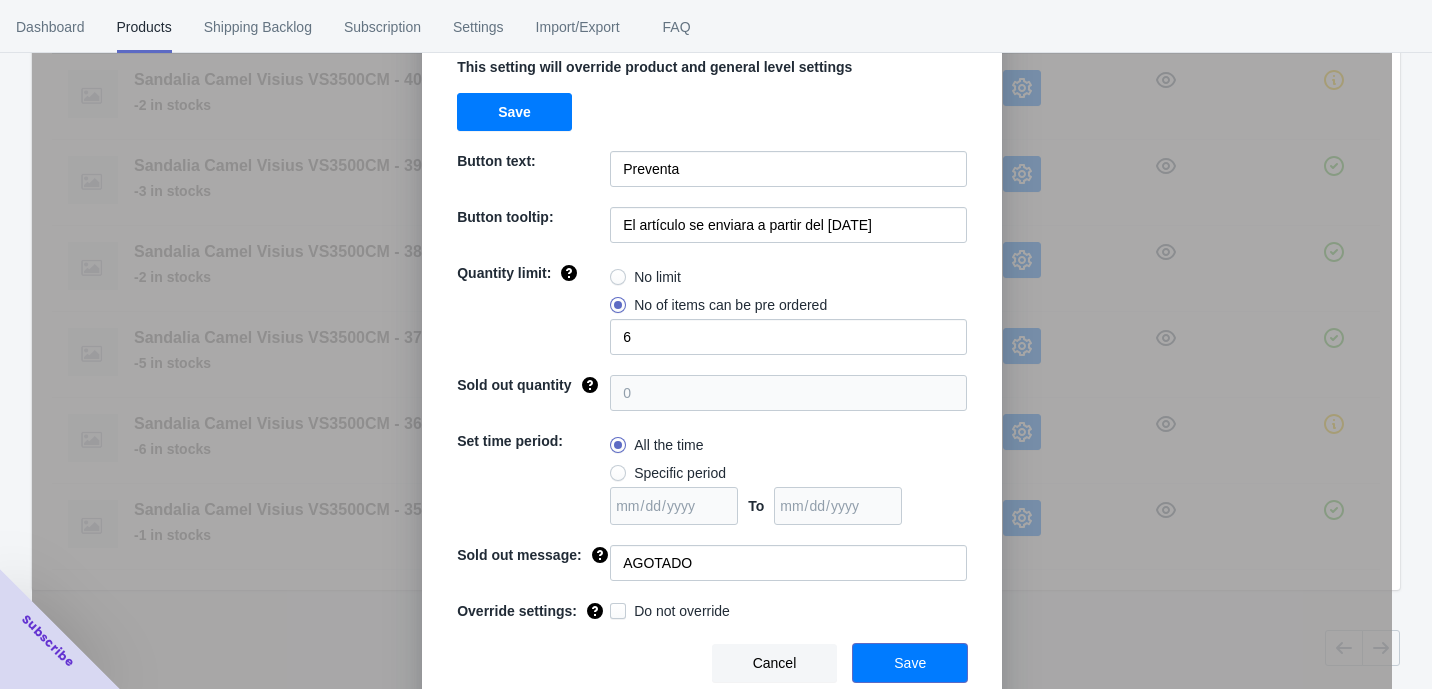 click on "Save" at bounding box center (910, 663) 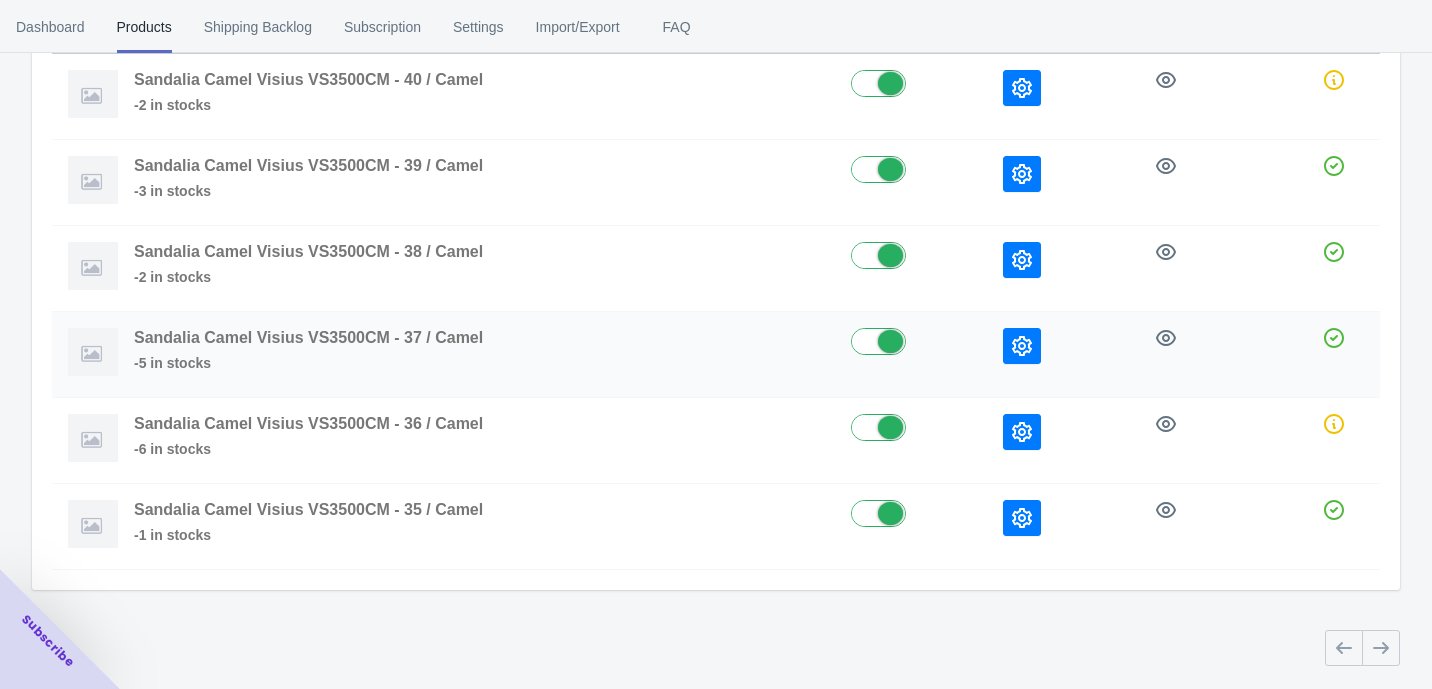 click 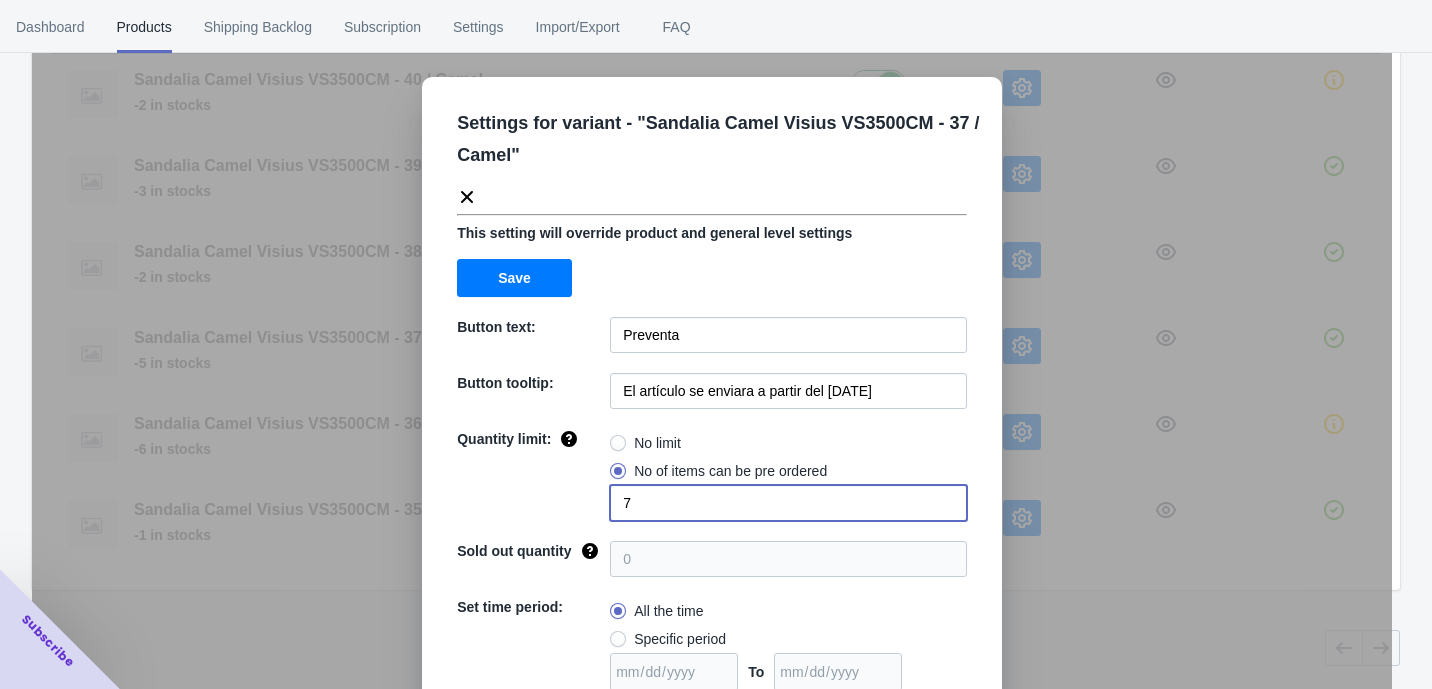 drag, startPoint x: 660, startPoint y: 504, endPoint x: 533, endPoint y: 505, distance: 127.00394 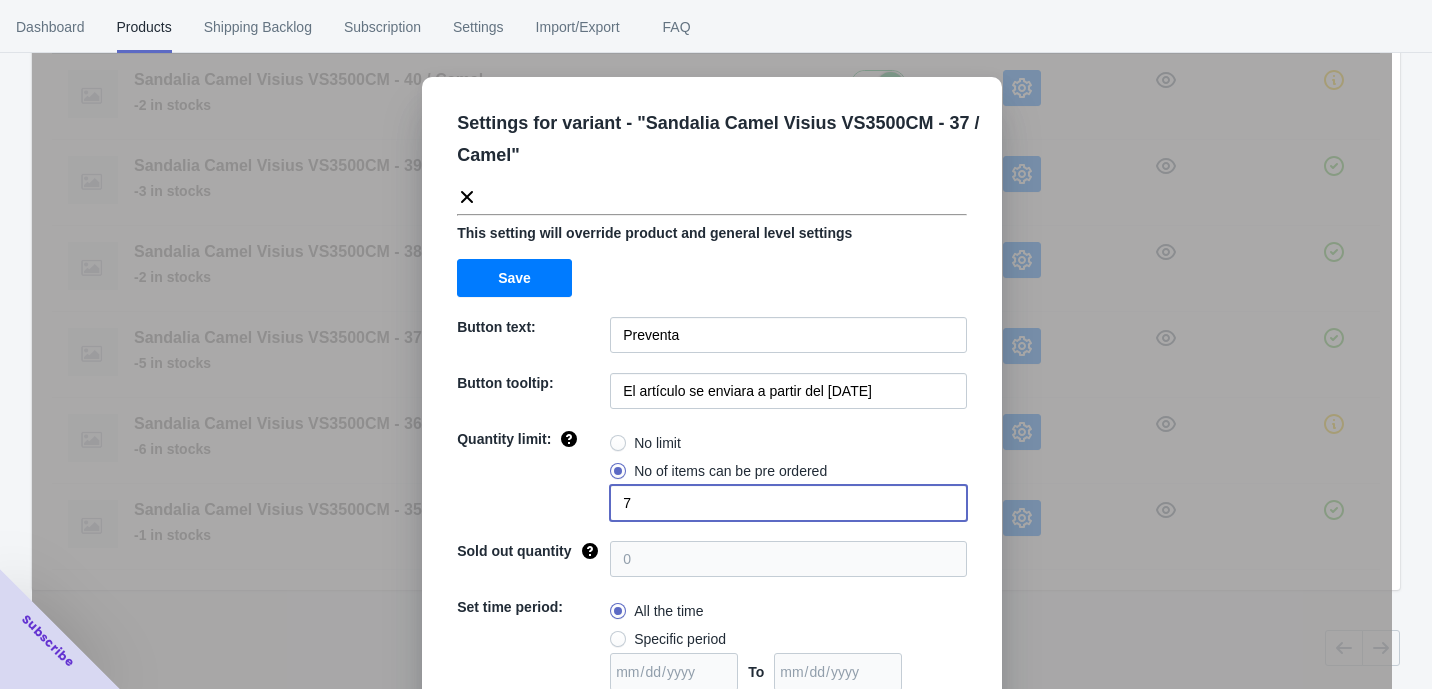 click on "Quantity limit: No limit No of items can be pre ordered 7" 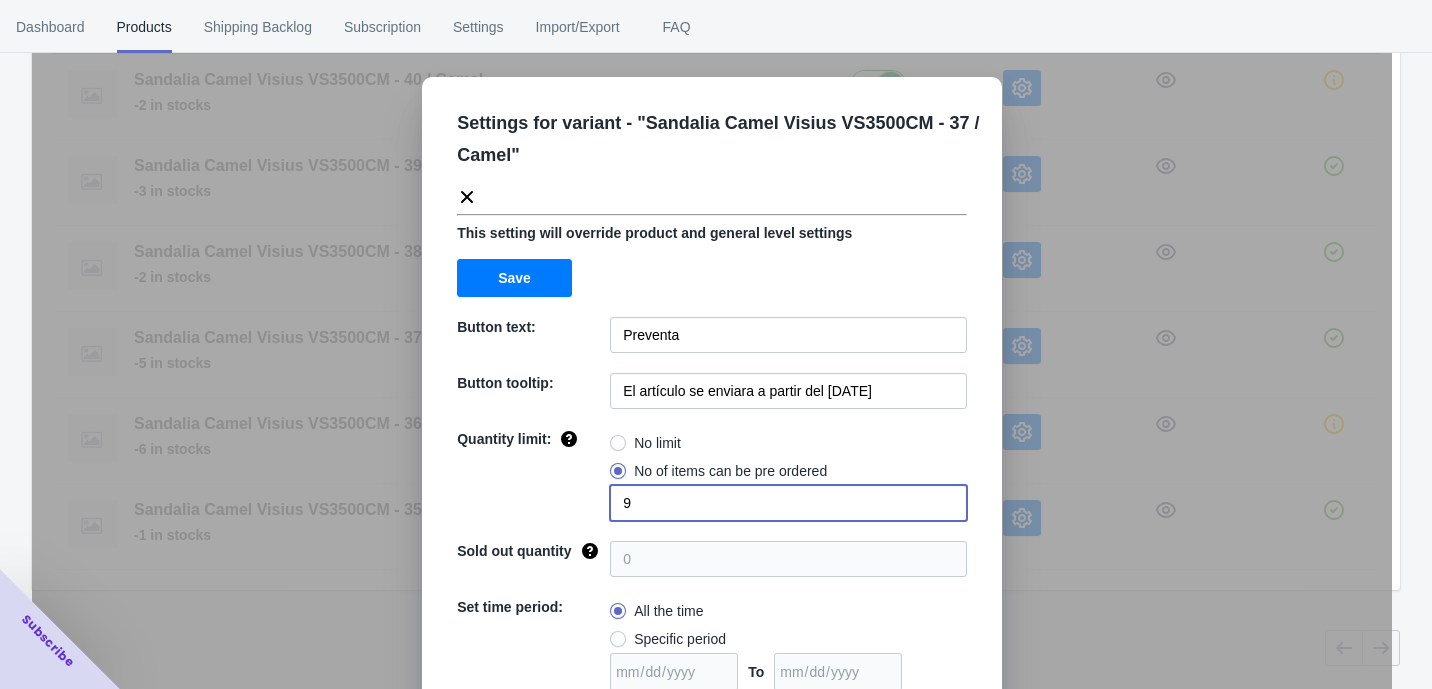 type on "9" 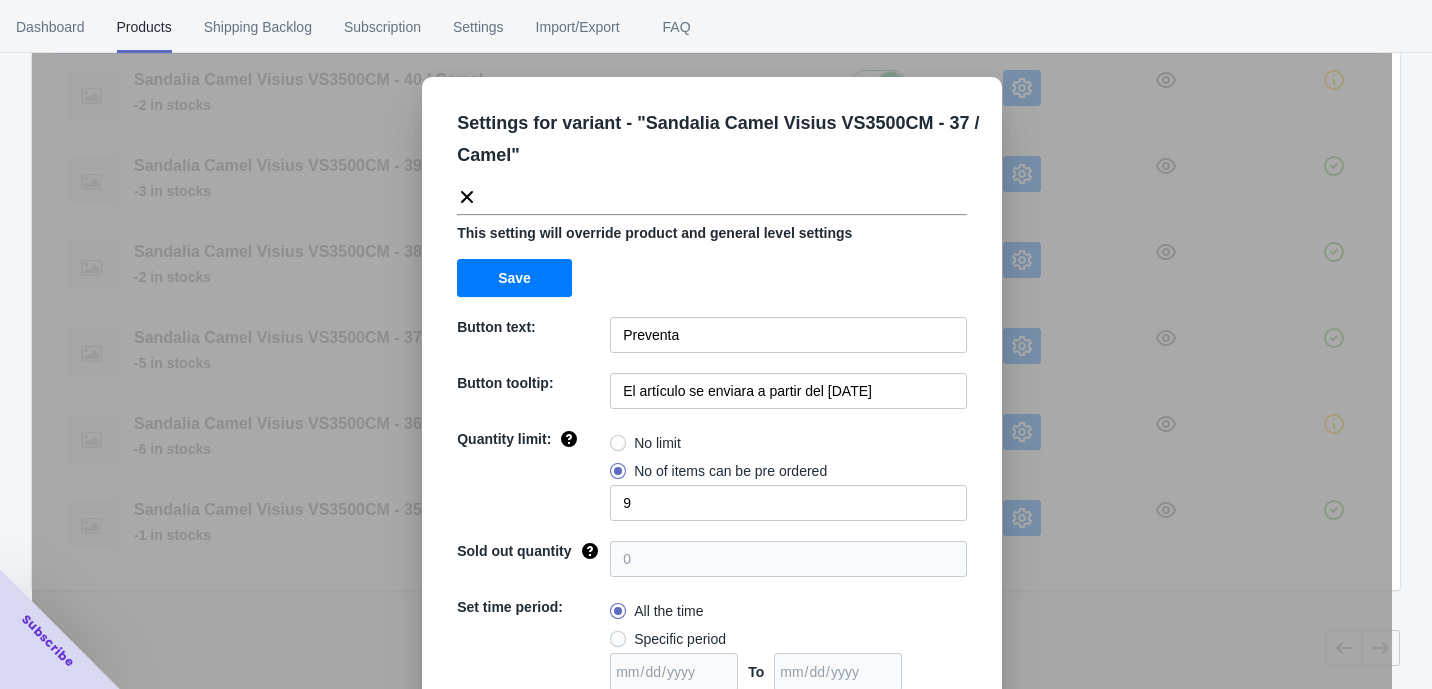 click on "Settings for variant - " Sandalia Camel Visius VS3500CM - 37 / Camel " This setting will override product and general level settings Save Button text: Preventa Button tooltip: El artículo se enviara a partir del [DATE] Quantity limit: No limit No of items can be pre ordered 9 Sold out quantity 0 Set time period: All the time Specific period To Sold out message: AGOTADO Override settings: Do not override Cancel Save" at bounding box center (712, 394) 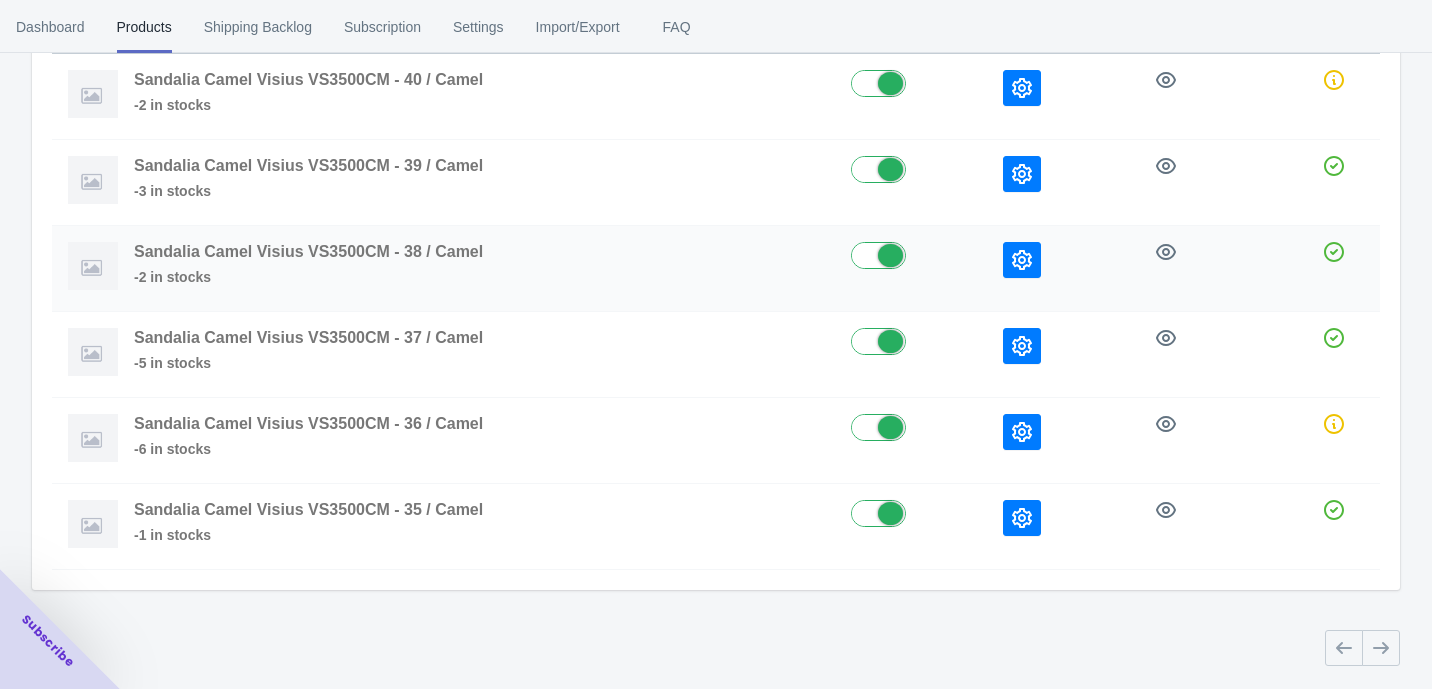 click 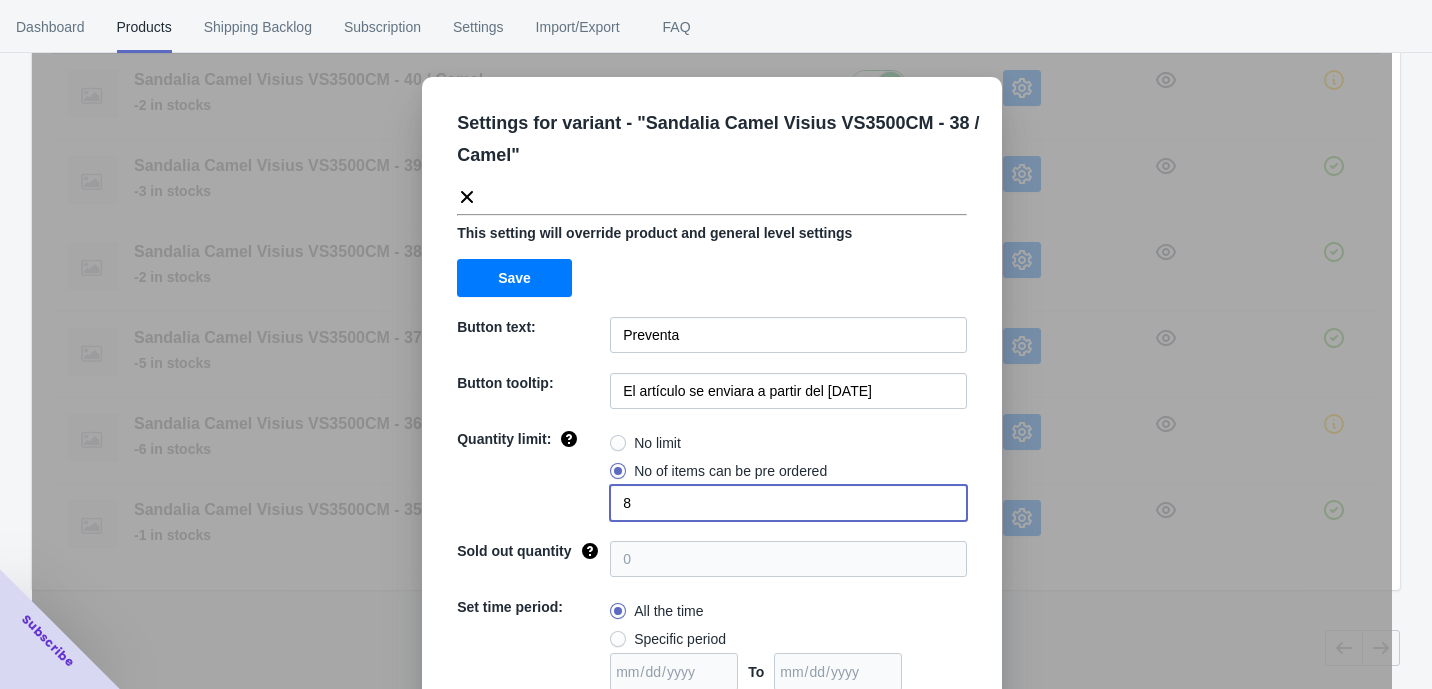 drag, startPoint x: 635, startPoint y: 501, endPoint x: 584, endPoint y: 503, distance: 51.0392 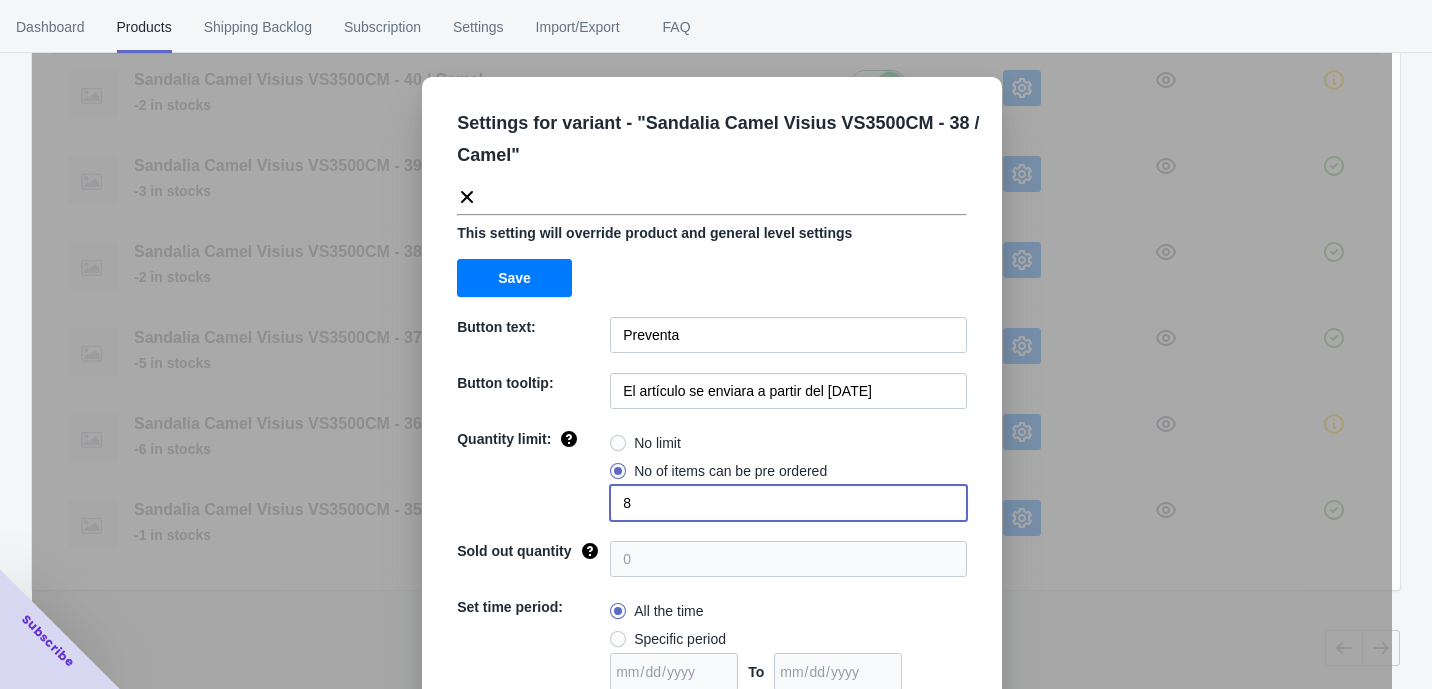 click on "Quantity limit: No limit No of items can be pre ordered 8" 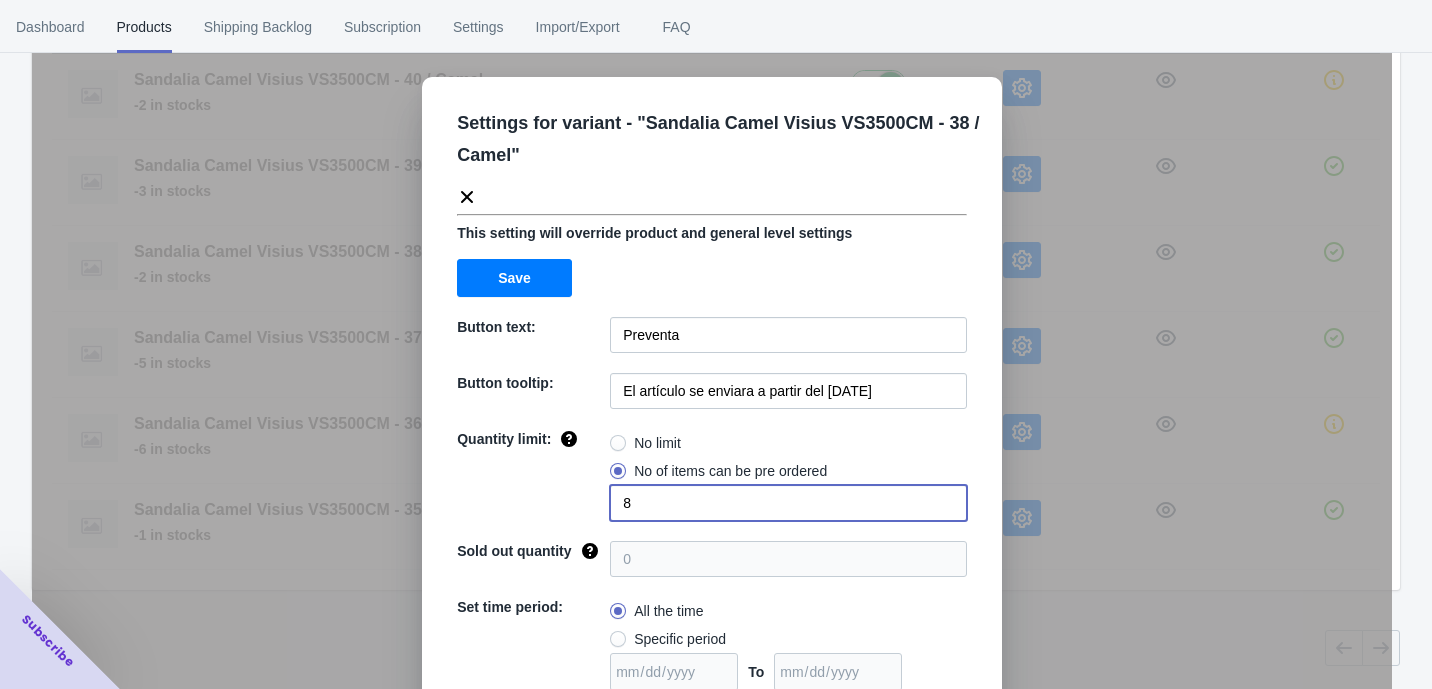 type on "4" 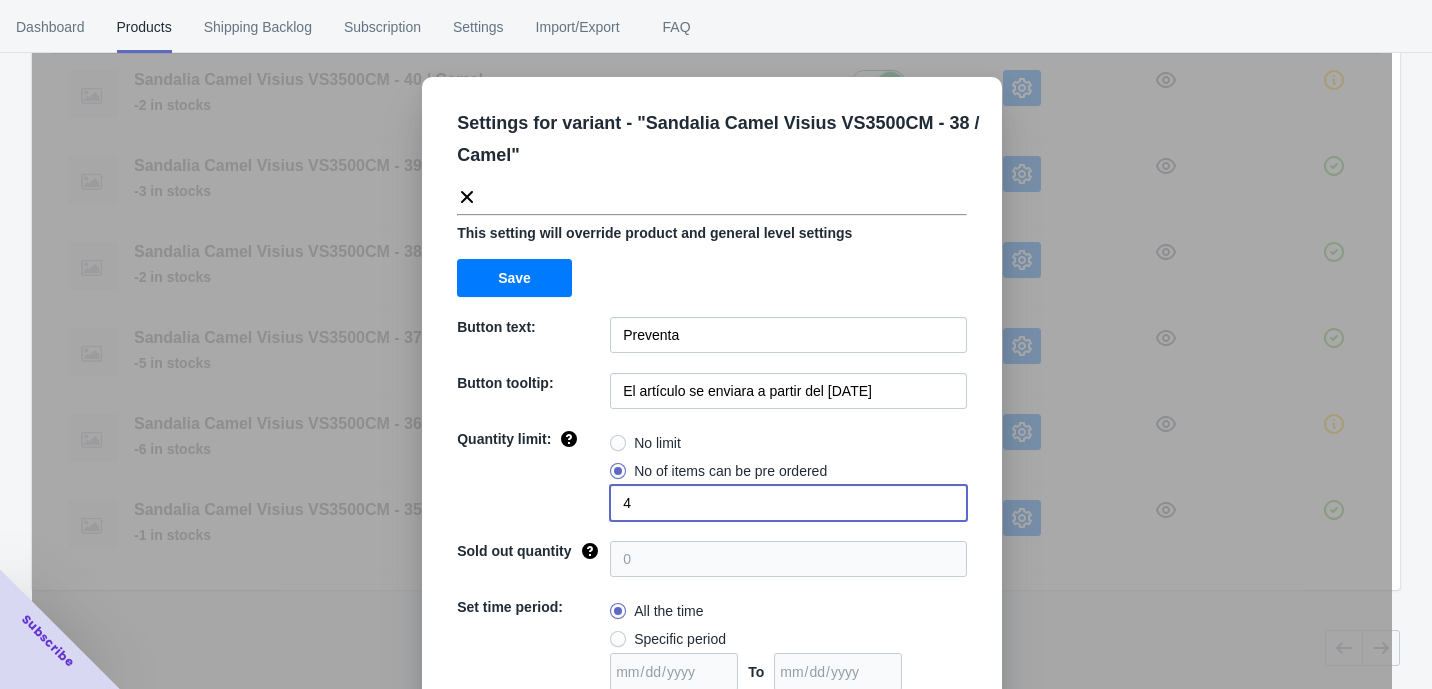 type 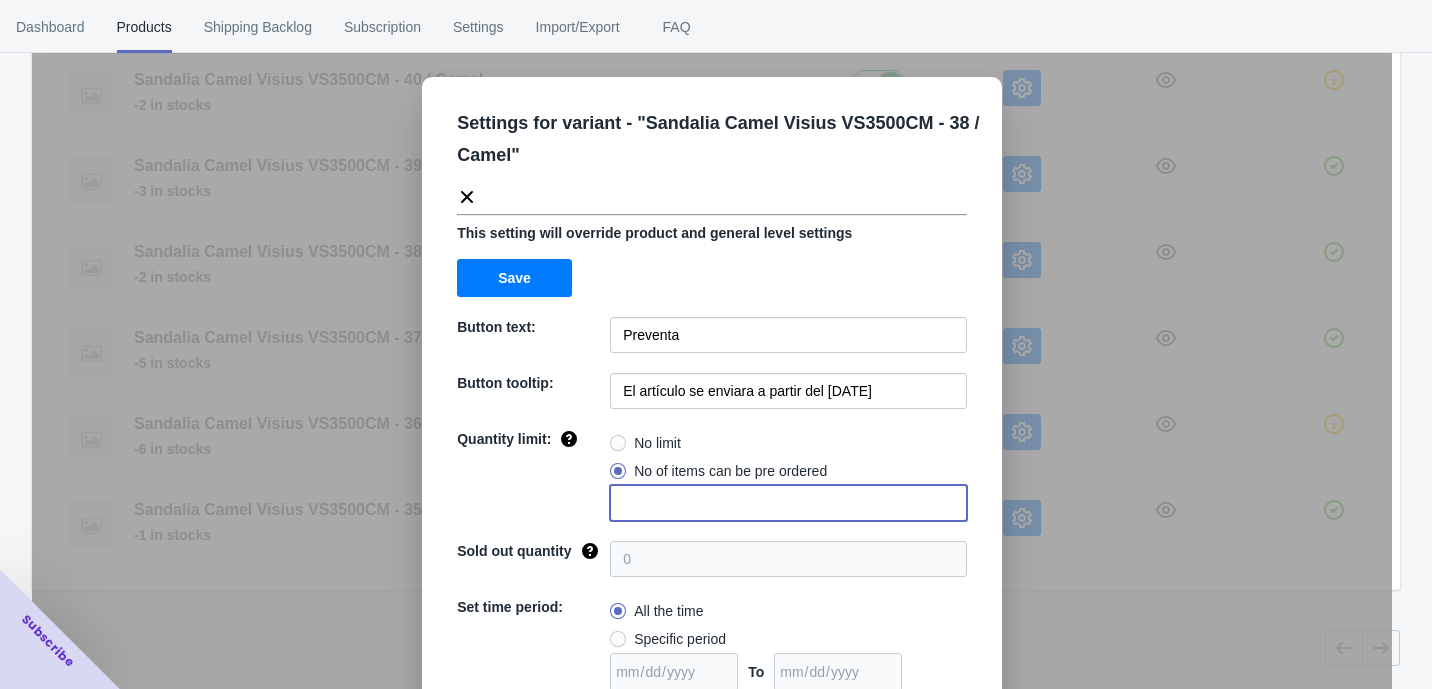 radio on "true" 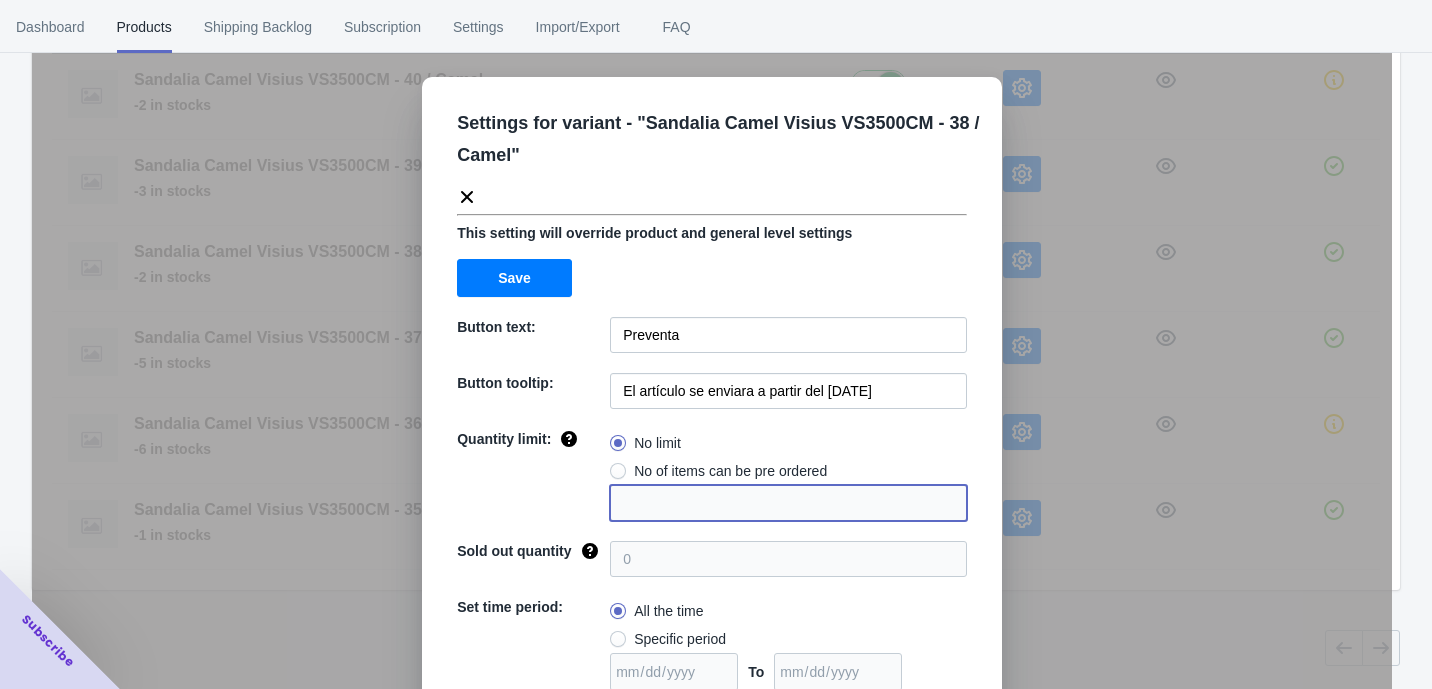click on "Settings for variant - " Sandalia Camel Visius VS3500CM - 38 / Camel " This setting will override product and general level settings Save Button text: Preventa Button tooltip: El artículo se enviara a partir del [DATE] Quantity limit: No limit No of items can be pre ordered Sold out quantity 0 Set time period: All the time Specific period To Sold out message: AGOTADO Override settings: Do not override Cancel Save" at bounding box center (712, 394) 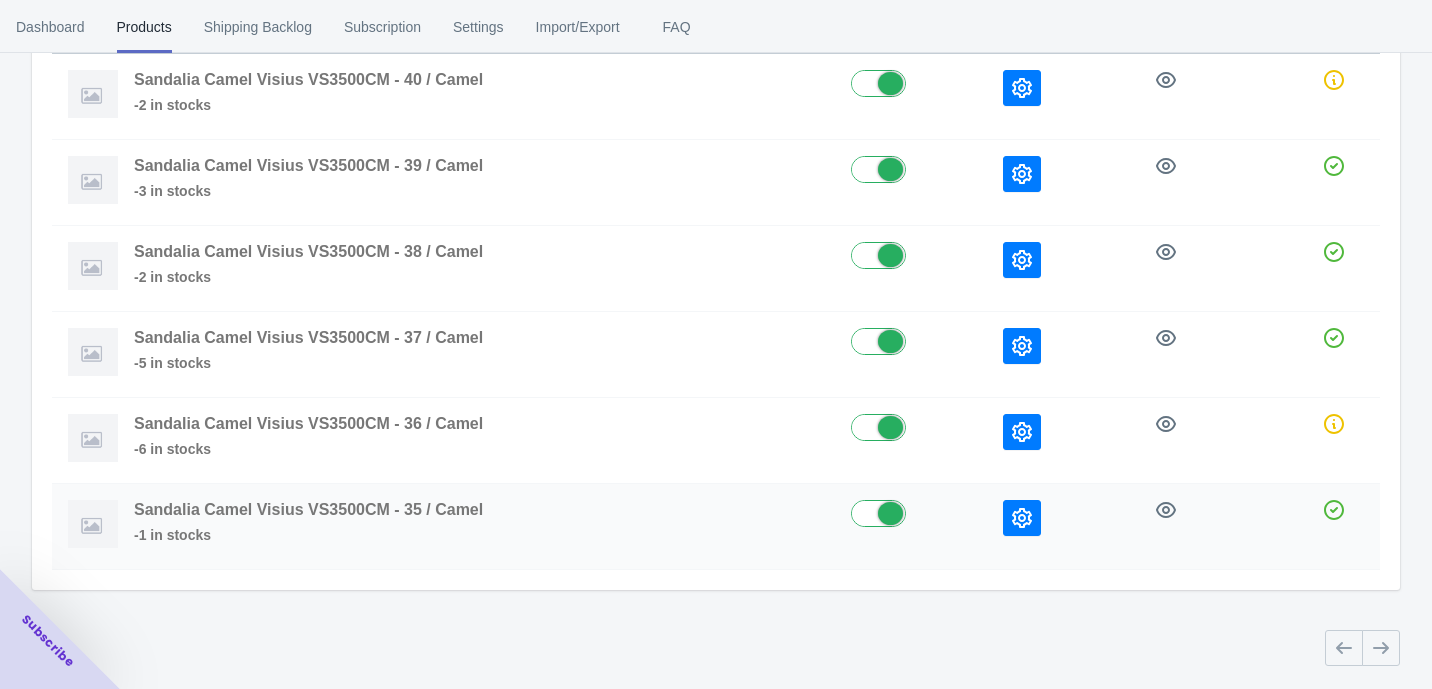 click at bounding box center (1022, 518) 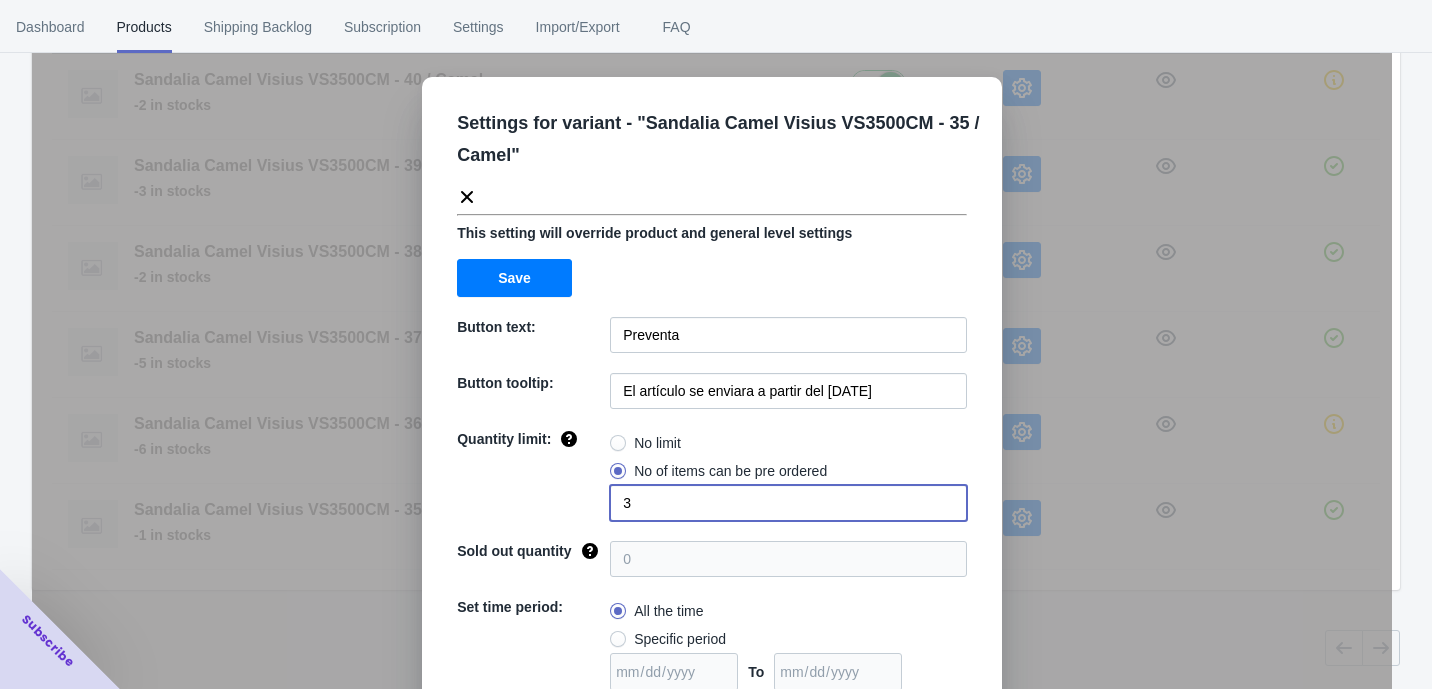 drag, startPoint x: 576, startPoint y: 502, endPoint x: 541, endPoint y: 503, distance: 35.014282 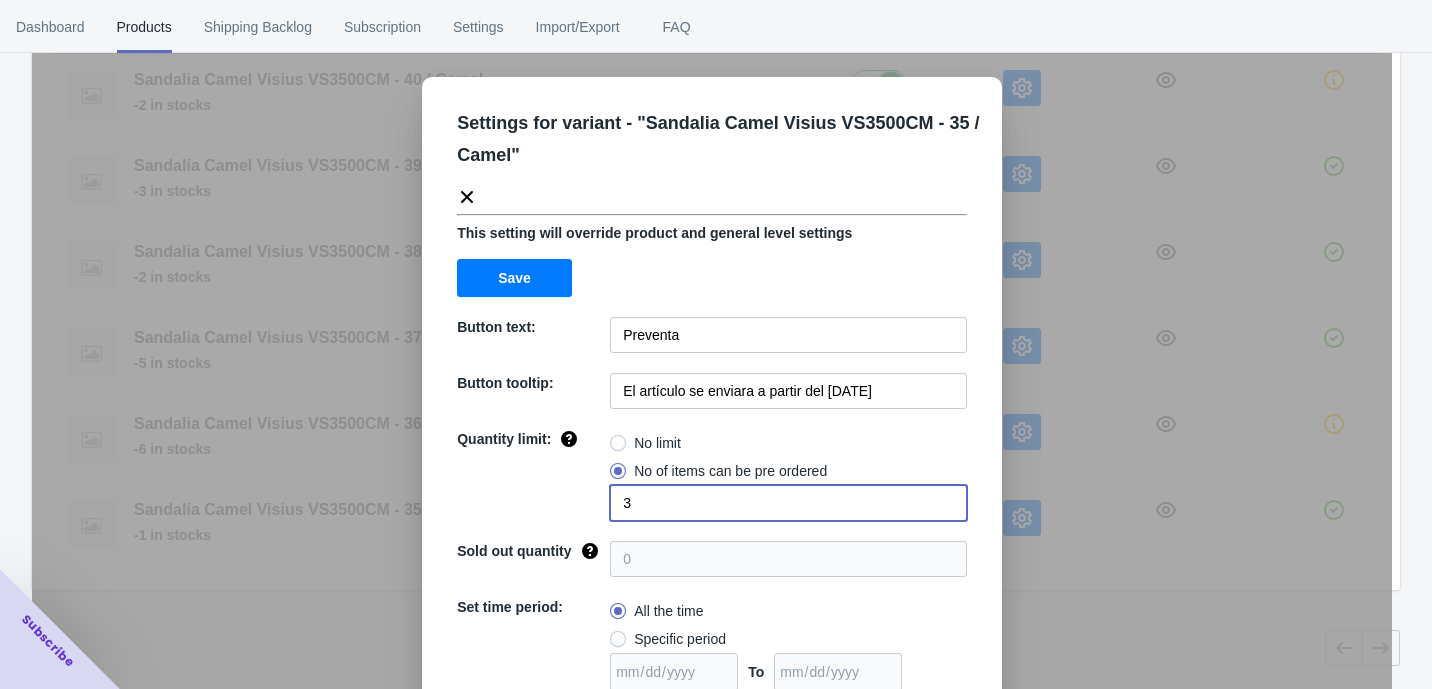 click on "Quantity limit: No limit No of items can be pre ordered 3" 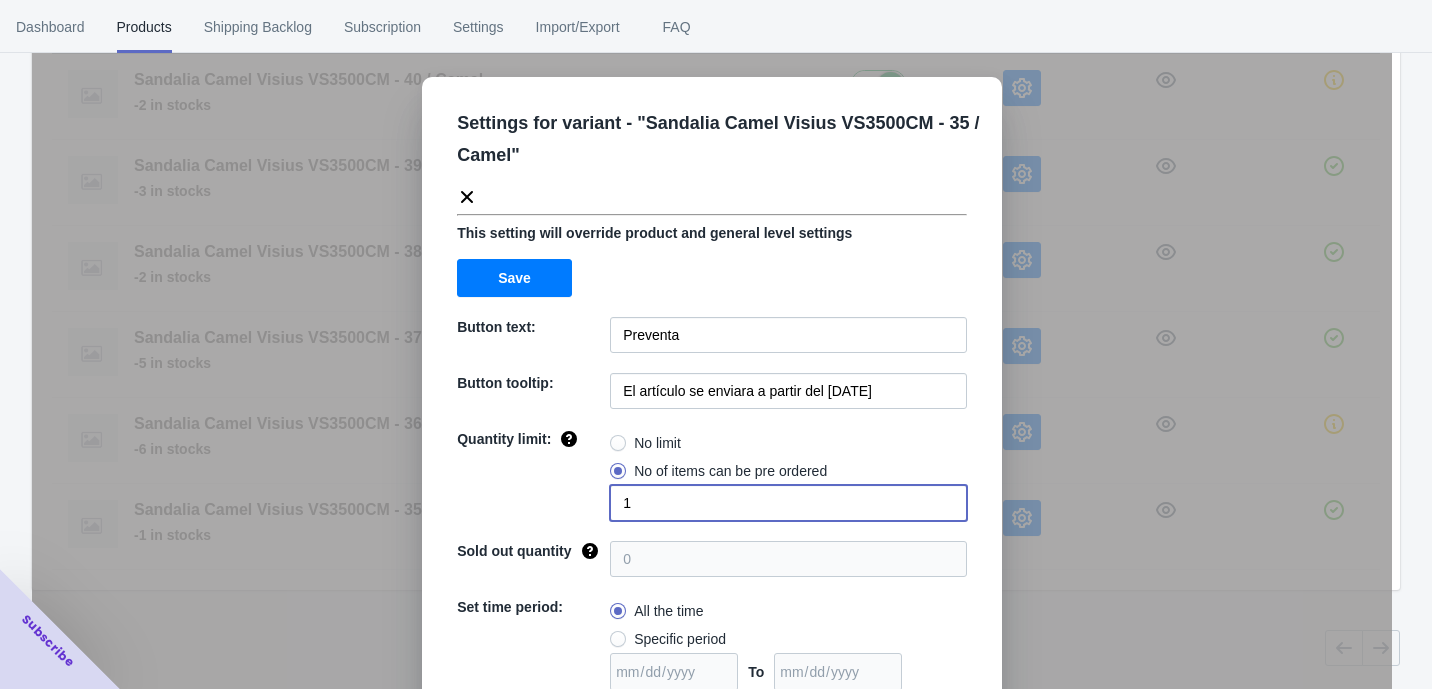 type on "1" 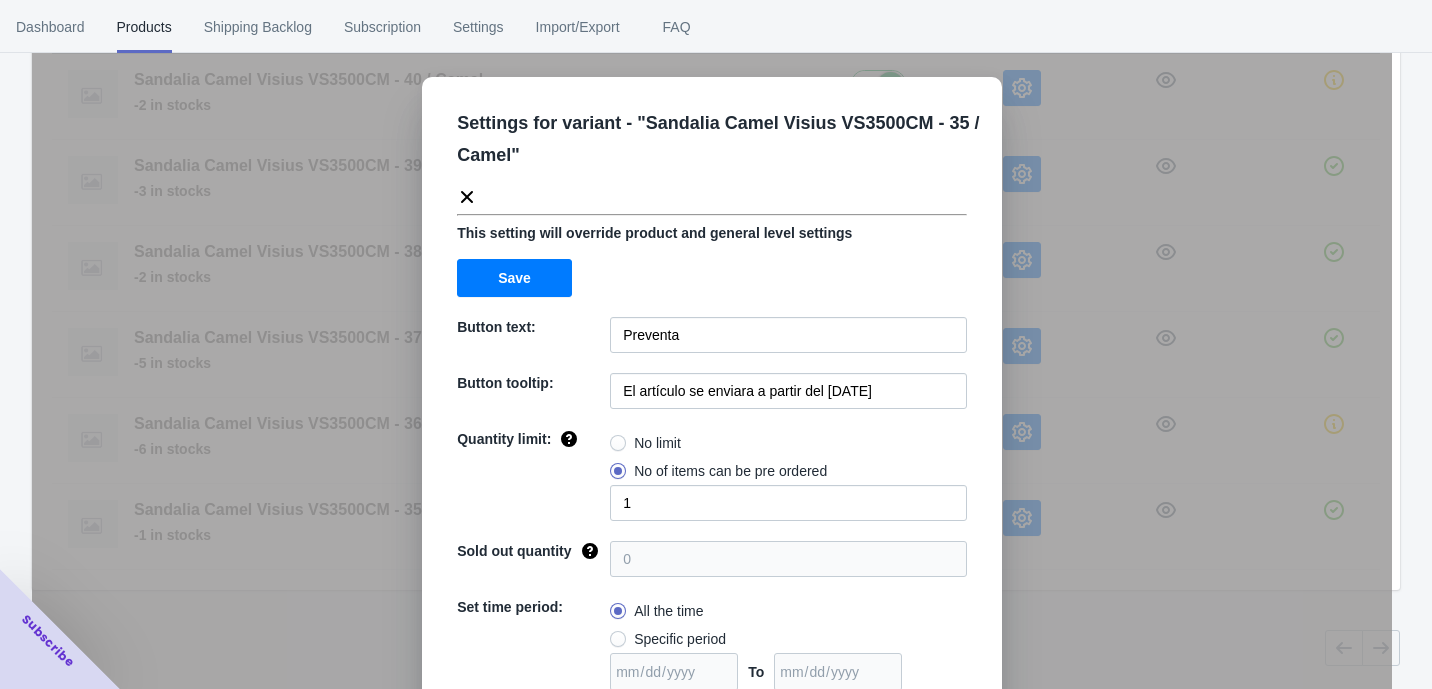 drag, startPoint x: 1114, startPoint y: 487, endPoint x: 1074, endPoint y: 458, distance: 49.40648 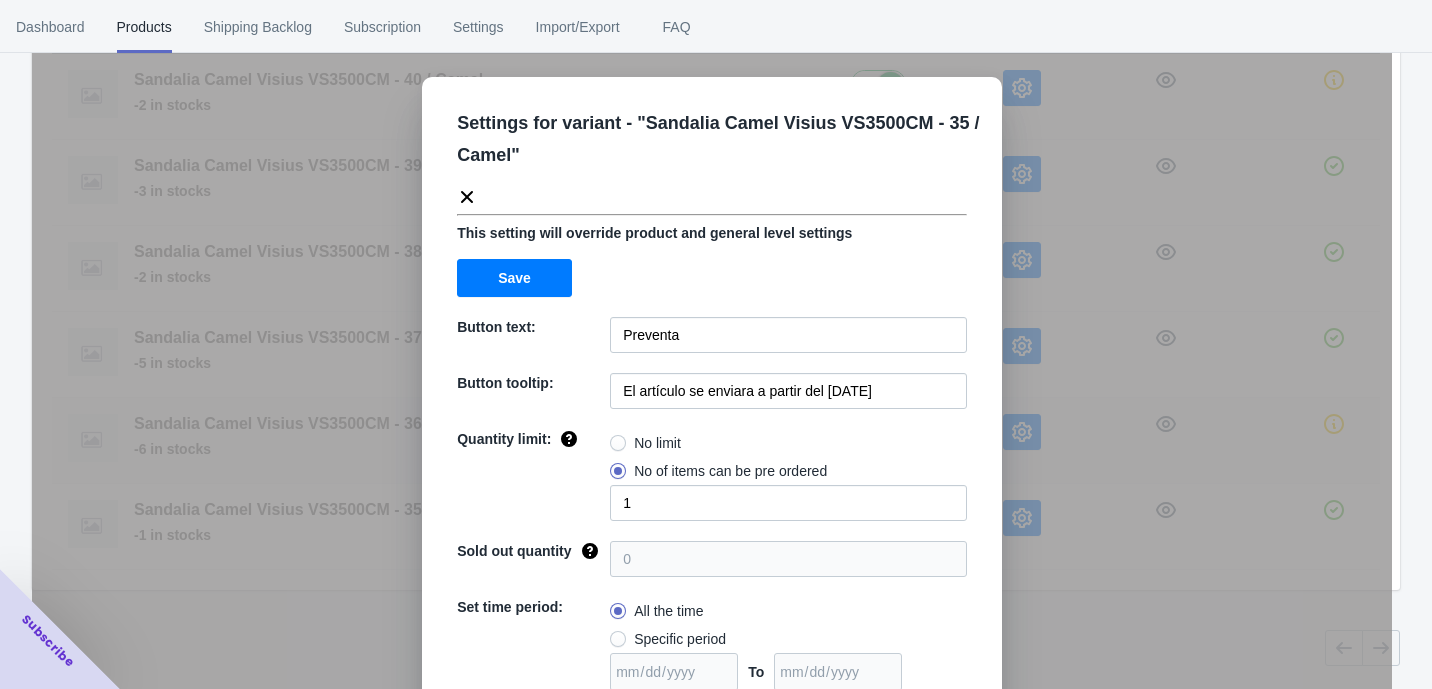 click on "Settings for variant - " Sandalia Camel Visius VS3500CM - 35 / Camel " This setting will override product and general level settings Save Button text: Preventa Button tooltip: El artículo se enviara a partir del [DATE] Quantity limit: No limit No of items can be pre ordered 1 Sold out quantity 0 Set time period: All the time Specific period To Sold out message: AGOTADO Override settings: Do not override Cancel Save" at bounding box center [712, 394] 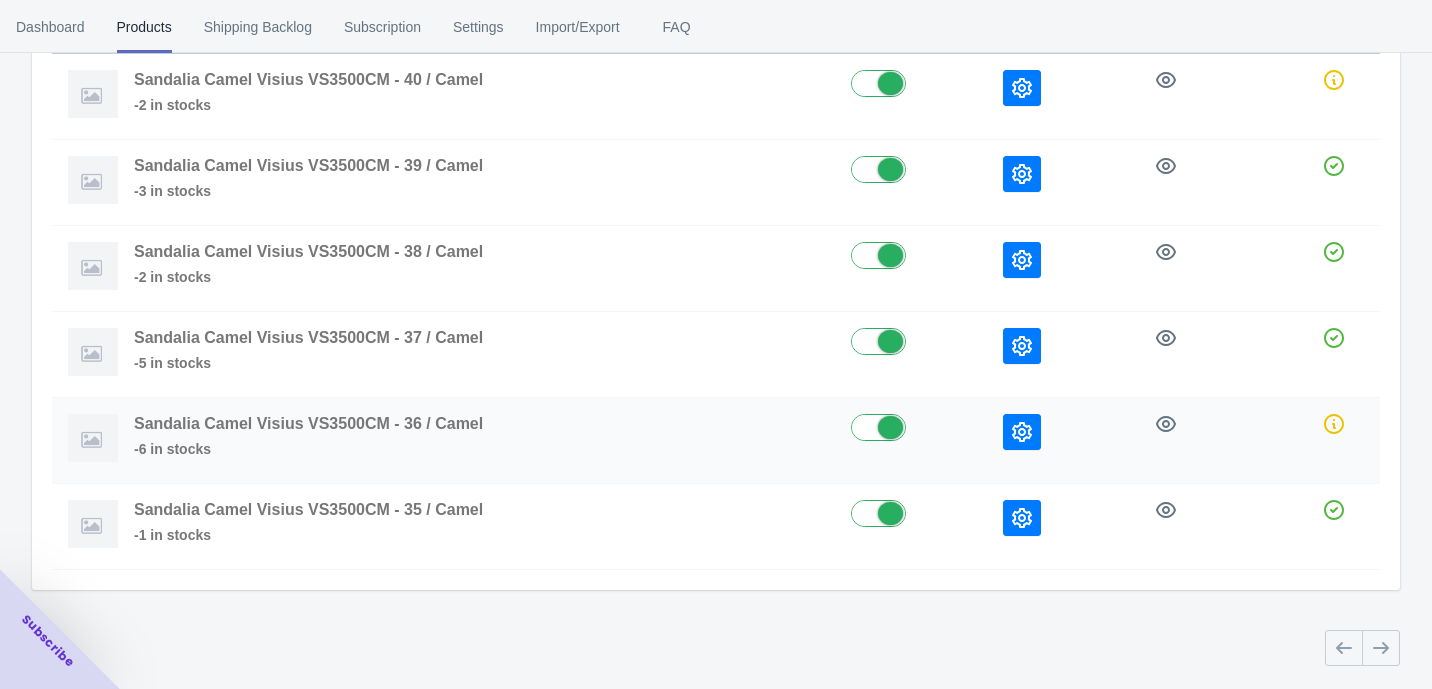 click 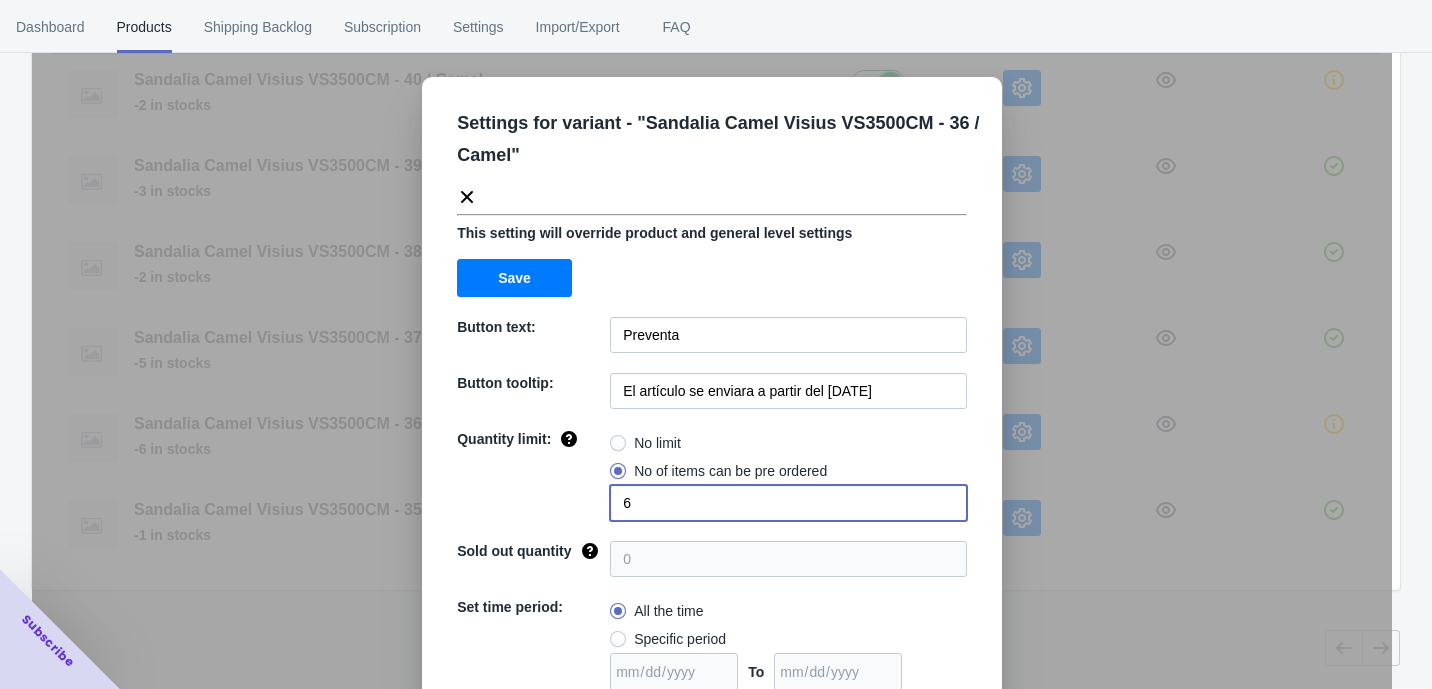 click on "Quantity limit: No limit No of items can be pre ordered 6" 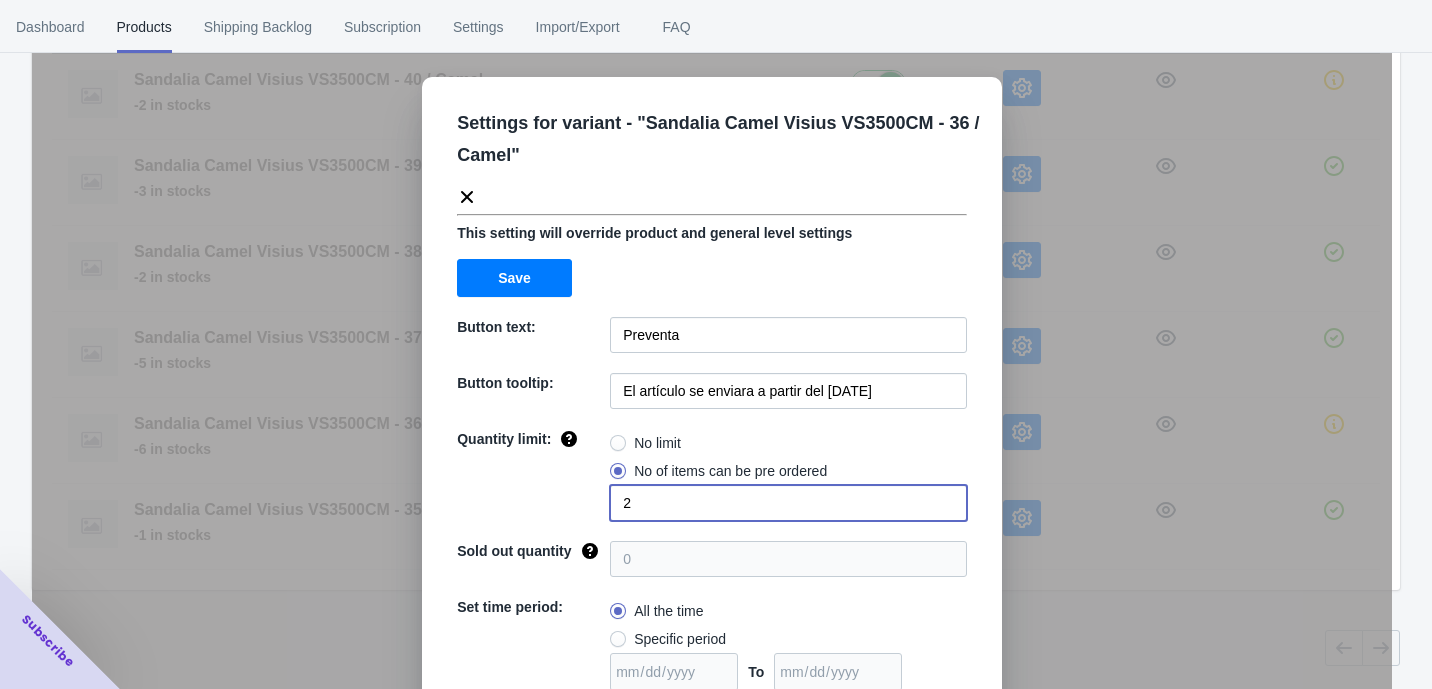 type on "2" 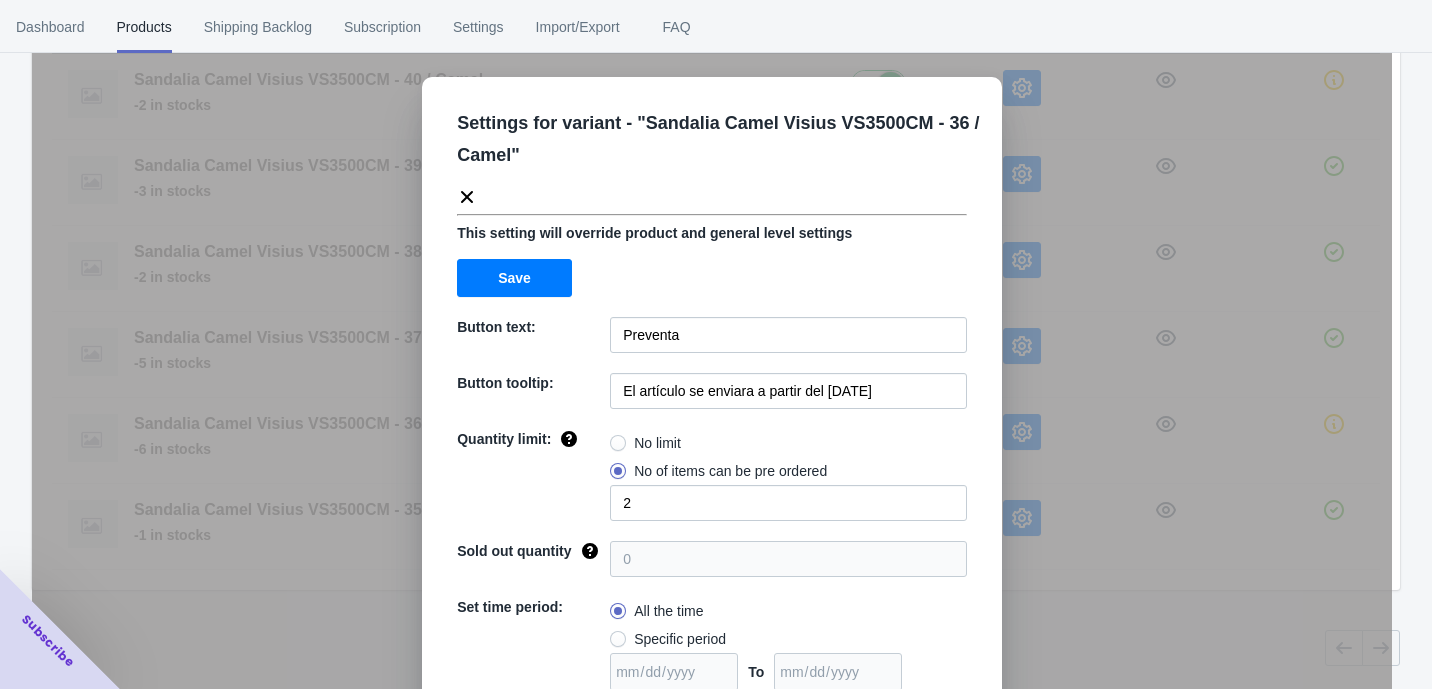 click on "Settings for variant - " Sandalia Camel Visius VS3500CM - 36 / Camel " This setting will override product and general level settings Save Button text: Preventa Button tooltip: El artículo se enviara a partir del [DATE] de [MONTH] de [YEAR] Quantity limit: No limit No of items can be pre ordered 2 Sold out quantity 0 Set time period: All the time Specific period To Sold out message: AGOTADO Override settings: Do not override Cancel Save" at bounding box center (712, 394) 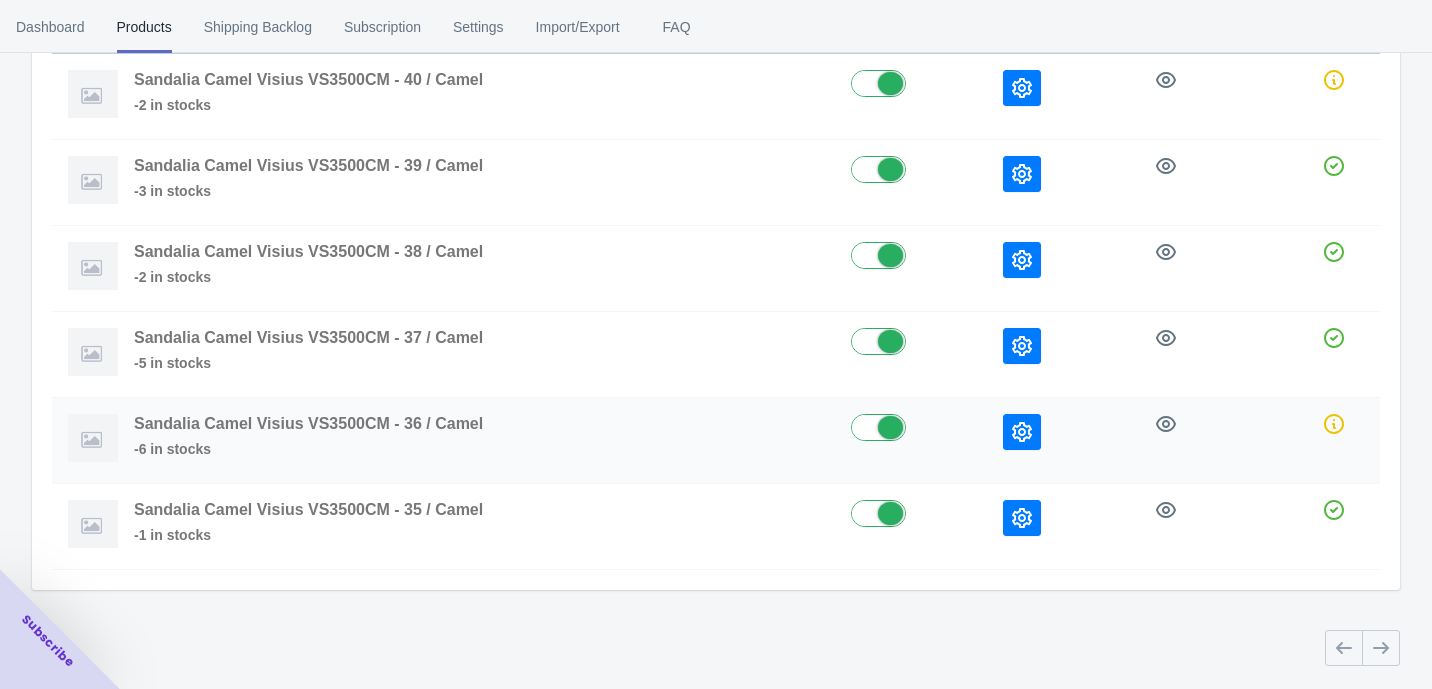click 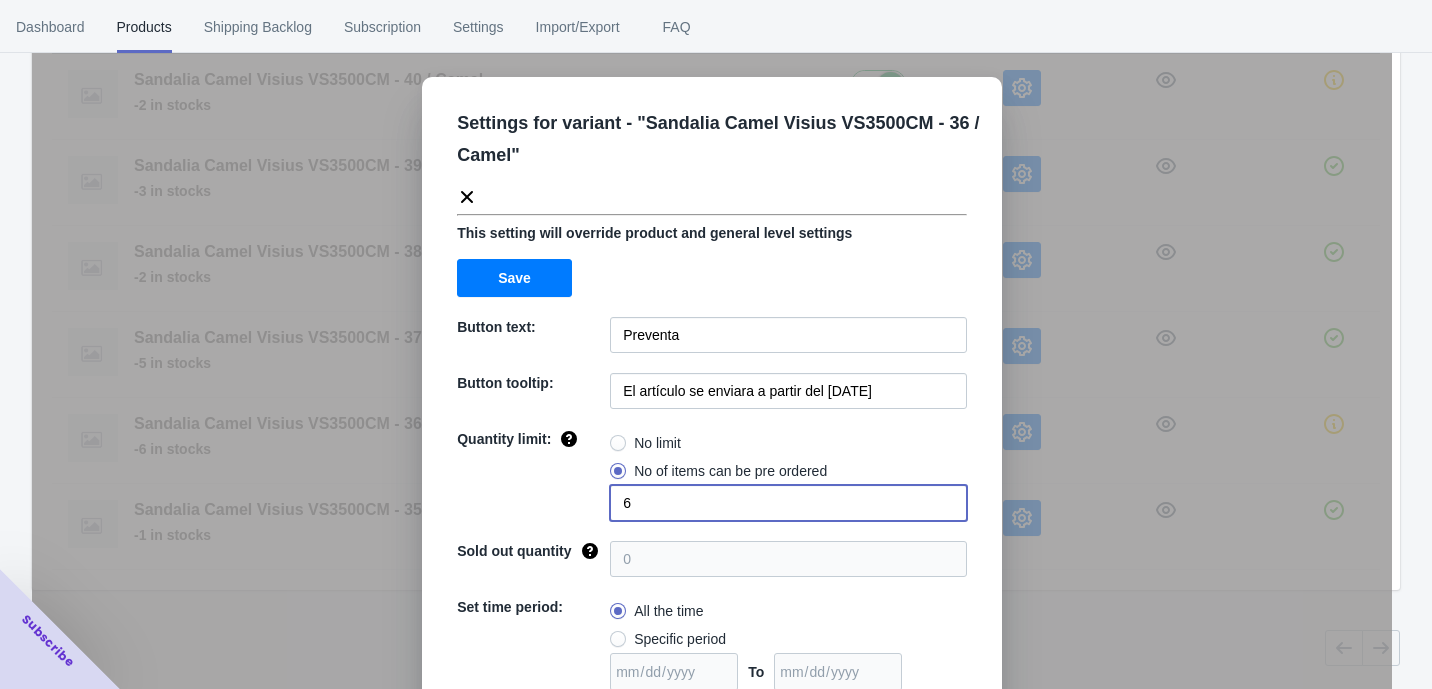 drag, startPoint x: 629, startPoint y: 507, endPoint x: 583, endPoint y: 499, distance: 46.69047 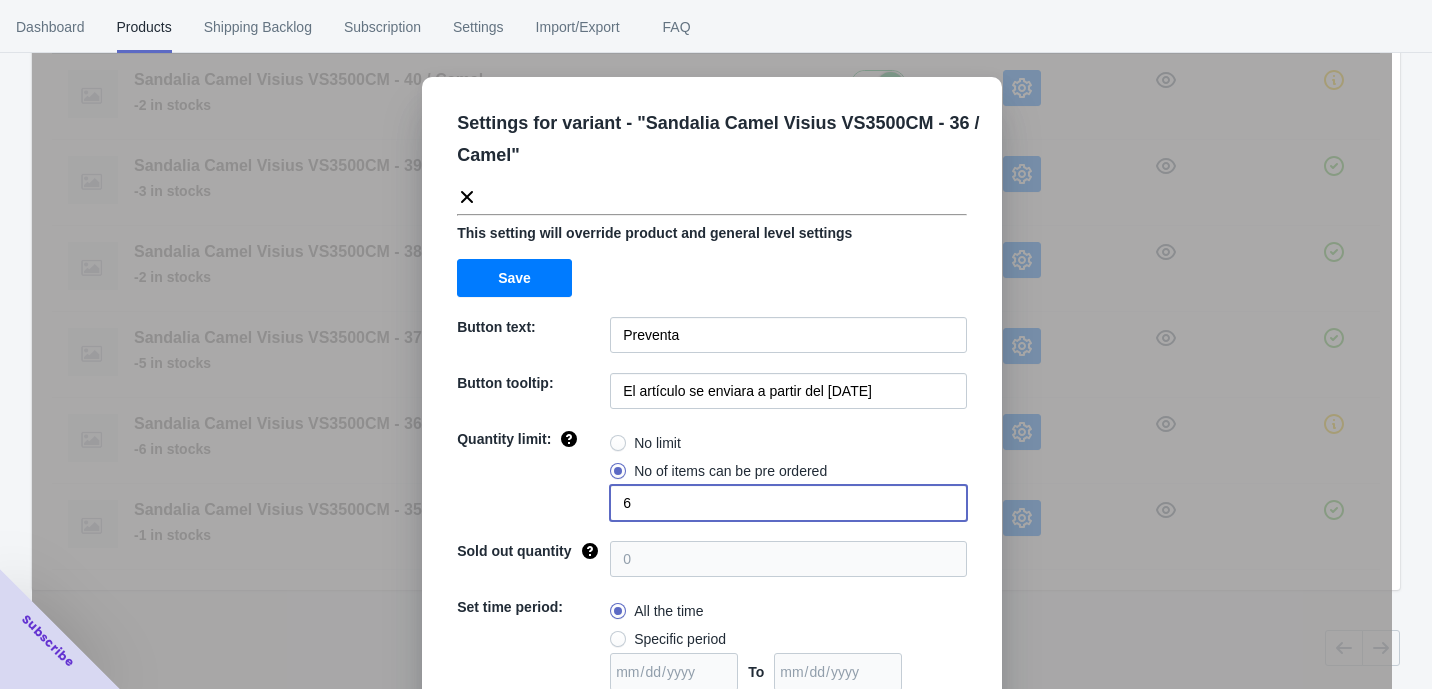 click on "Quantity limit: No limit No of items can be pre ordered 6" 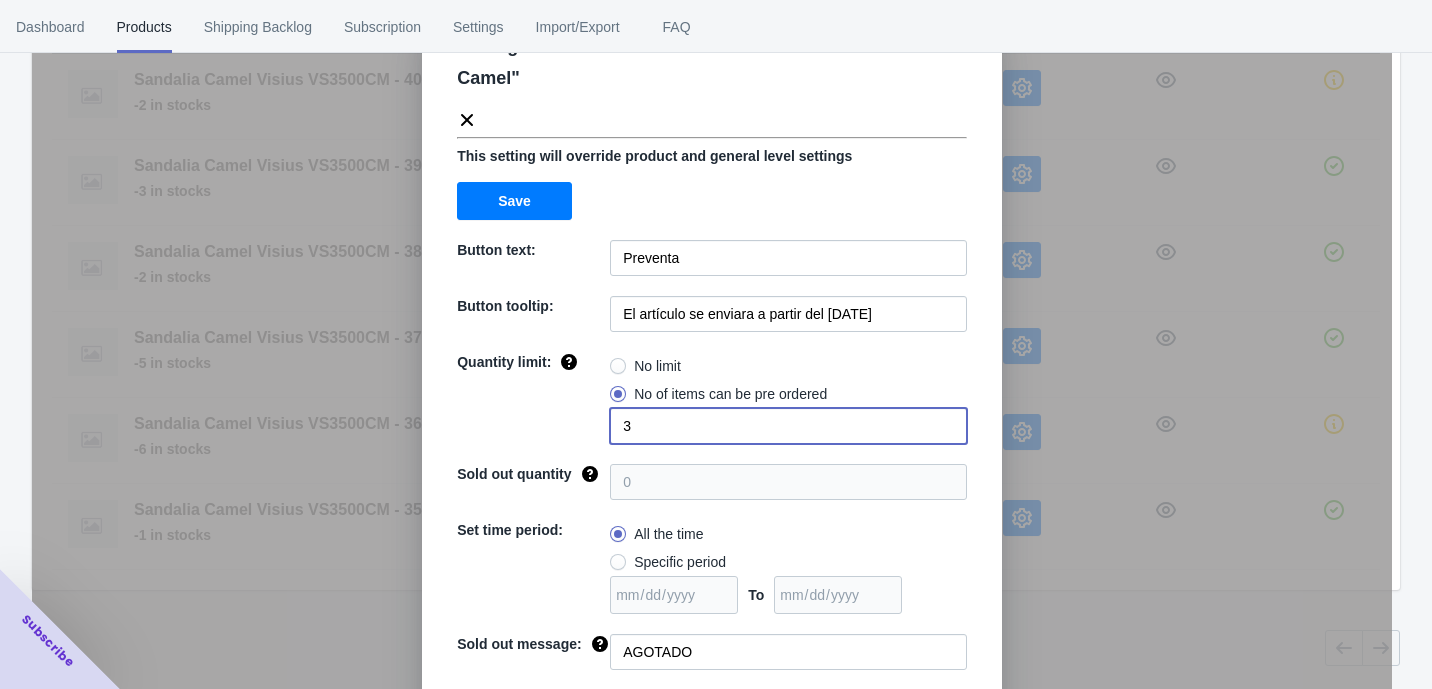 scroll, scrollTop: 166, scrollLeft: 0, axis: vertical 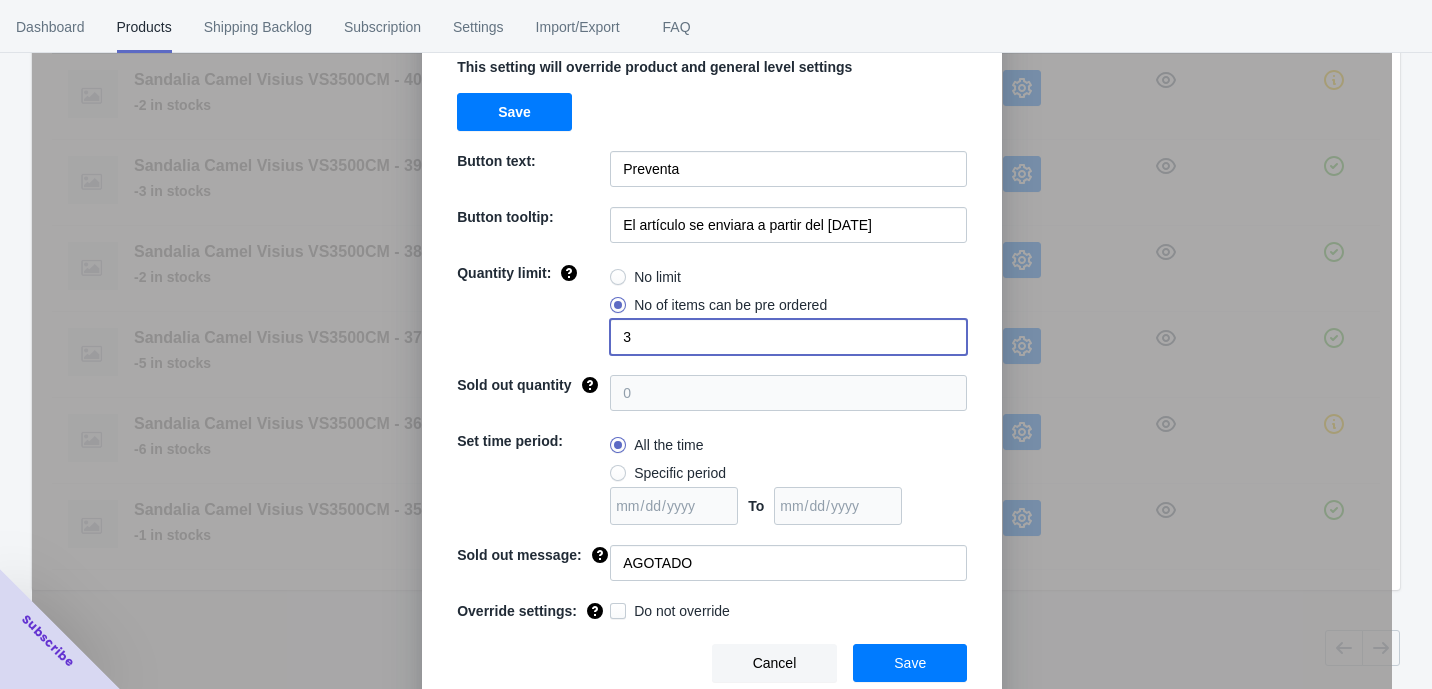 type on "3" 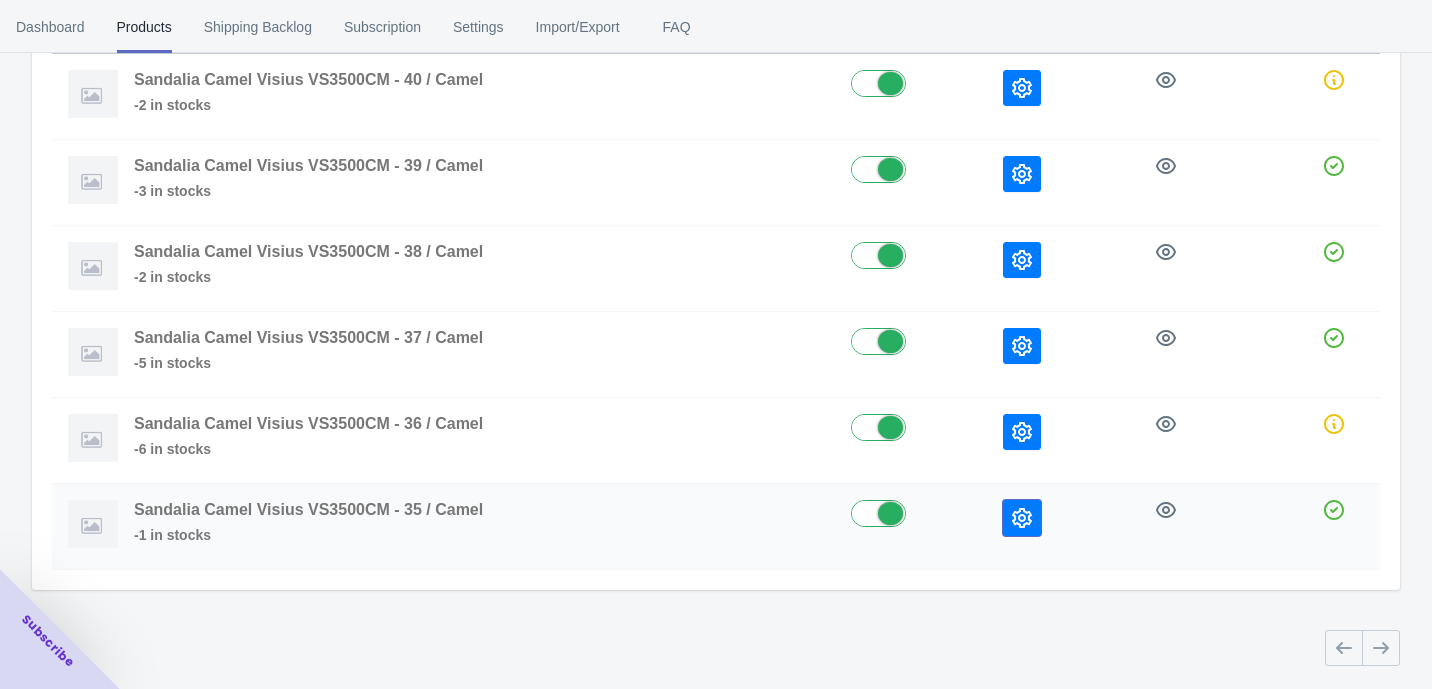 click 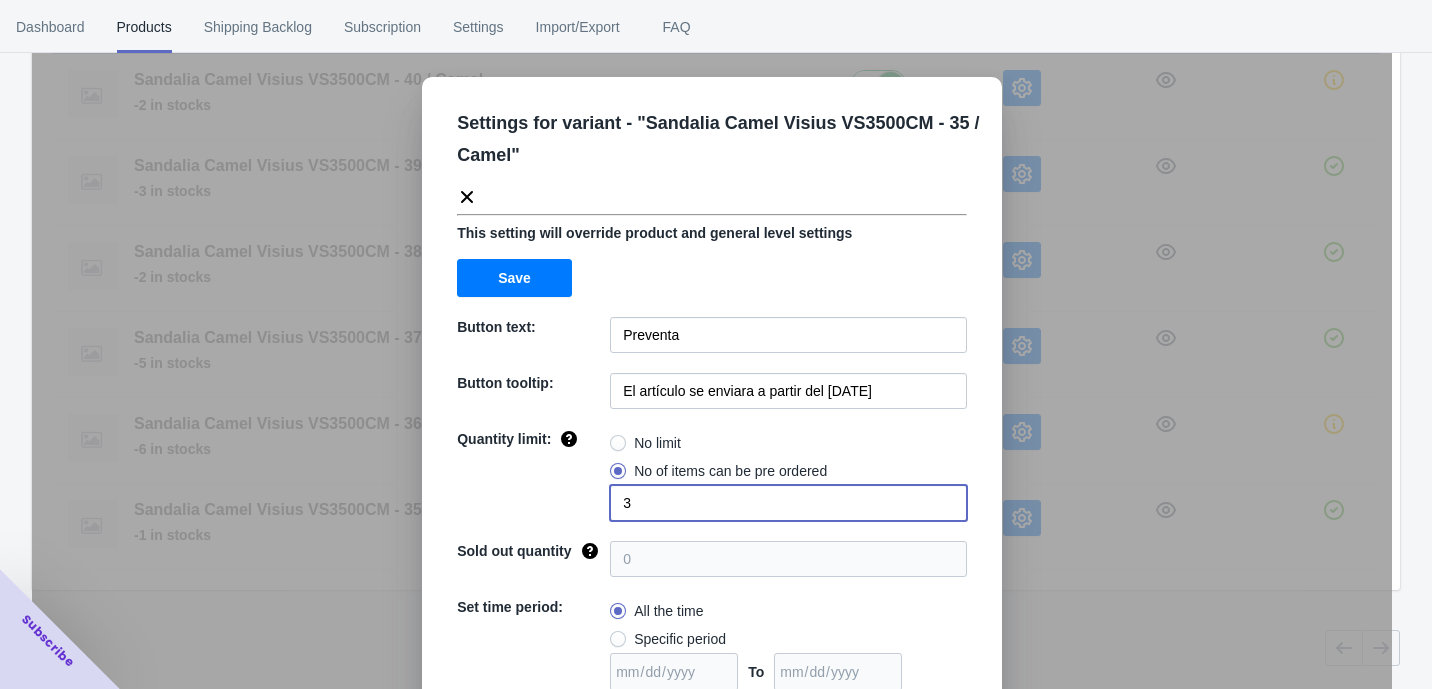 drag, startPoint x: 656, startPoint y: 515, endPoint x: 562, endPoint y: 512, distance: 94.04786 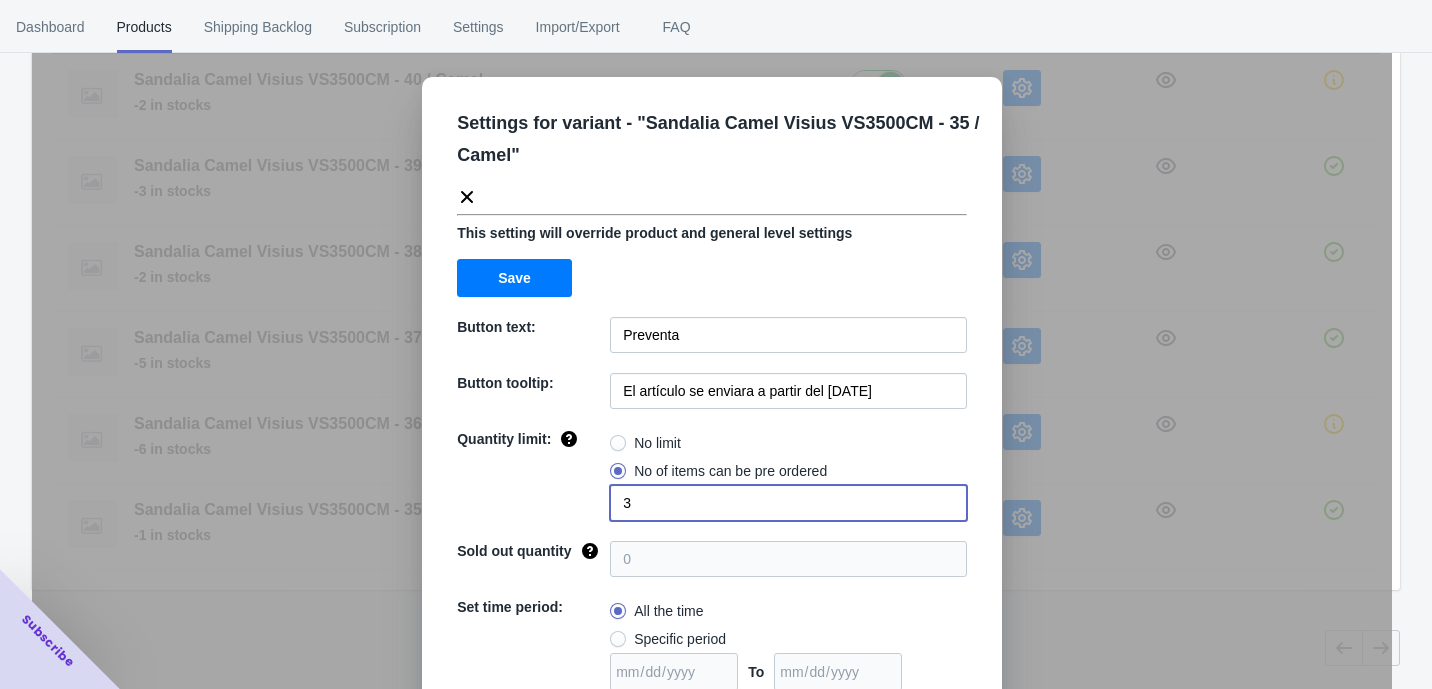 click on "Quantity limit: No limit No of items can be pre ordered 3" 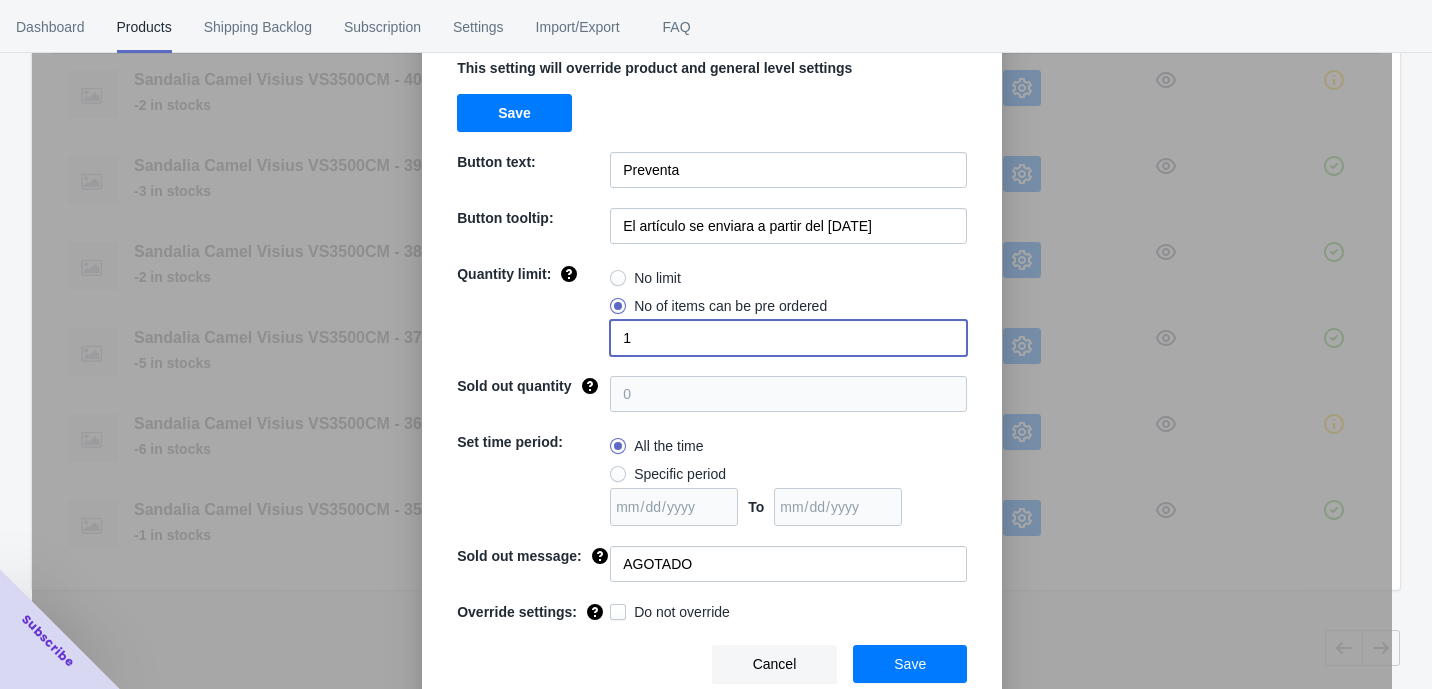 scroll, scrollTop: 166, scrollLeft: 0, axis: vertical 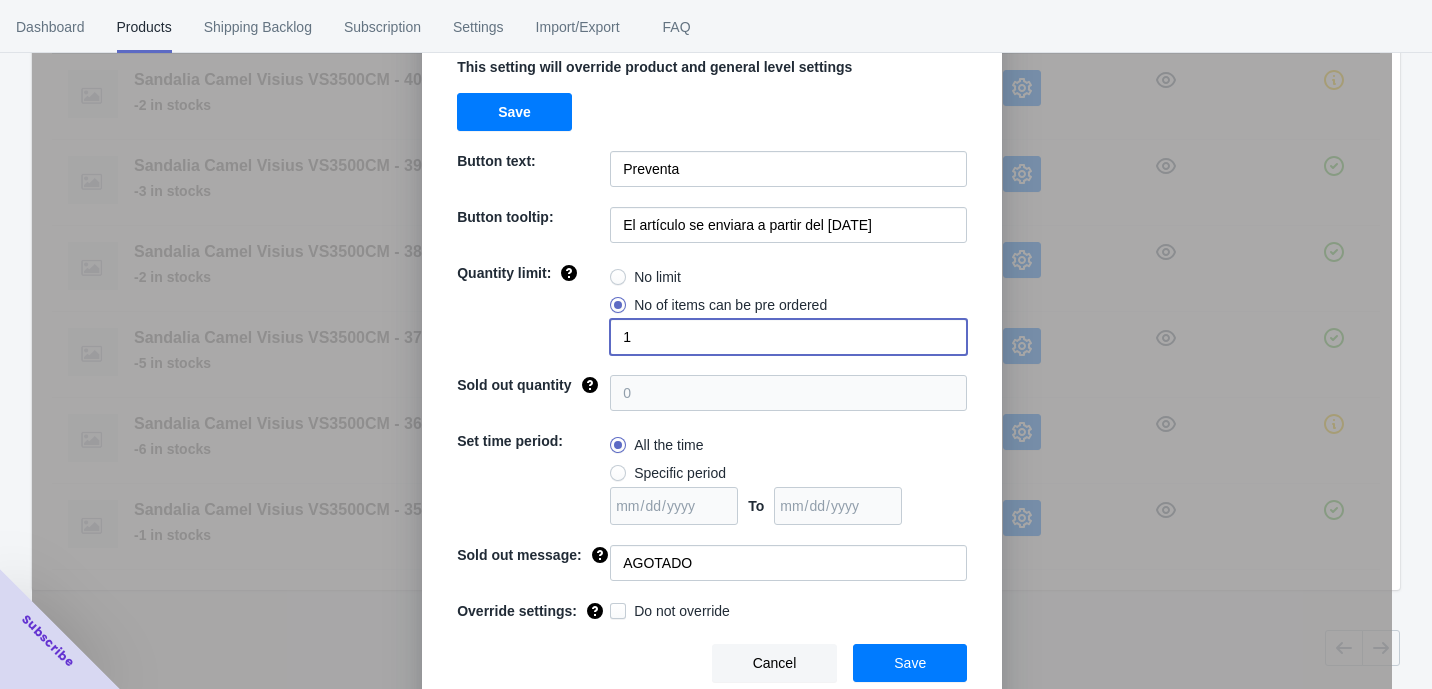 type on "1" 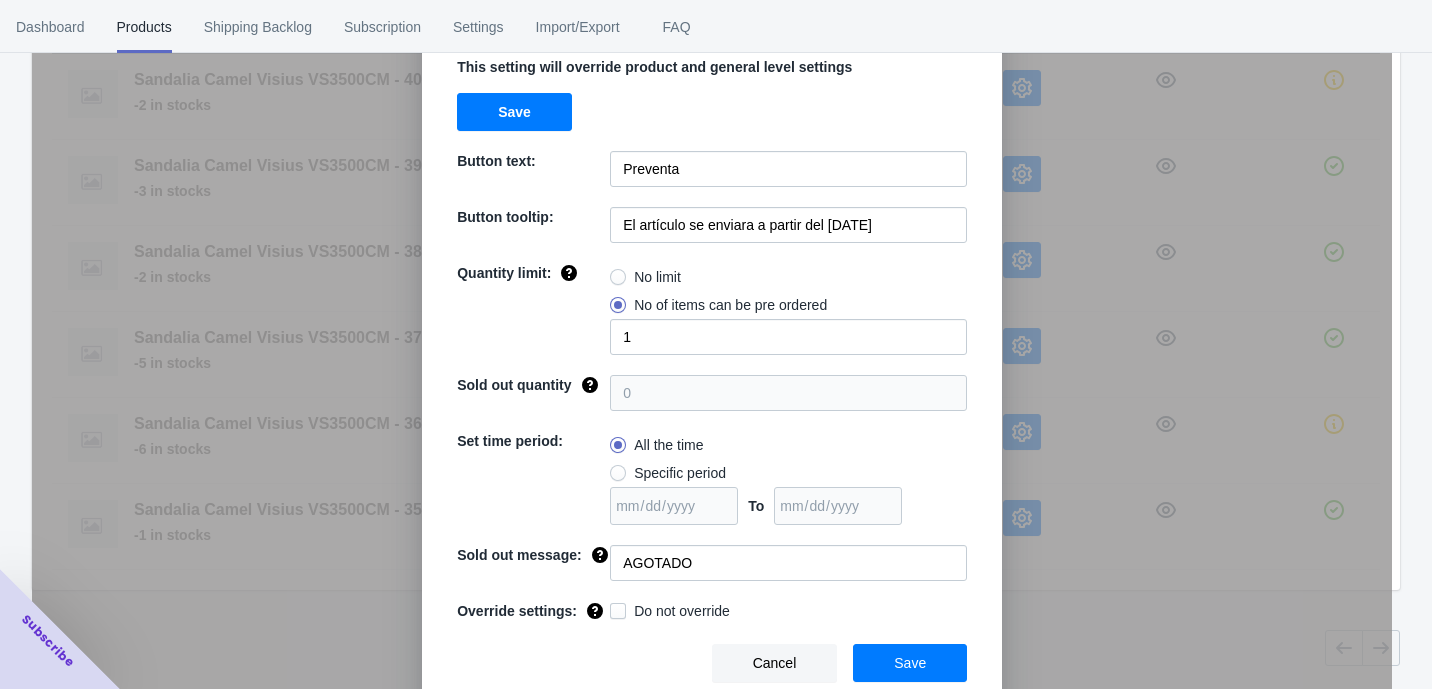 click on "Save" at bounding box center [910, 663] 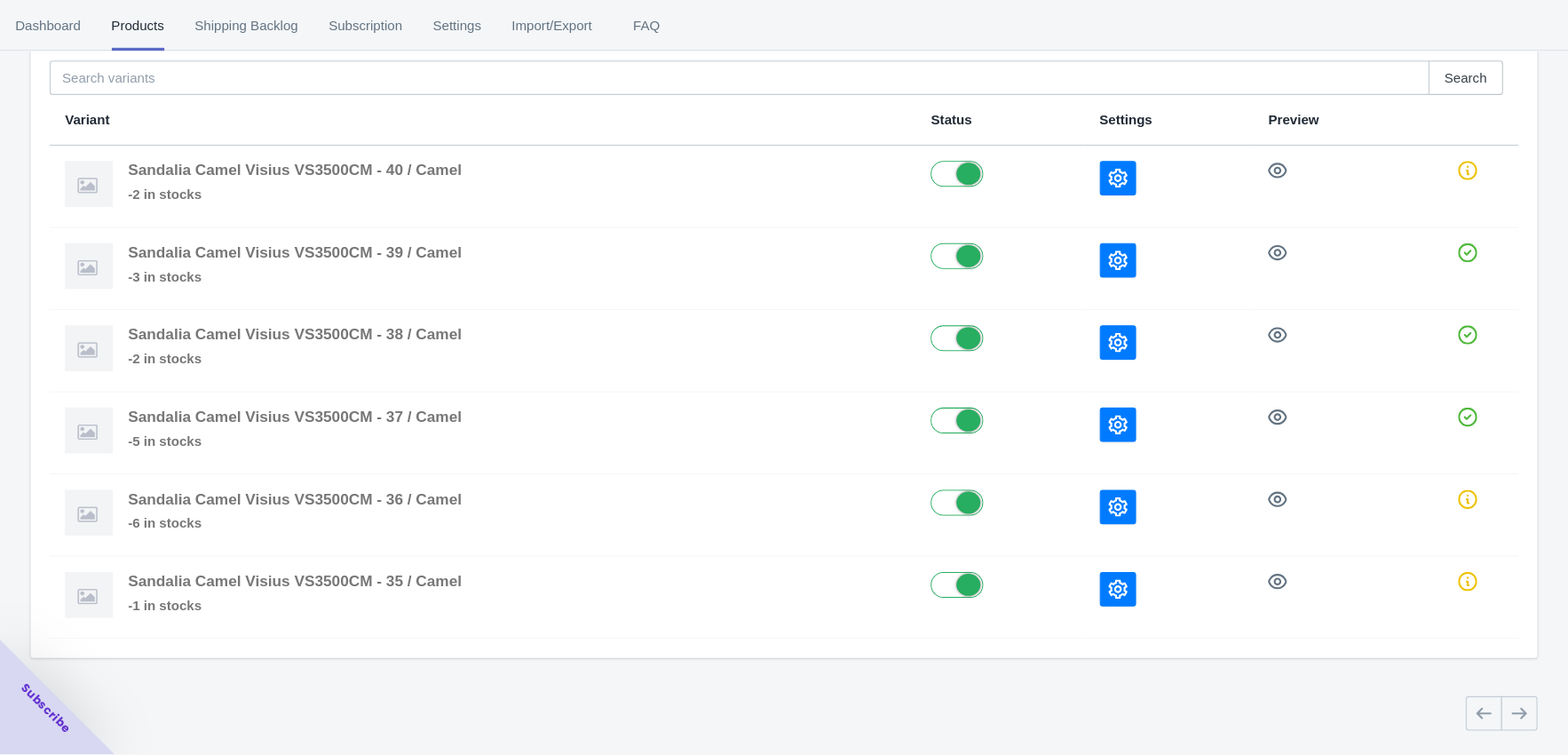 scroll, scrollTop: 103, scrollLeft: 0, axis: vertical 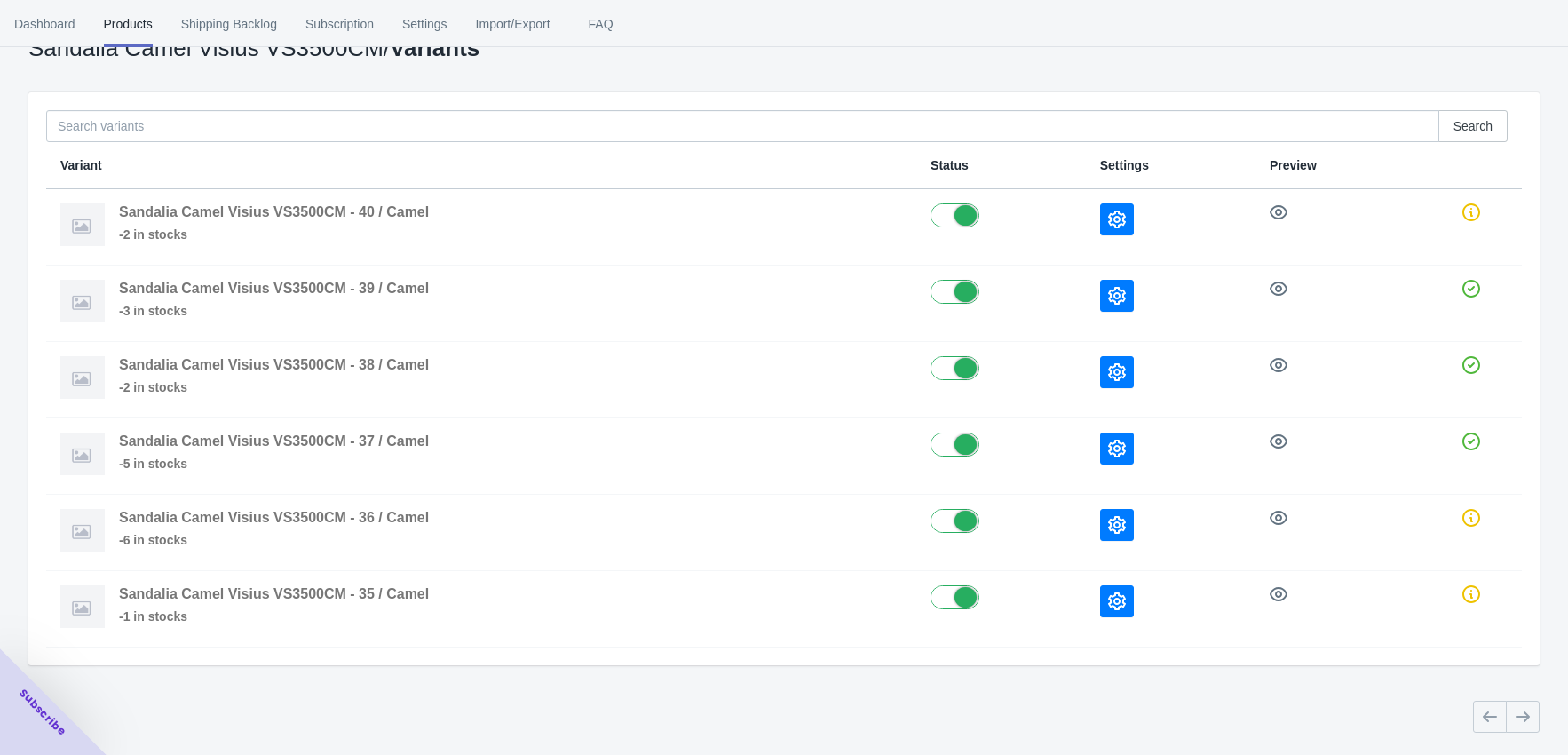 drag, startPoint x: 1227, startPoint y: 0, endPoint x: 905, endPoint y: 677, distance: 749.6753 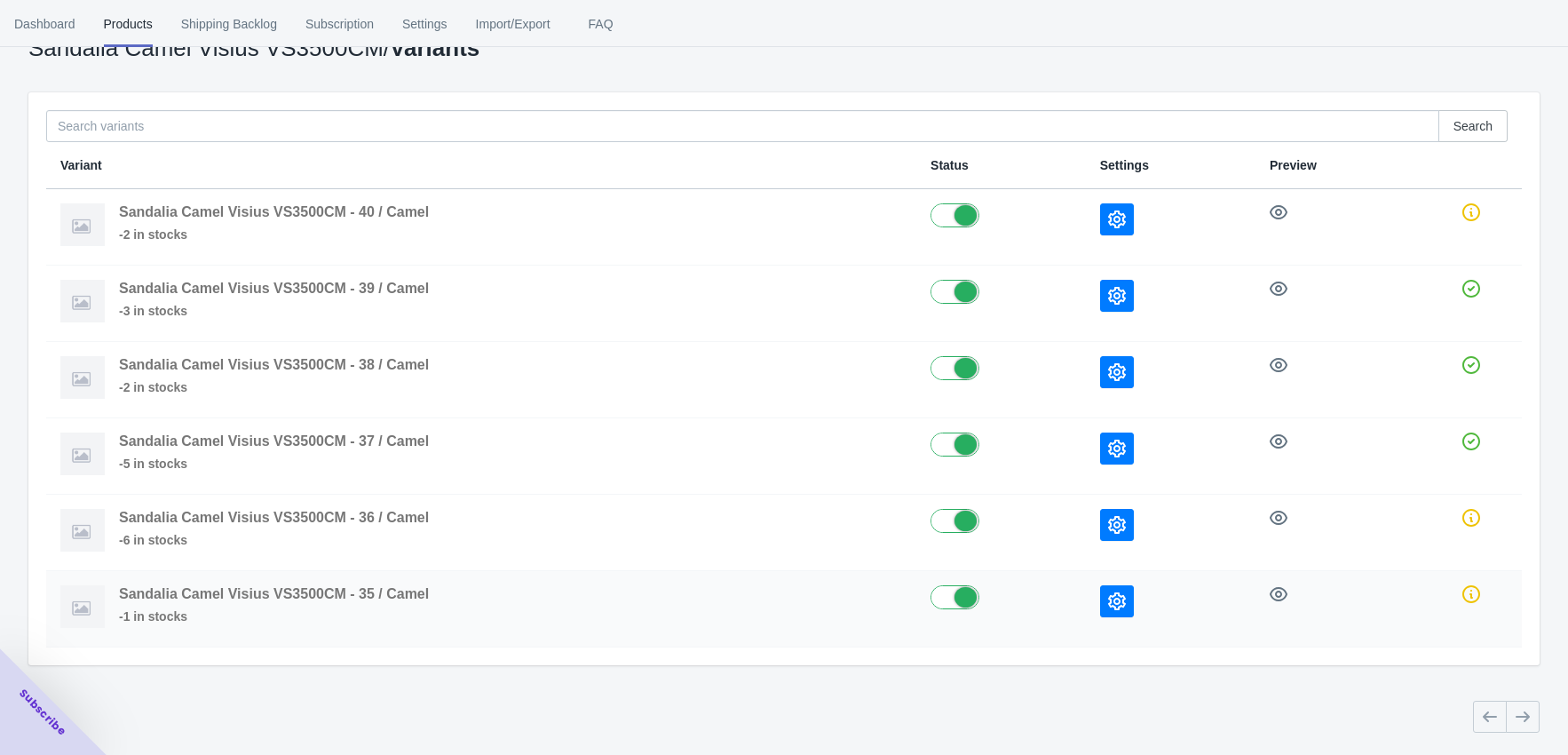 click 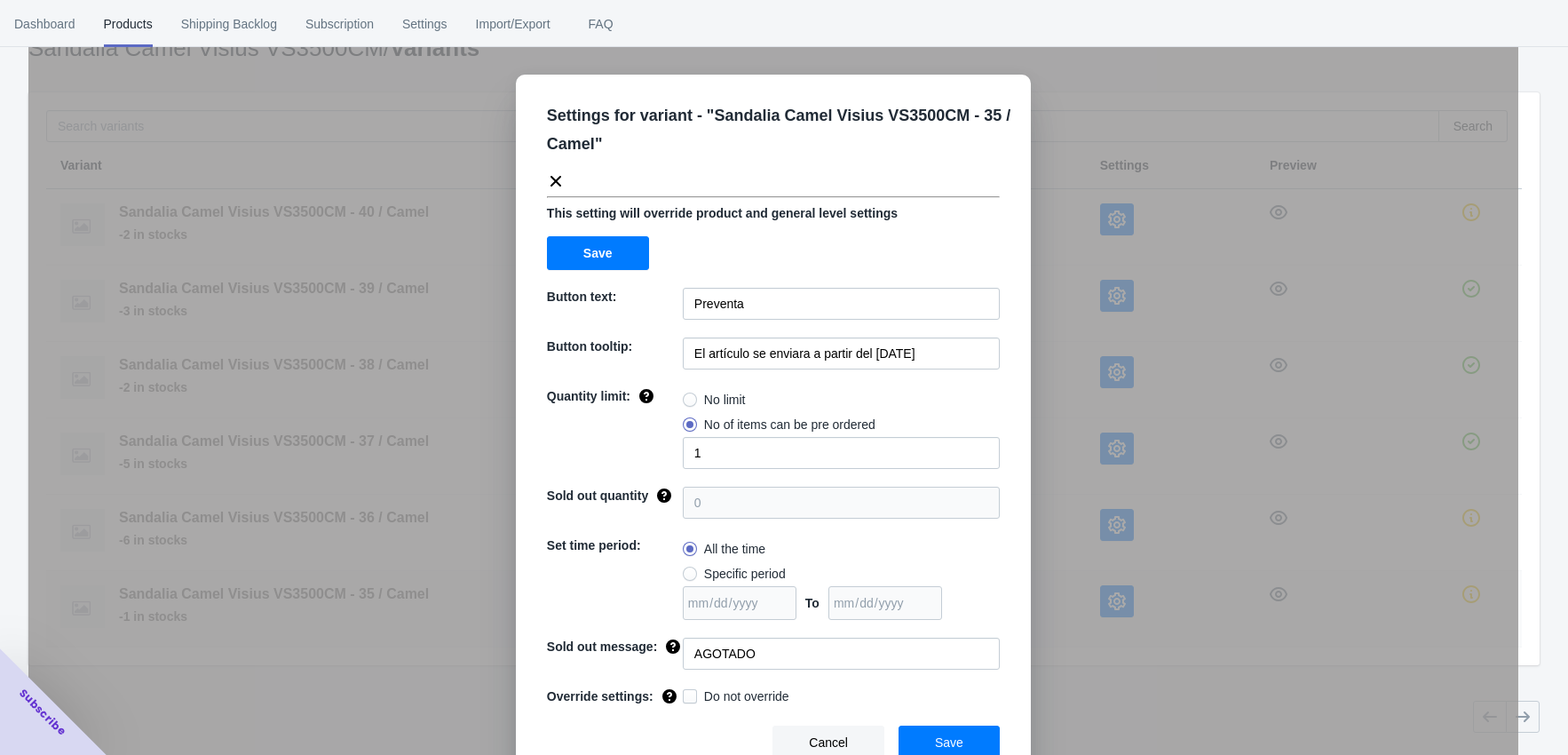 click on "Settings for variant - " Sandalia Camel Visius VS3500CM - 35 / Camel " This setting will override product and general level settings Save Button text: Preventa Button tooltip: El artículo se enviara a partir del [DATE] Quantity limit: No limit No of items can be pre ordered 1 Sold out quantity 0 Set time period: All the time Specific period To Sold out message: AGOTADO Override settings: Do not override Cancel Save" at bounding box center [773, 422] 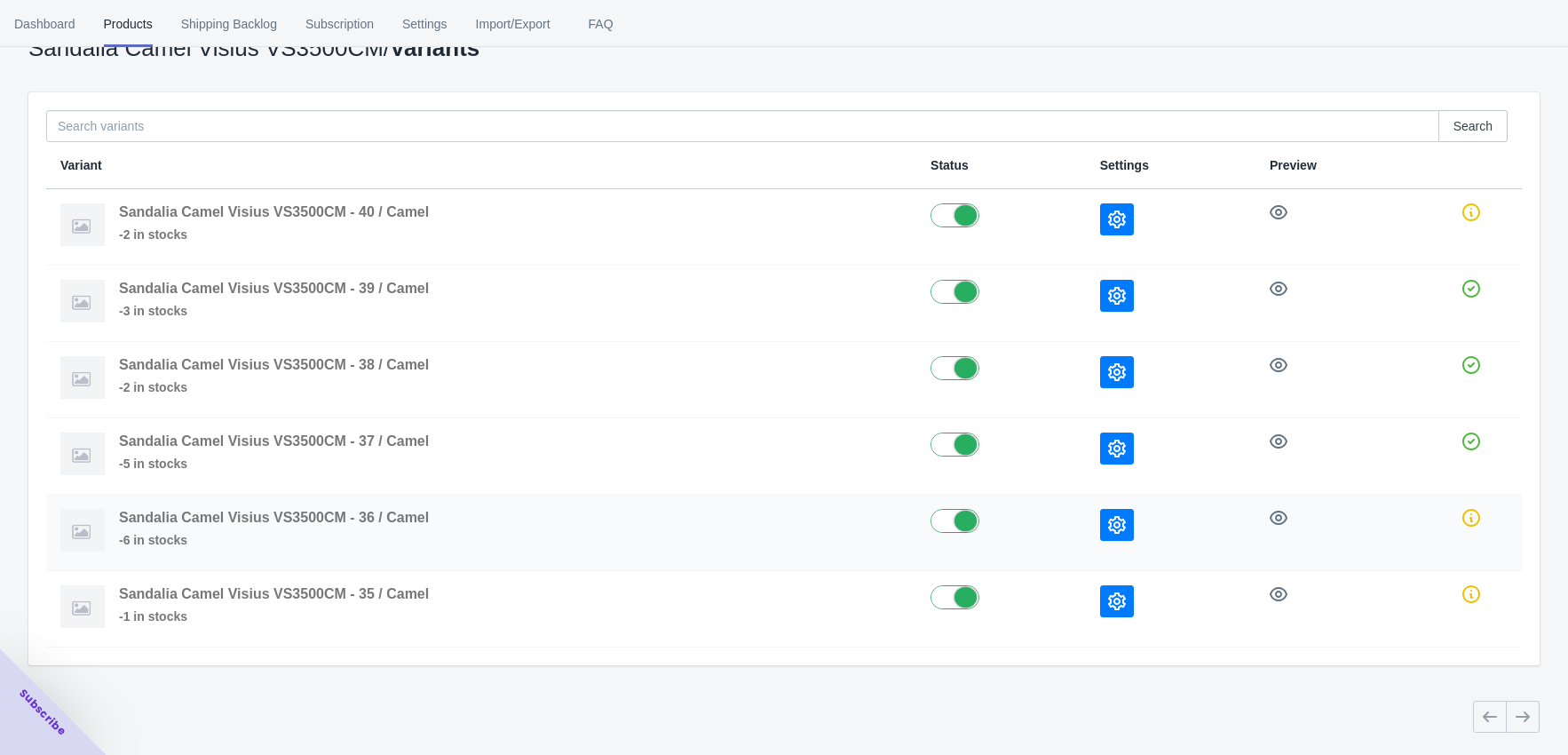 click 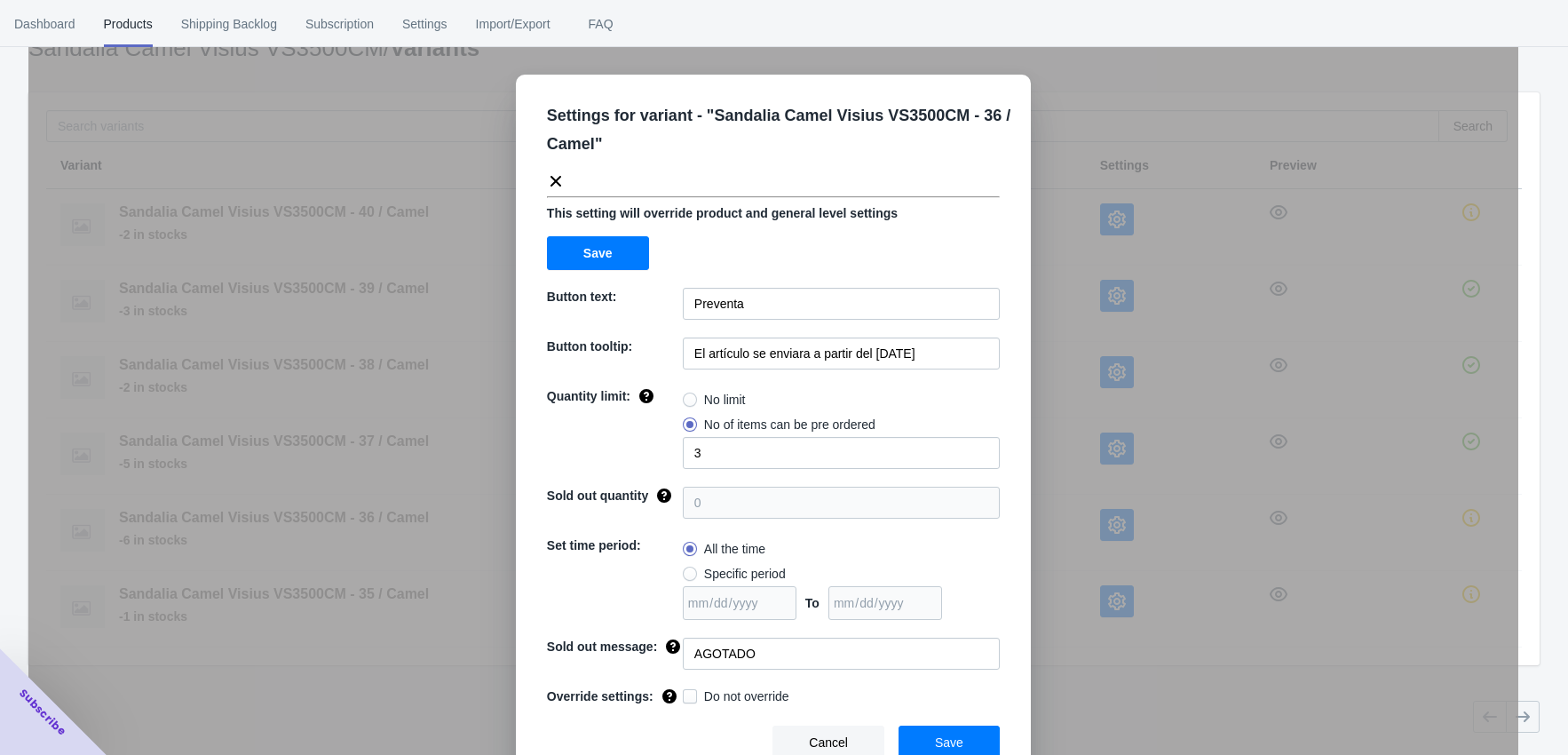 click on "Settings for variant - " Sandalia Camel Visius VS3500CM - 36 / Camel " This setting will override product and general level settings Save Button text: Preventa Button tooltip: El artículo se enviara a partir del [DATE] Quantity limit: No limit No of items can be pre ordered 4 Sold out quantity 0 Set time period: All the time Specific period To Sold out message: AGOTADO Override settings: Do not override Cancel Save" at bounding box center [773, 422] 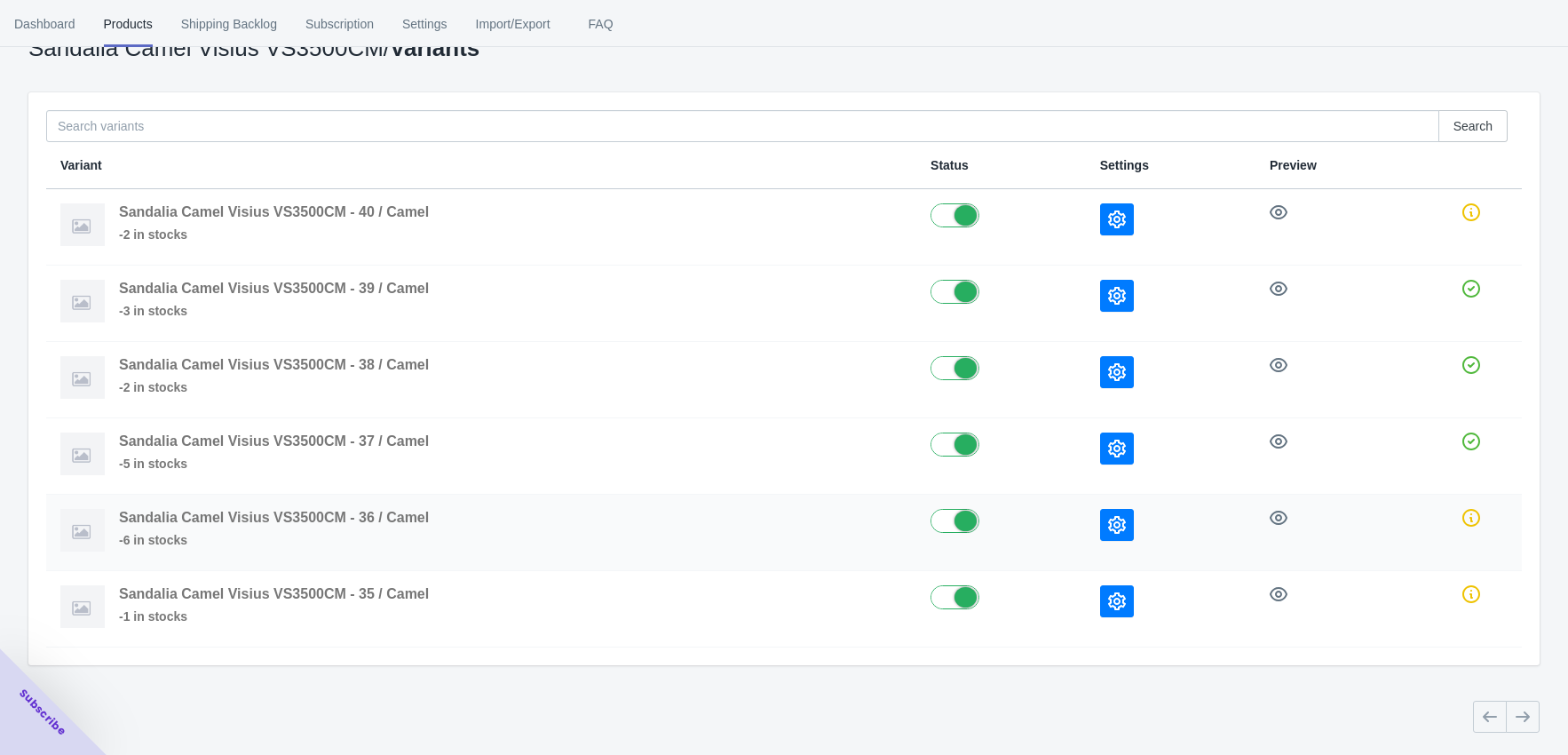 click at bounding box center [1338, 533] 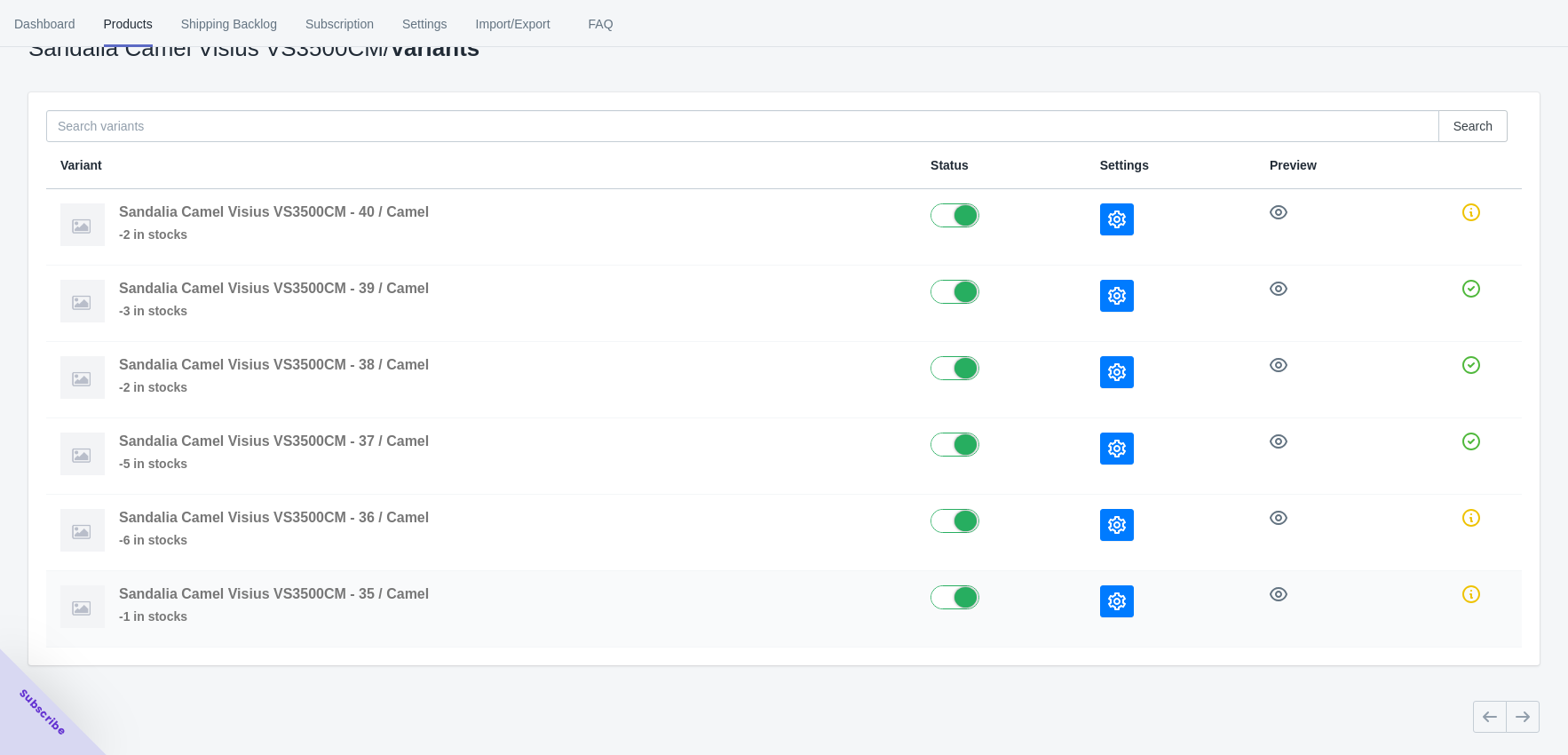 click at bounding box center (1117, 601) 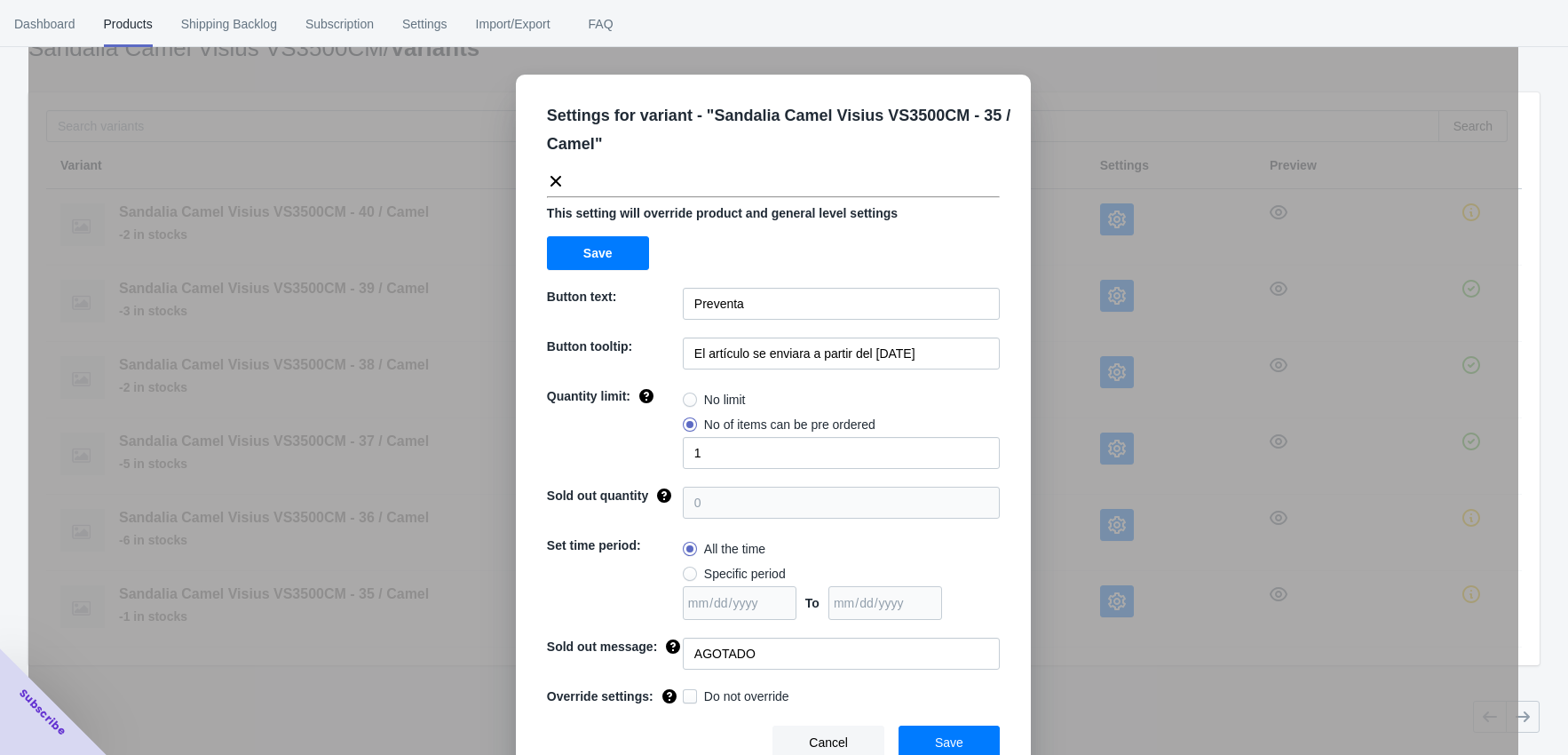 click on "Search Variant Status Settings Preview Sandalia Camel Visius VS3500CM - 40 / Camel -2 in stocks Sandalia Camel Visius VS3500CM - 39 / Camel -3 in stocks Sandalia Camel Visius VS3500CM - 38 / Camel -2 in stocks Sandalia Camel Visius VS3500CM - 37 / Camel -5 in stocks Sandalia Camel Visius VS3500CM - 36 / Camel -6 in stocks Sandalia Camel Visius VS3500CM - 35 / Camel -1 in stocks" at bounding box center [784, 378] 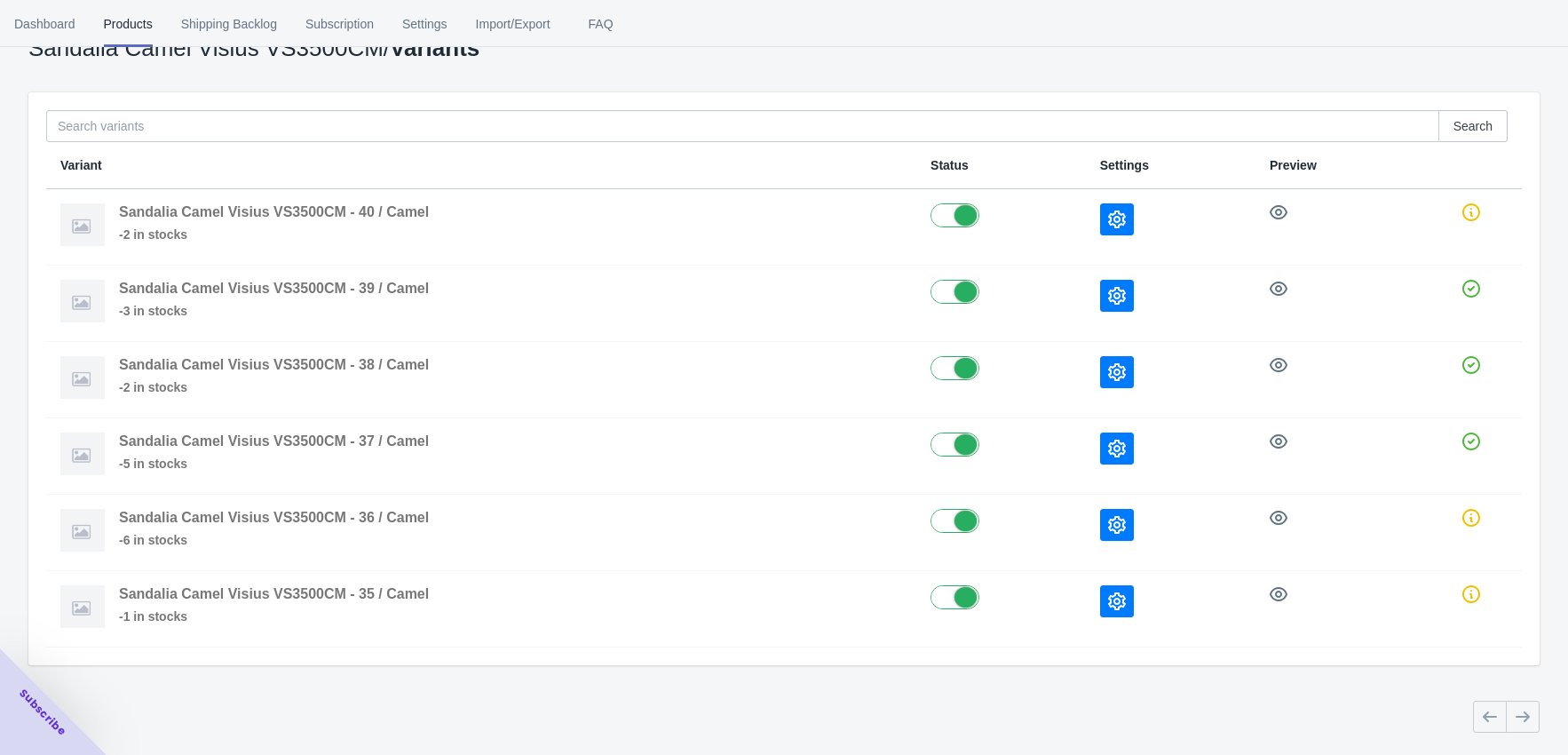 click 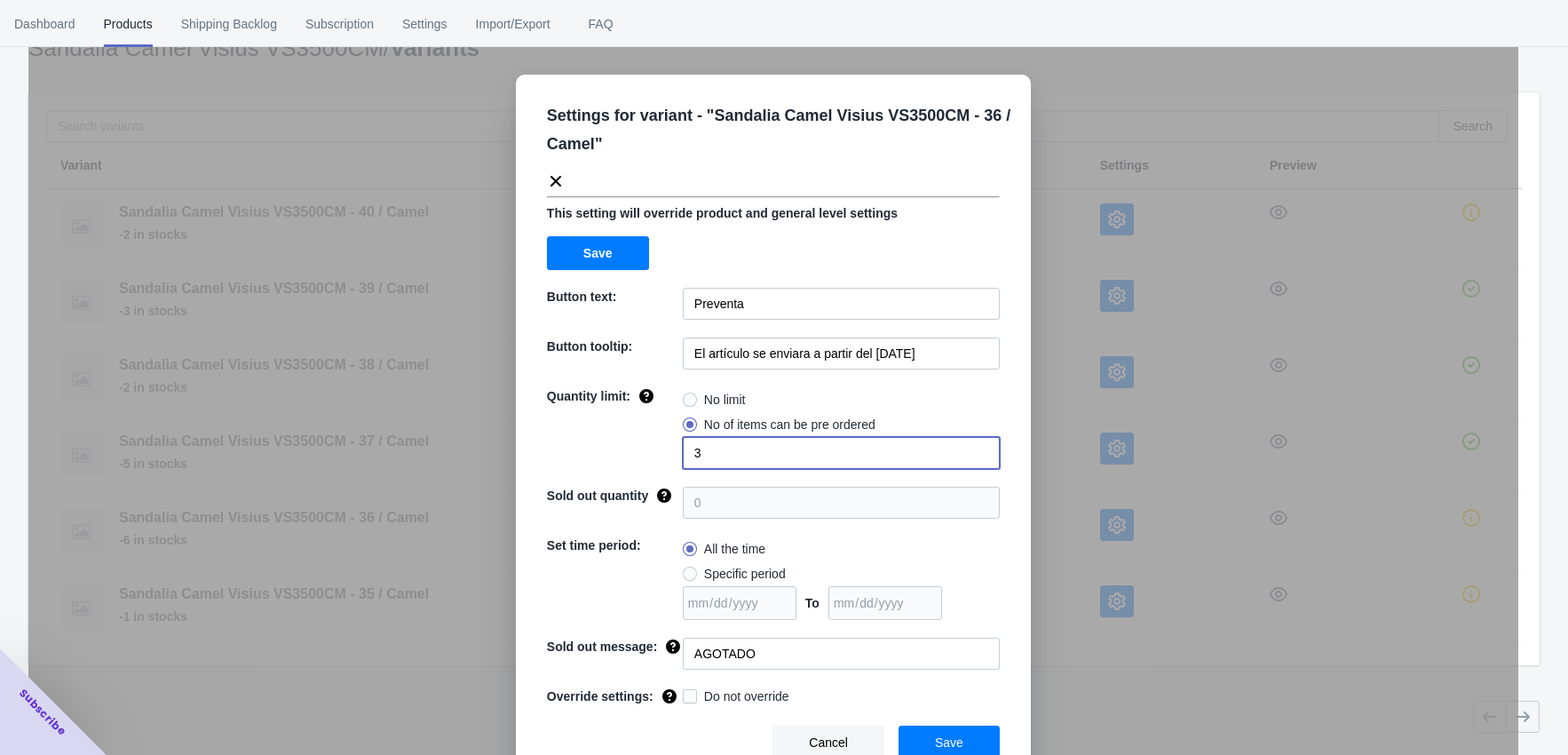 drag, startPoint x: 694, startPoint y: 454, endPoint x: 671, endPoint y: 451, distance: 23.194827 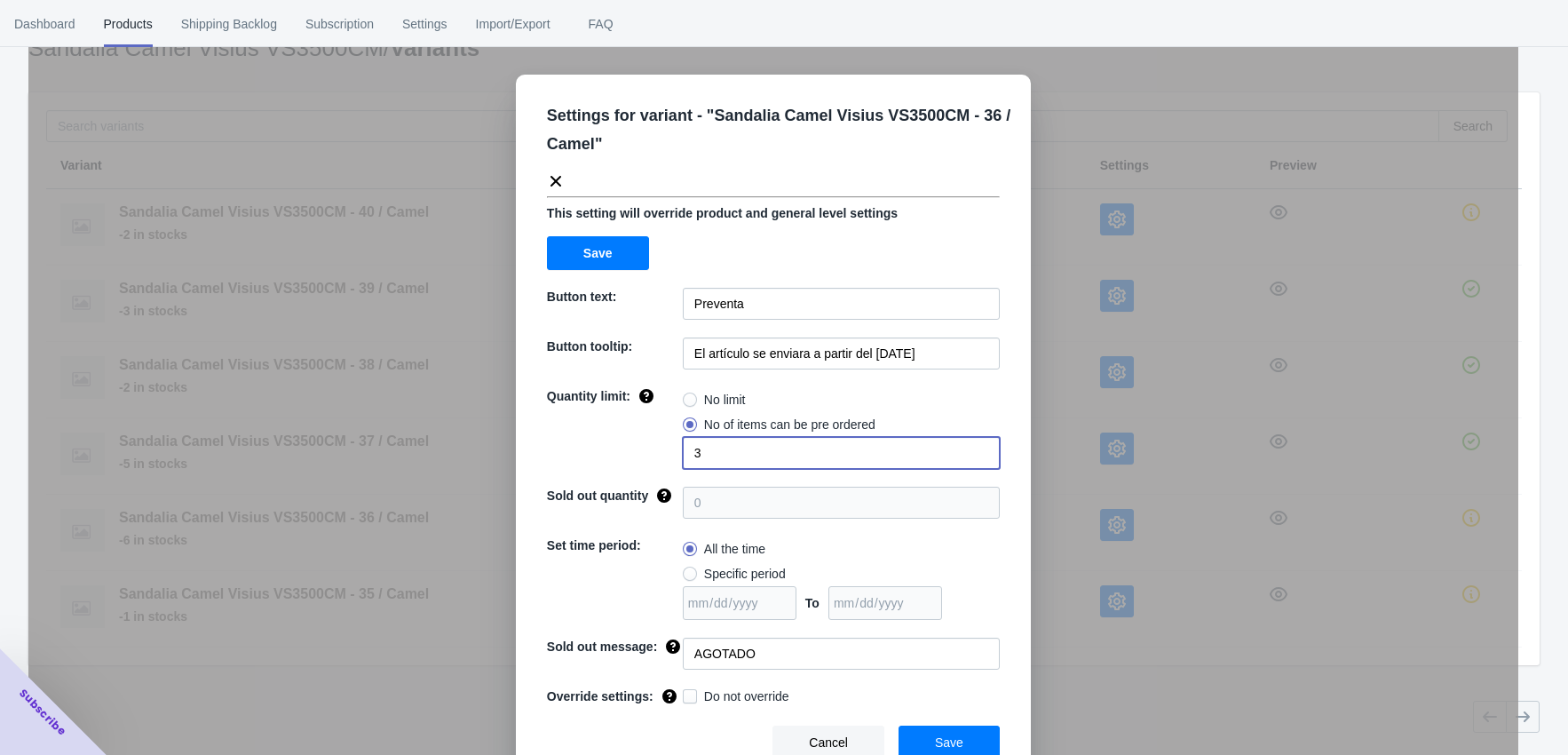 click on "Quantity limit: No limit No of items can be pre ordered 3" 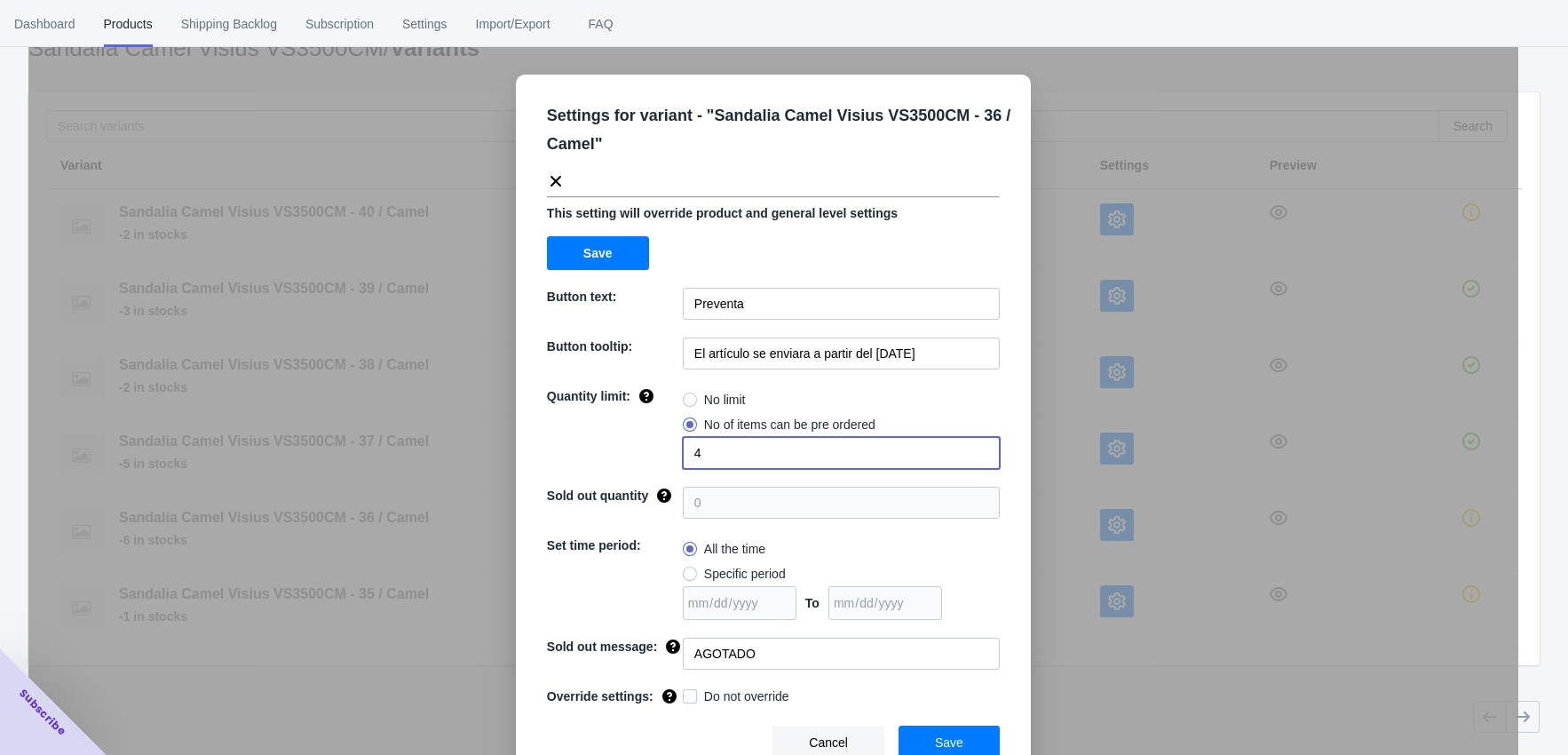 type on "4" 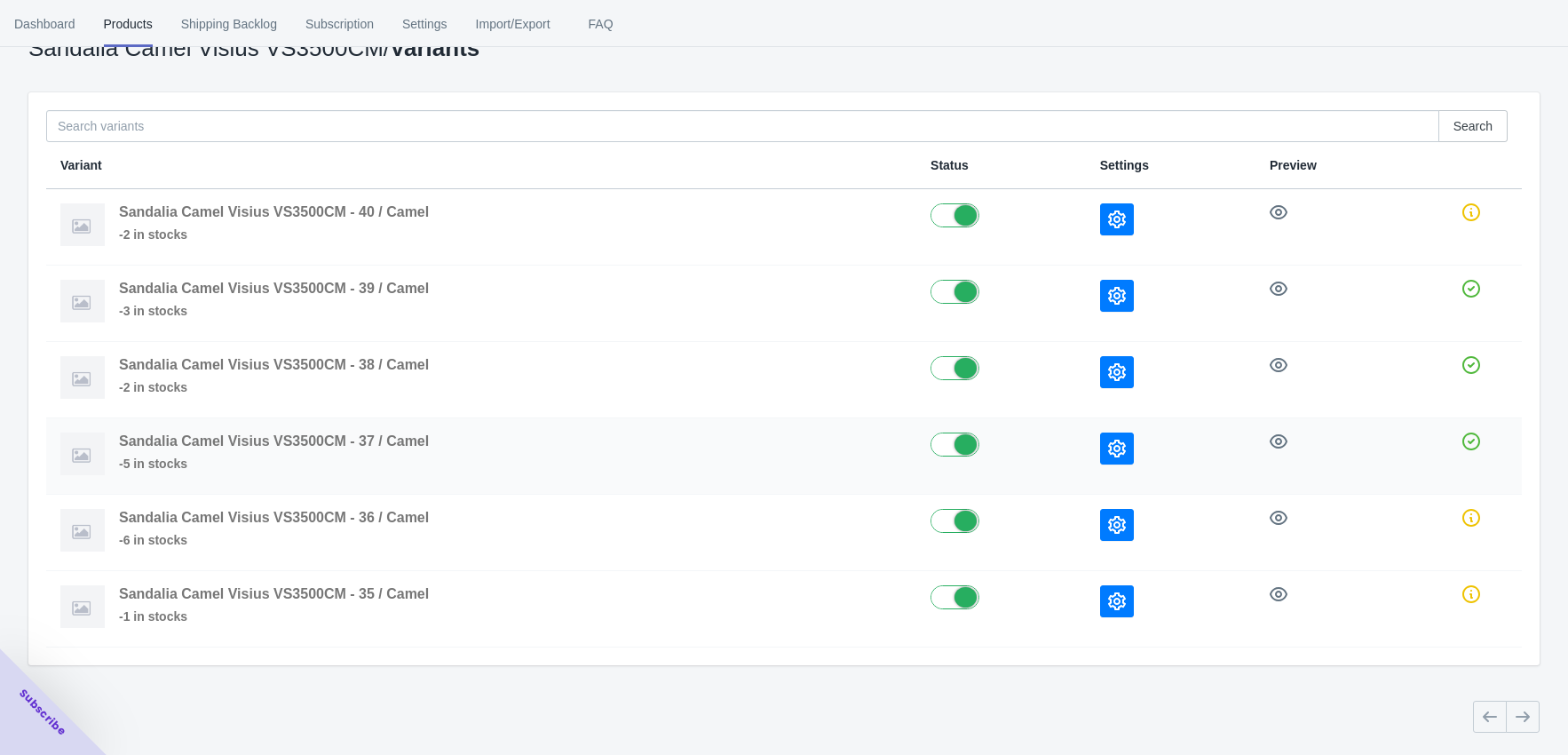 click 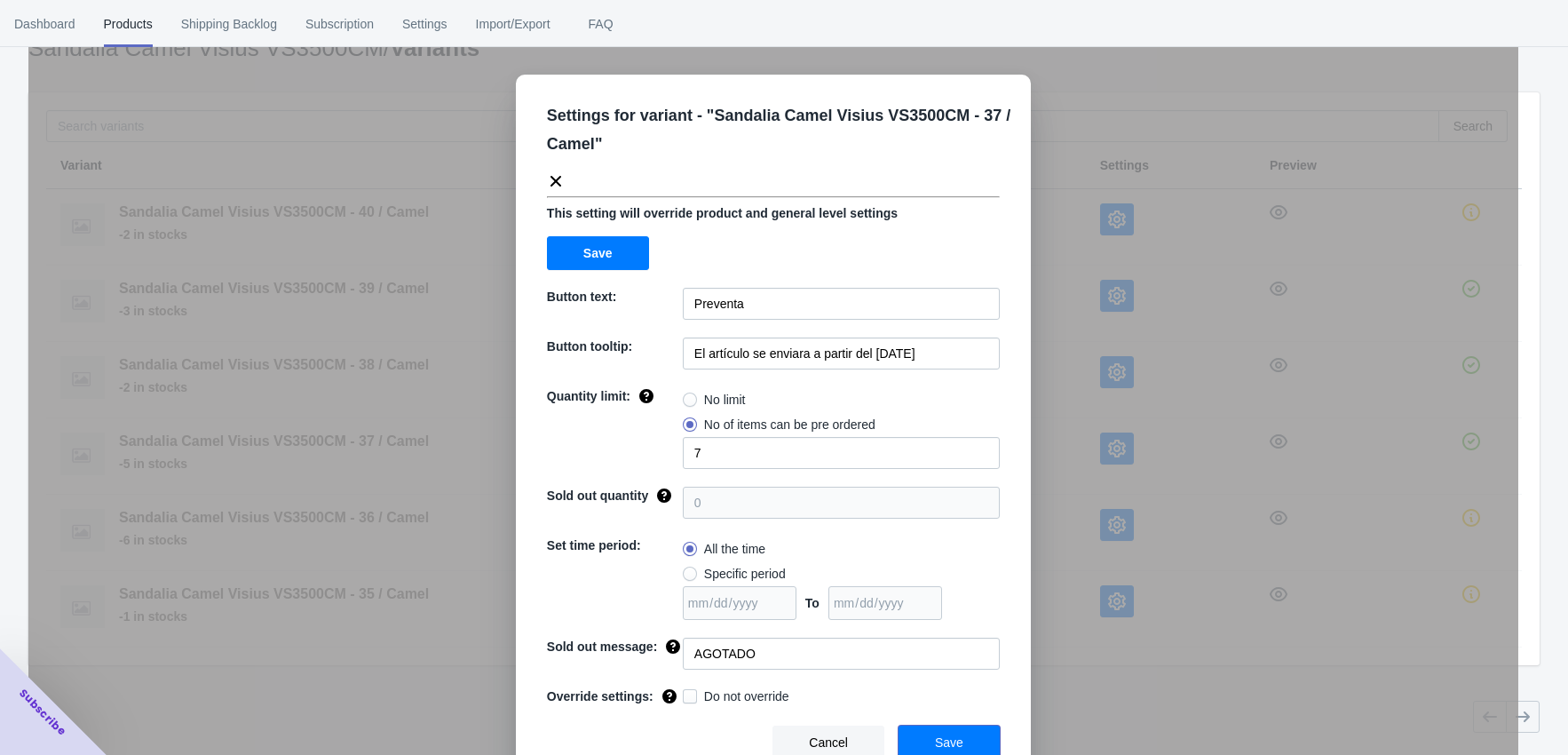 click on "Save" at bounding box center (949, 743) 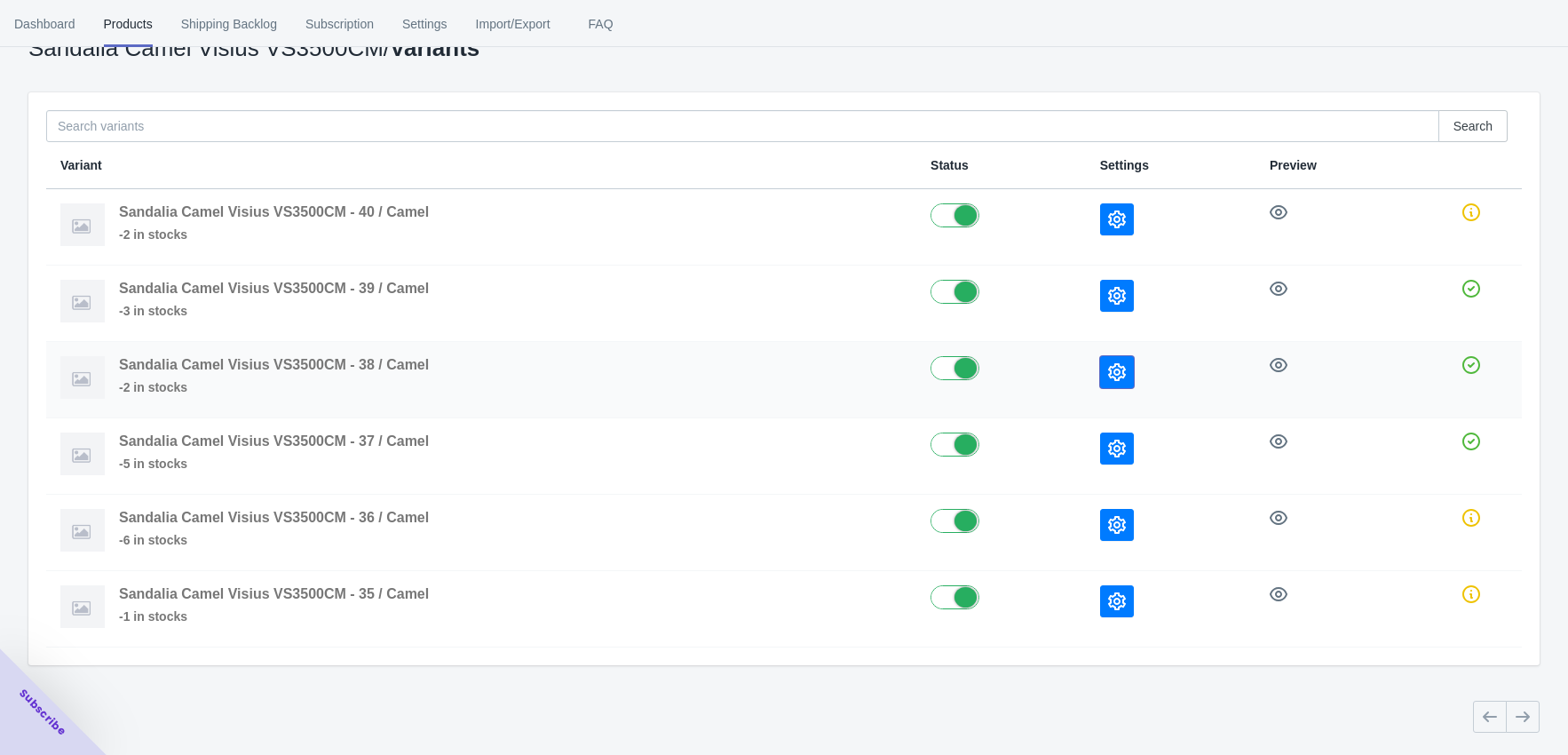 click 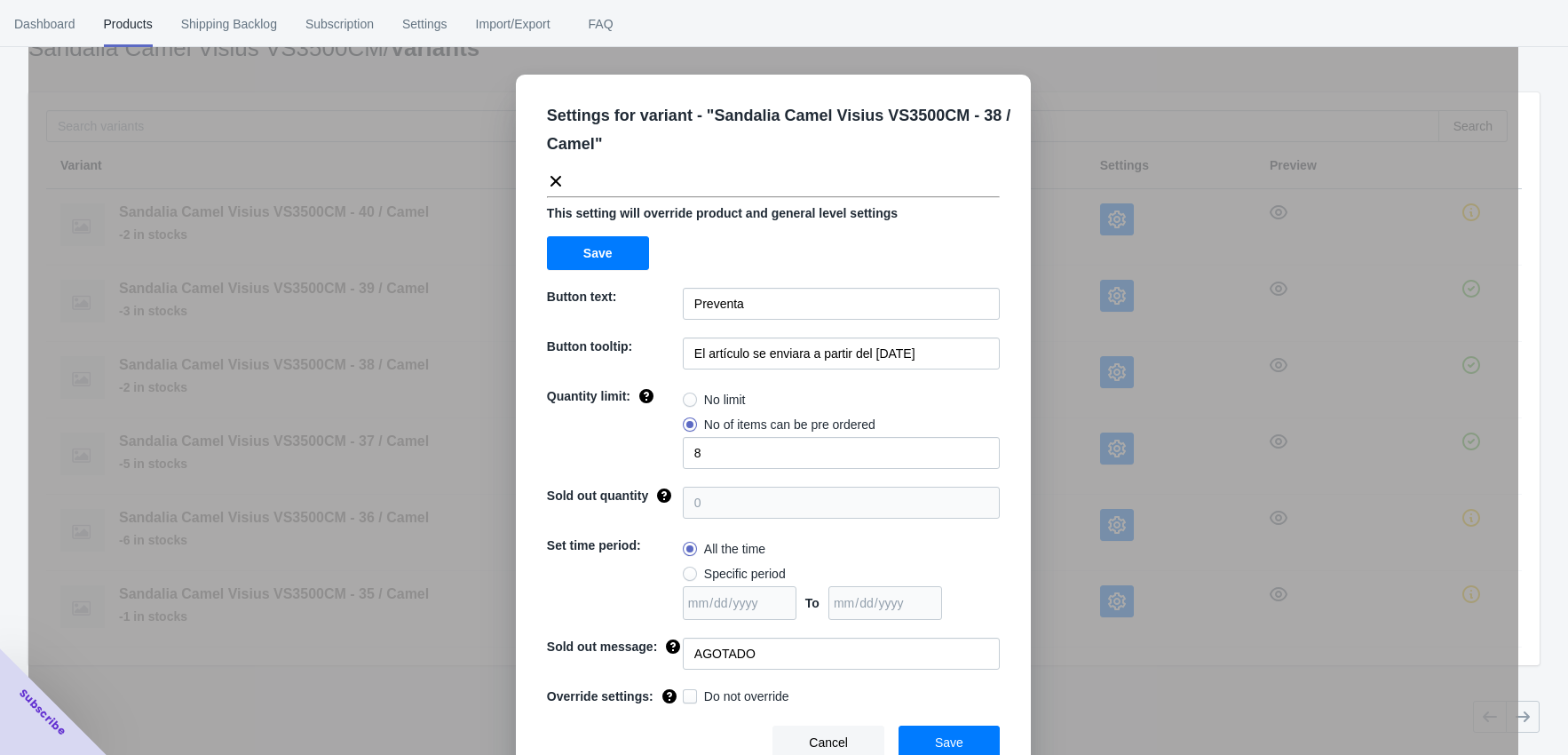 click on "Settings for variant - " Sandalia Camel Visius VS3500CM - 38 / Camel " This setting will override product and general level settings Save Button text: Preventa Button tooltip: El artículo se enviara a partir del [DATE] de [MONTH] de [YEAR] Quantity limit: No limit No of items can be pre ordered 8 Sold out quantity 0 Set time period: All the time Specific period To Sold out message: AGOTADO Override settings: Do not override Cancel Save" at bounding box center (773, 422) 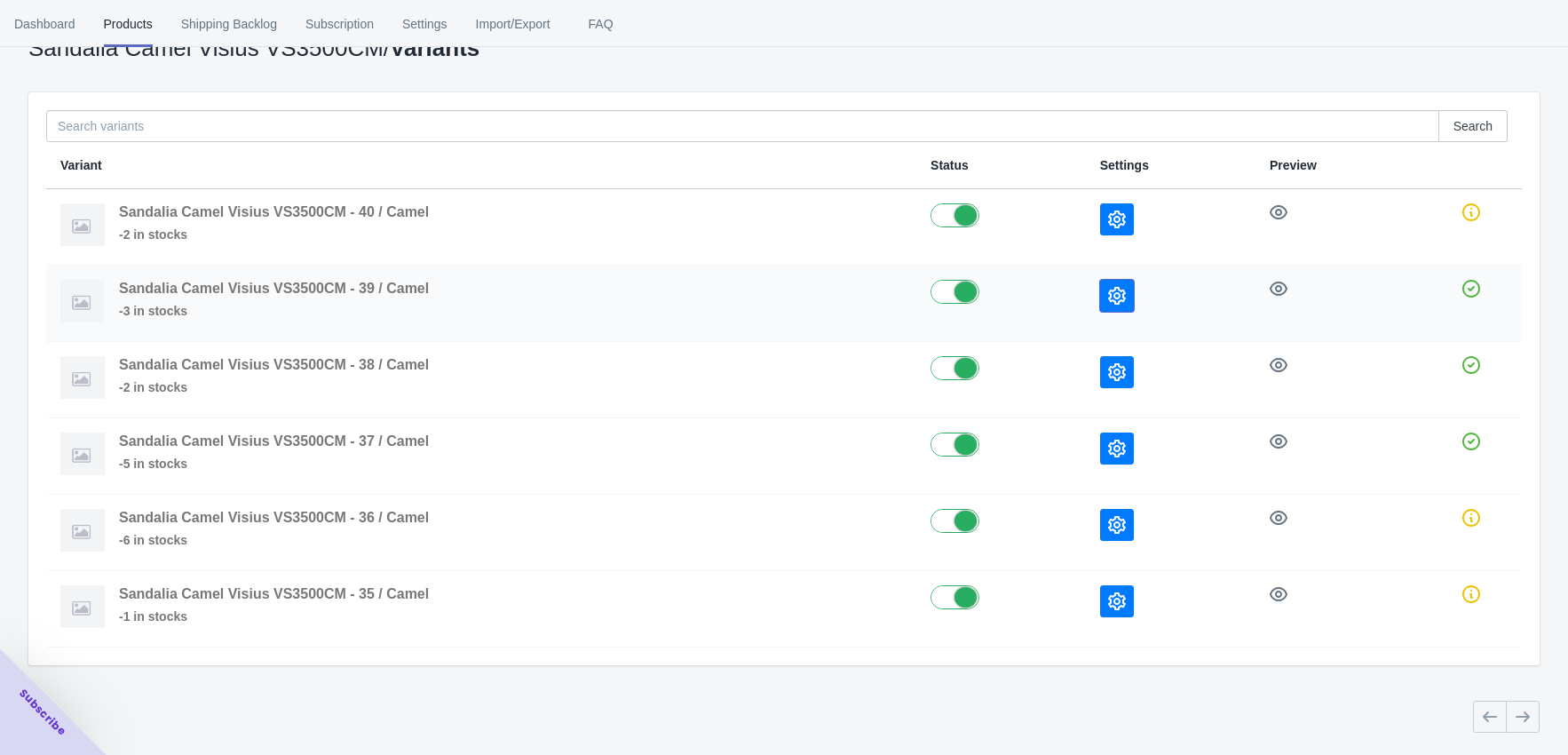 click at bounding box center [1117, 296] 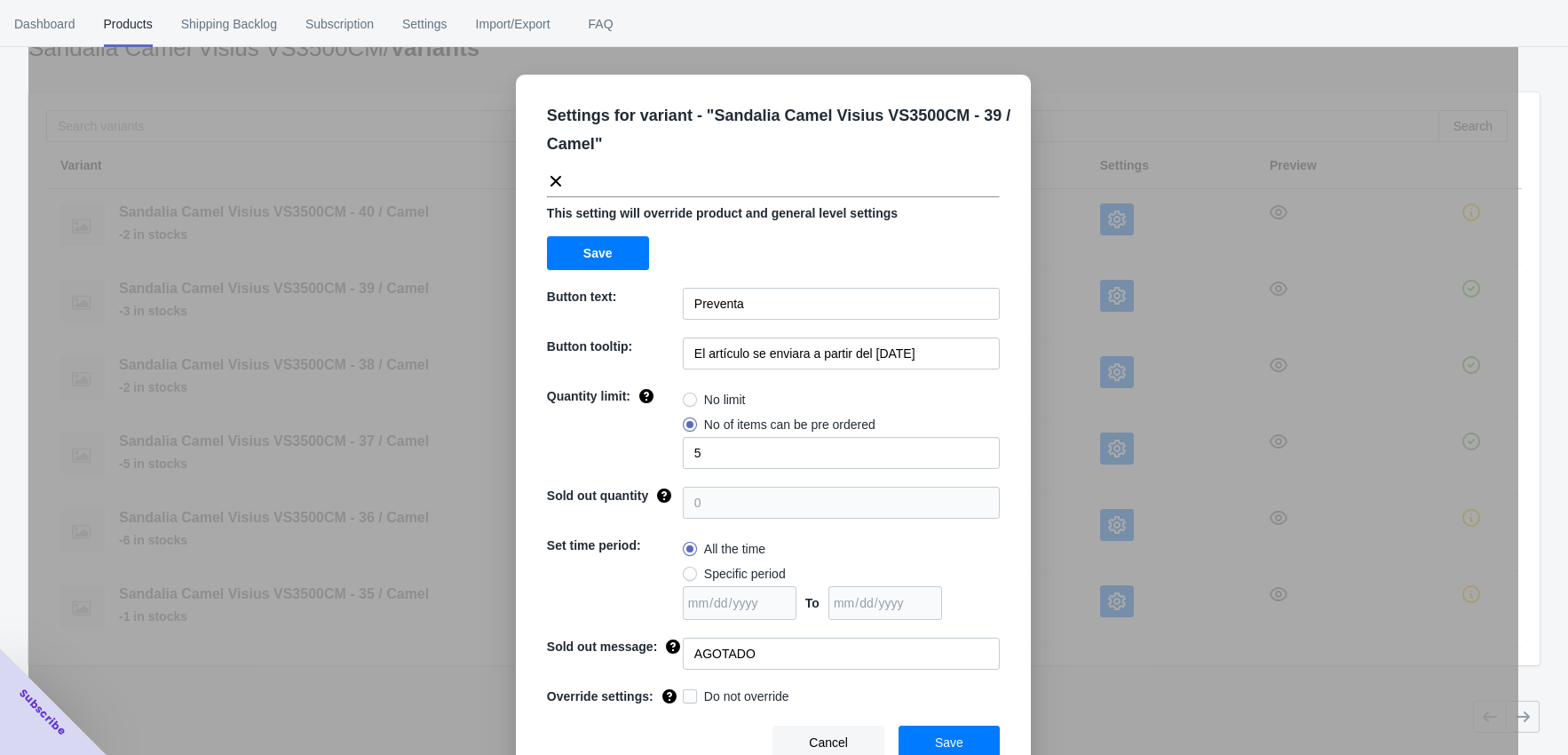 click on "Settings for variant - " Sandalia Camel Visius VS3500CM - 39 / Camel " This setting will override product and general level settings Save Button text: Preventa Button tooltip: El artículo se enviara a partir del [DATE] Quantity limit: No limit No of items can be pre ordered 5 Sold out quantity 0 Set time period: All the time Specific period To Sold out message: AGOTADO Override settings: Do not override Cancel Save" at bounding box center (773, 422) 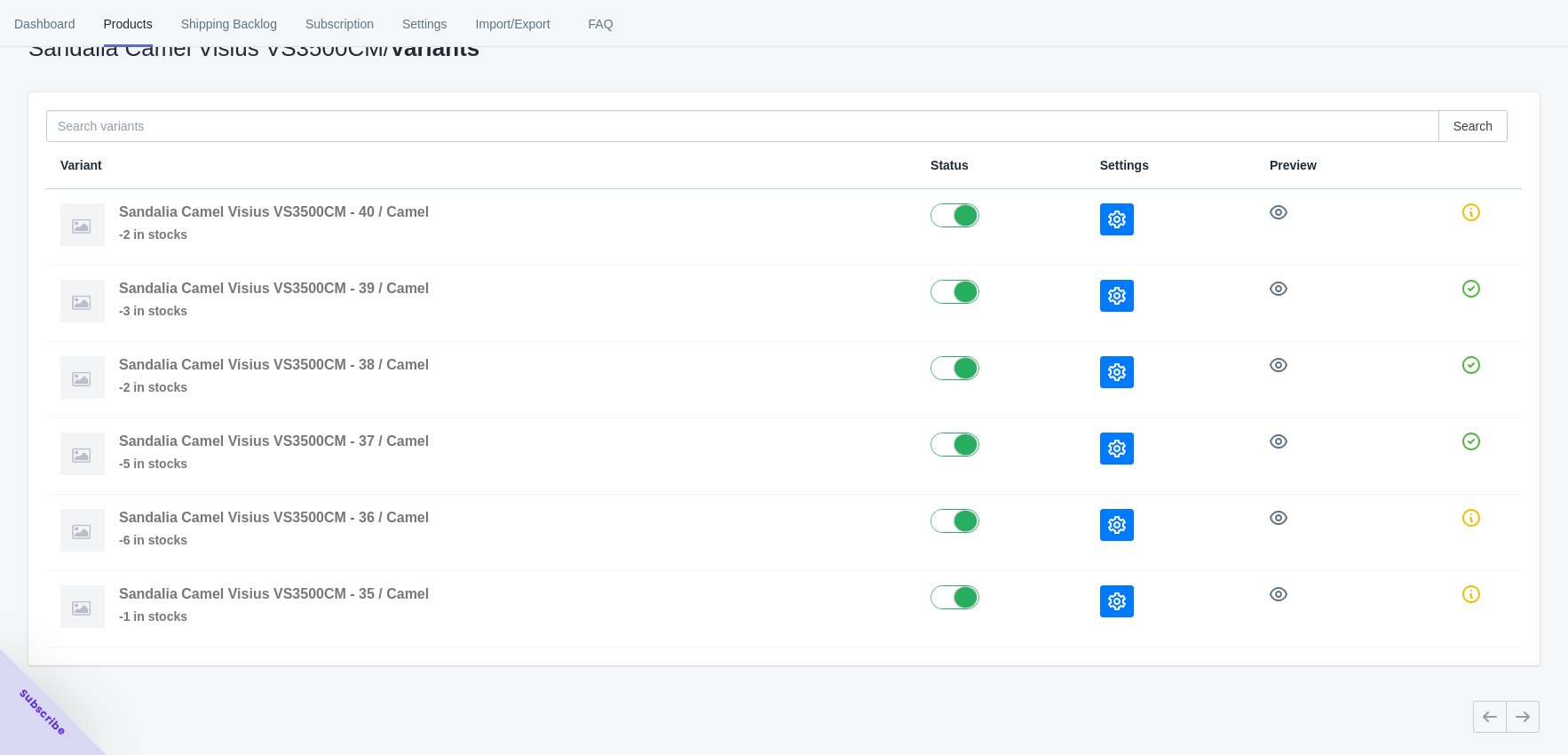 click at bounding box center (1117, 296) 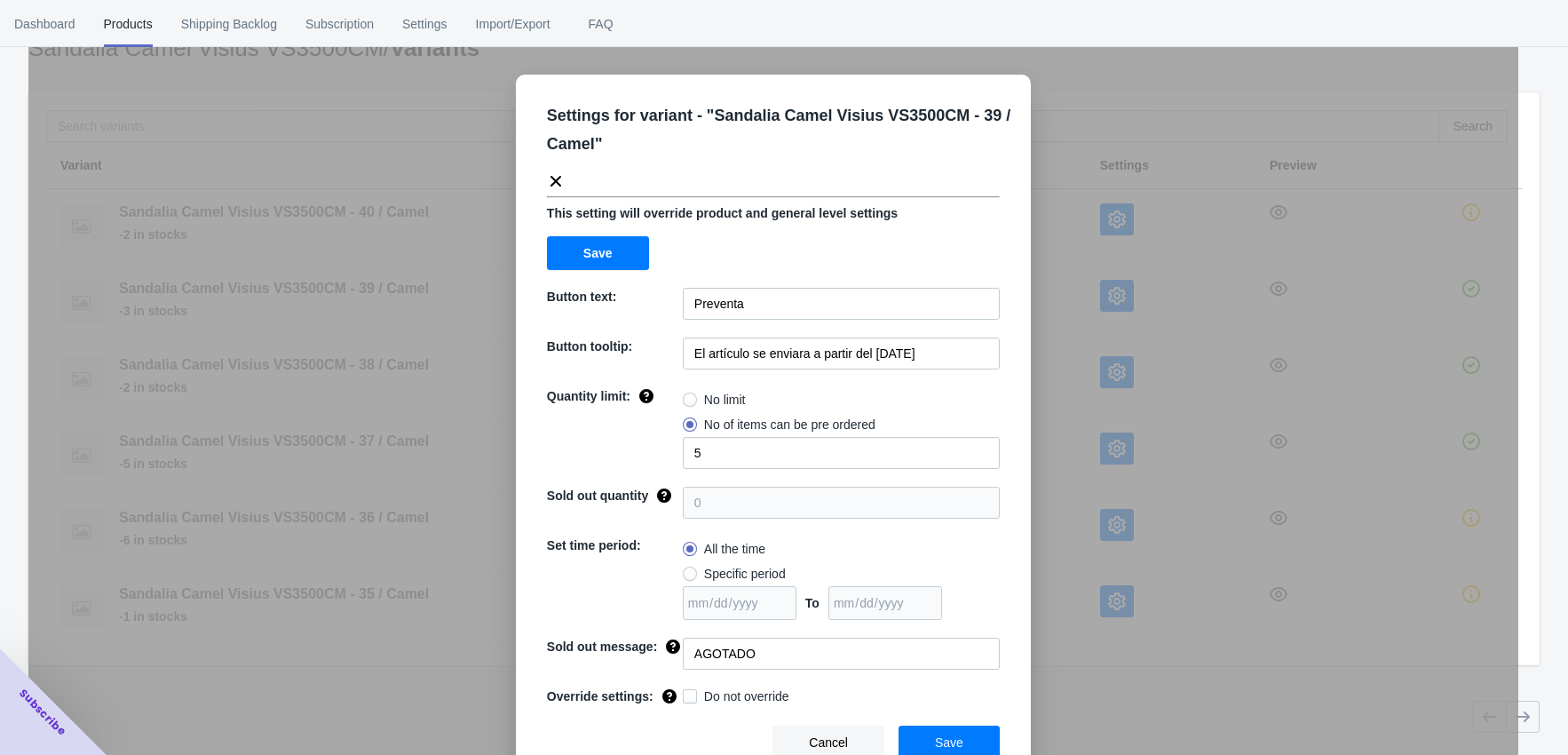 click on "Settings for variant - " Sandalia Camel Visius VS3500CM - 39 / Camel " This setting will override product and general level settings Save Button text: Preventa Button tooltip: El artículo se enviara a partir del [DATE] Quantity limit: No limit No of items can be pre ordered 5 Sold out quantity 0 Set time period: All the time Specific period To Sold out message: AGOTADO Override settings: Do not override Cancel Save" at bounding box center (773, 422) 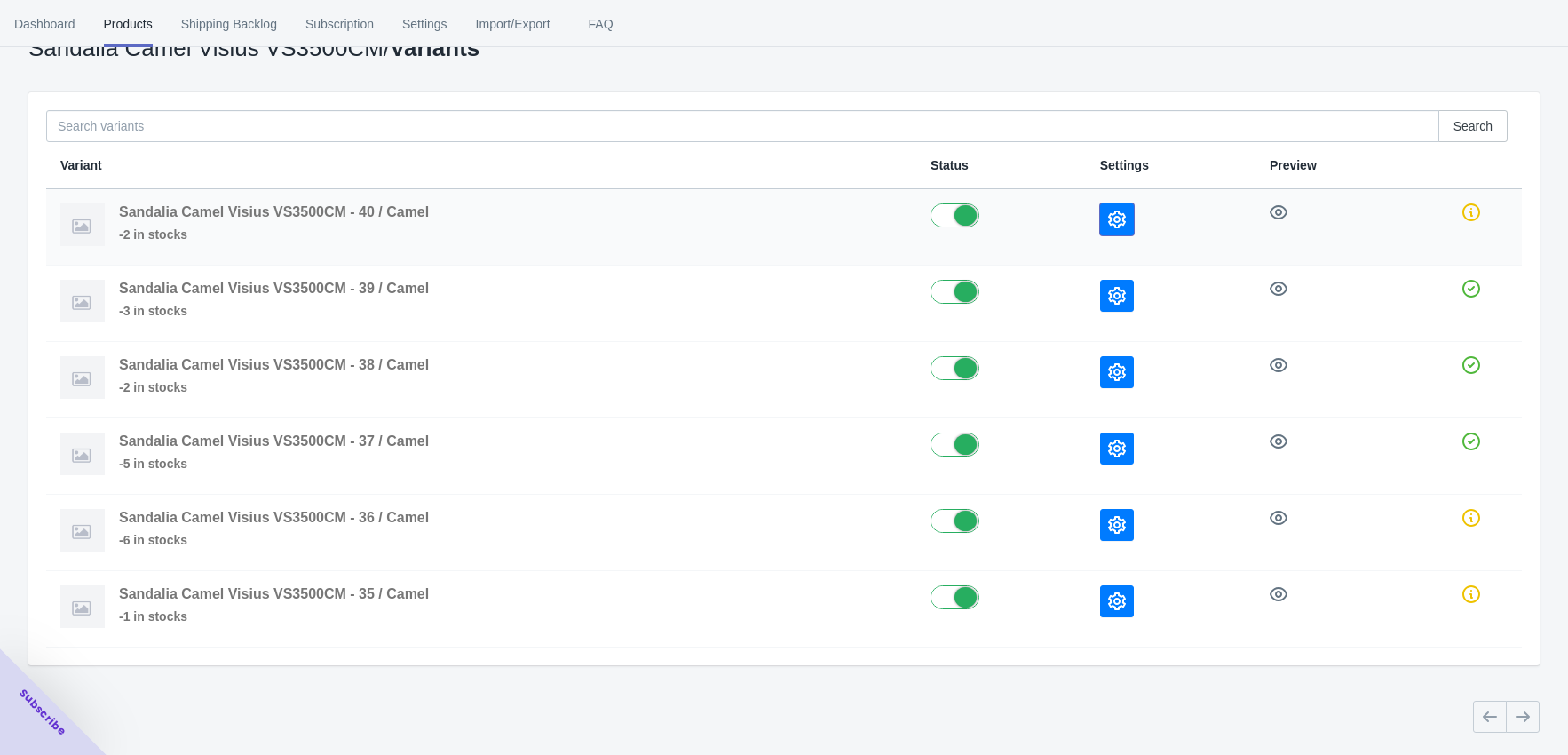 click 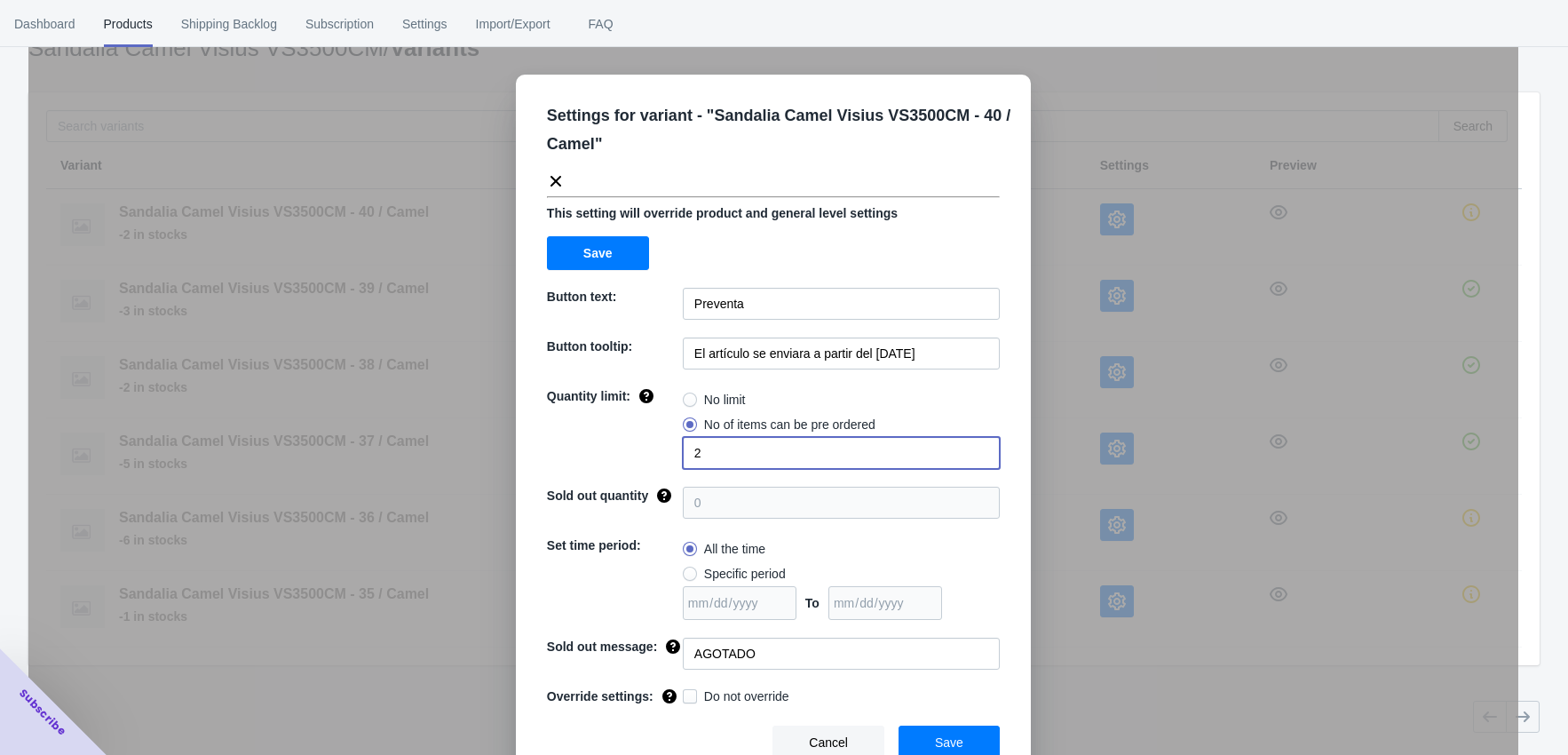drag, startPoint x: 721, startPoint y: 462, endPoint x: 650, endPoint y: 472, distance: 71.70077 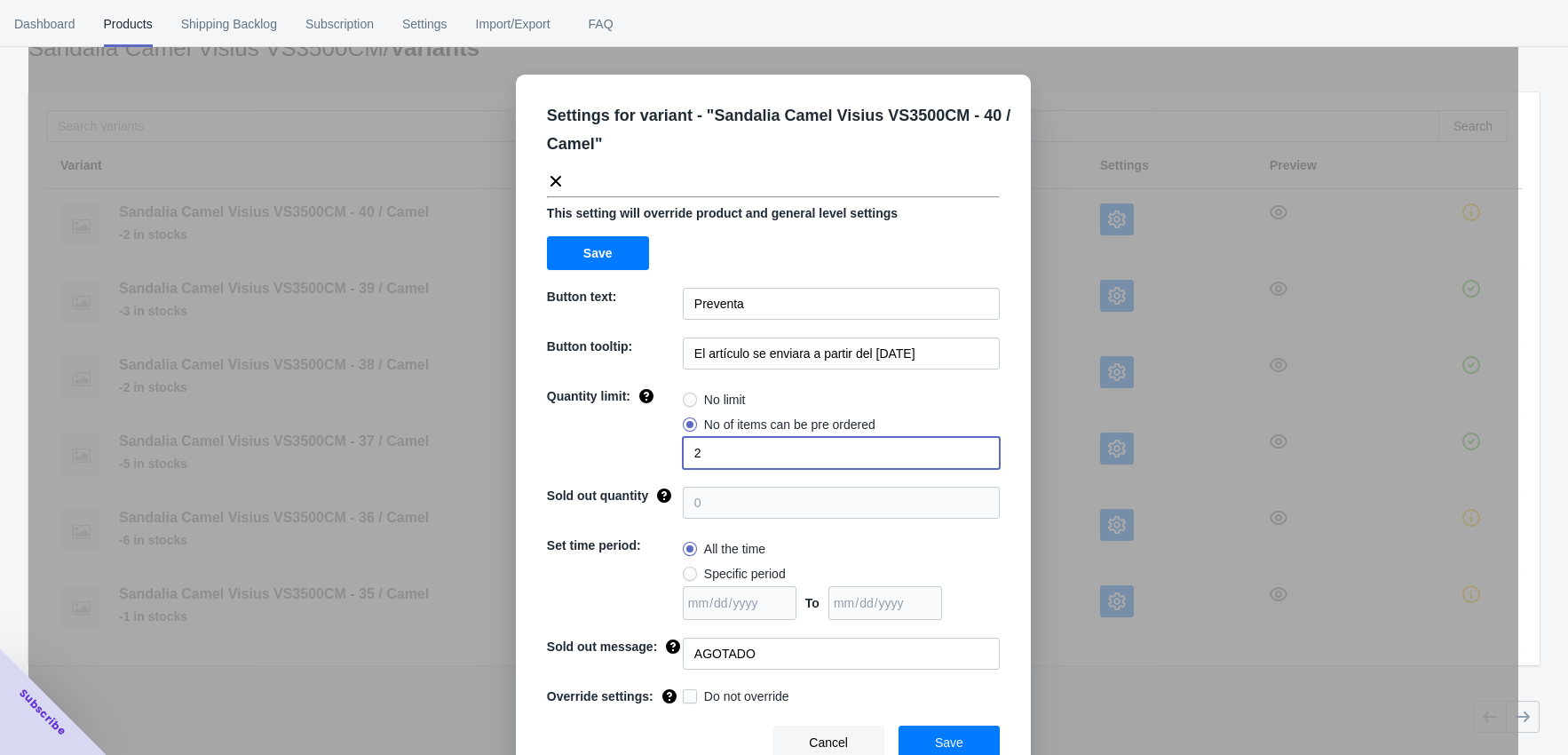 click on "Settings for variant - " Sandalia Camel Visius VS3500CM - 40 / Camel " This setting will override product and general level settings Save Button text: Preventa Button tooltip: El artículo se enviara a partir del [DATE] de [MONTH] de [YEAR] Quantity limit: No limit No of items can be pre ordered 2 Sold out quantity 0 Set time period: All the time Specific period To Sold out message: AGOTADO Override settings: Do not override Cancel Save" at bounding box center [773, 430] 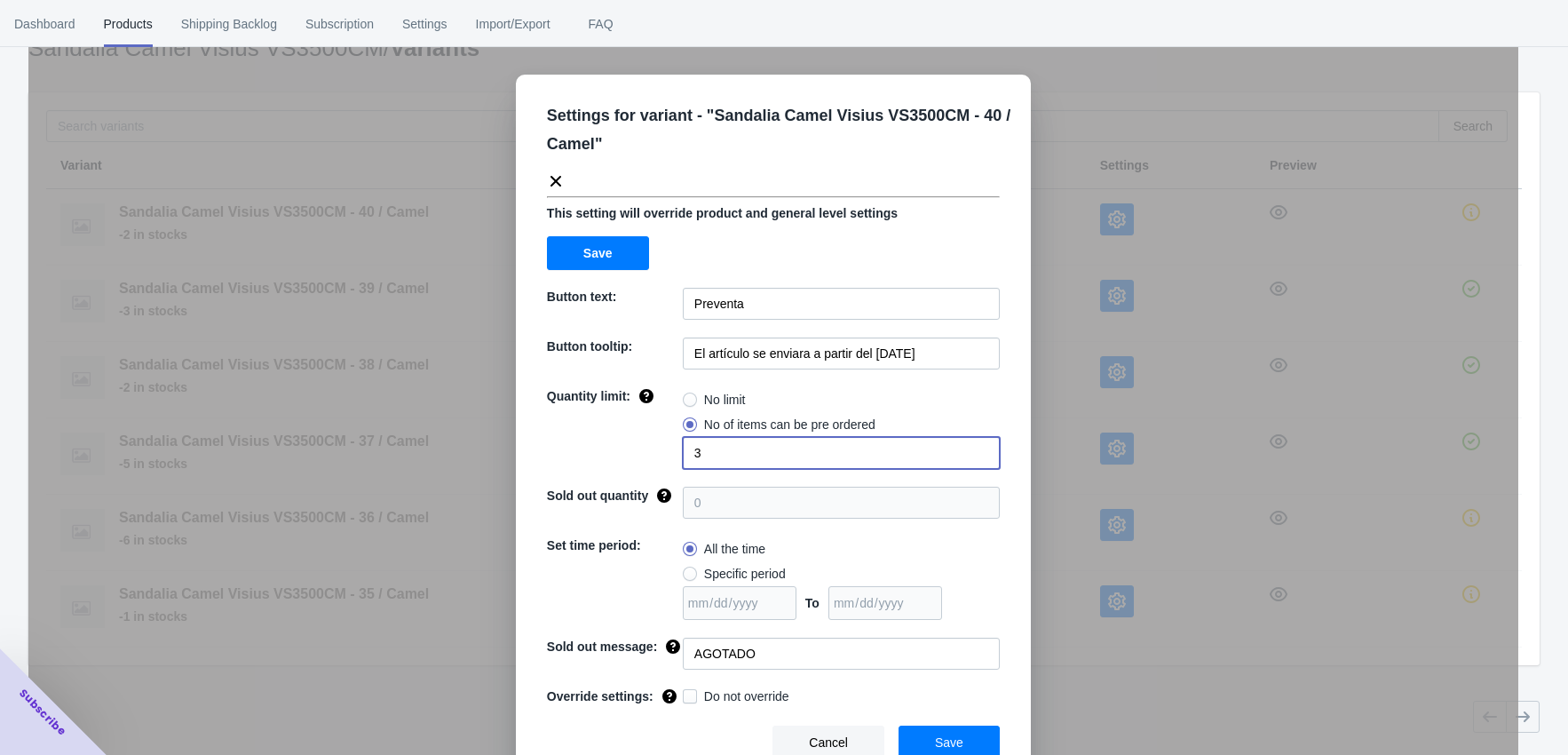 type on "3" 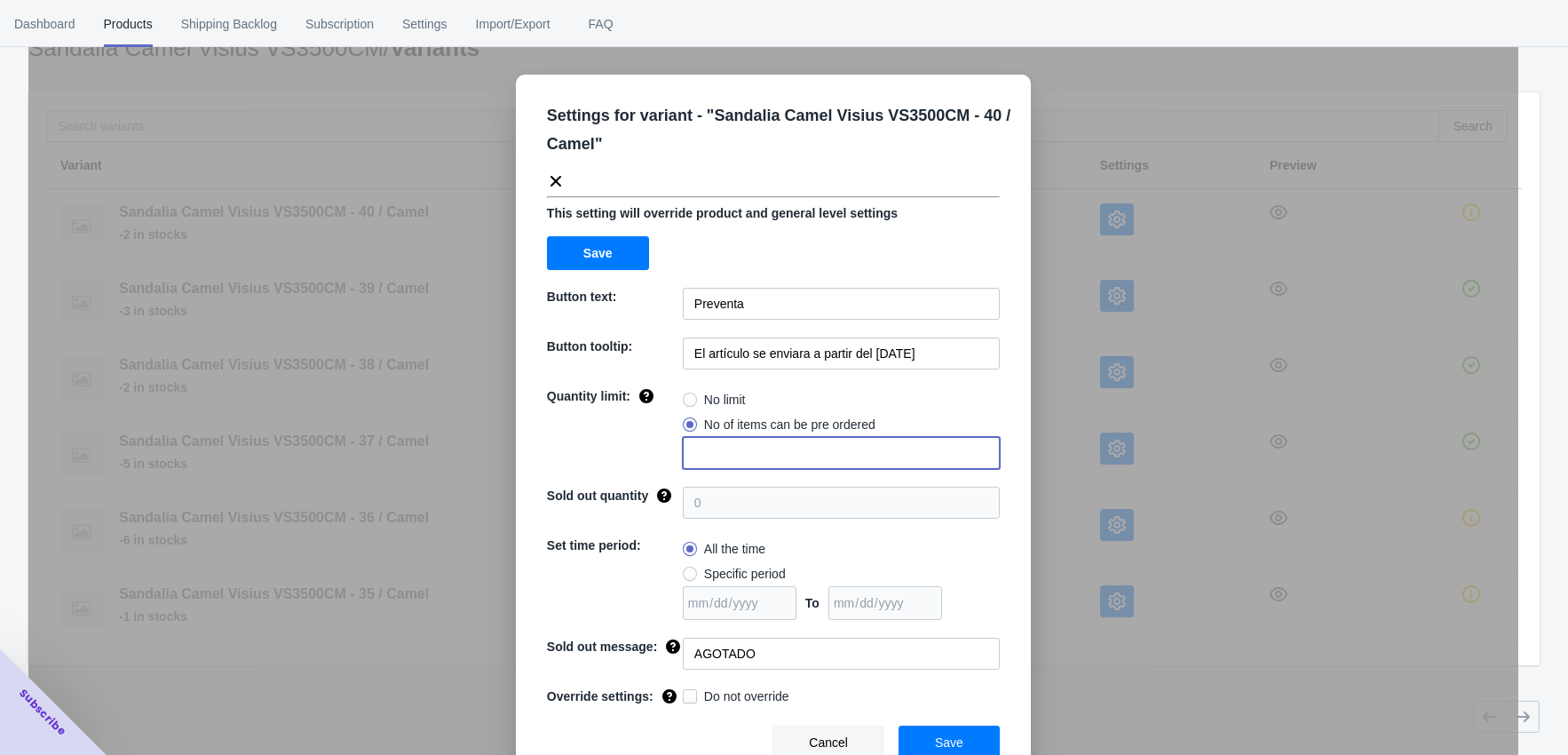 radio on "true" 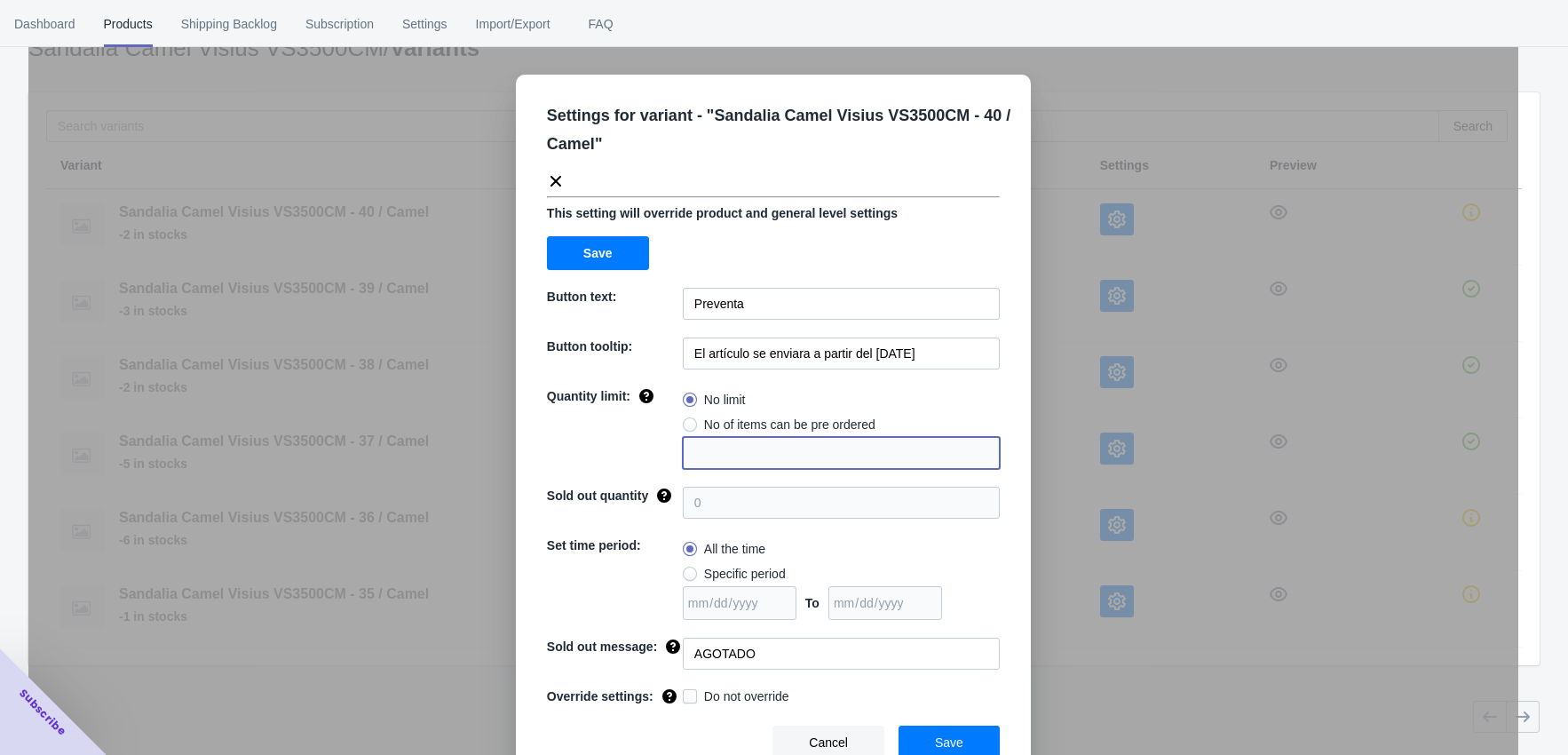click on "No of items can be pre ordered" at bounding box center (779, 425) 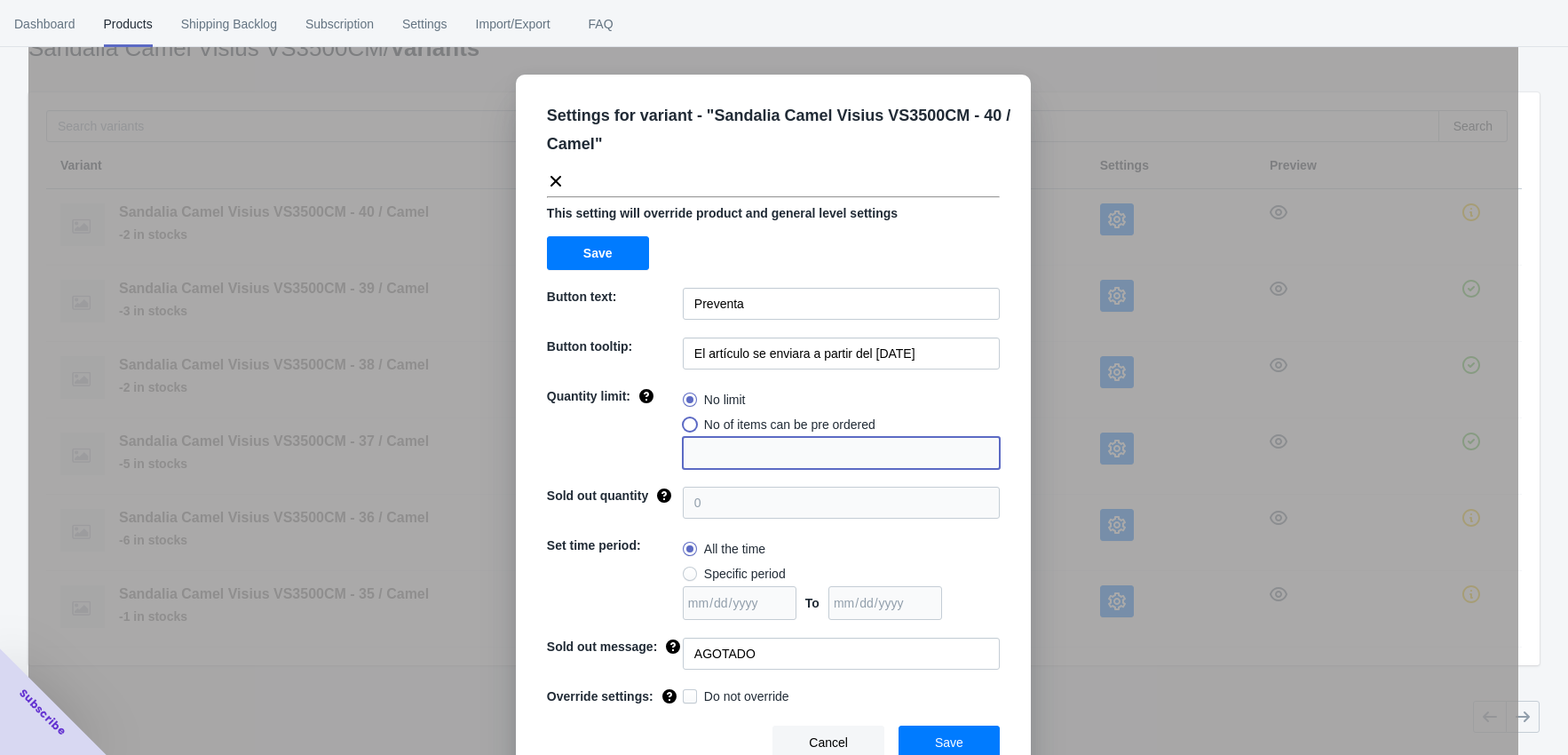 click on "No of items can be pre ordered" at bounding box center [687, 420] 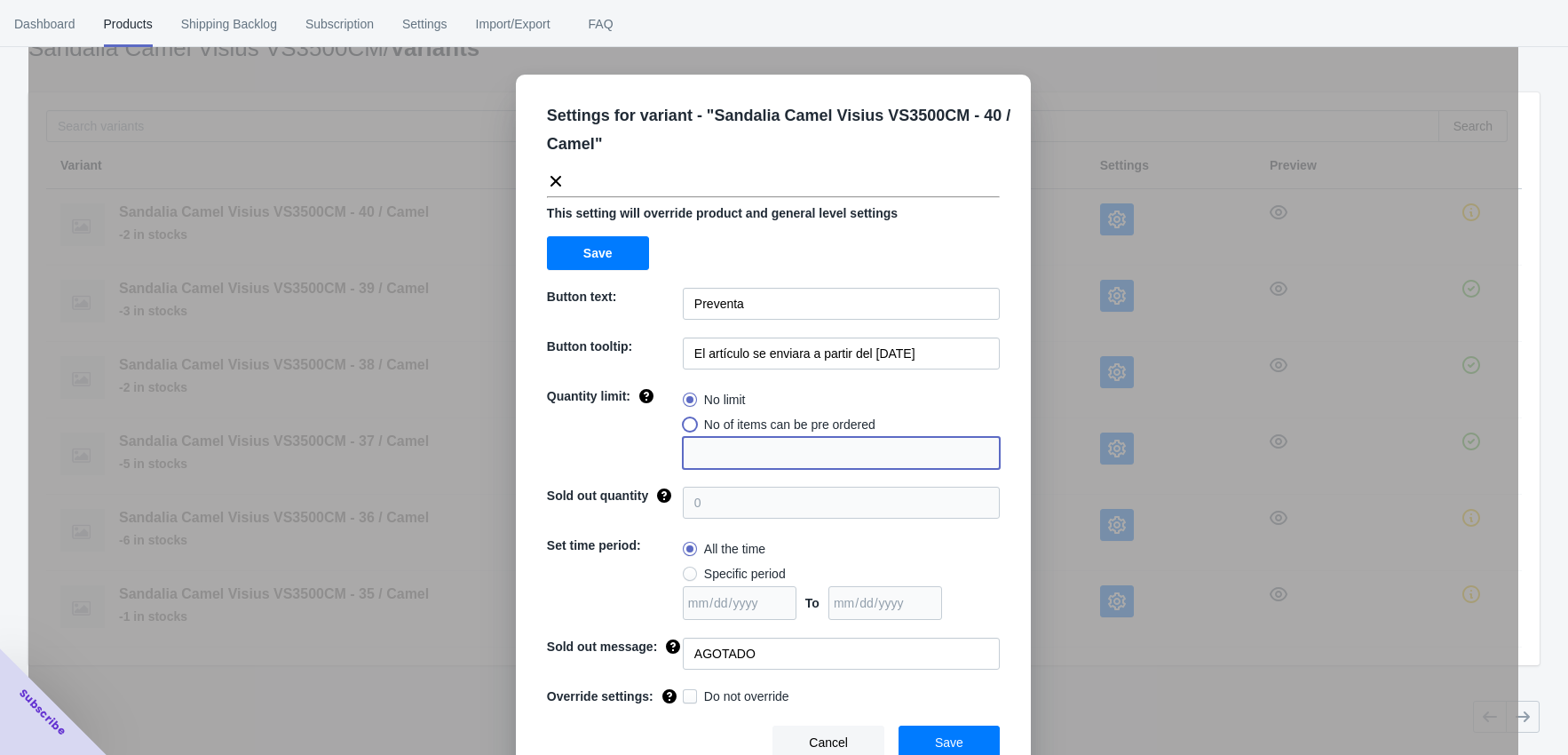 radio on "true" 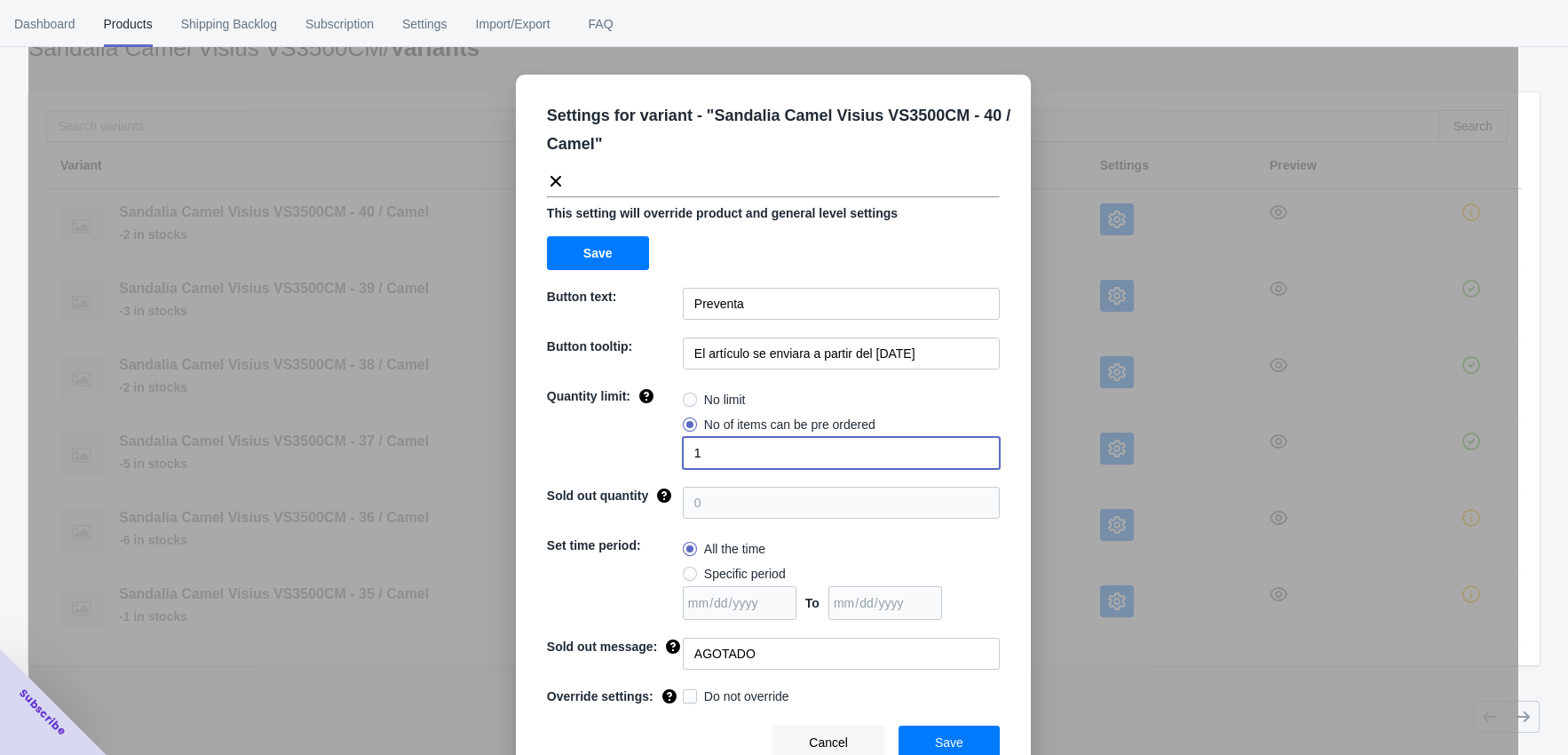 drag, startPoint x: 691, startPoint y: 457, endPoint x: 666, endPoint y: 467, distance: 26.925824 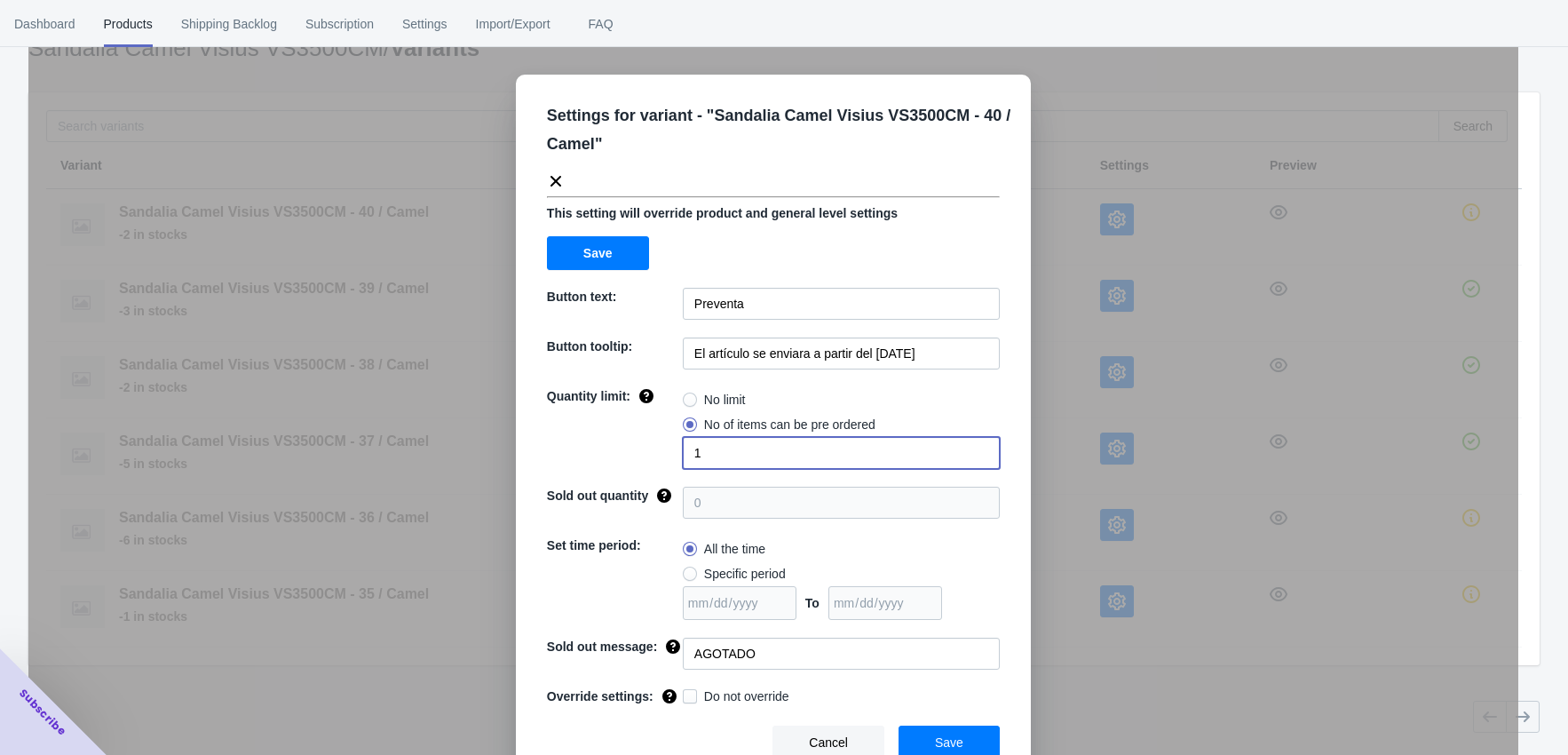 click on "1" at bounding box center [841, 453] 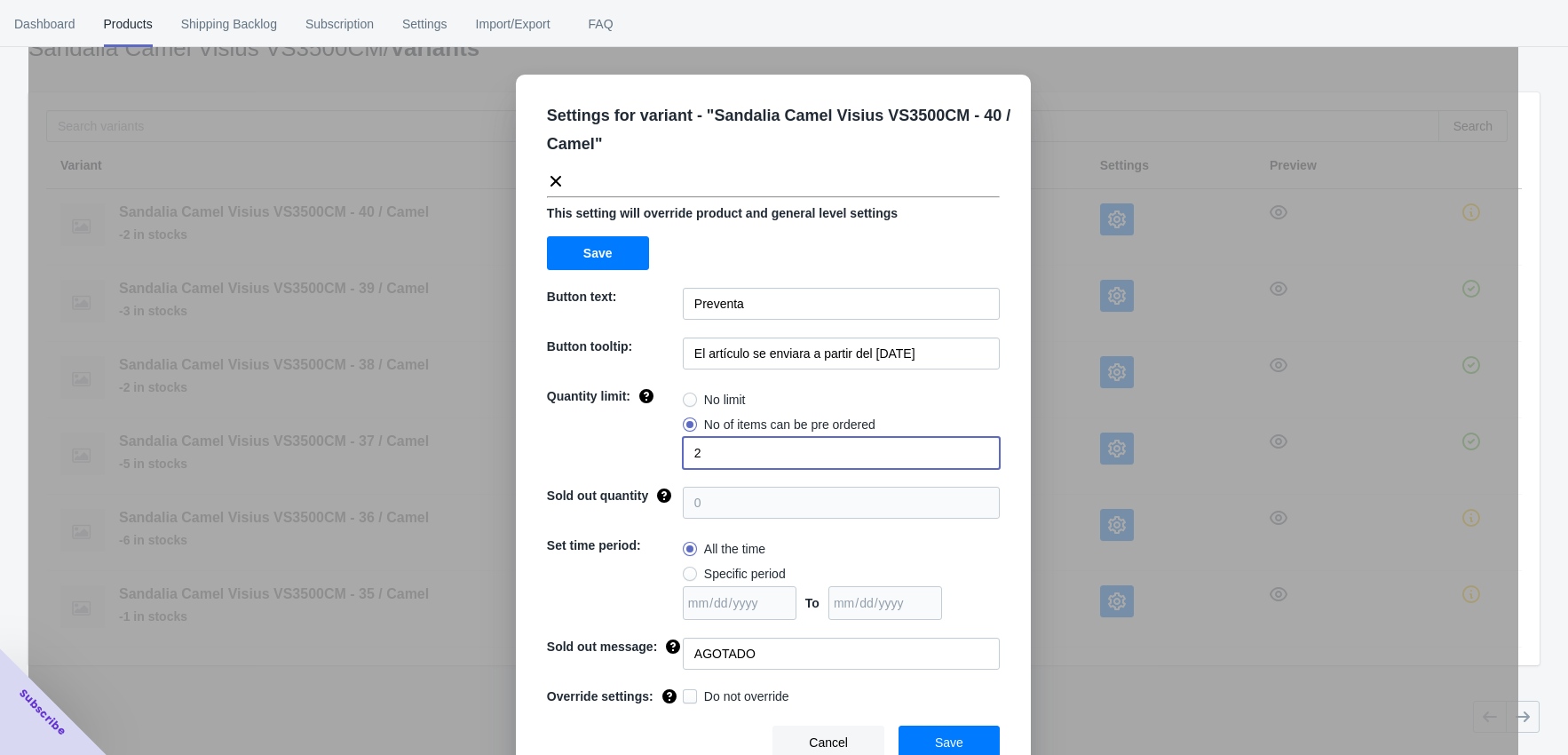 type on "2" 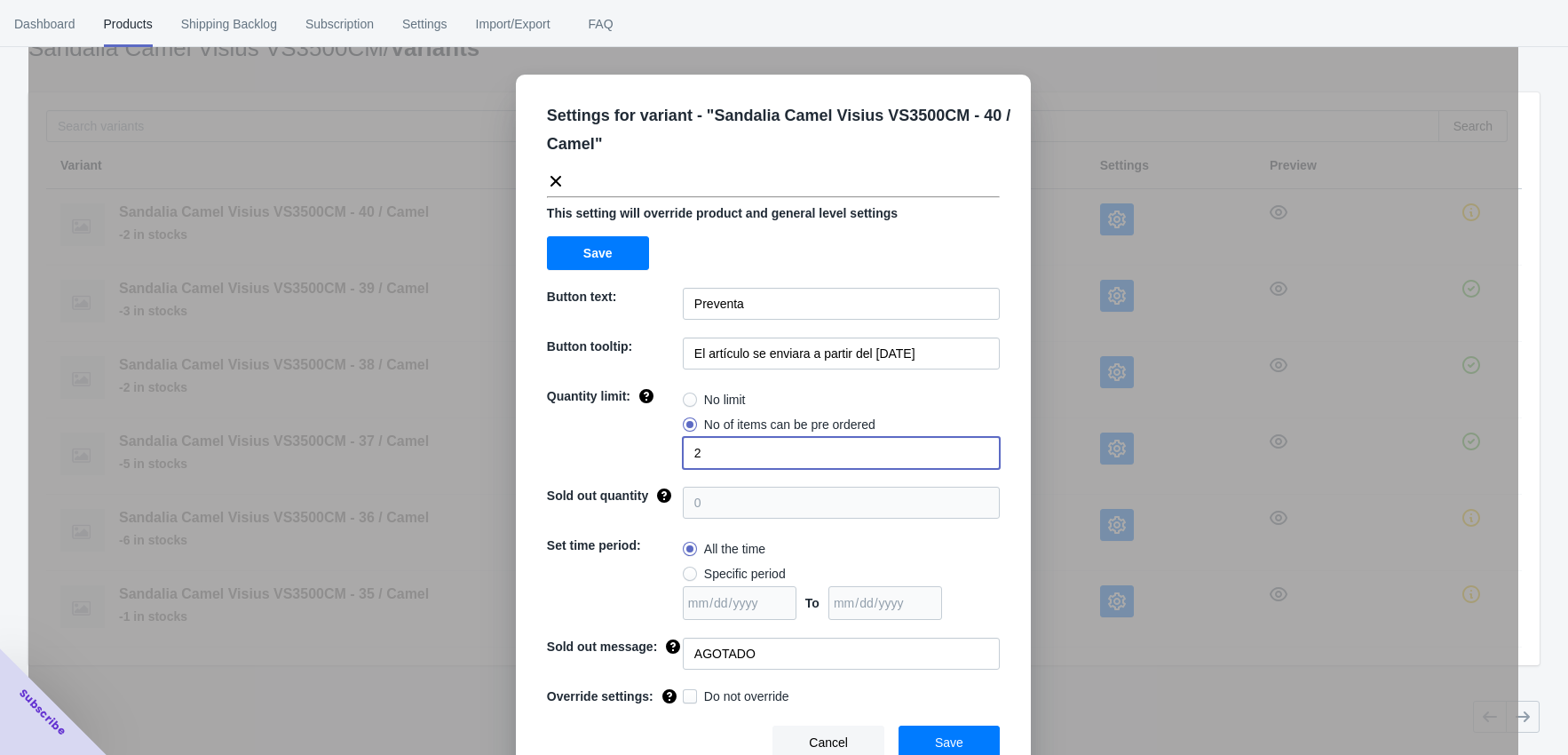 click on "Save" at bounding box center [949, 743] 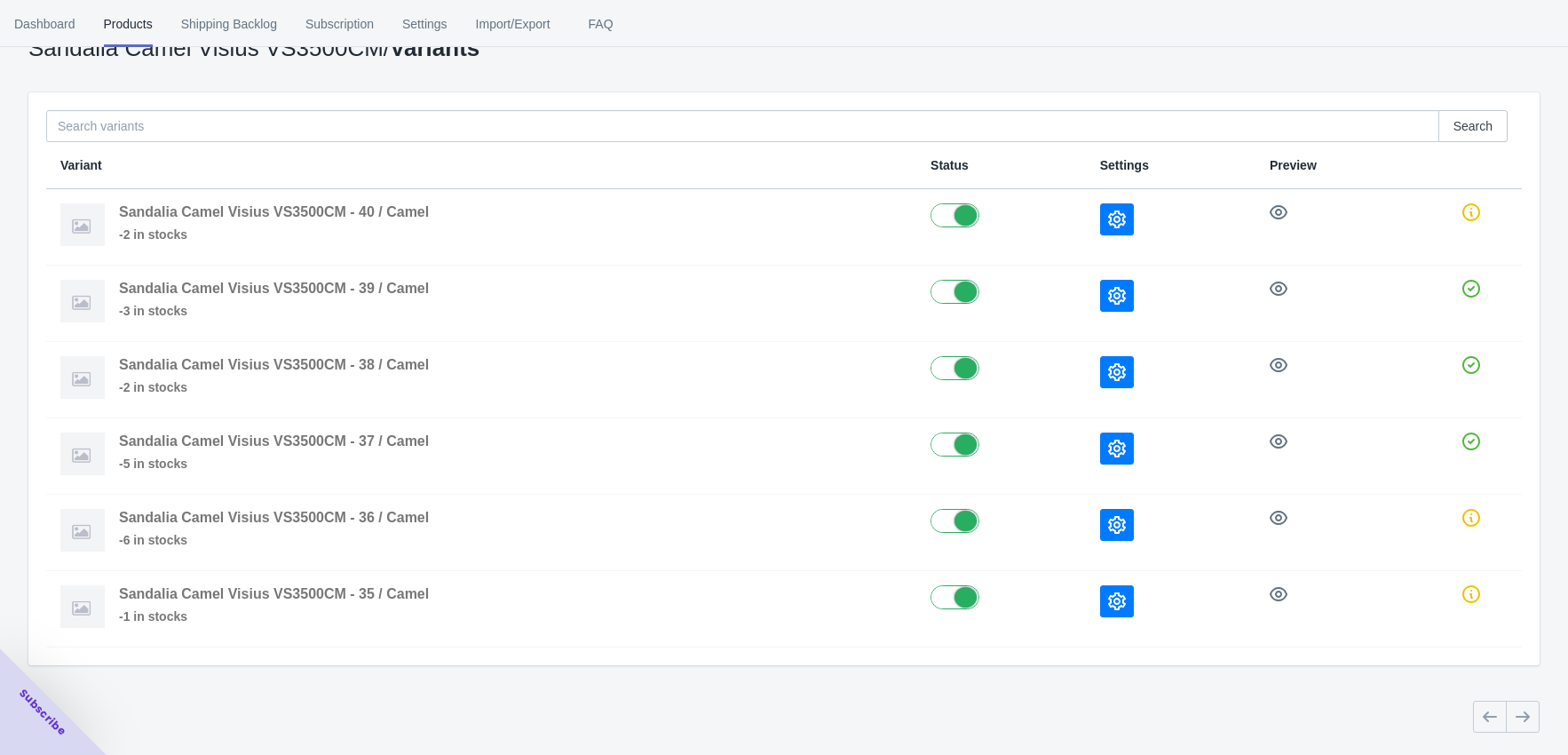 click at bounding box center (777, 711) 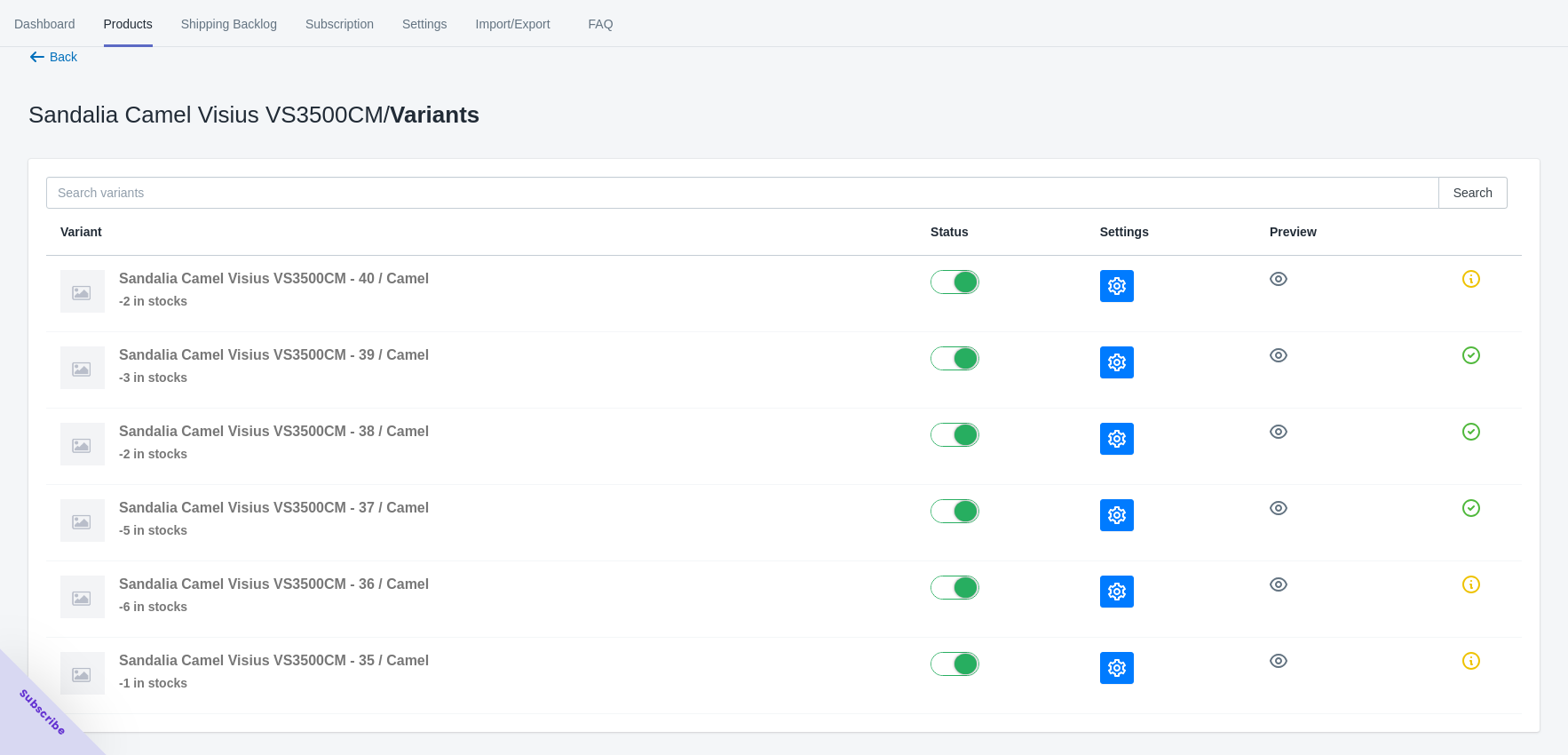 scroll, scrollTop: 0, scrollLeft: 0, axis: both 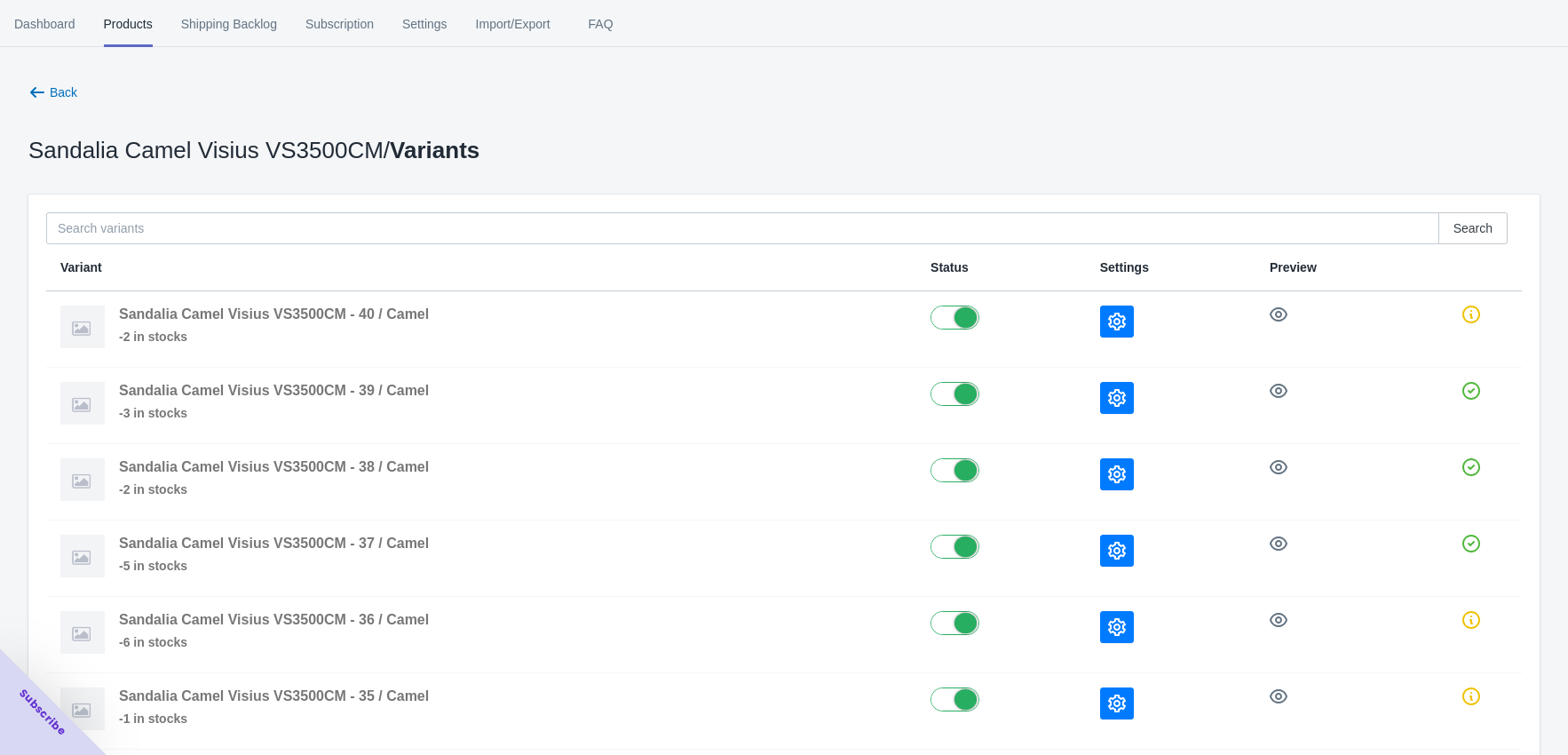 click on "Back Sandalia Camel Visius VS3500CM  /  Variants Search Variant Status Settings Preview Sandalia Camel Visius VS3500CM - 40 / Camel -2 in stocks Sandalia Camel Visius VS3500CM - 39 / Camel -3 in stocks Sandalia Camel Visius VS3500CM - 38 / Camel -2 in stocks Sandalia Camel Visius VS3500CM - 37 / Camel -5 in stocks Sandalia Camel Visius VS3500CM - 36 / Camel -6 in stocks Sandalia Camel Visius VS3500CM - 35 / Camel -1 in stocks" at bounding box center [784, 428] 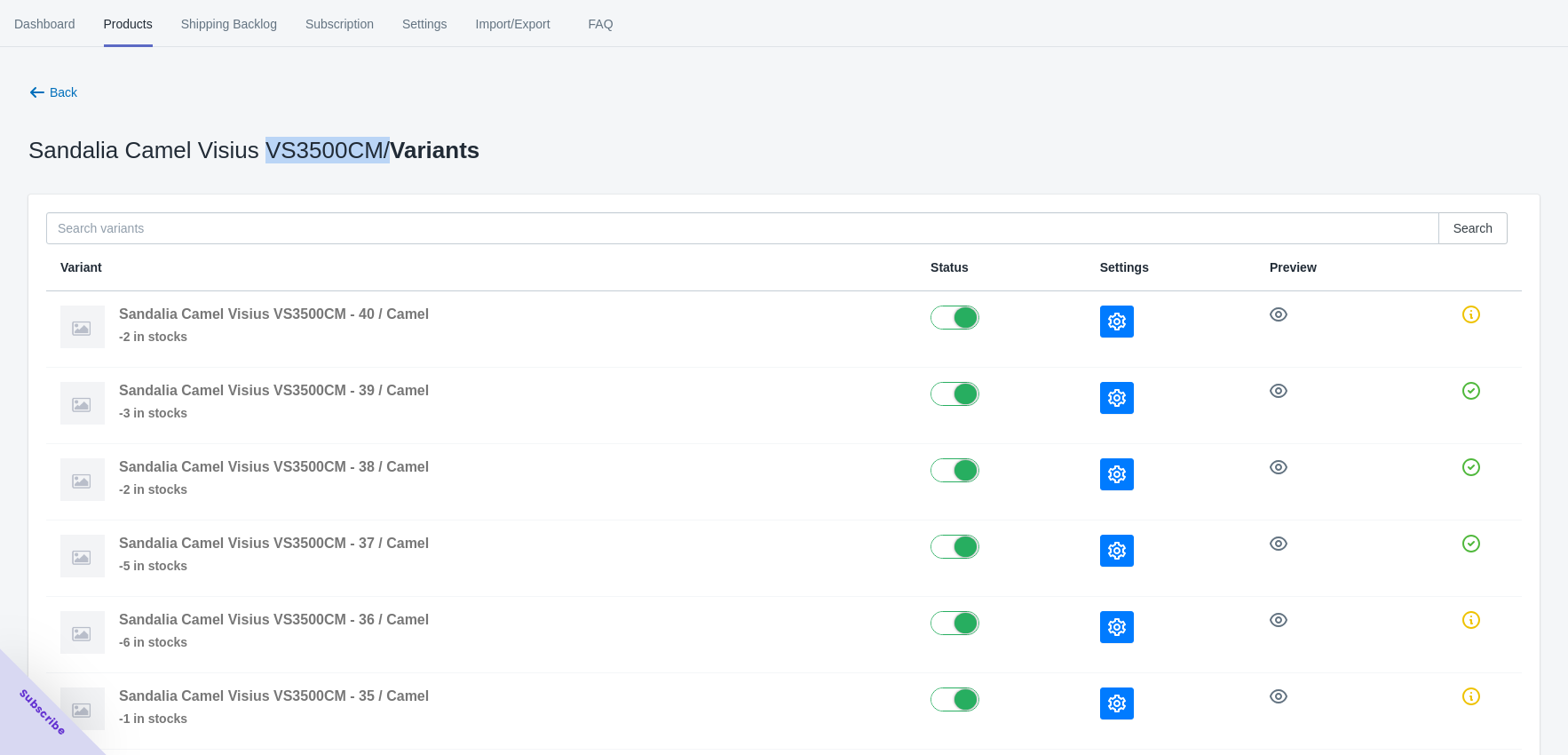 click on "Sandalia Camel Visius VS3500CM  /  Variants" at bounding box center (254, 150) 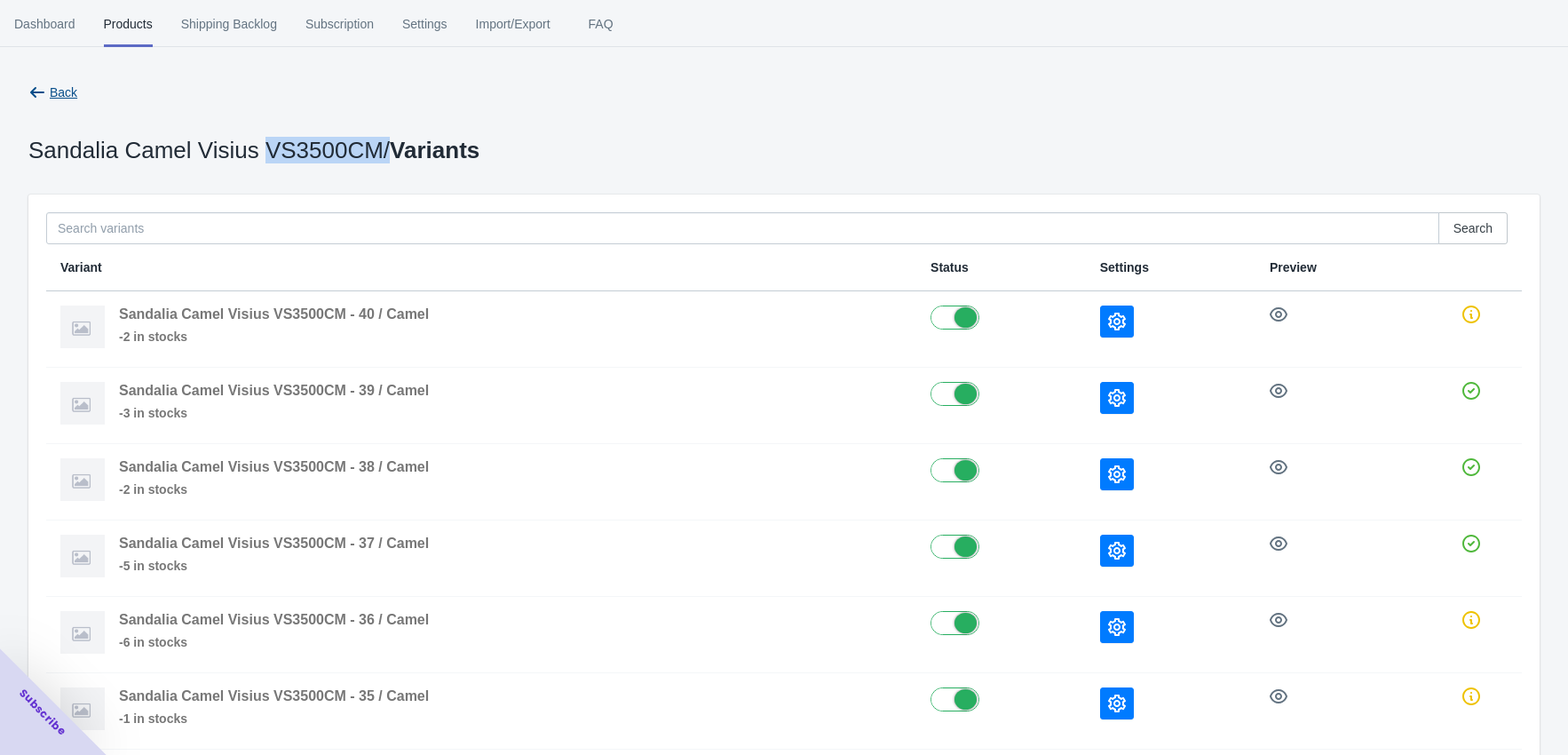 click on "Back" at bounding box center [63, 92] 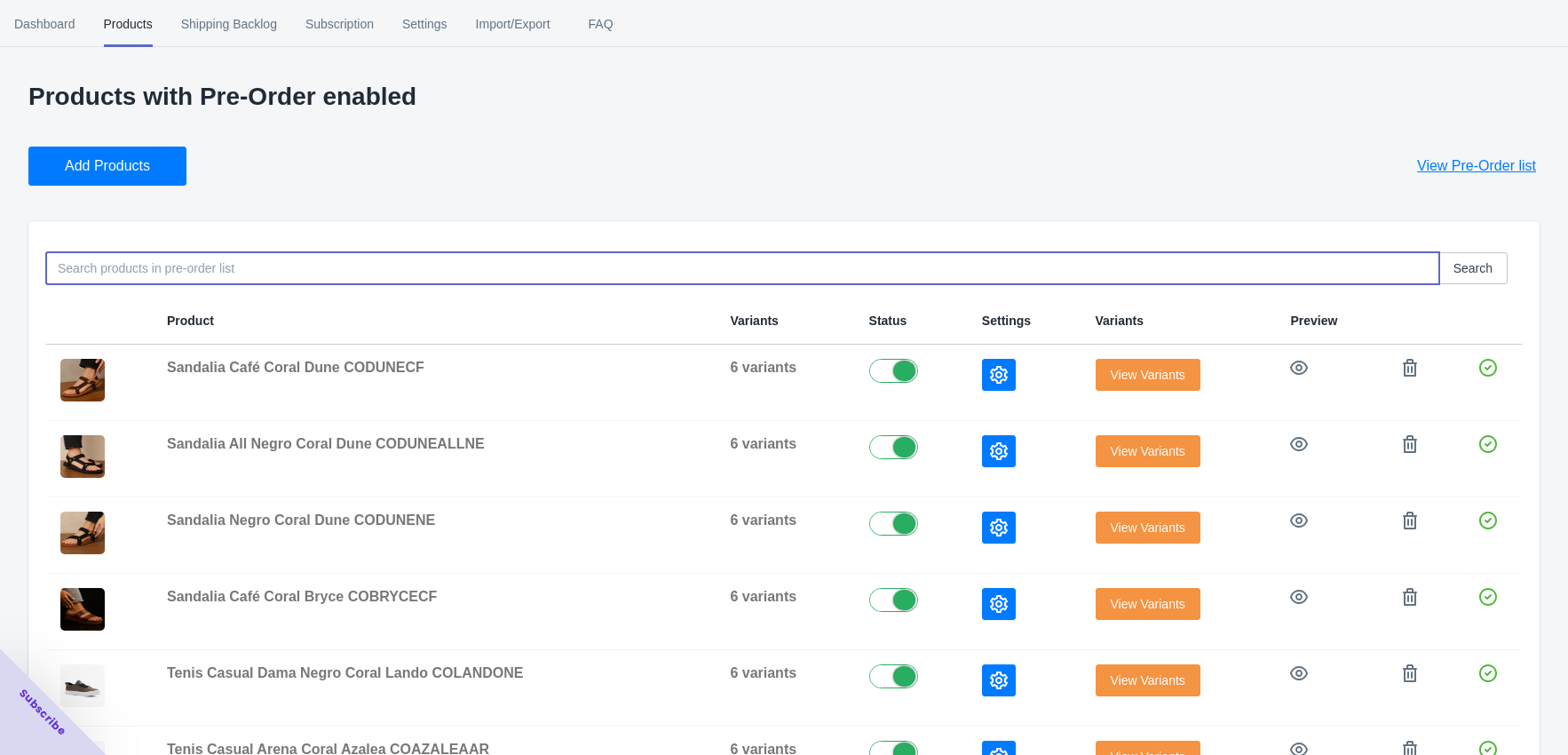 click at bounding box center [742, 268] 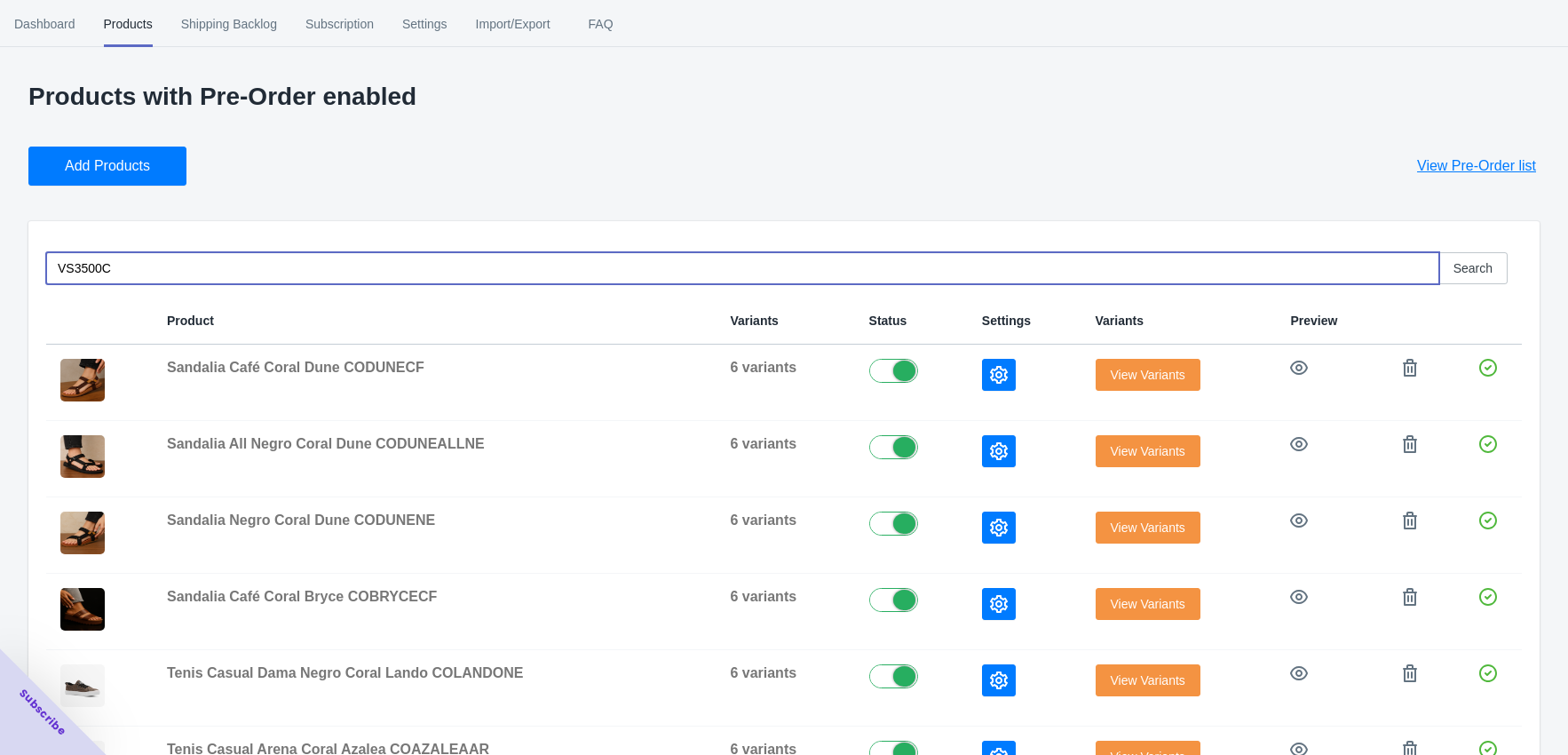 type on "VS3500" 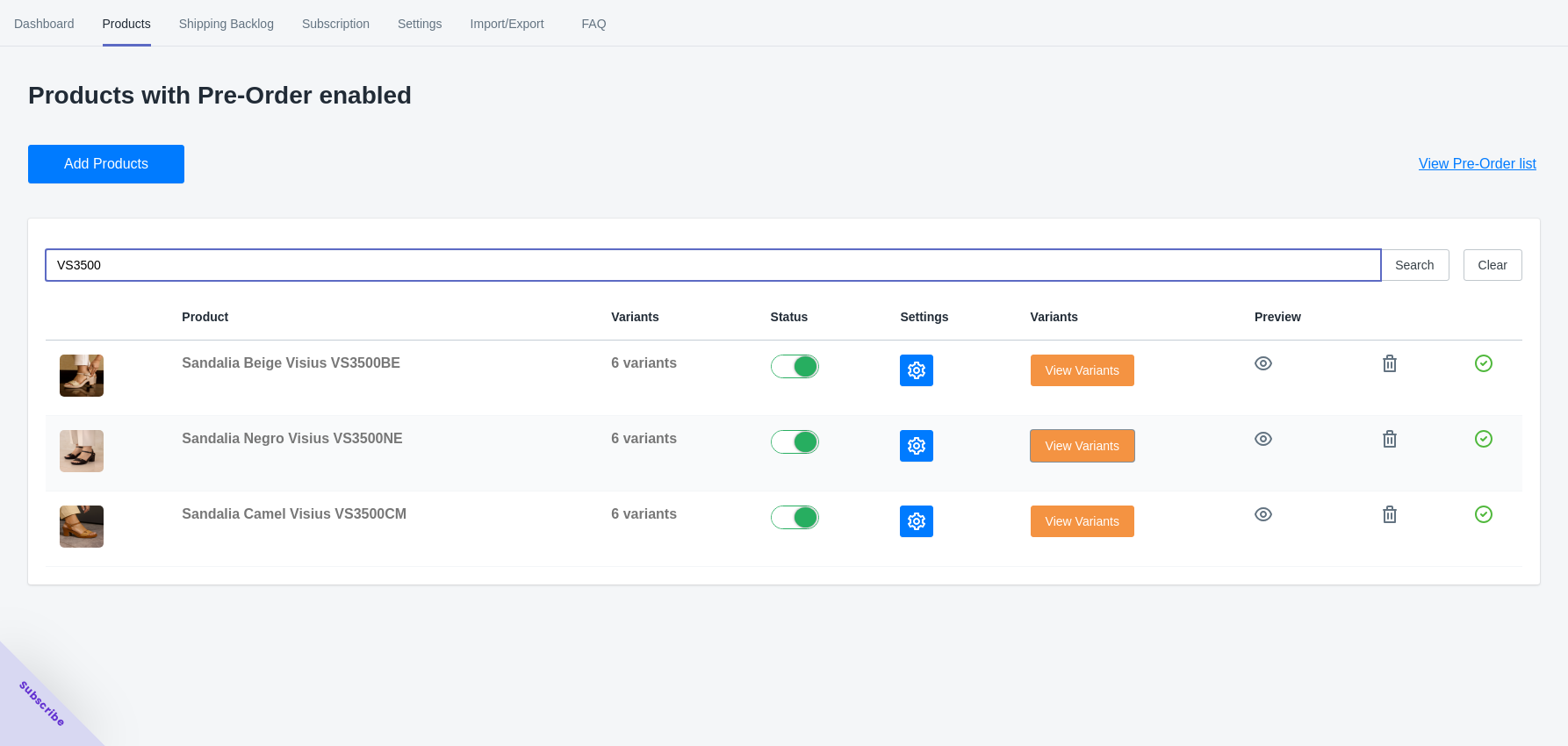 click on "View Variants" at bounding box center (1082, 446) 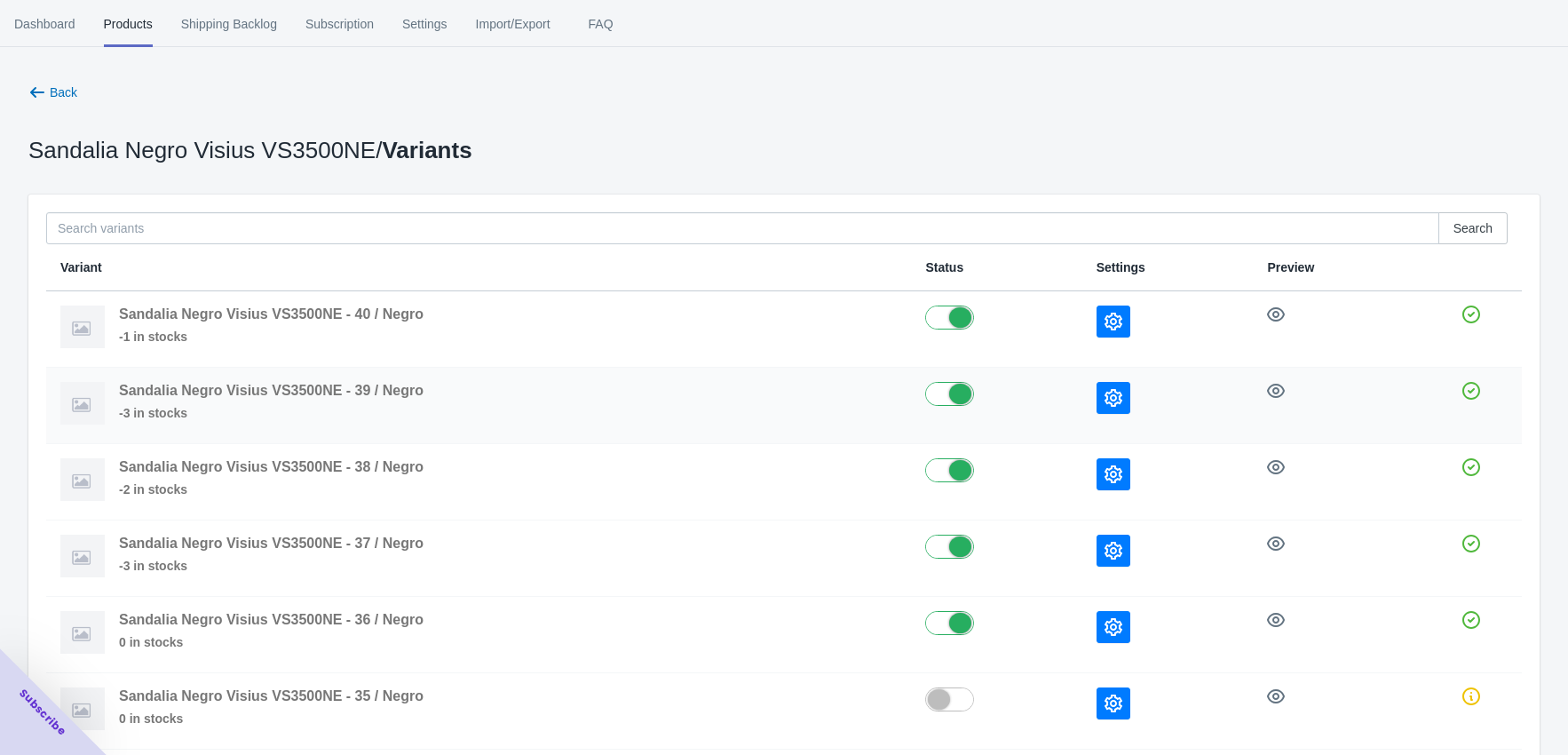scroll, scrollTop: 103, scrollLeft: 0, axis: vertical 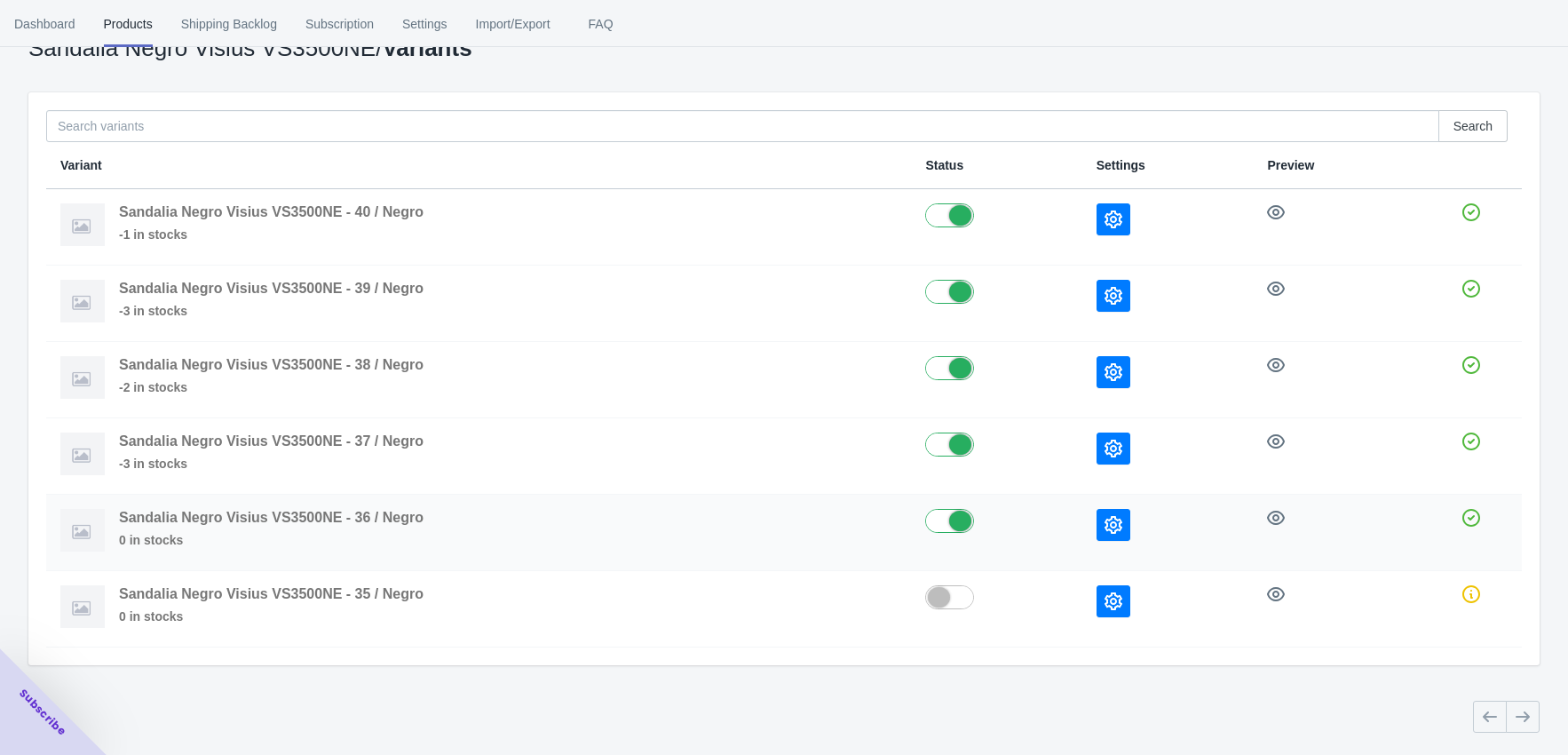 click 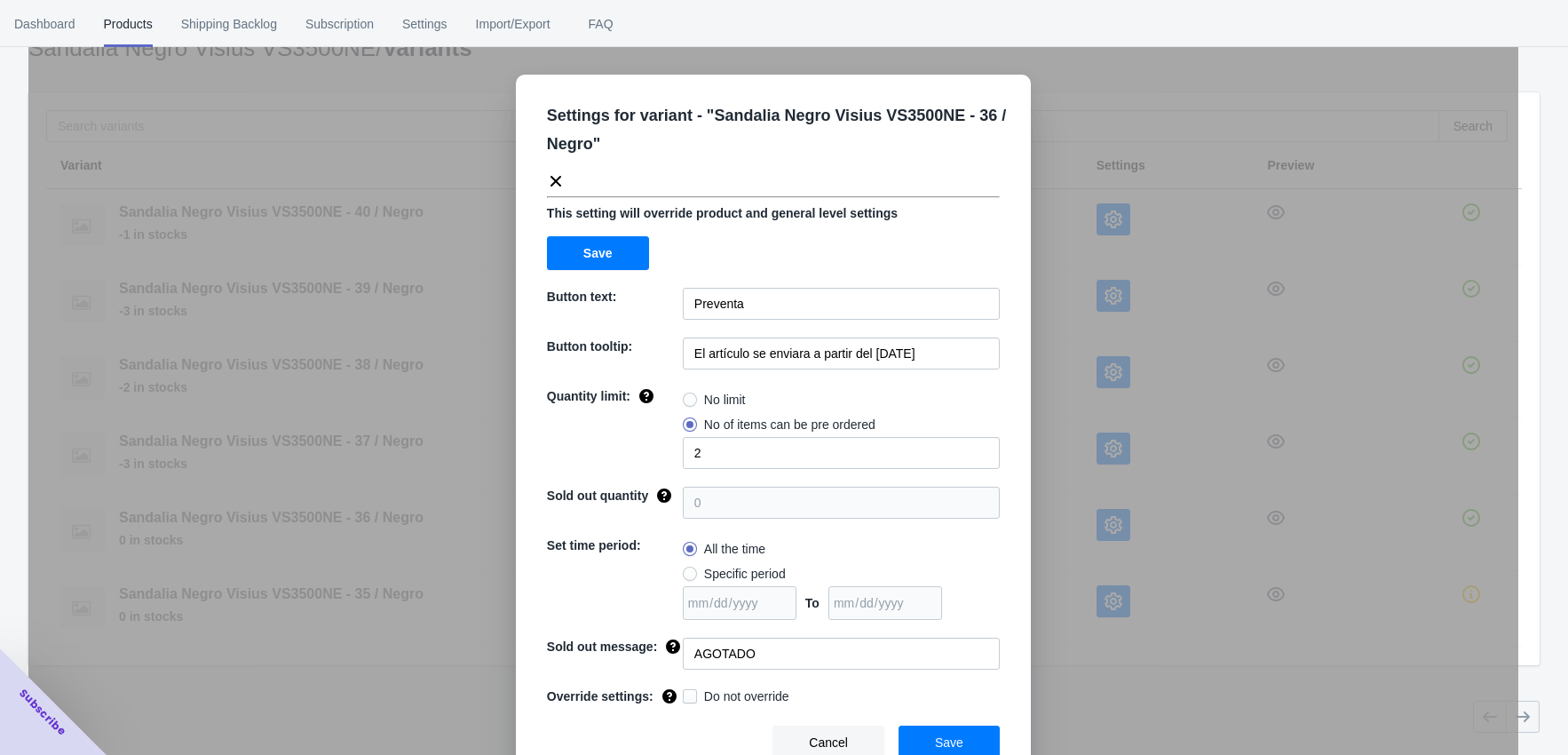 click on "Settings for variant - " Sandalia Negro Visius VS3500NE - 36 / Negro " This setting will override product and general level settings Save Button text: Preventa Button tooltip: El artículo se enviara a partir del [DATE] de [MONTH] de [YEAR] Quantity limit: No limit No of items can be pre ordered 2 Sold out quantity 0 Set time period: All the time Specific period To Sold out message: AGOTADO Override settings: Do not override Cancel Save" at bounding box center [773, 422] 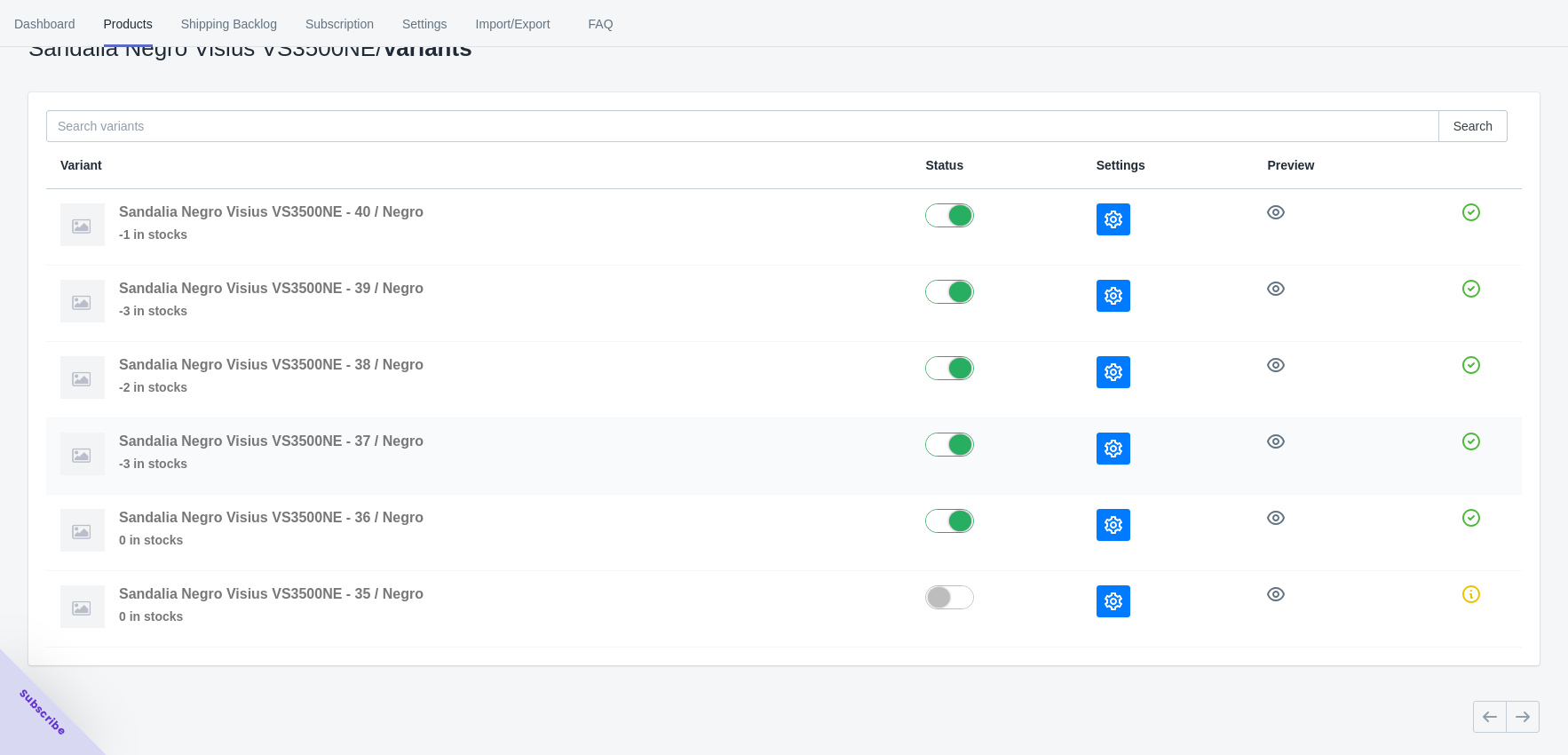 click 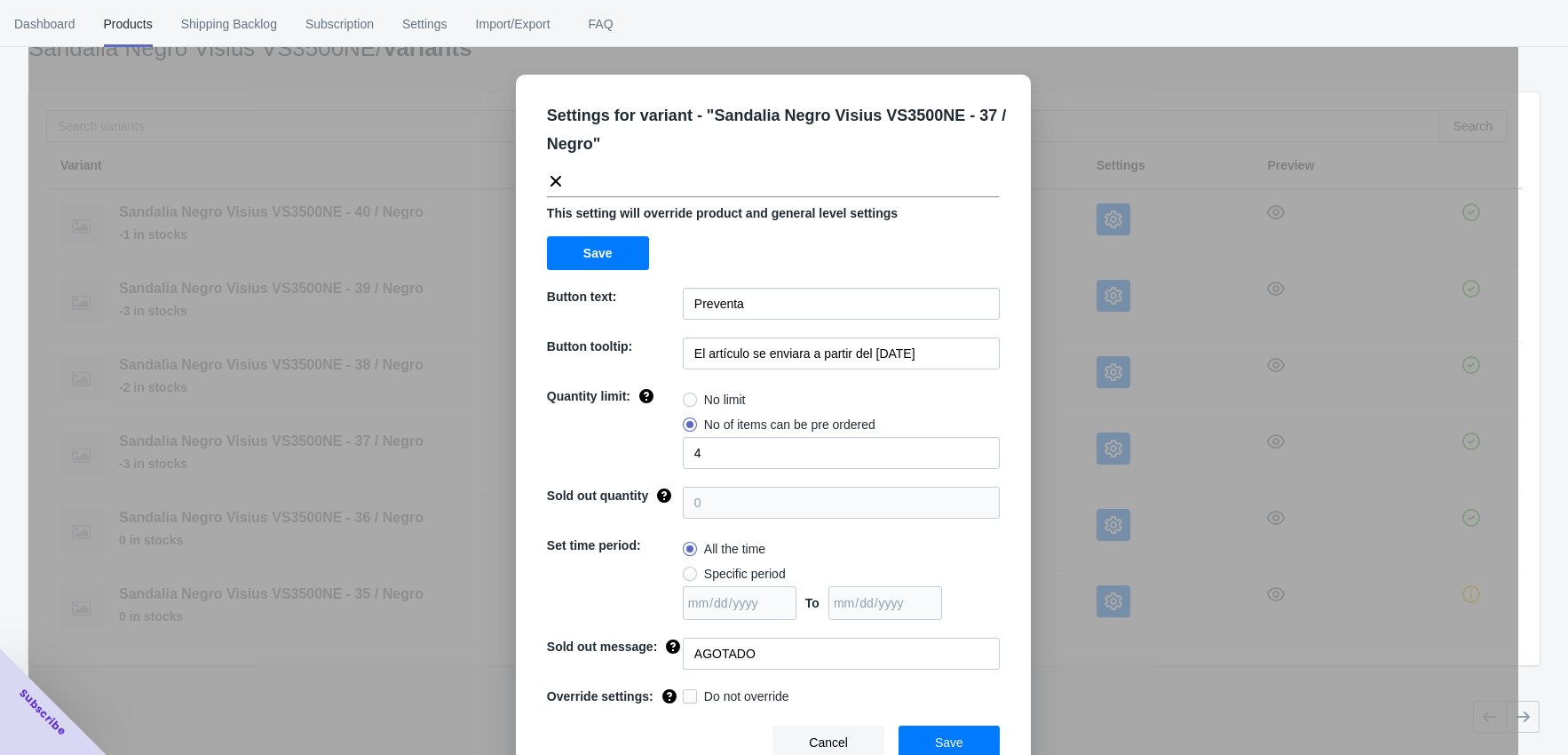 click on "Settings for variant - " Sandalia Negro Visius VS3500NE - 37 / Negro " This setting will override product and general level settings Save Button text: Preventa Button tooltip: El artículo se enviara a partir del [DATE] Quantity limit: No limit No of items can be pre ordered 4 Sold out quantity 0 Set time period: All the time Specific period To Sold out message: AGOTADO Override settings: Do not override Cancel Save" at bounding box center [773, 422] 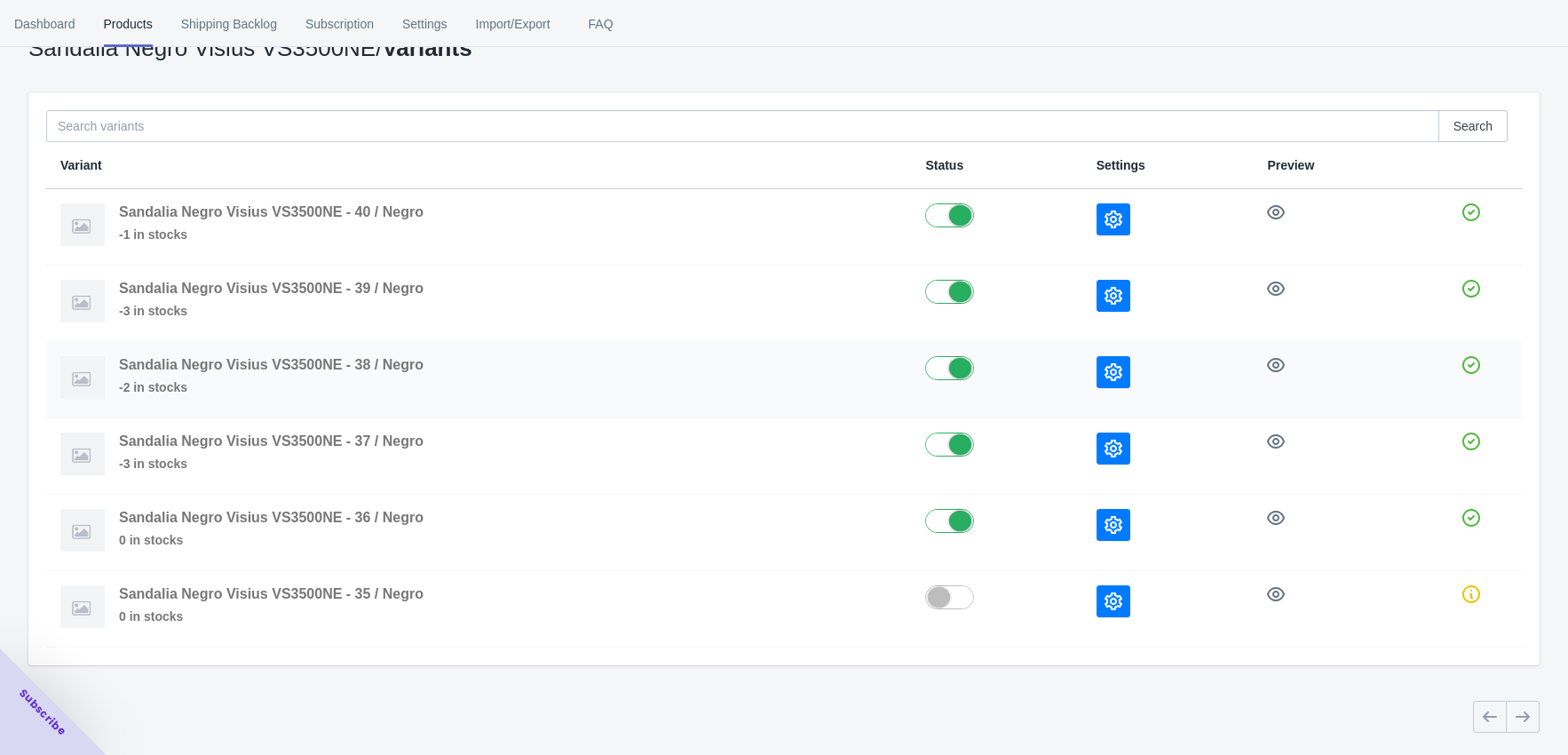 click at bounding box center [1113, 372] 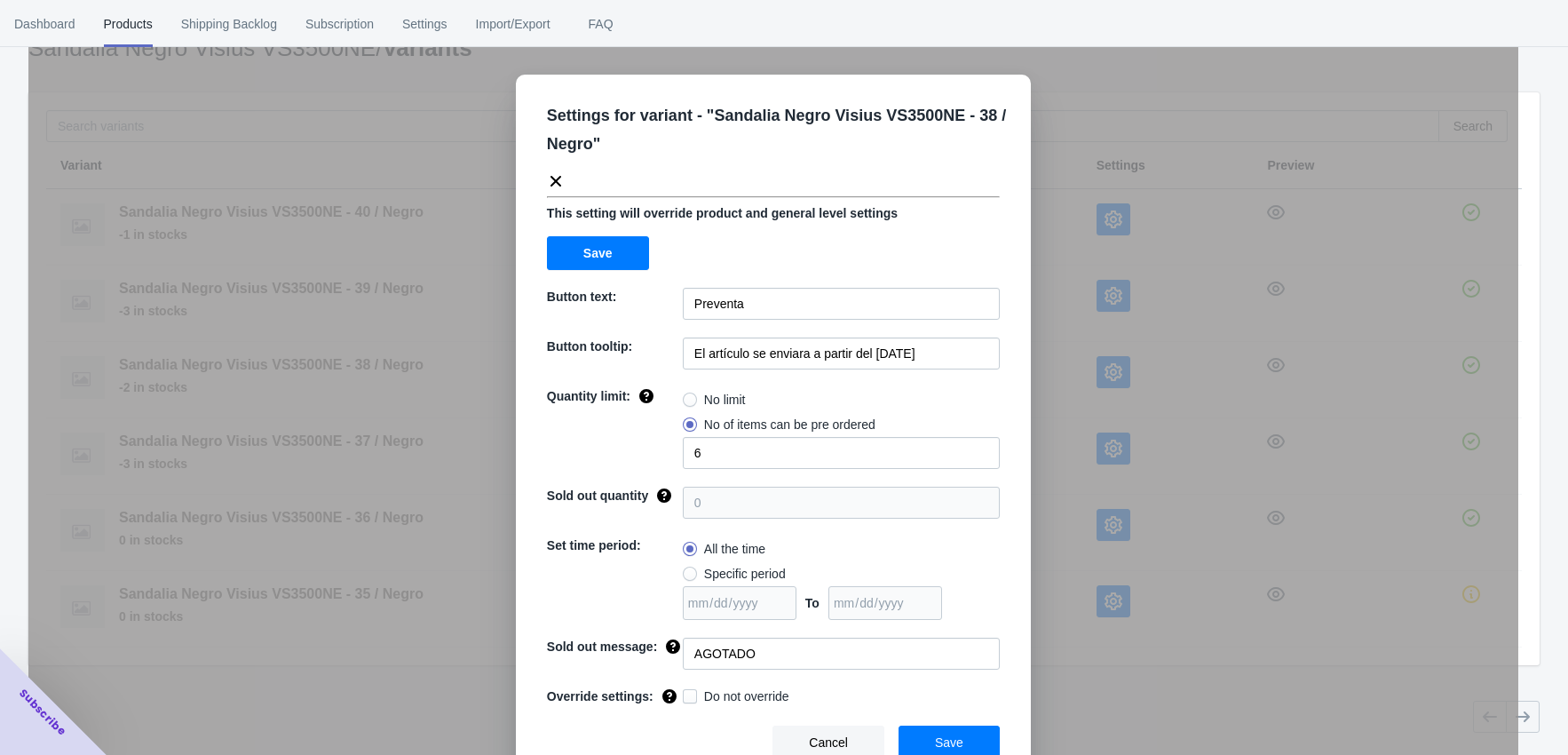 click on "Settings for variant - " Sandalia Negro Visius VS3500NE - 38 / Negro " This setting will override product and general level settings Save Button text: Preventa Button tooltip: El artículo se enviara a partir del [DATE] de [MONTH] de [YEAR] Quantity limit: No limit No of items can be pre ordered 6 Sold out quantity 0 Set time period: All the time Specific period To Sold out message: AGOTADO Override settings: Do not override Cancel Save" at bounding box center [773, 422] 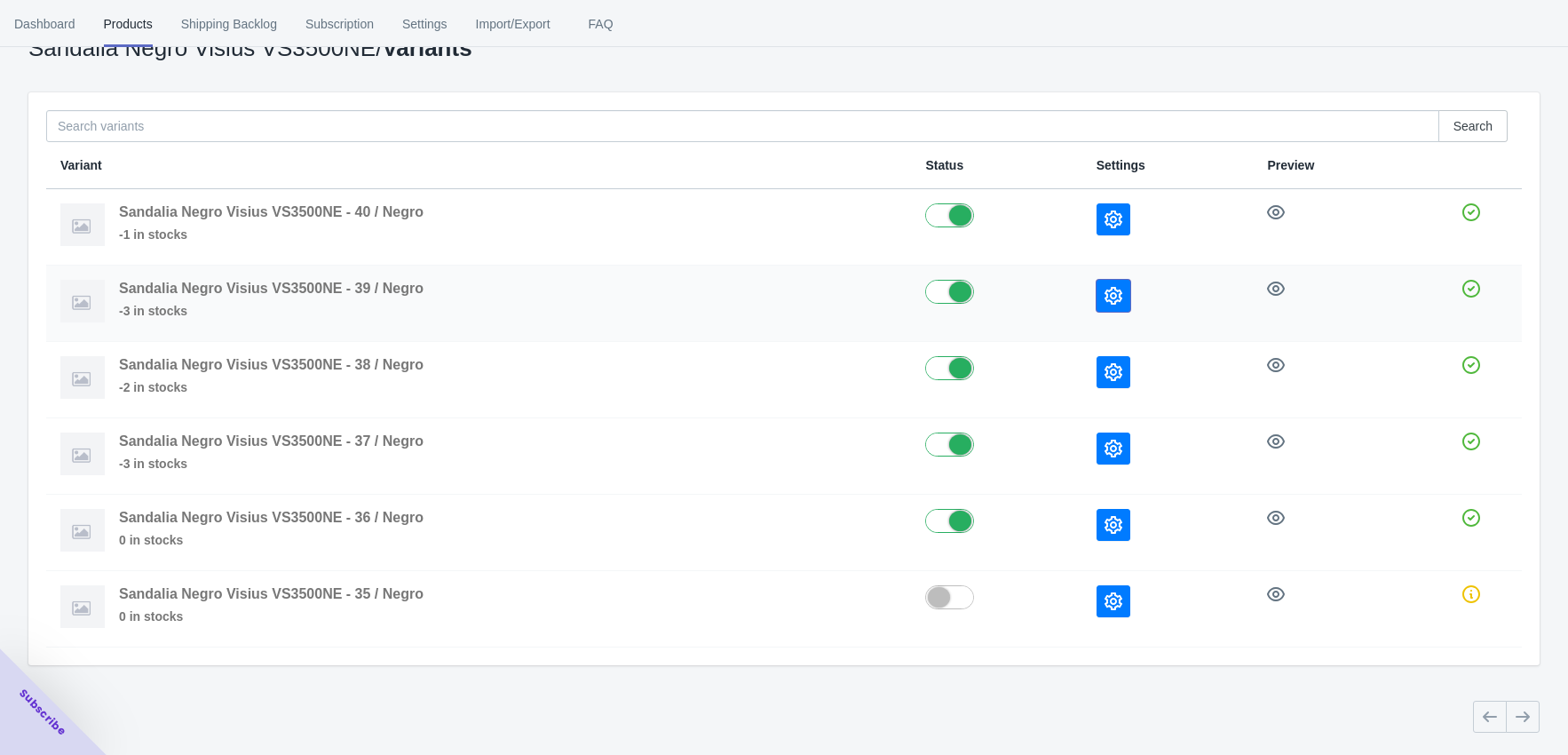 click 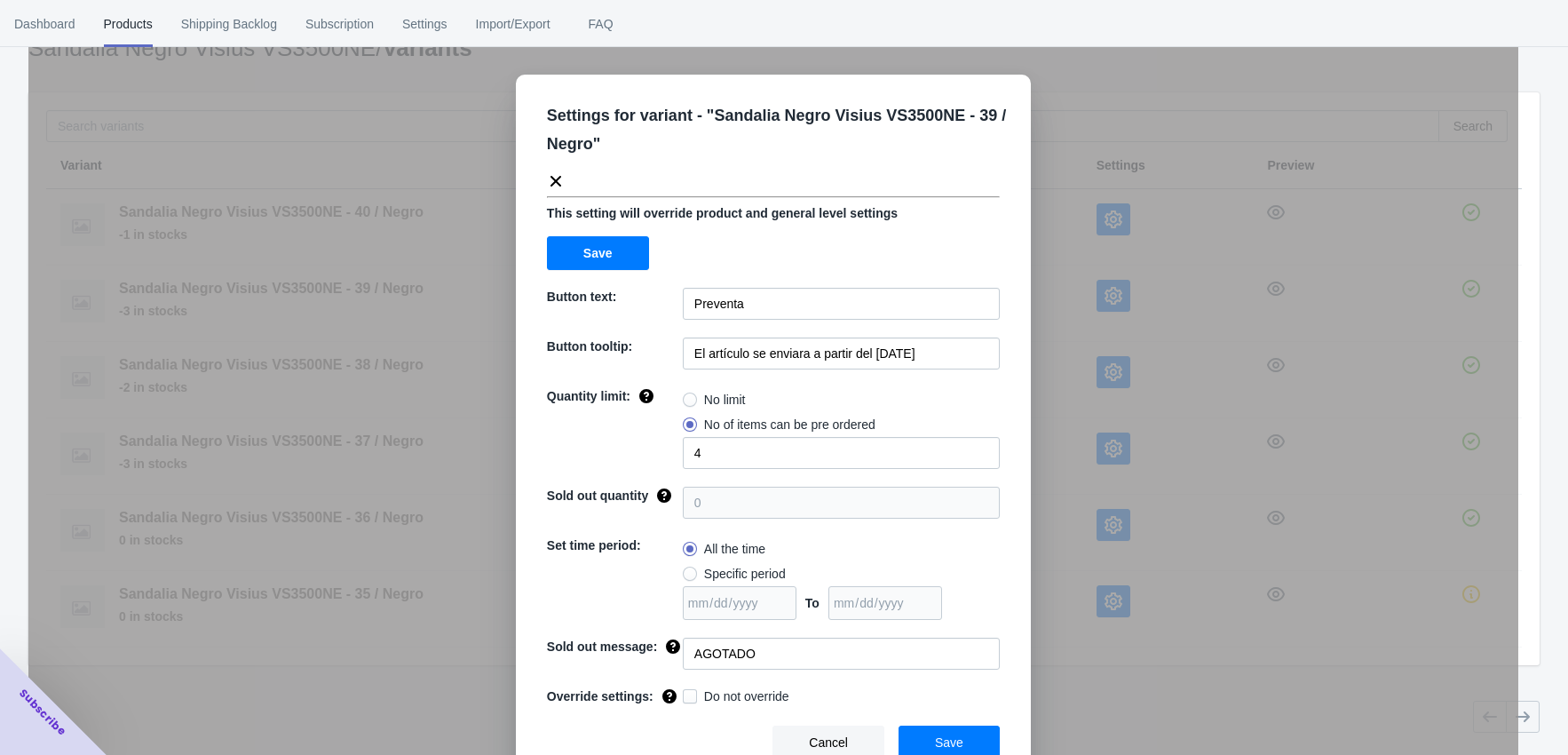 click on "Settings for variant - " Sandalia Negro Visius VS3500NE - 39 / Negro " This setting will override product and general level settings Save Button text: Preventa Button tooltip: El artículo se enviara a partir del [DATE] Quantity limit: No limit No of items can be pre ordered 4 Sold out quantity 0 Set time period: All the time Specific period To Sold out message: AGOTADO Override settings: Do not override Cancel Save" at bounding box center [773, 422] 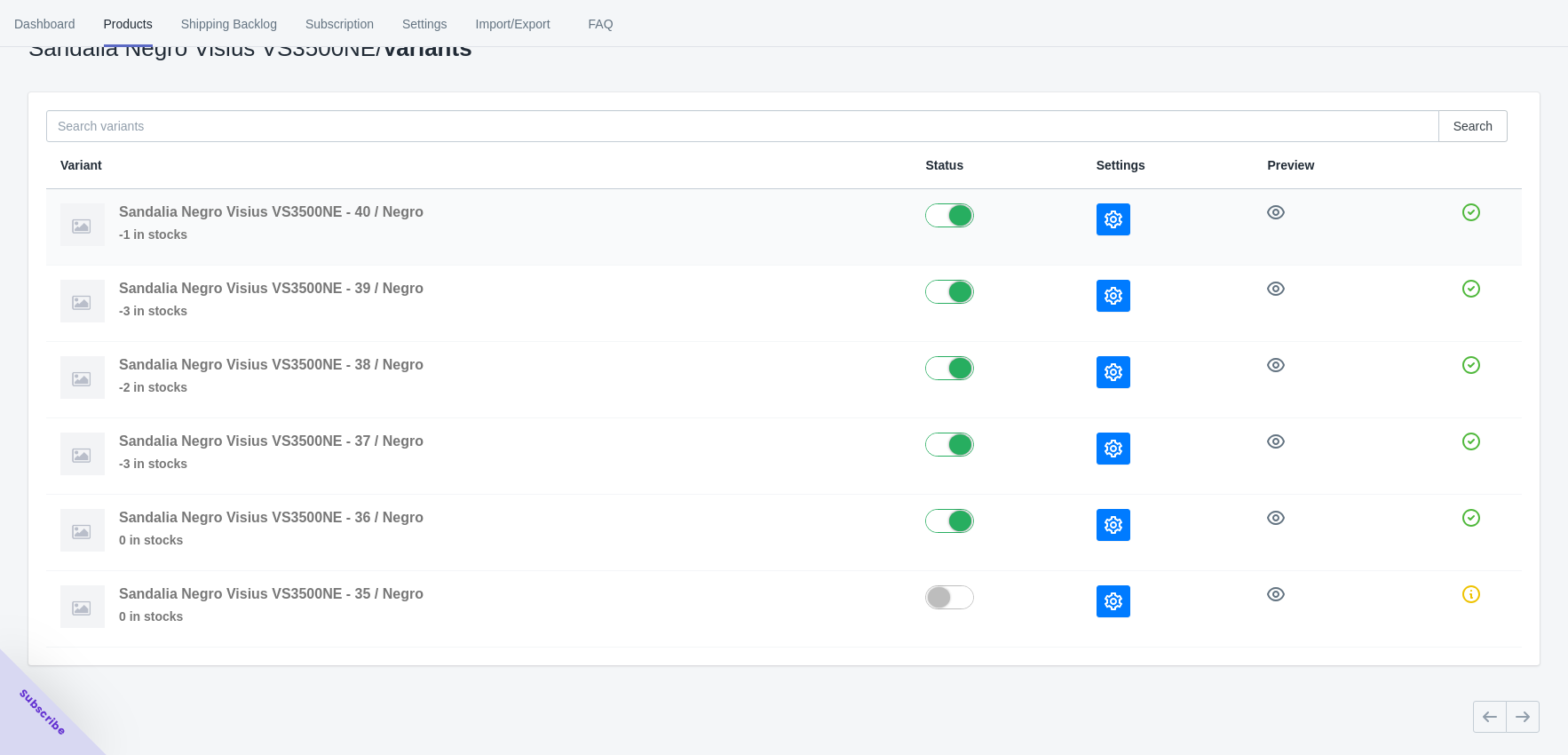 click at bounding box center (1113, 219) 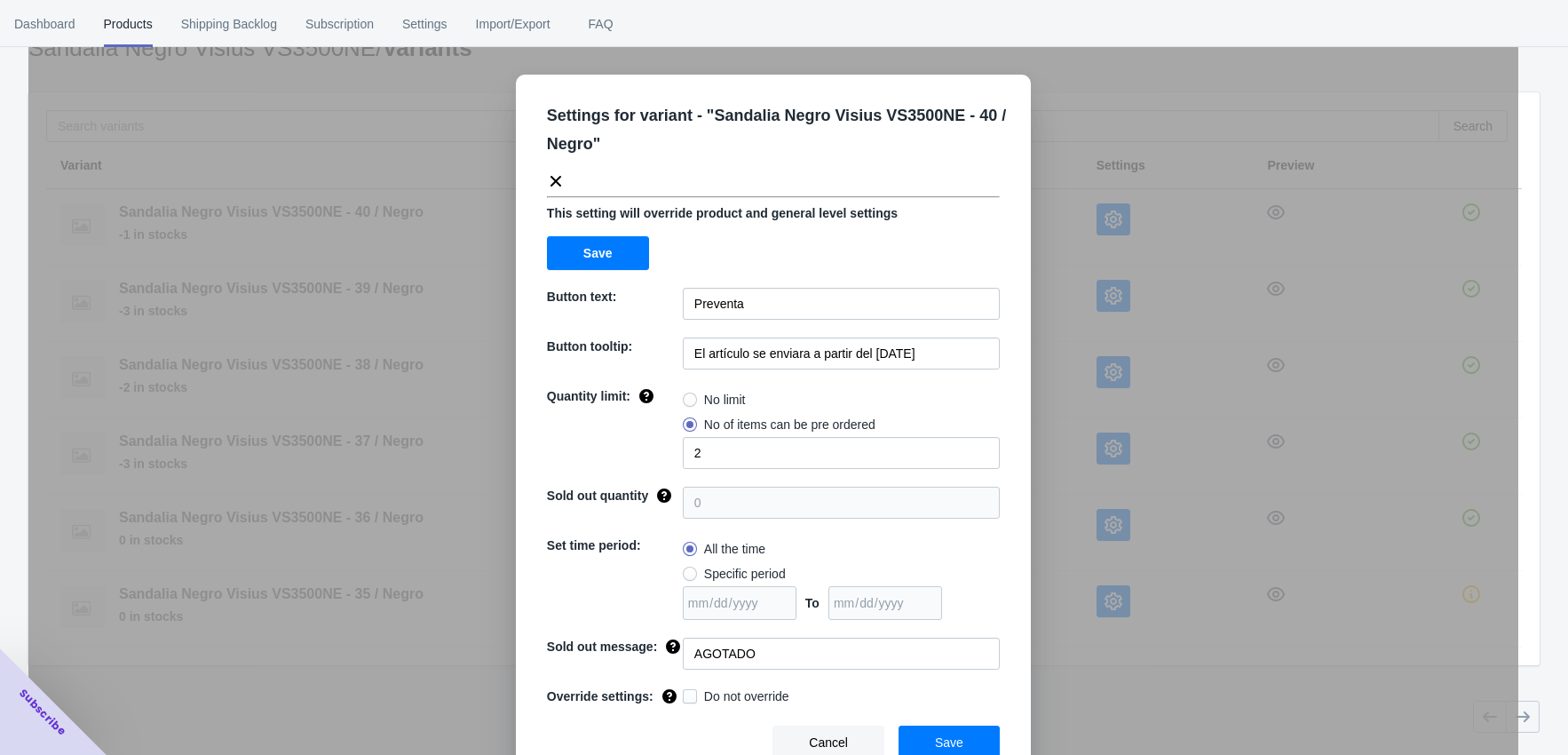 click on "Settings for variant - " Sandalia Negro Visius VS3500NE - 40 / Negro " This setting will override product and general level settings Save Button text: Preventa Button tooltip: El artículo se enviara a partir del [DATE] de [MONTH] de [YEAR] Quantity limit: No limit No of items can be pre ordered 2 Sold out quantity 0 Set time period: All the time Specific period To Sold out message: AGOTADO Override settings: Do not override Cancel Save" at bounding box center [773, 422] 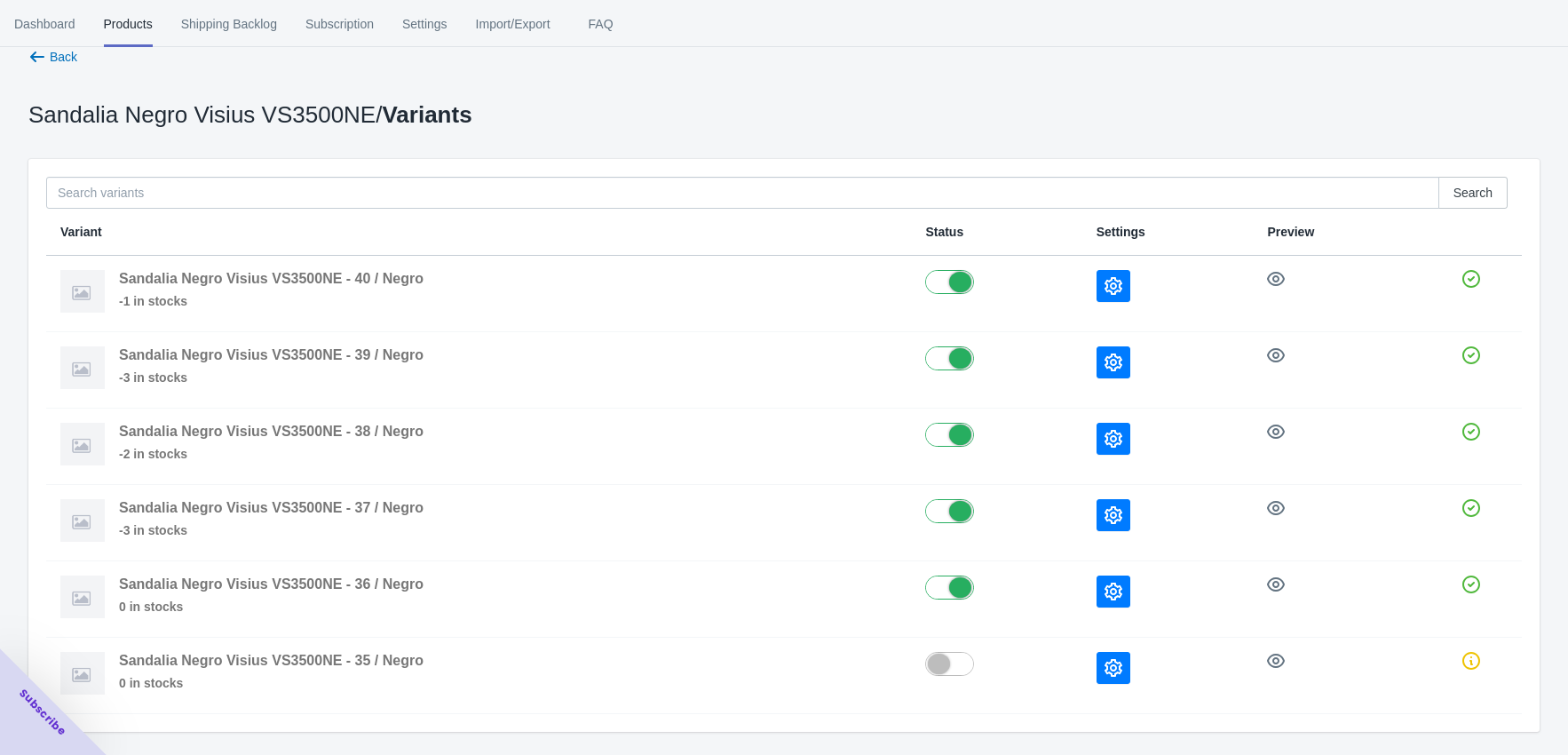 scroll, scrollTop: 0, scrollLeft: 0, axis: both 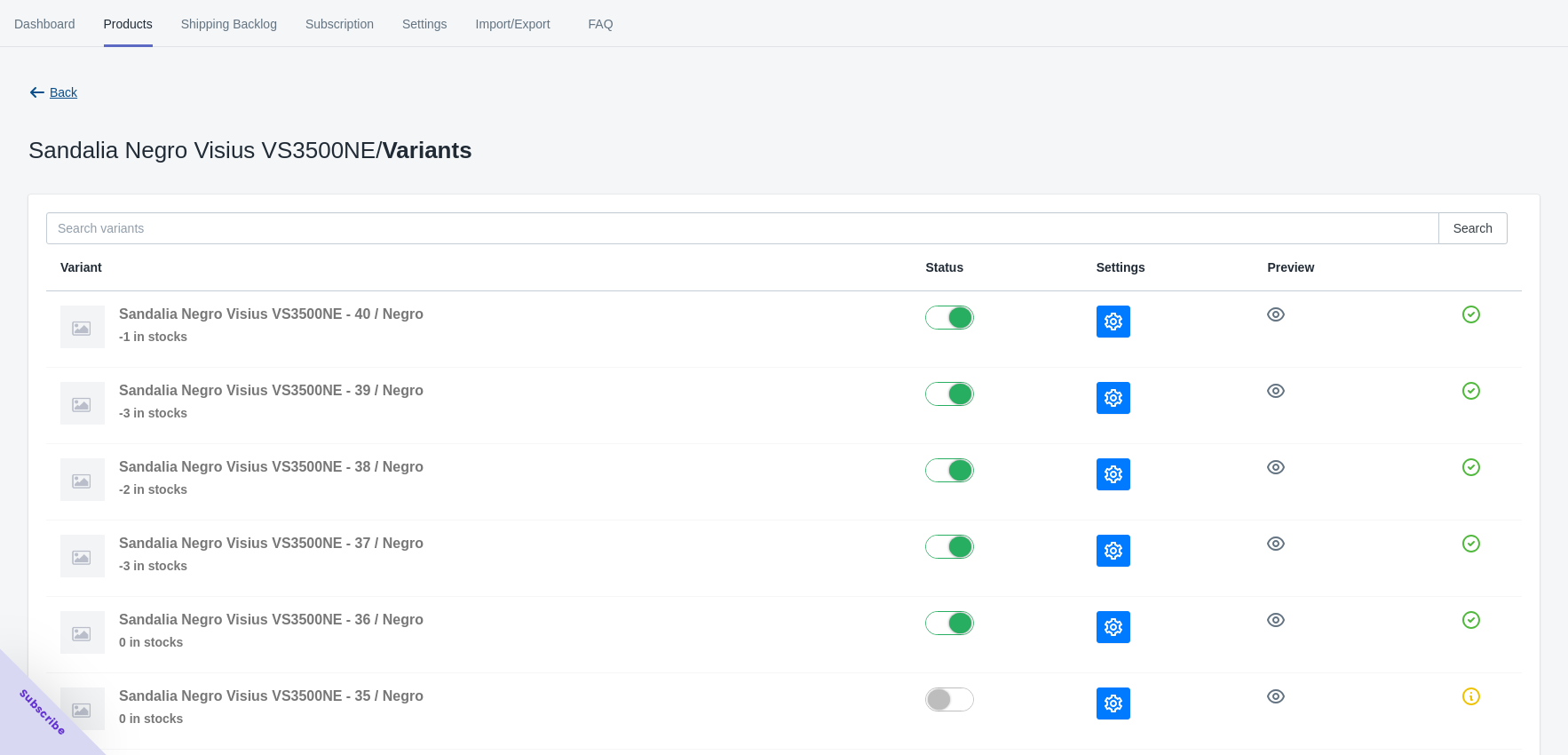click on "Back" at bounding box center (52, 92) 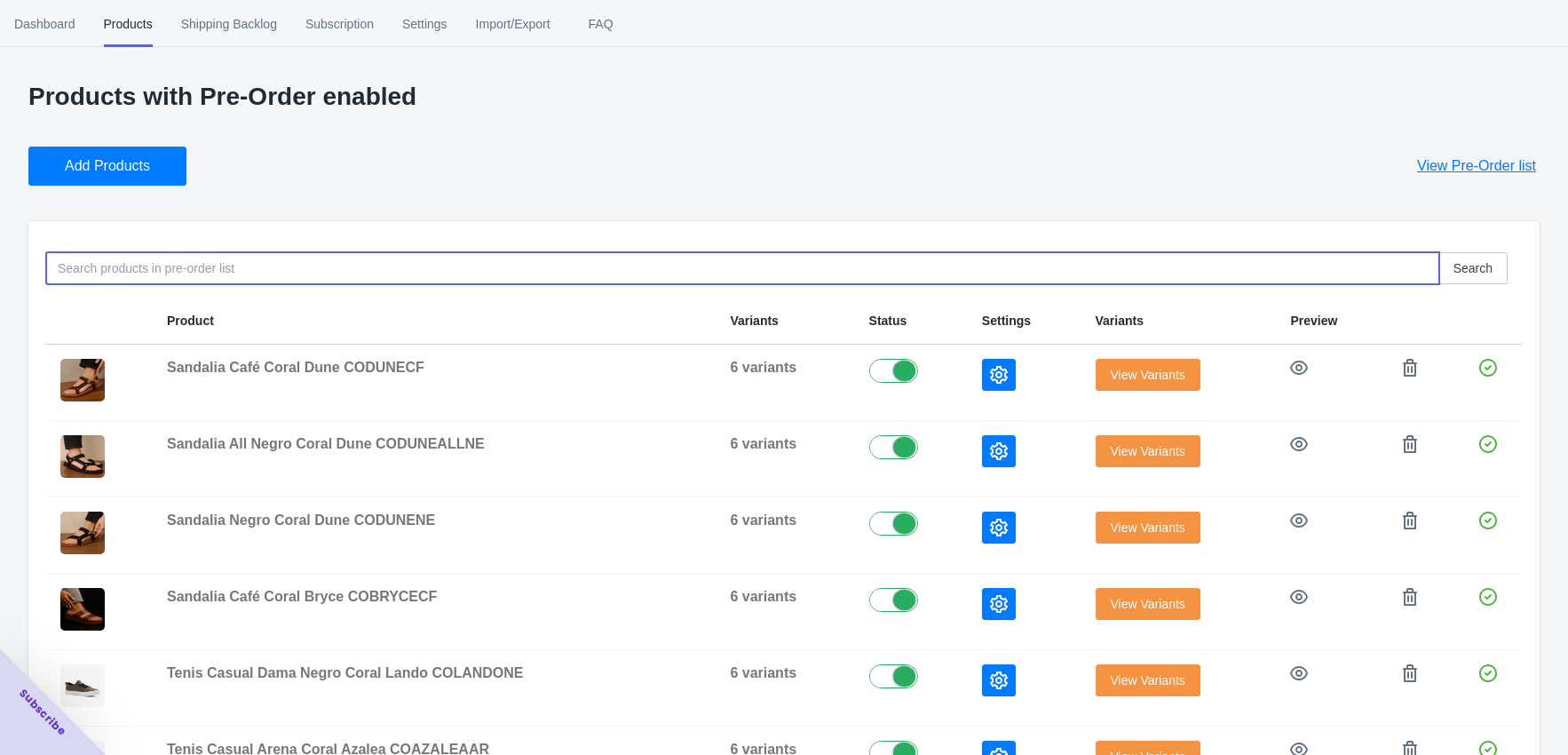 click at bounding box center (742, 268) 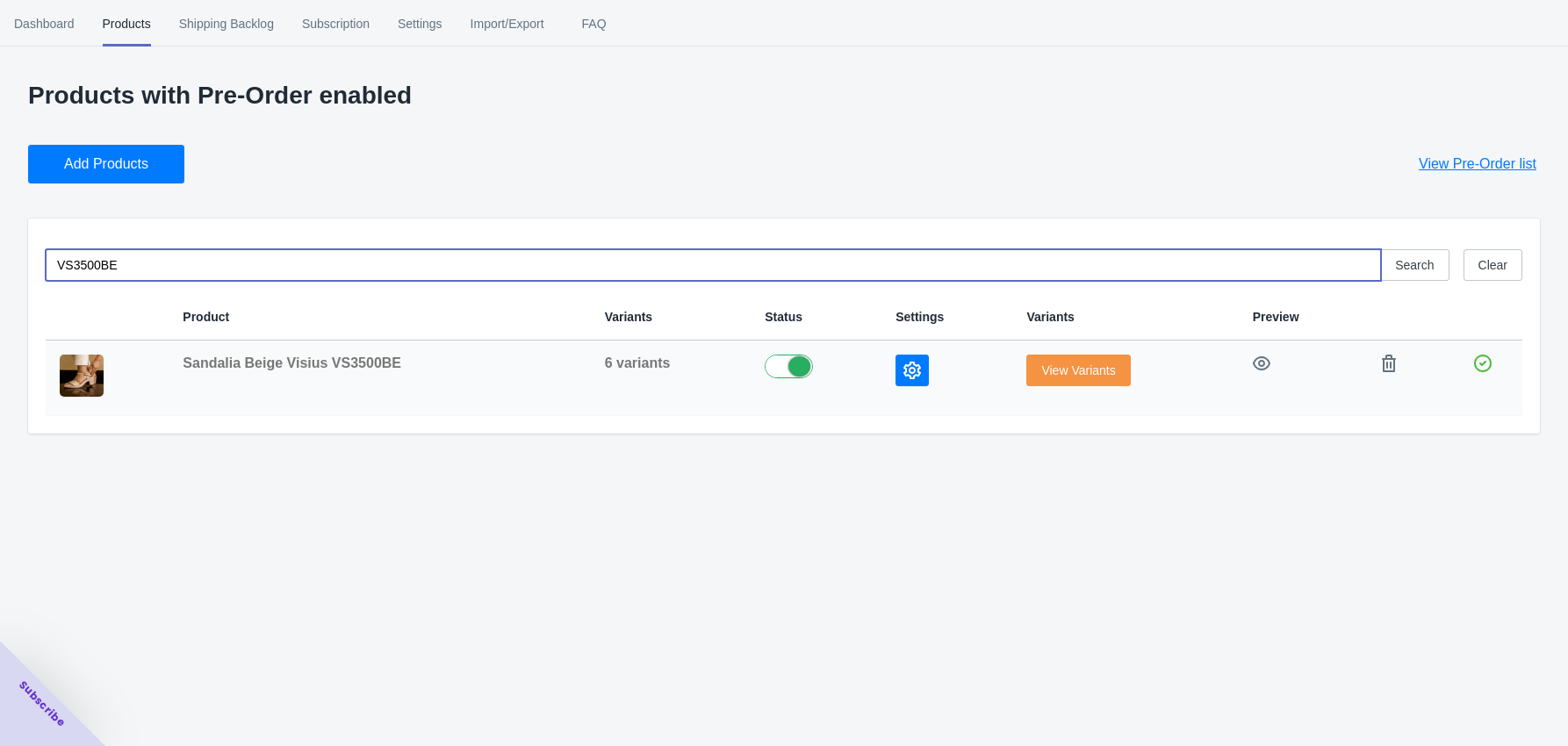 type on "VS3500BE" 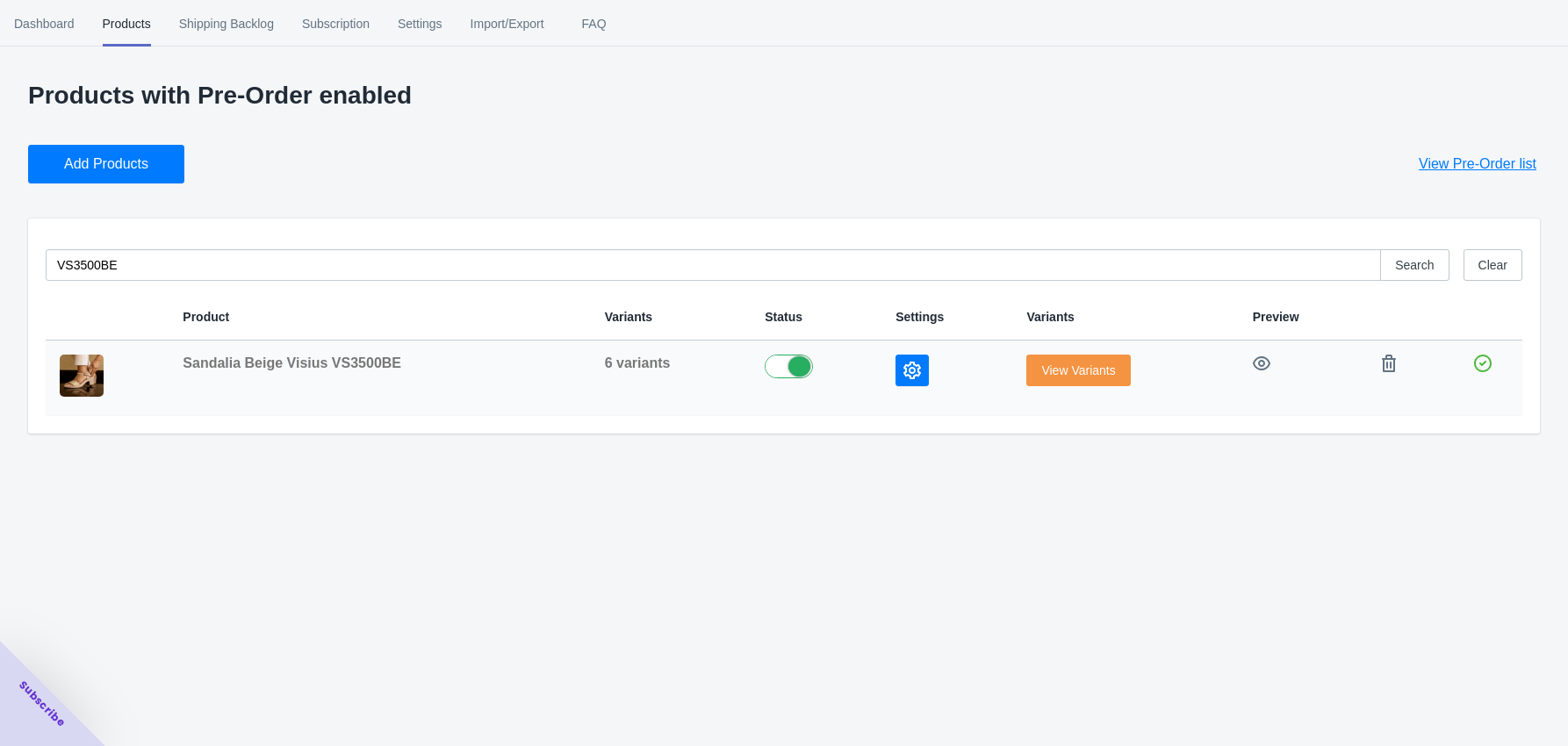 click on "View Variants" at bounding box center [1078, 370] 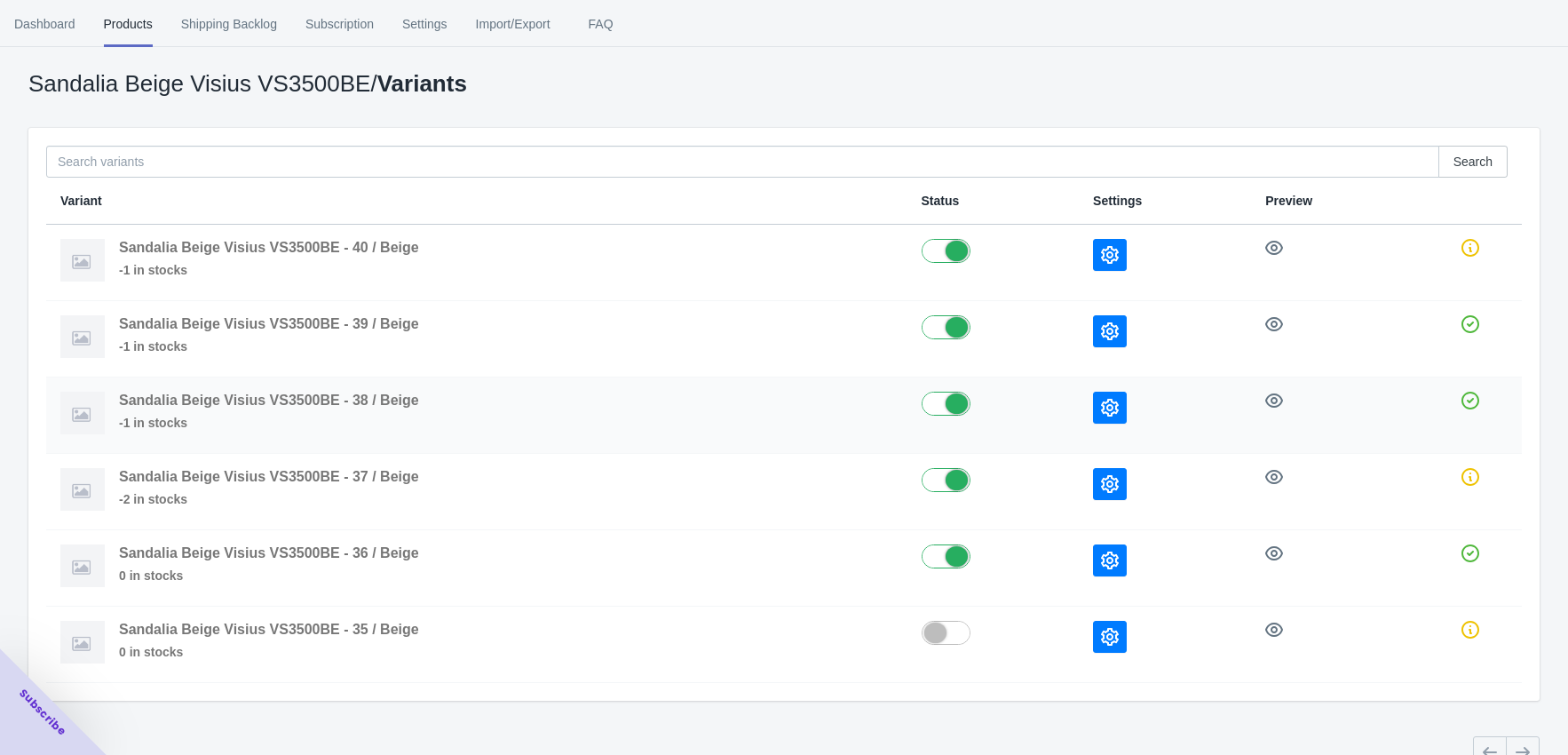 scroll, scrollTop: 103, scrollLeft: 0, axis: vertical 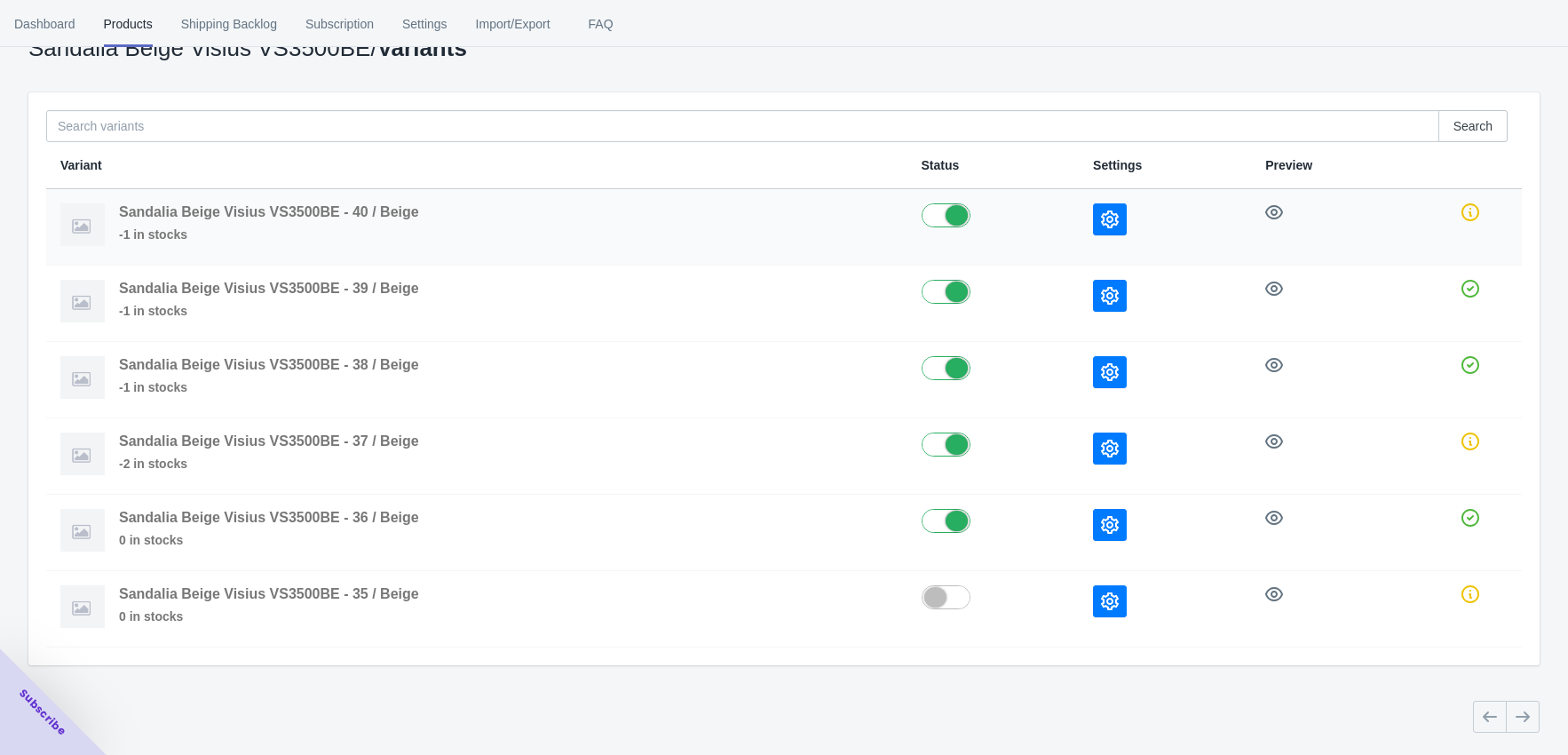 click 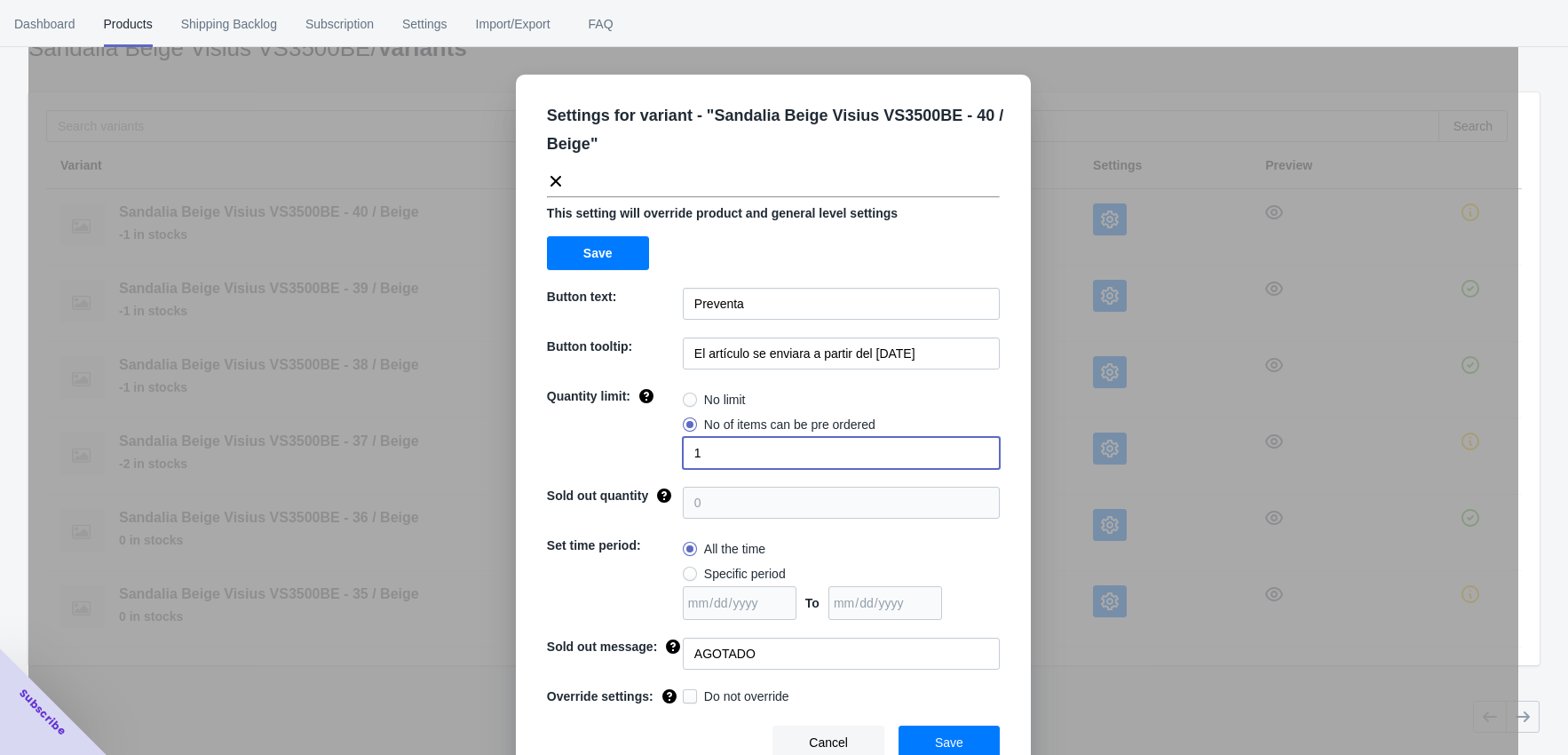 drag, startPoint x: 701, startPoint y: 453, endPoint x: 669, endPoint y: 453, distance: 32 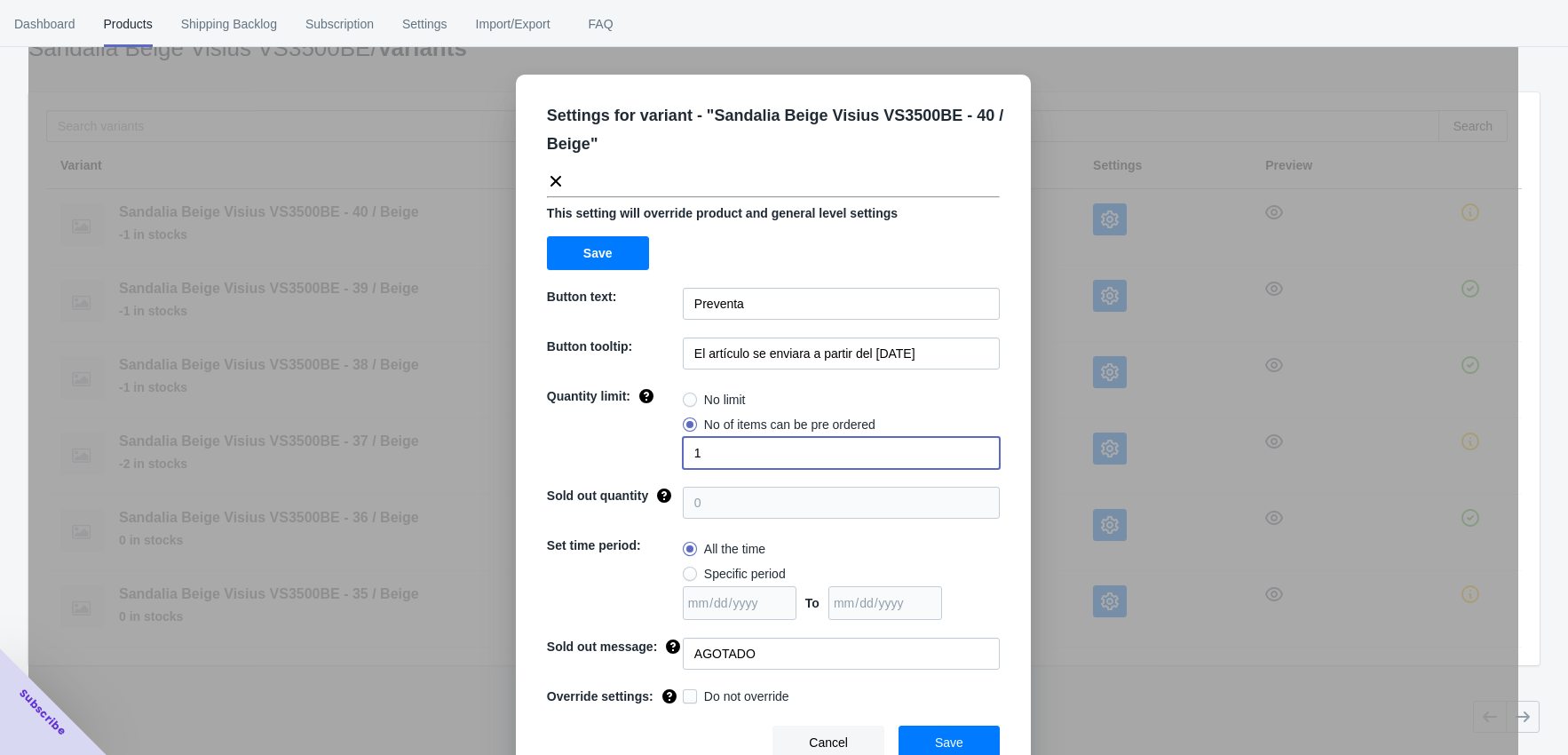 click on "Quantity limit: No limit No of items can be pre ordered 1" 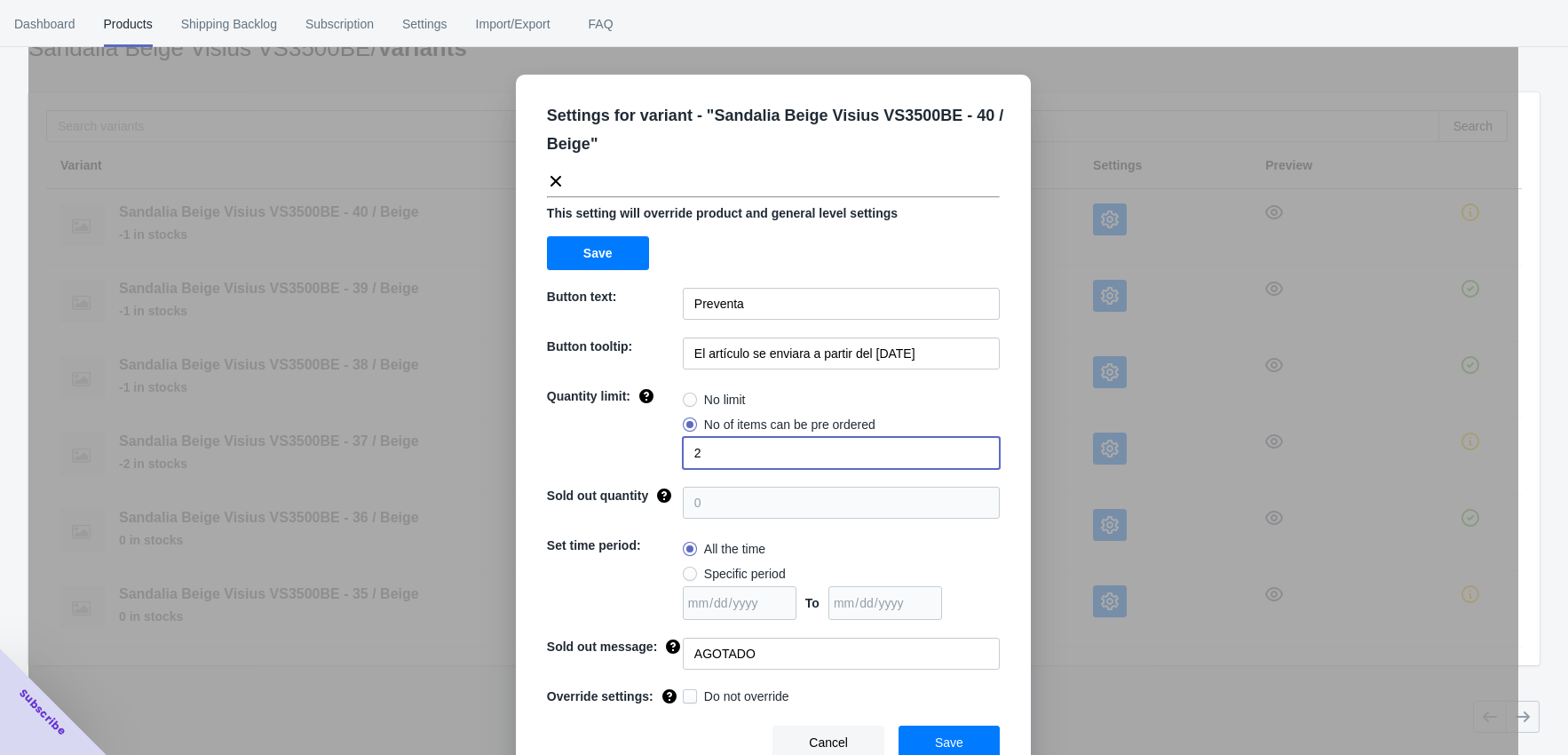 scroll, scrollTop: 18, scrollLeft: 0, axis: vertical 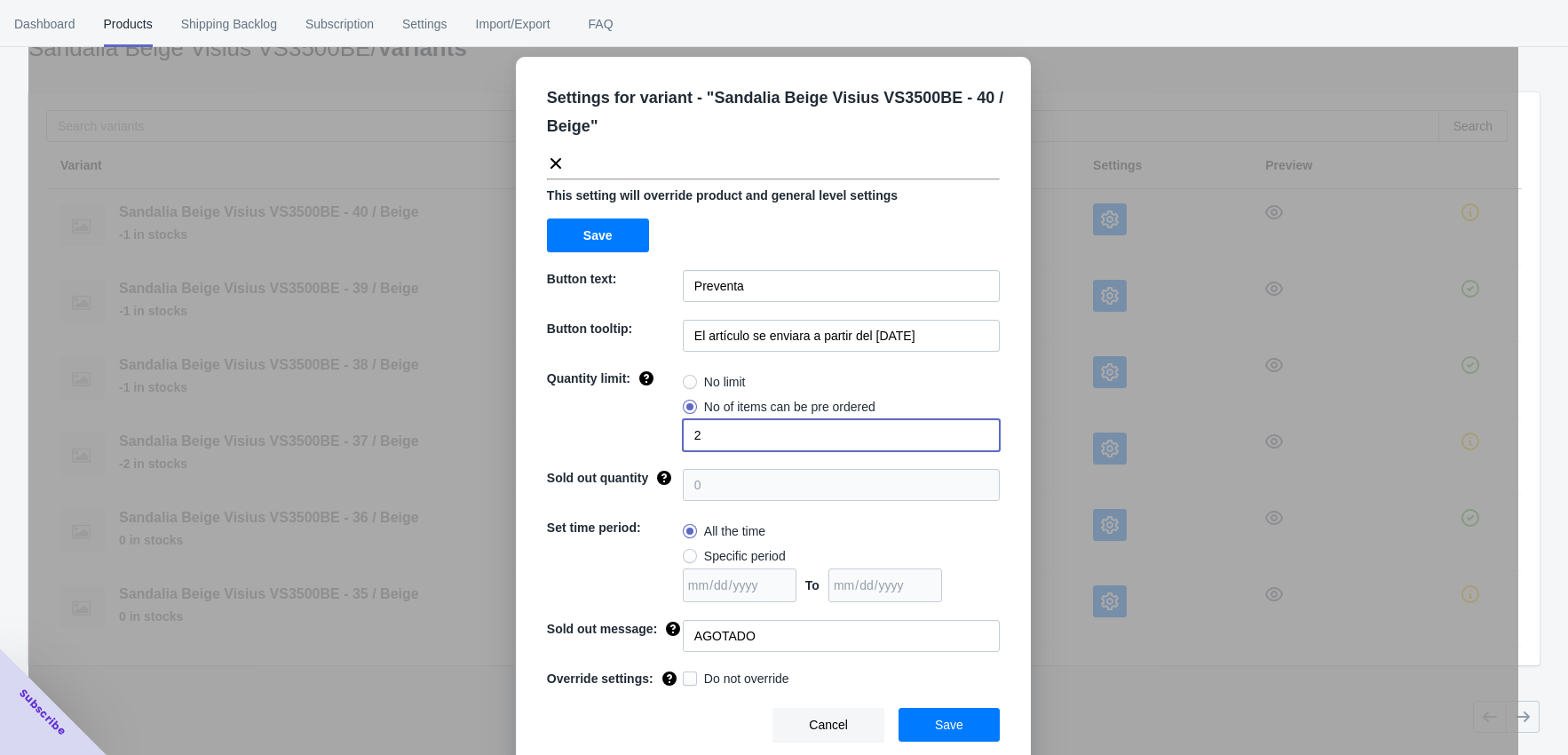 type on "2" 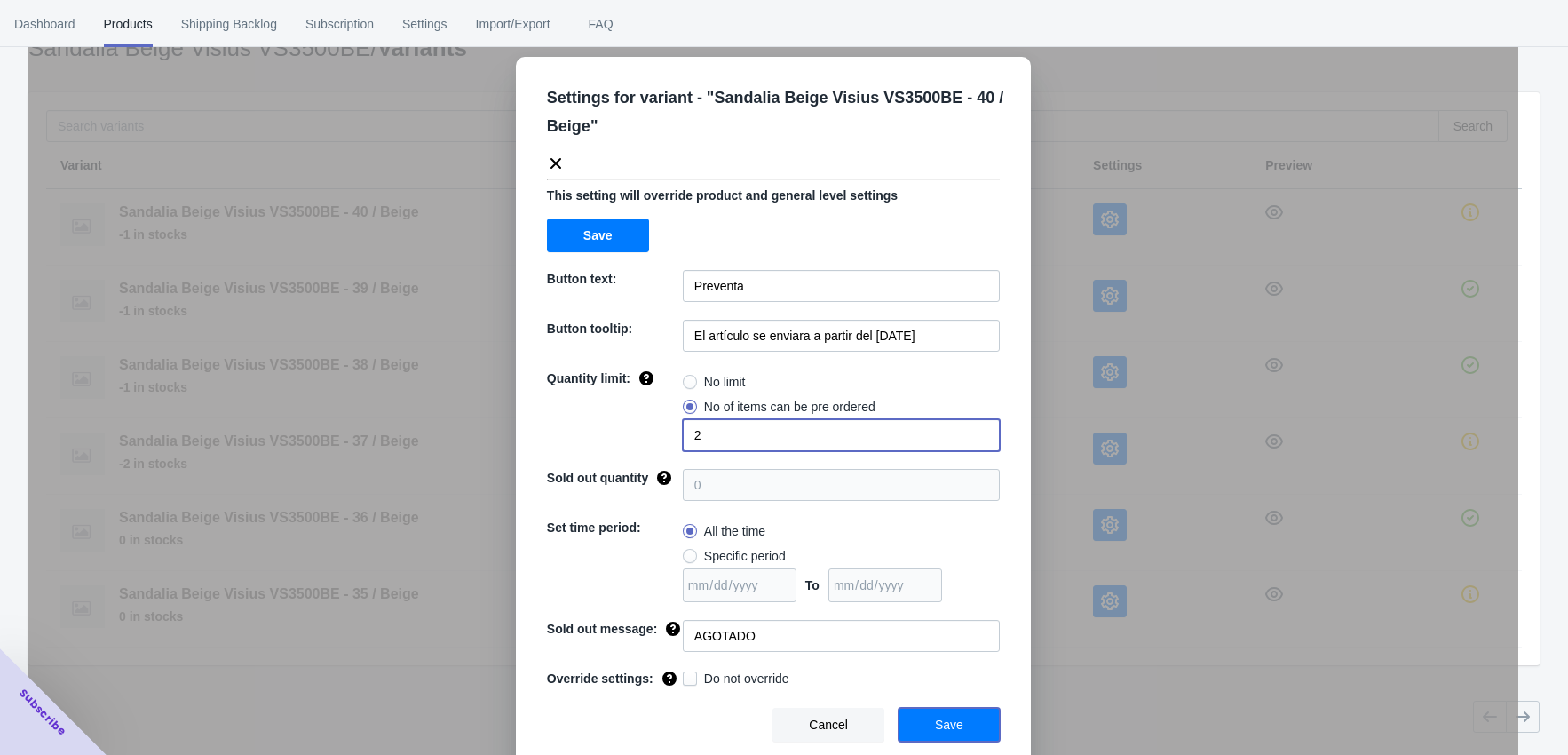 drag, startPoint x: 926, startPoint y: 730, endPoint x: 930, endPoint y: 695, distance: 35.2278 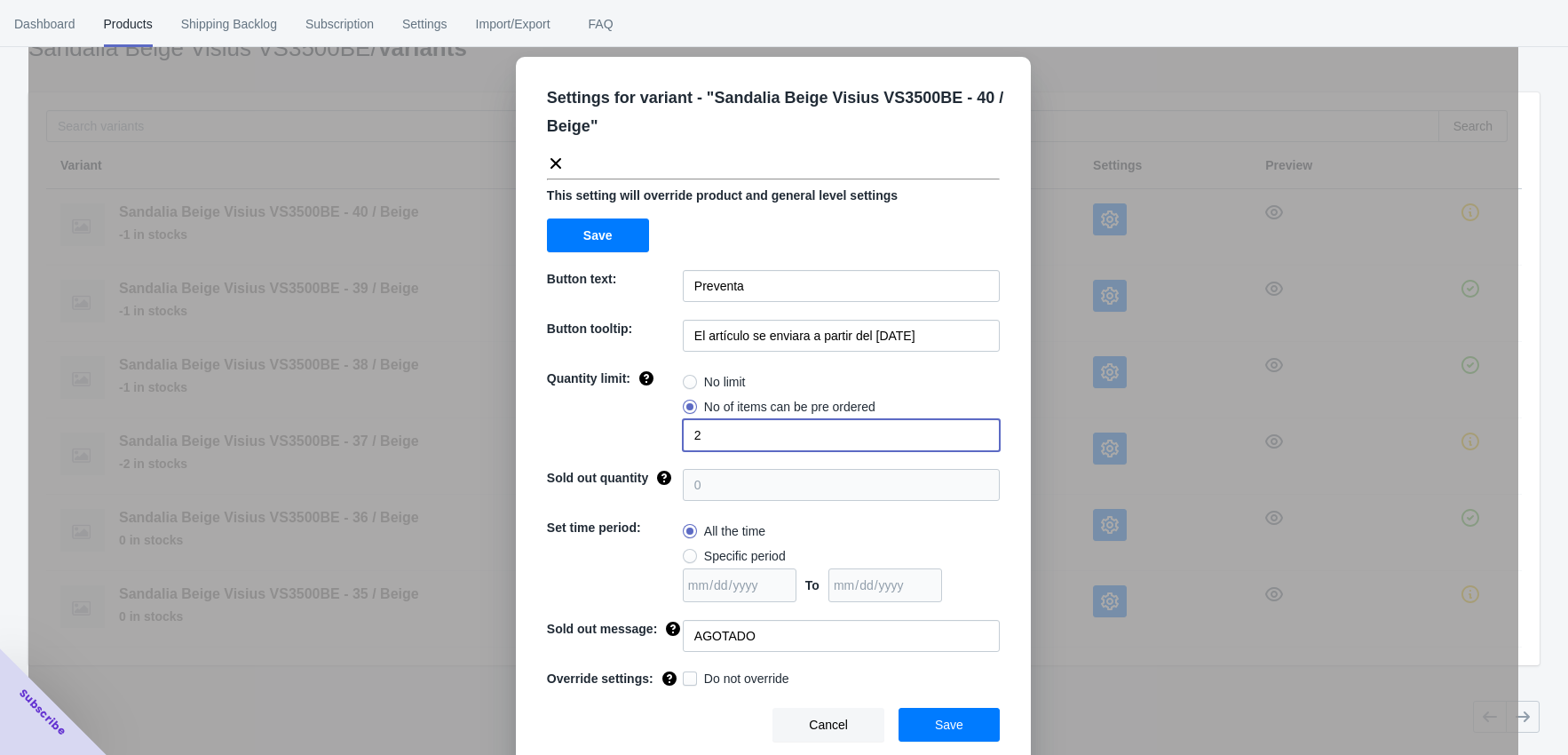 click on "Save" at bounding box center (949, 725) 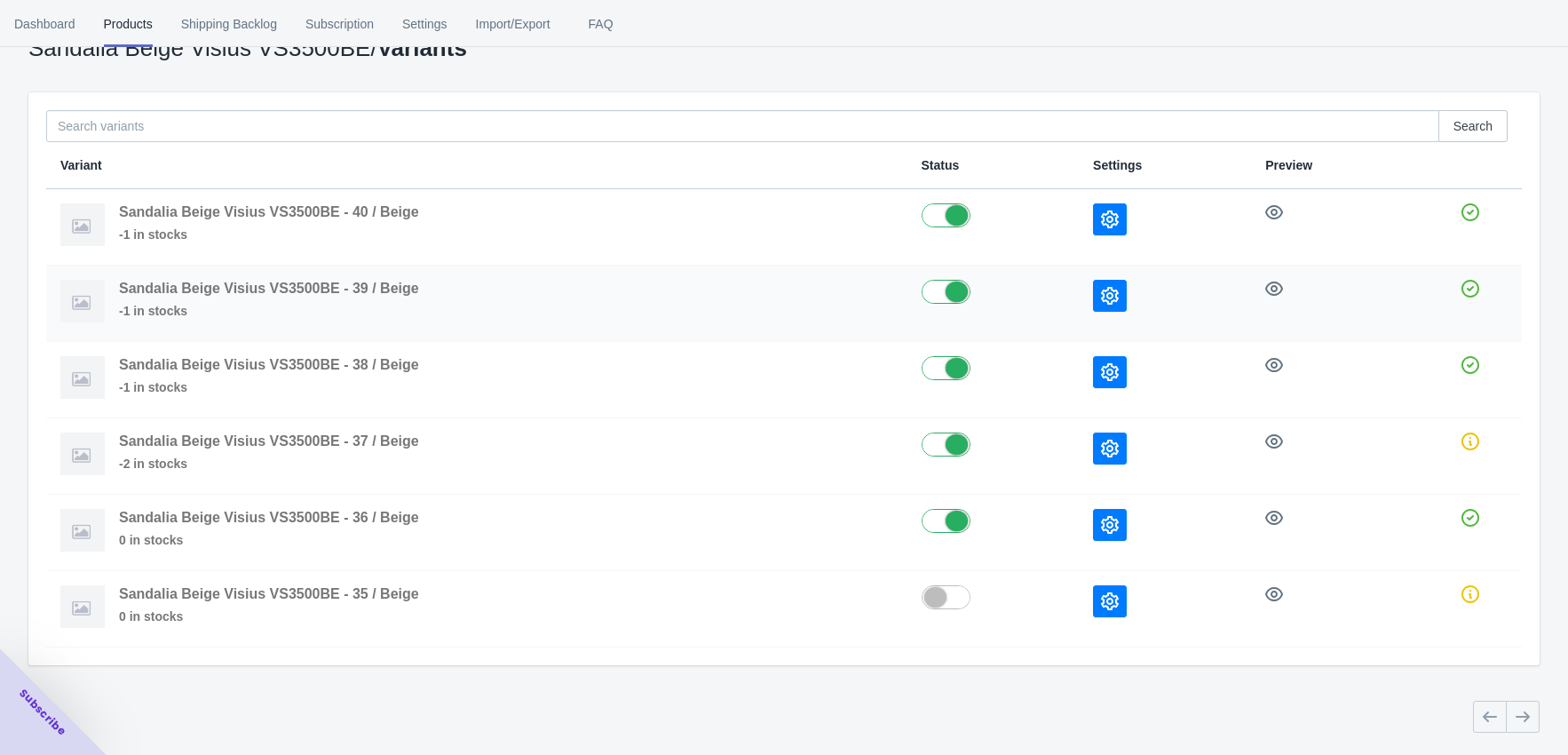 click 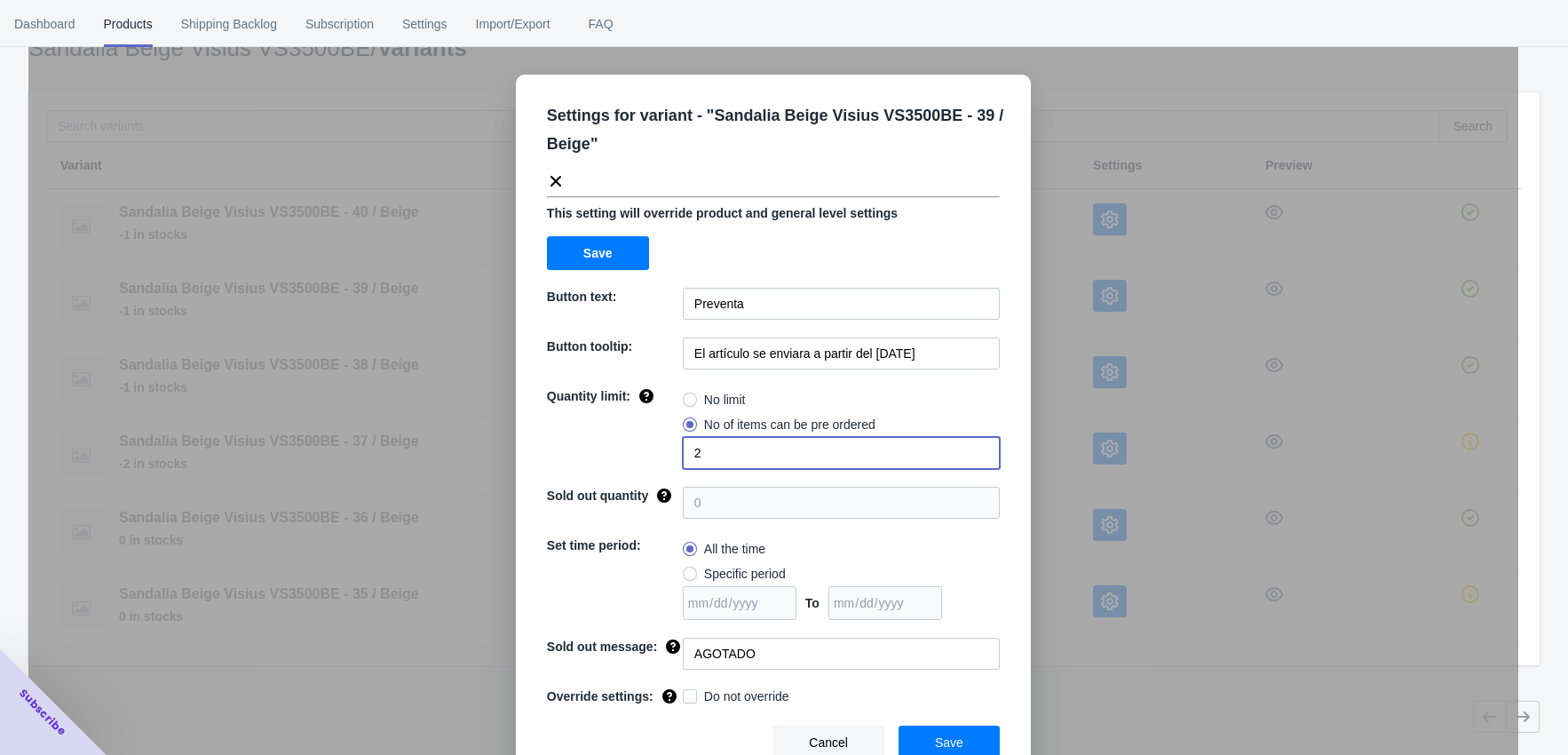 drag, startPoint x: 716, startPoint y: 464, endPoint x: 652, endPoint y: 464, distance: 64 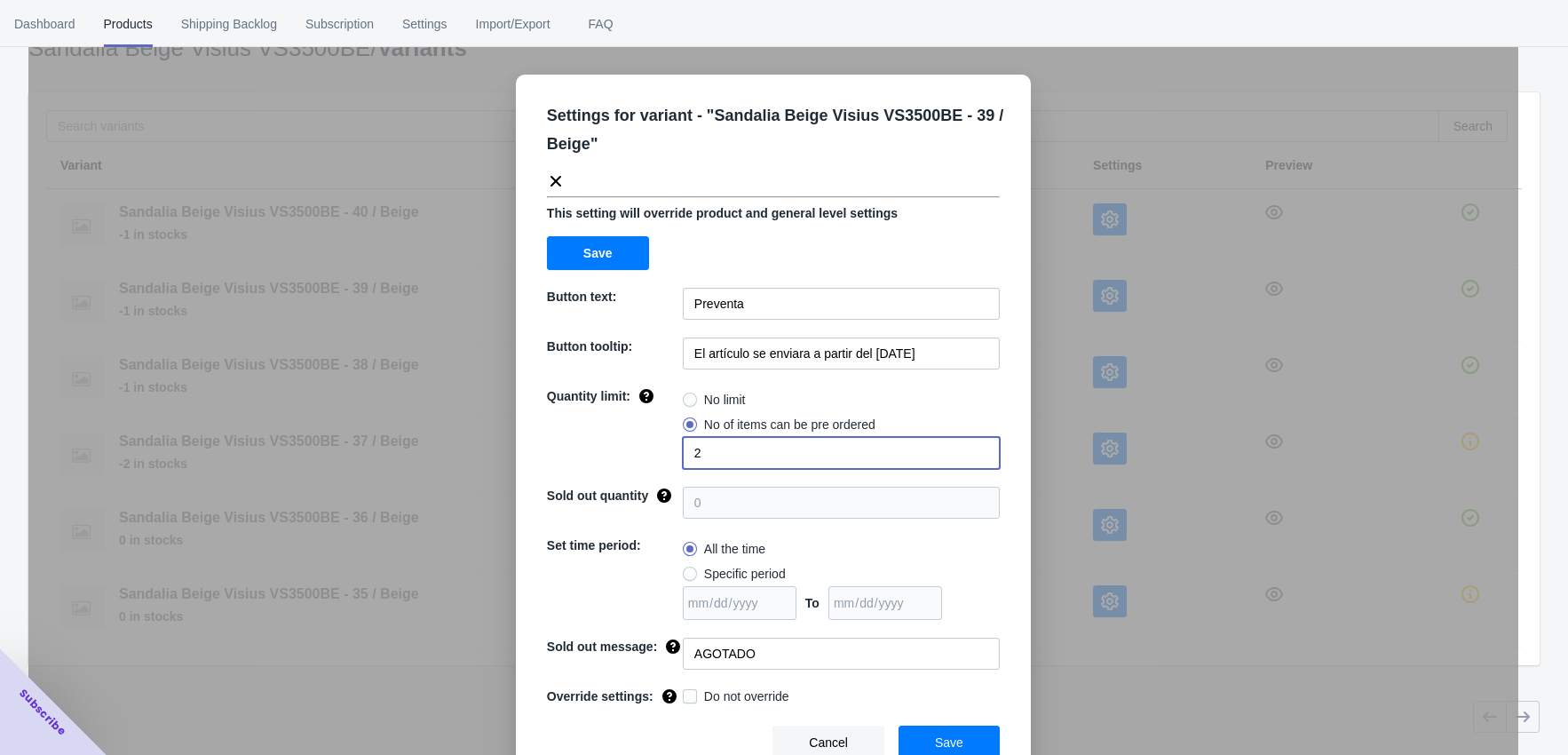 click on "Quantity limit: No limit No of items can be pre ordered 2" 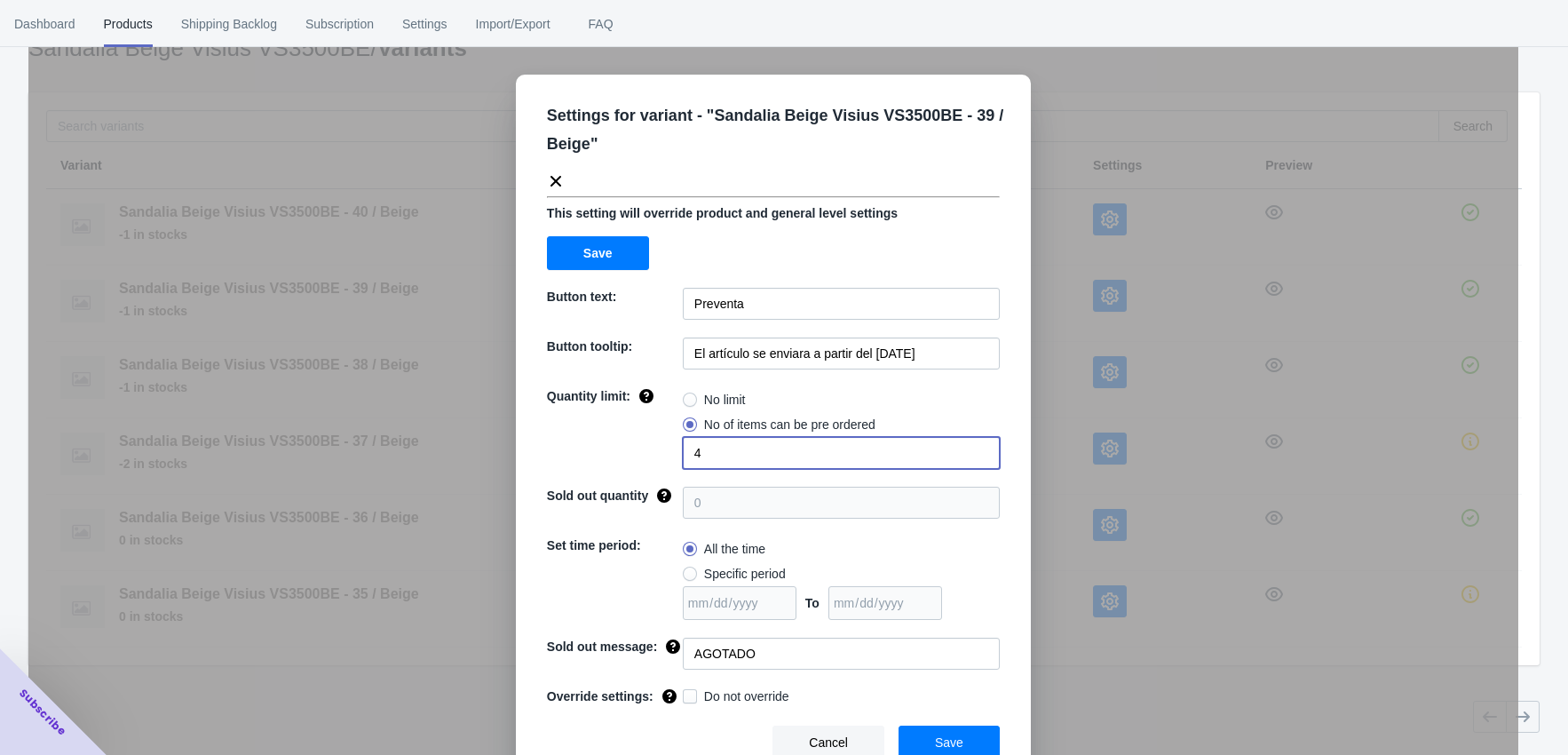 type on "4" 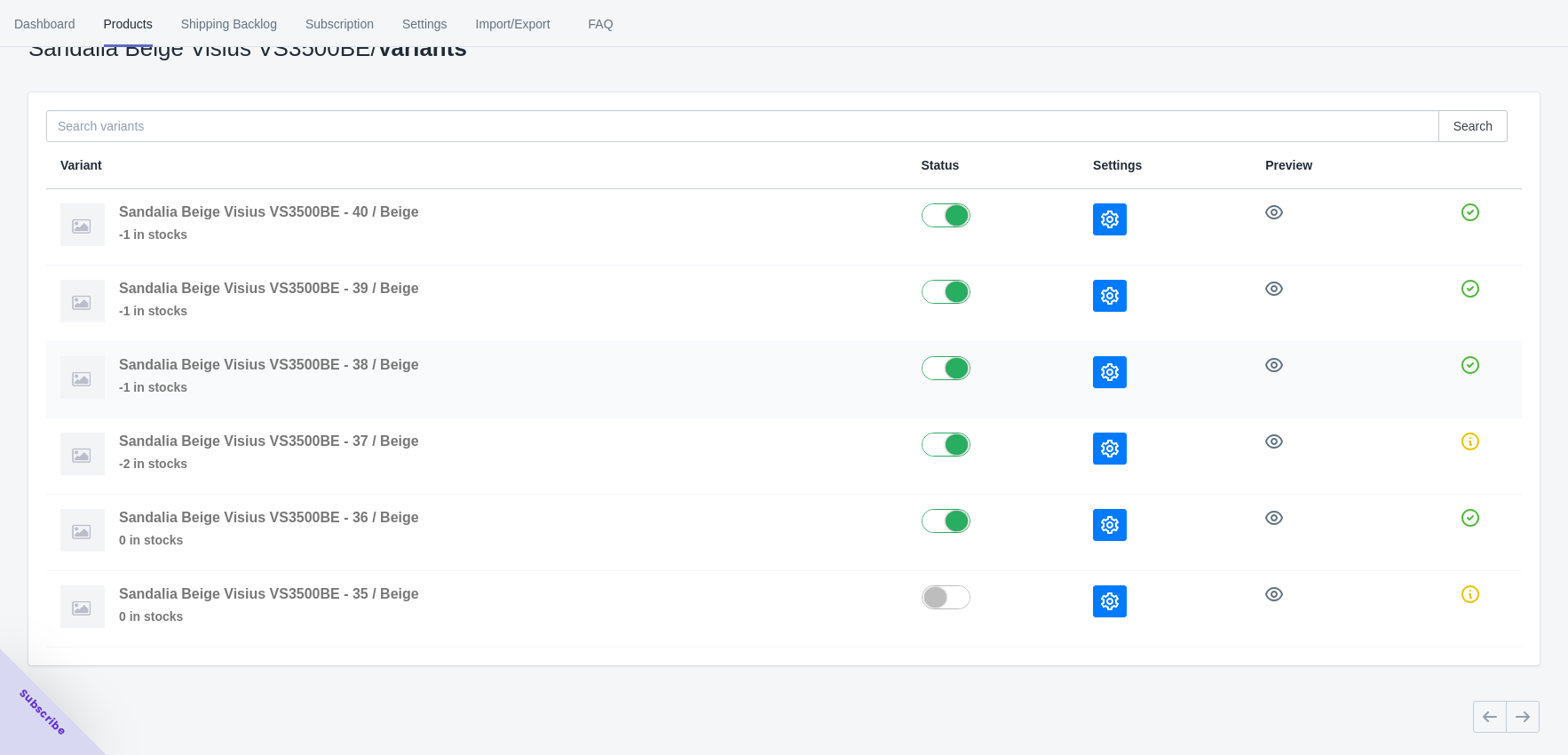 click 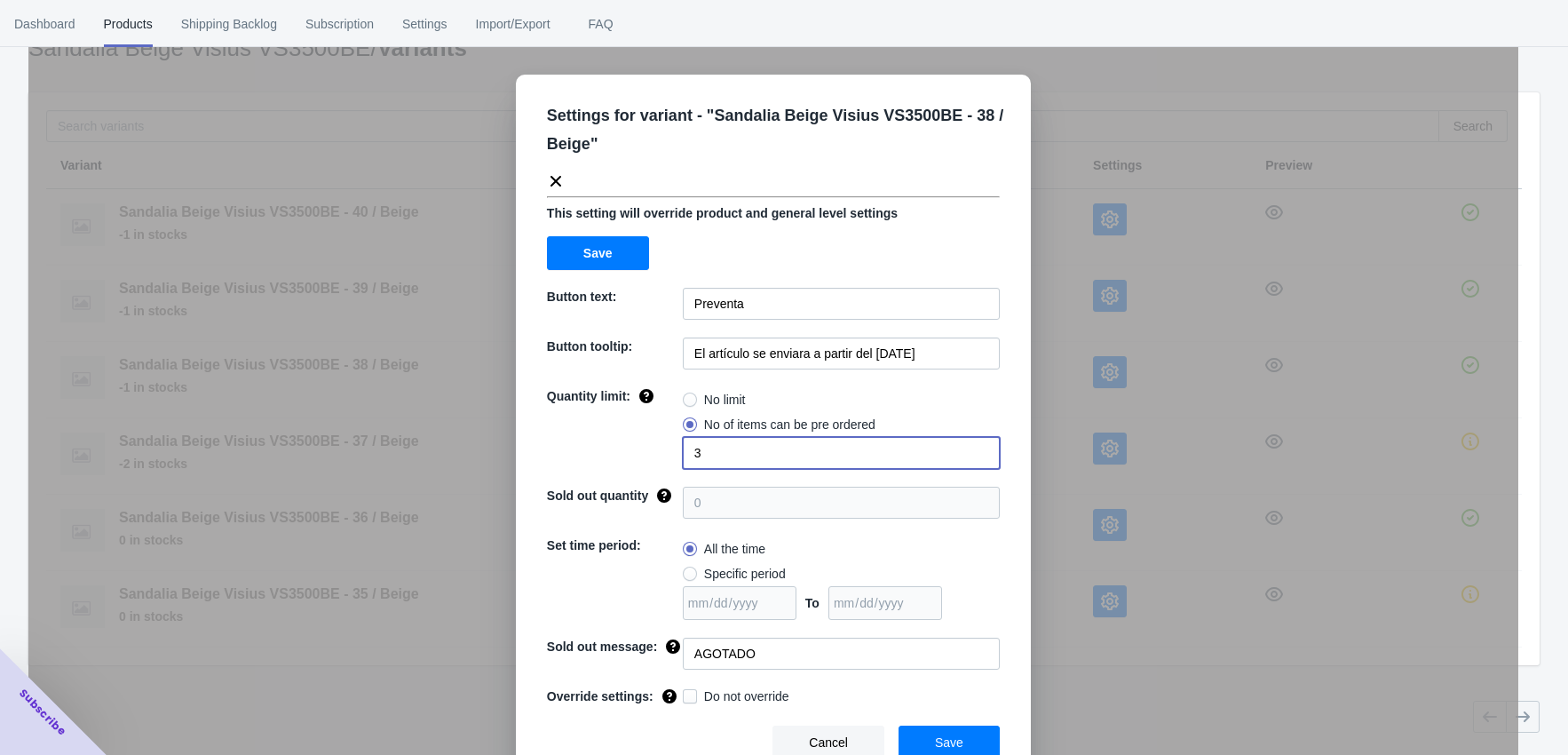 drag, startPoint x: 696, startPoint y: 455, endPoint x: 664, endPoint y: 454, distance: 32.015621 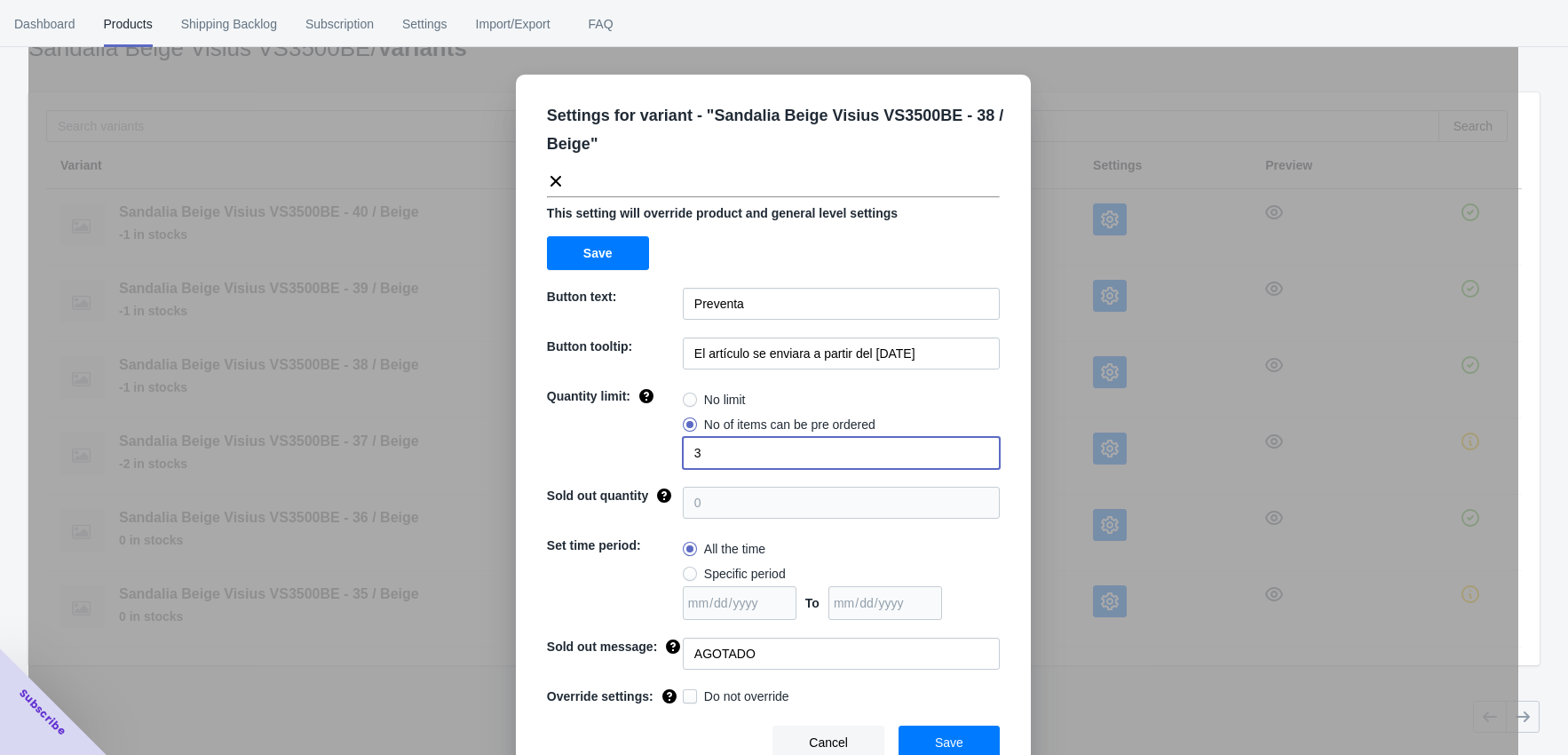 click on "Quantity limit: No limit No of items can be pre ordered 3" 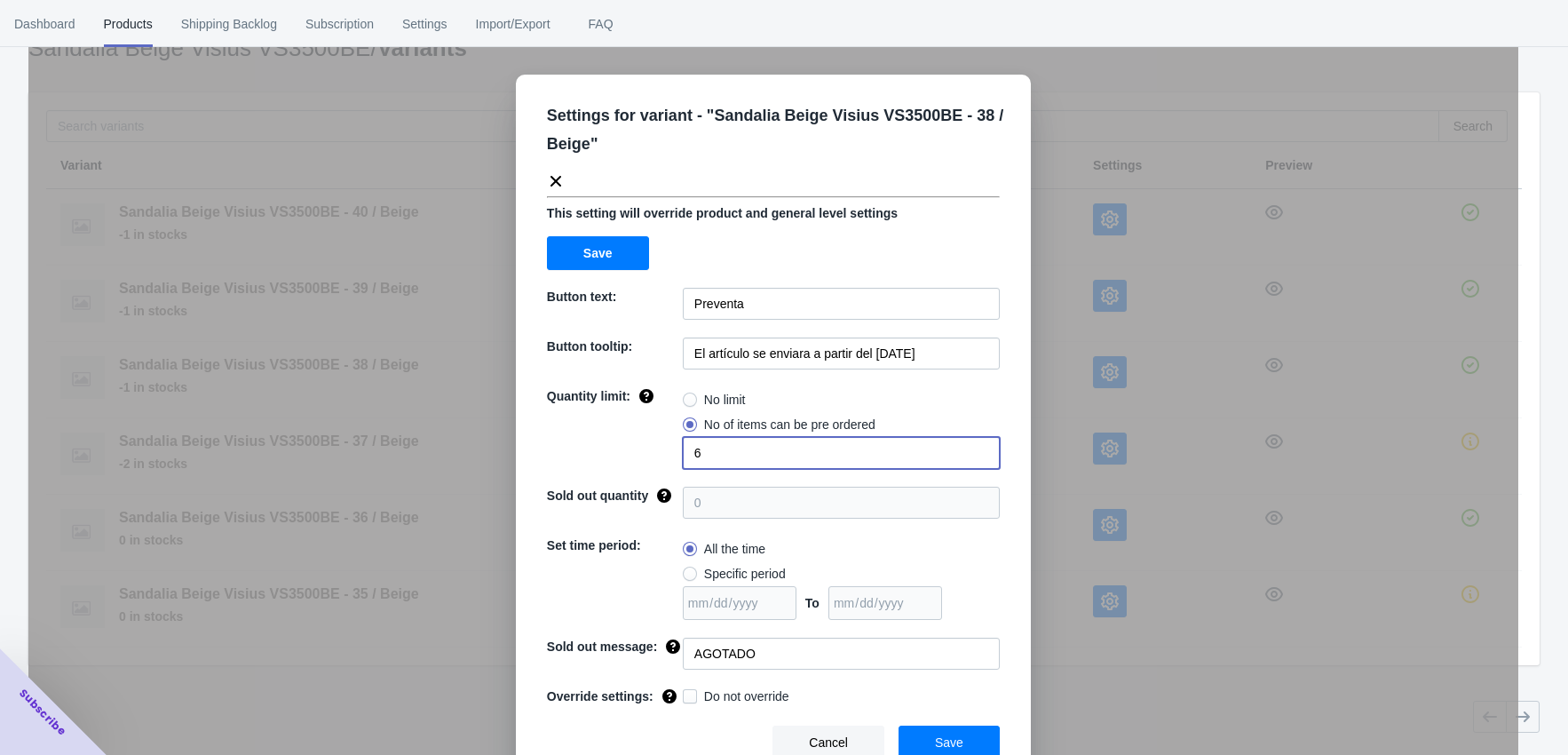type on "6" 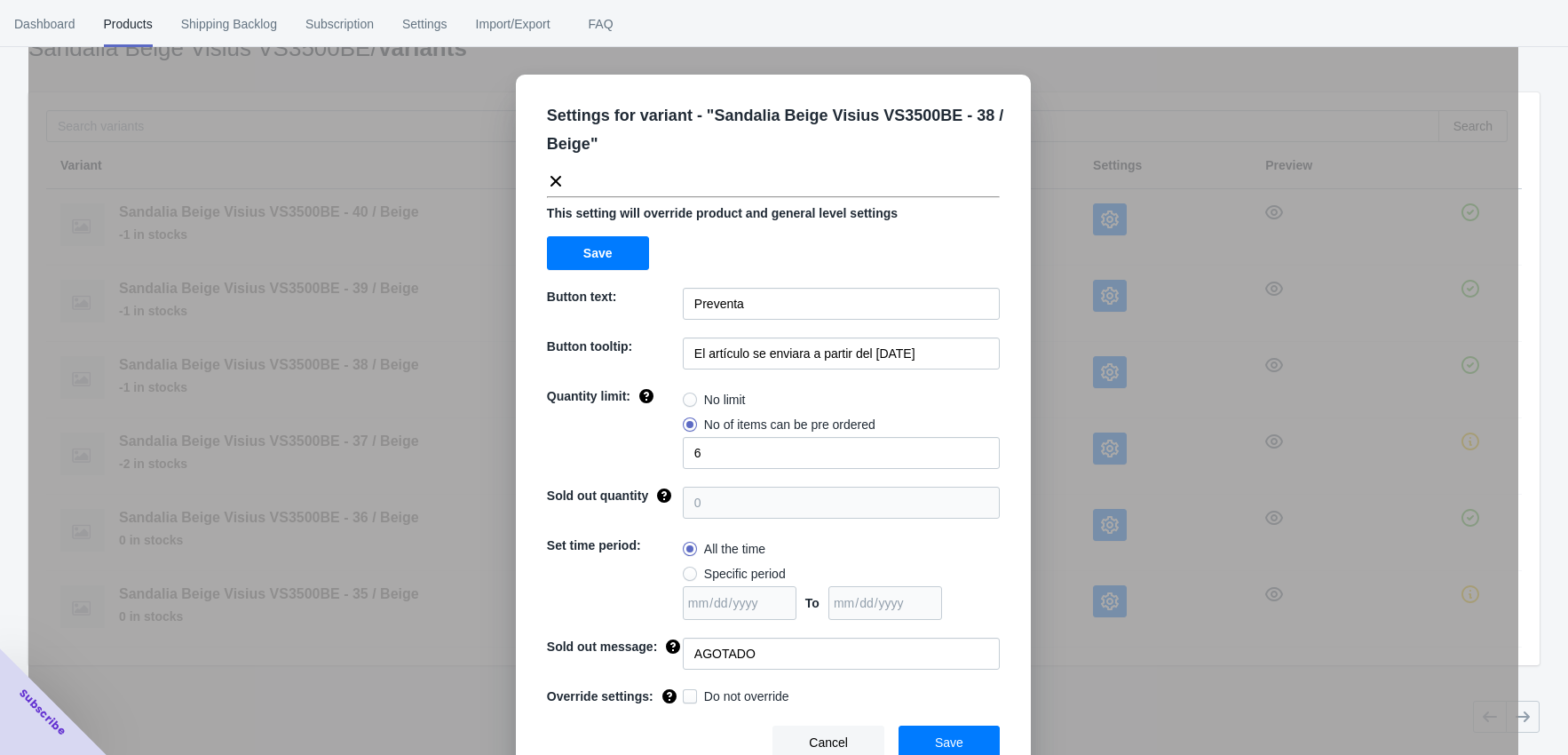 click on "Save" at bounding box center [949, 743] 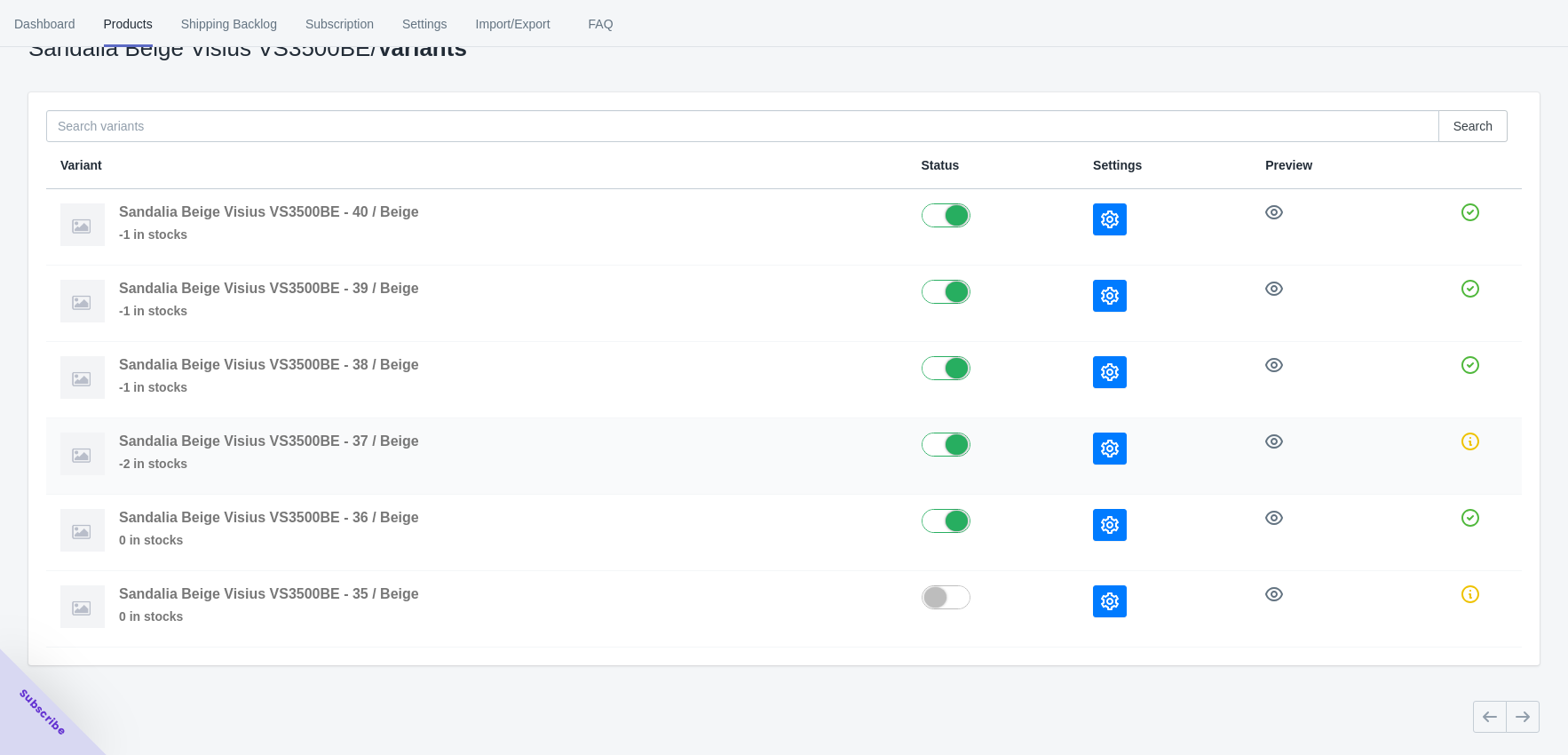 click 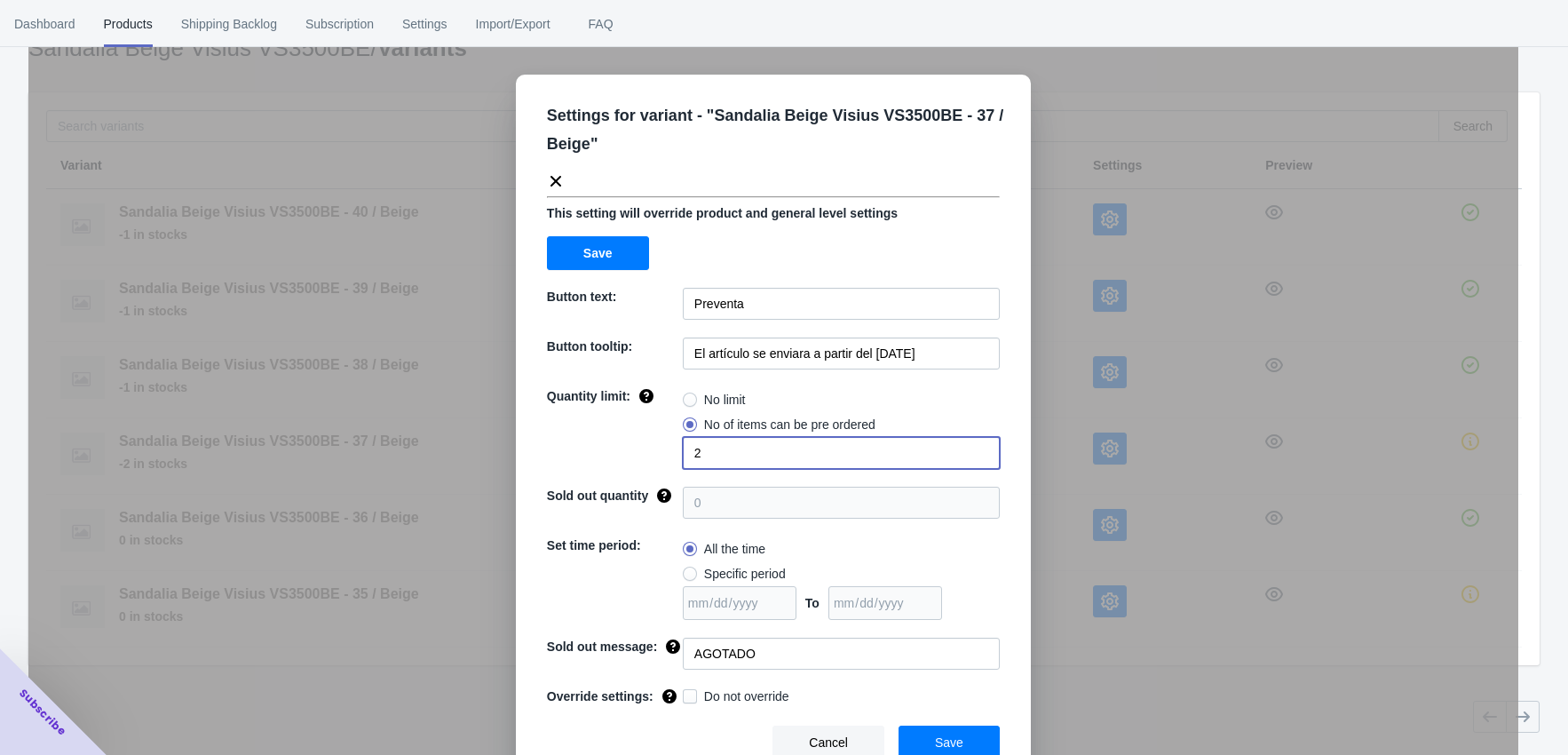 drag, startPoint x: 705, startPoint y: 446, endPoint x: 655, endPoint y: 460, distance: 51.92302 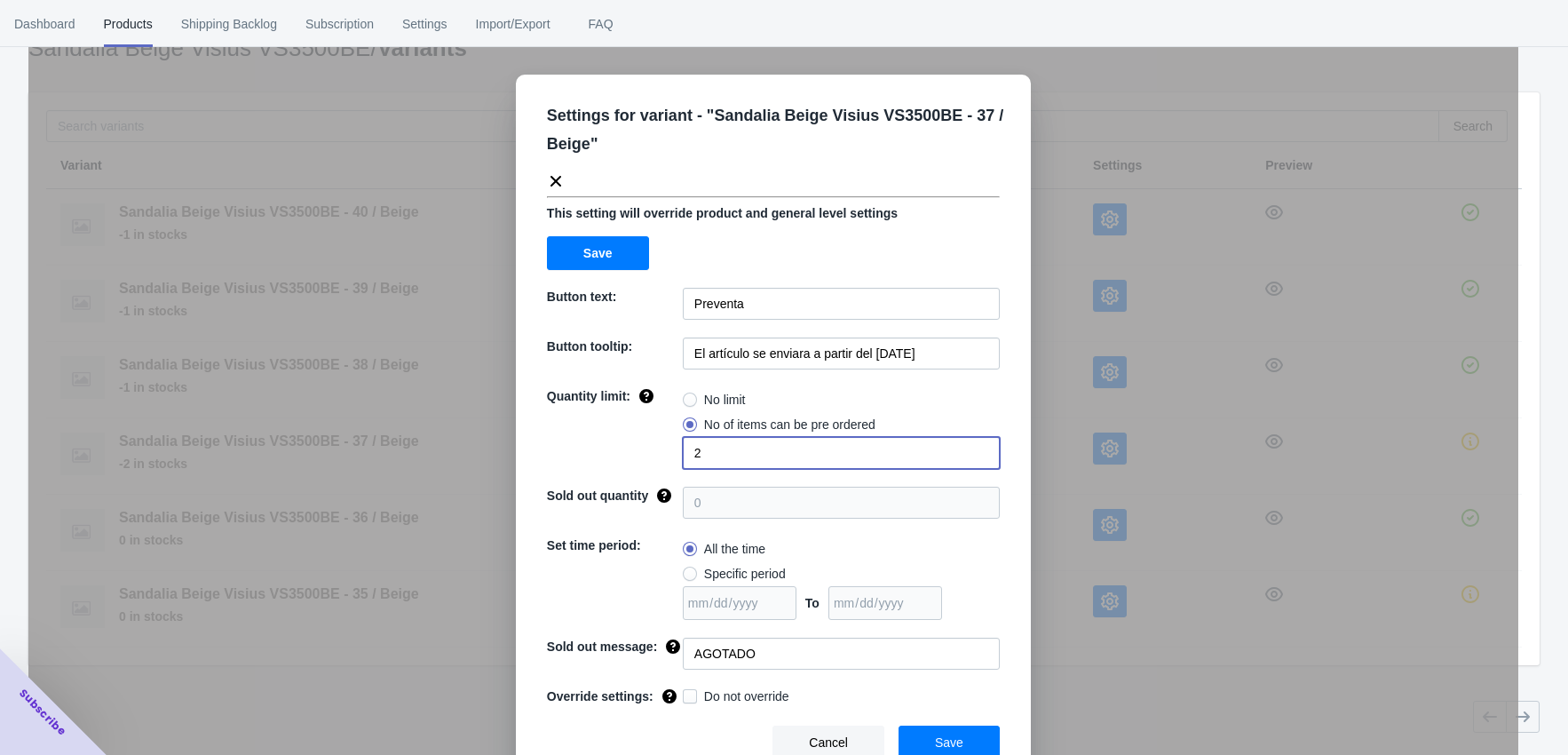 click on "Quantity limit: No limit No of items can be pre ordered 2" 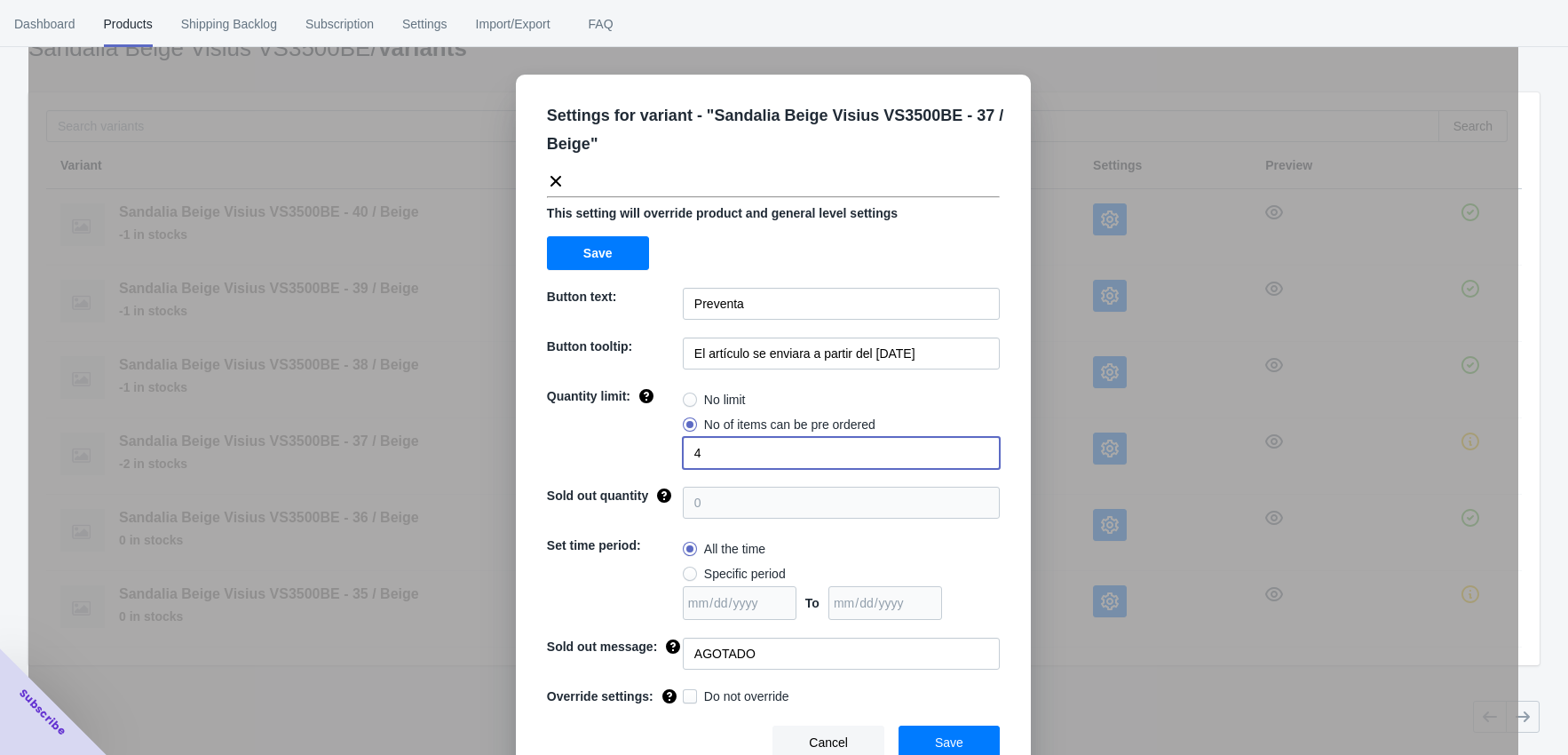 type on "4" 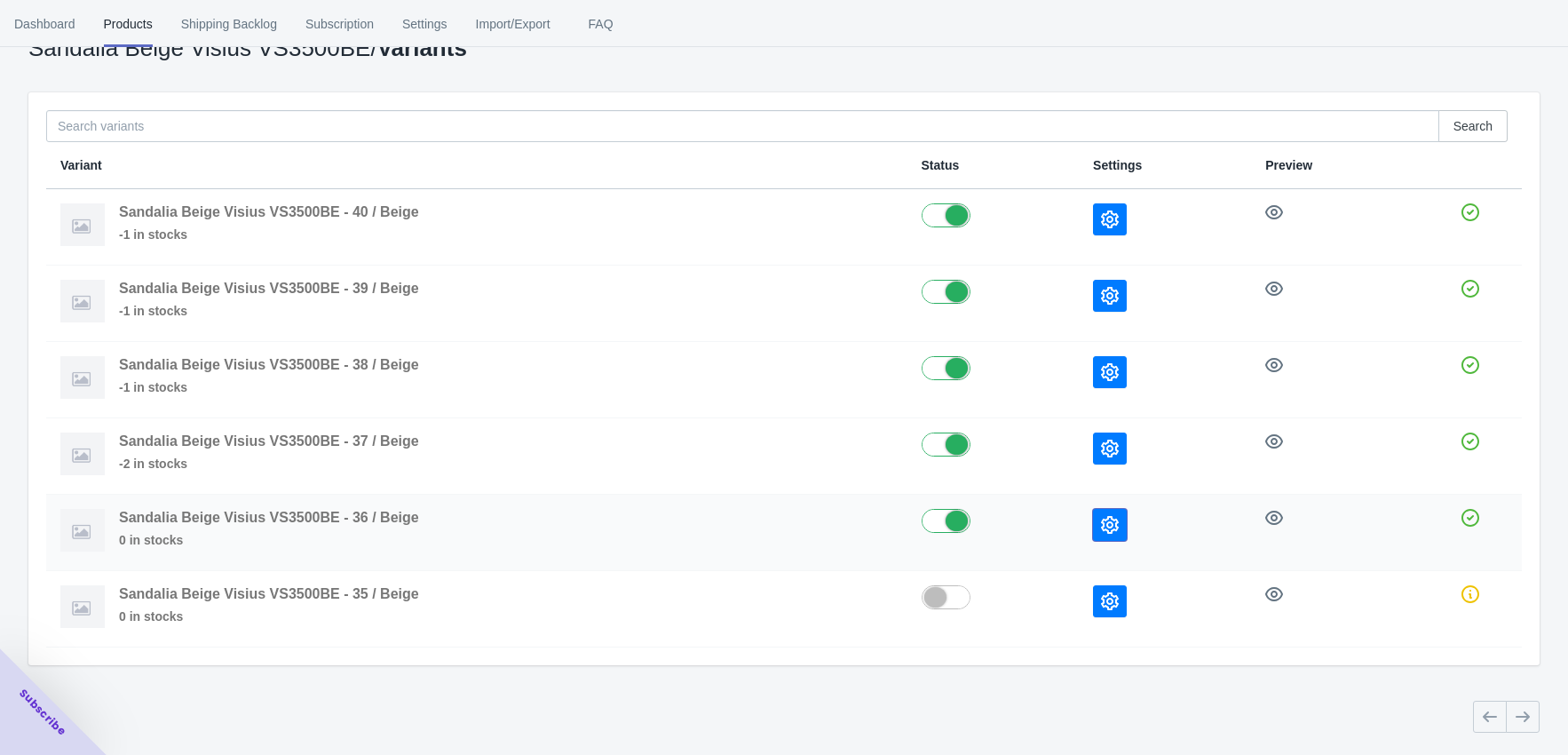 click 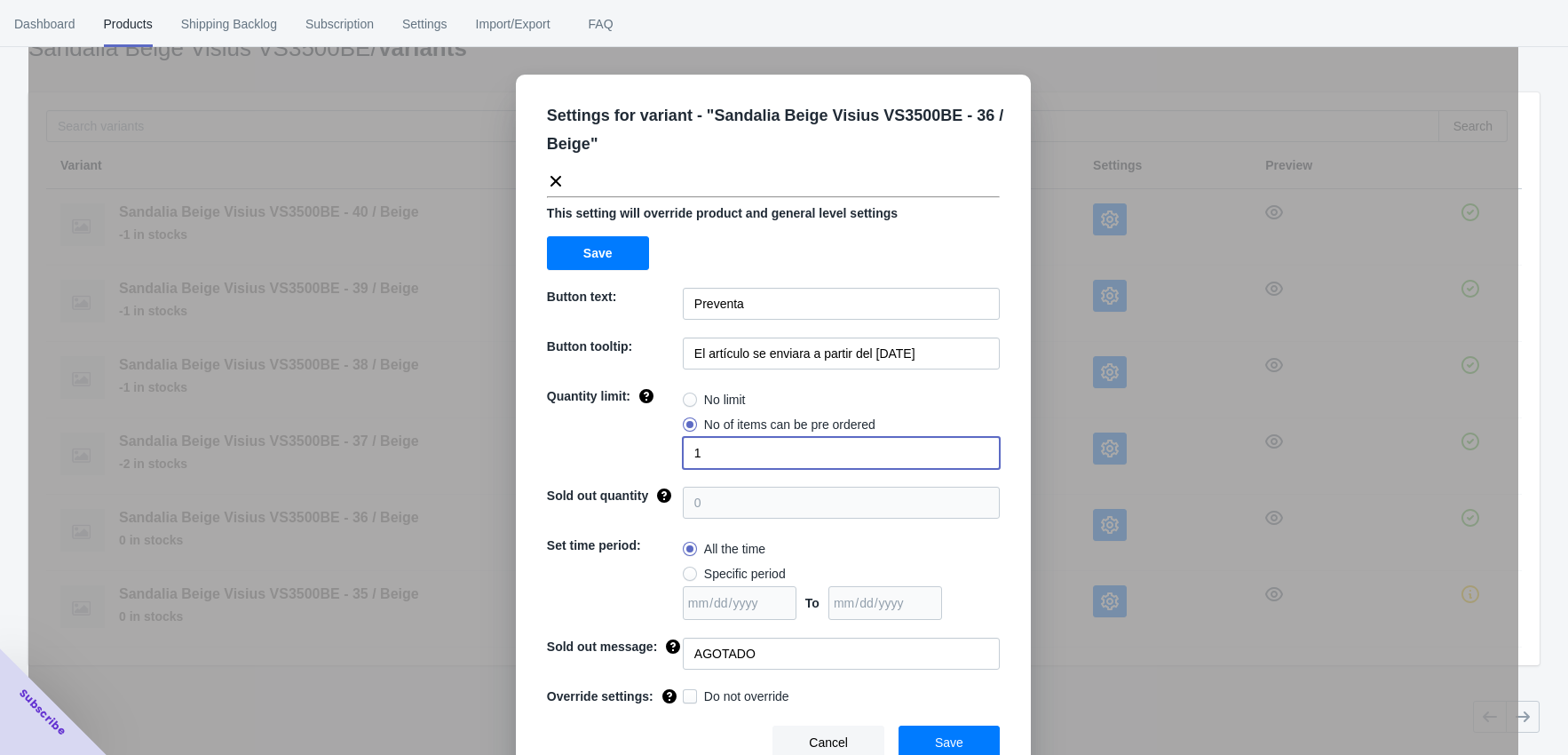 drag, startPoint x: 693, startPoint y: 452, endPoint x: 666, endPoint y: 452, distance: 27 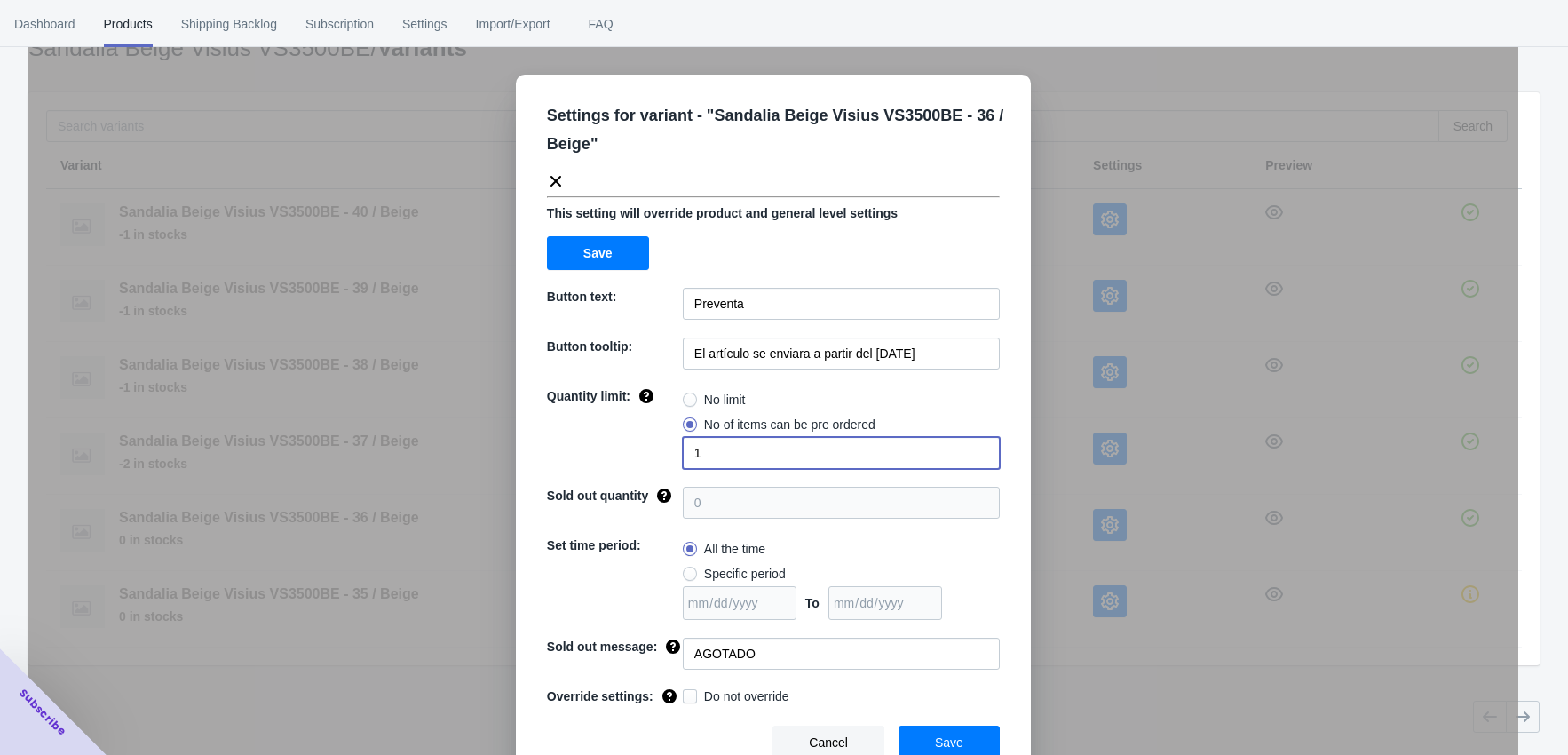 click on "Quantity limit: No limit No of items can be pre ordered 1" 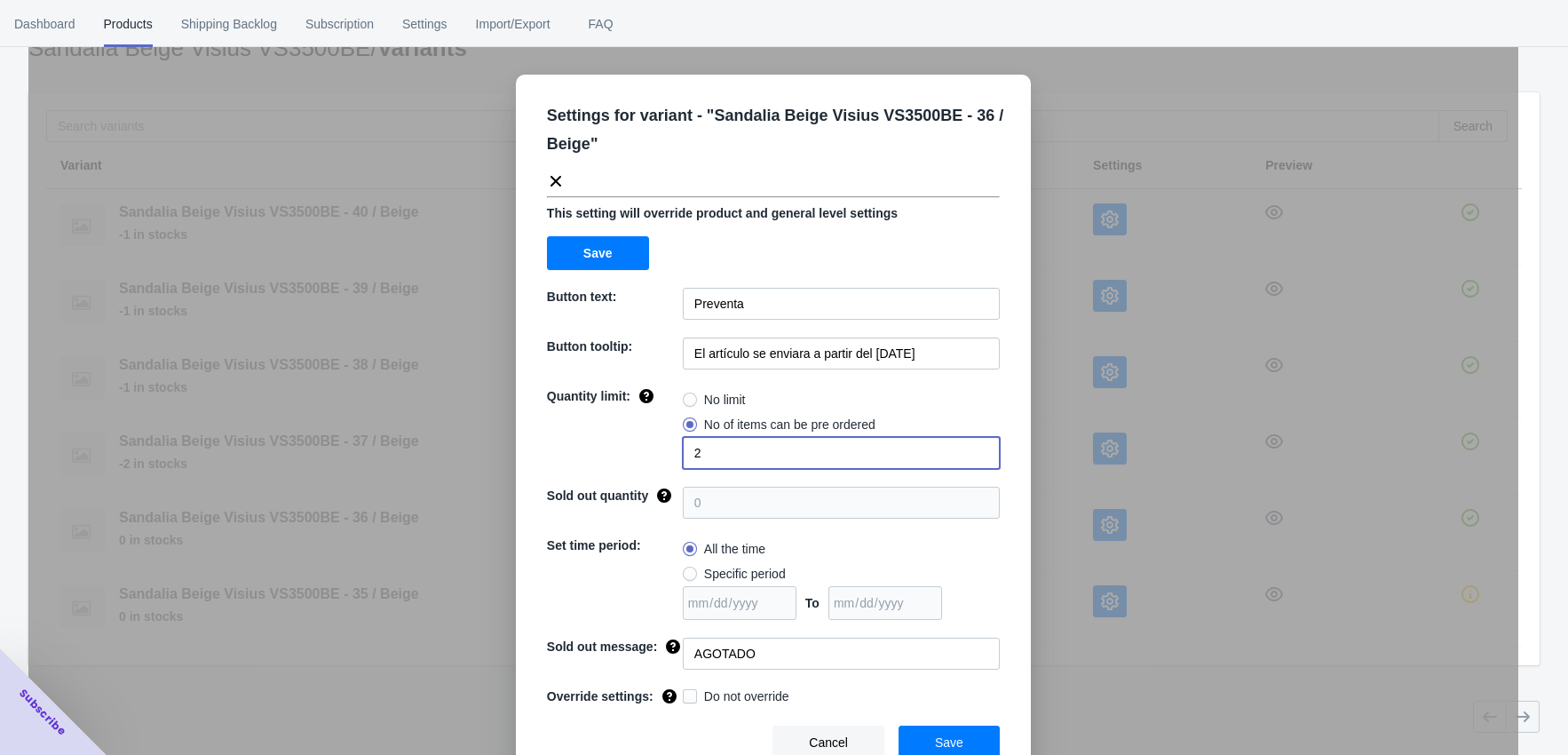 type on "2" 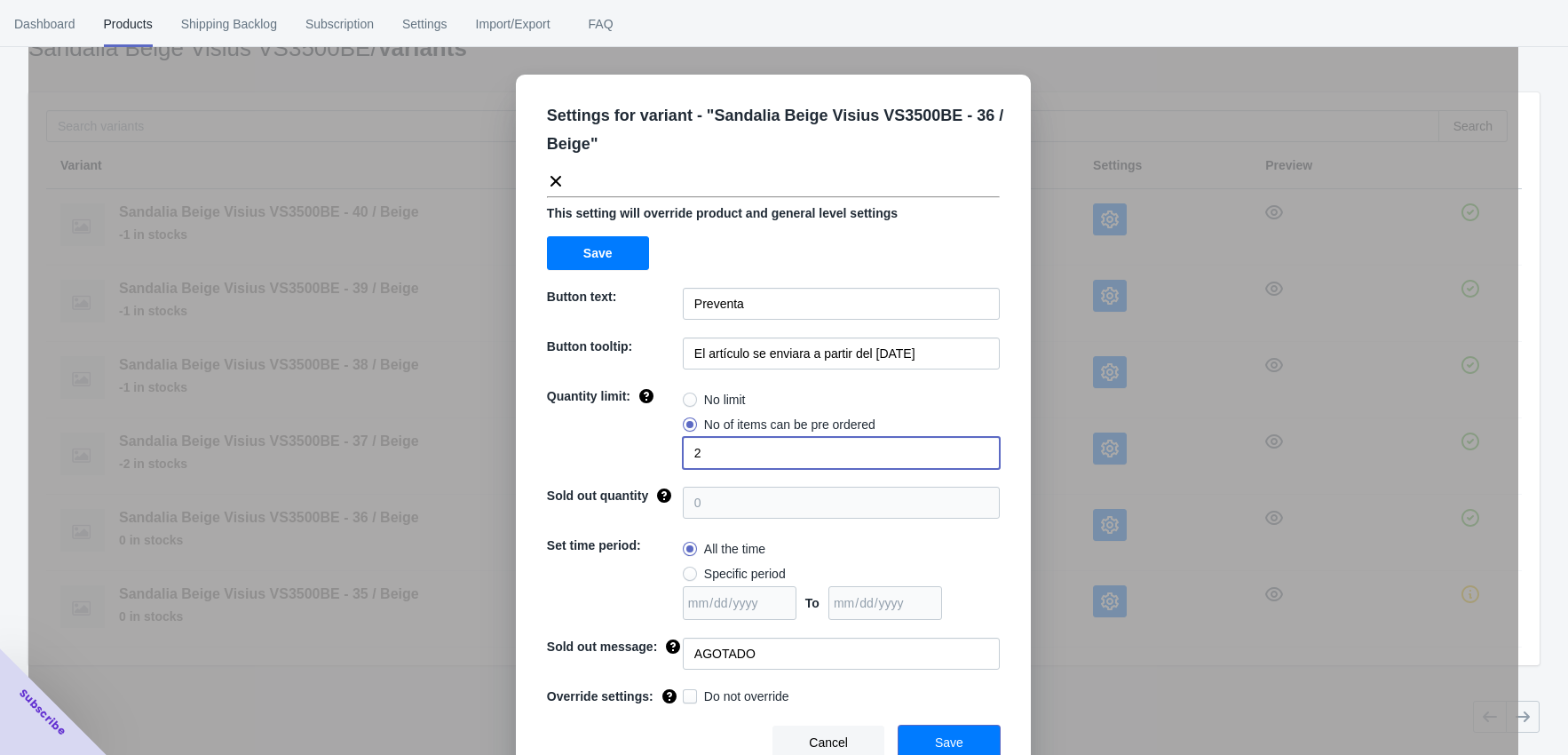 click on "Save" at bounding box center [949, 743] 